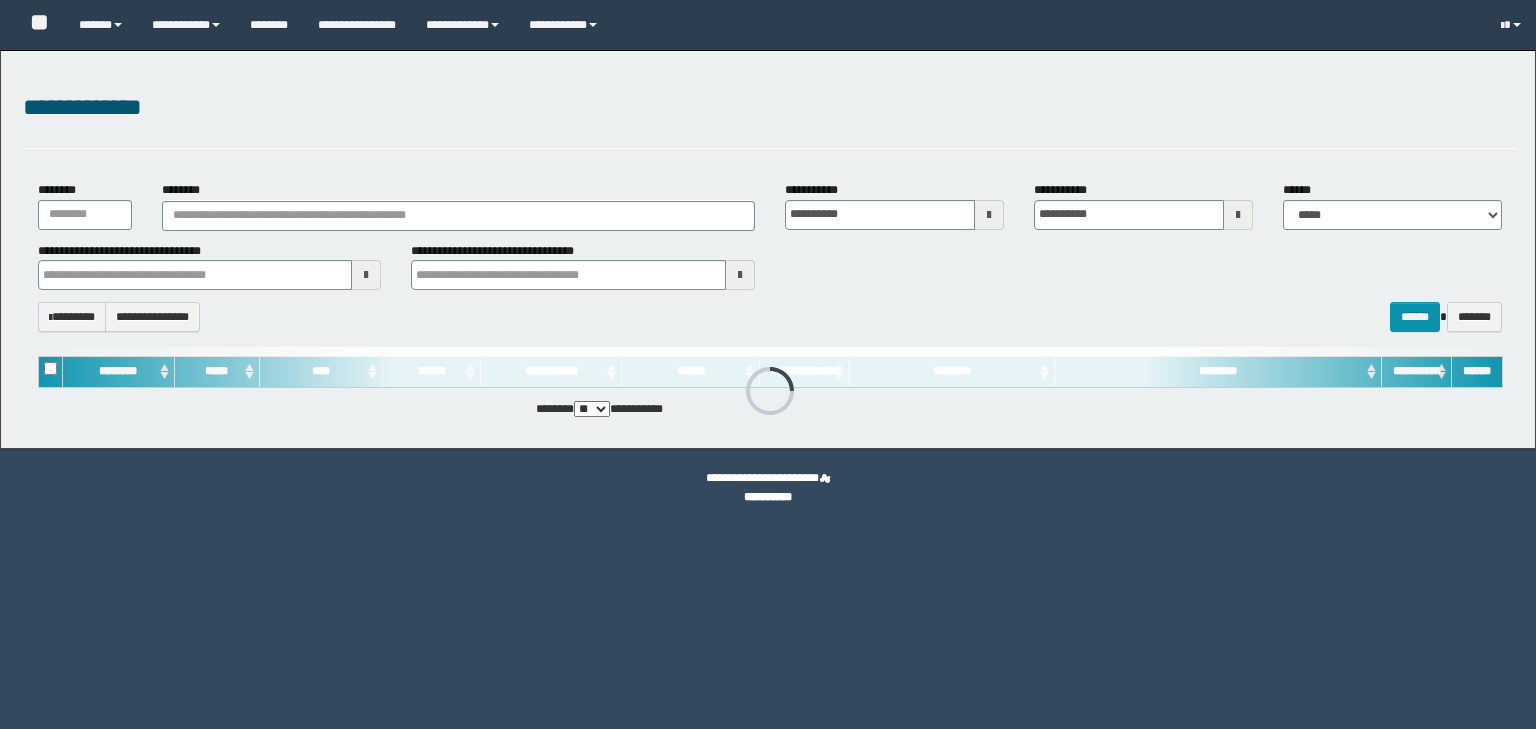 click on "********" at bounding box center (458, 216) 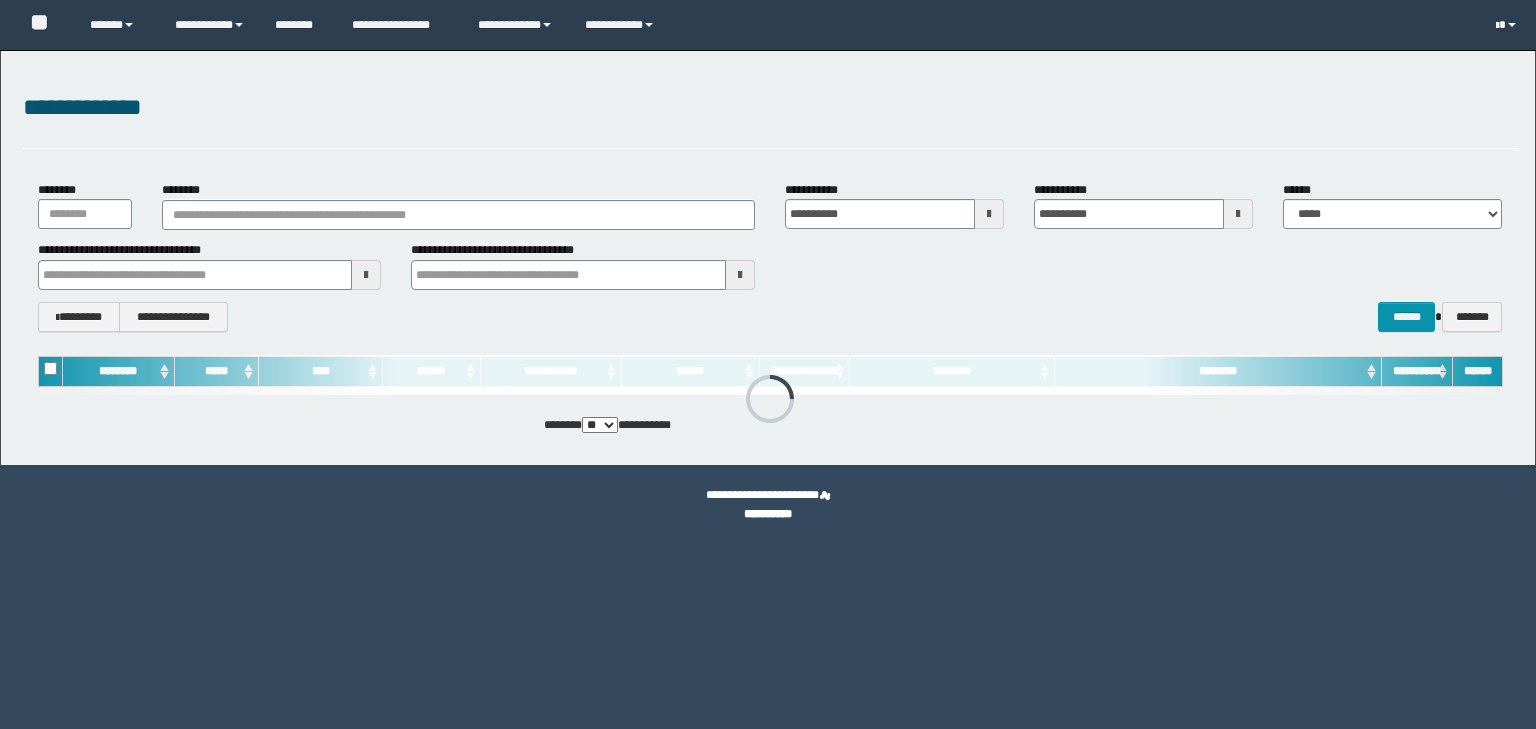 scroll, scrollTop: 0, scrollLeft: 0, axis: both 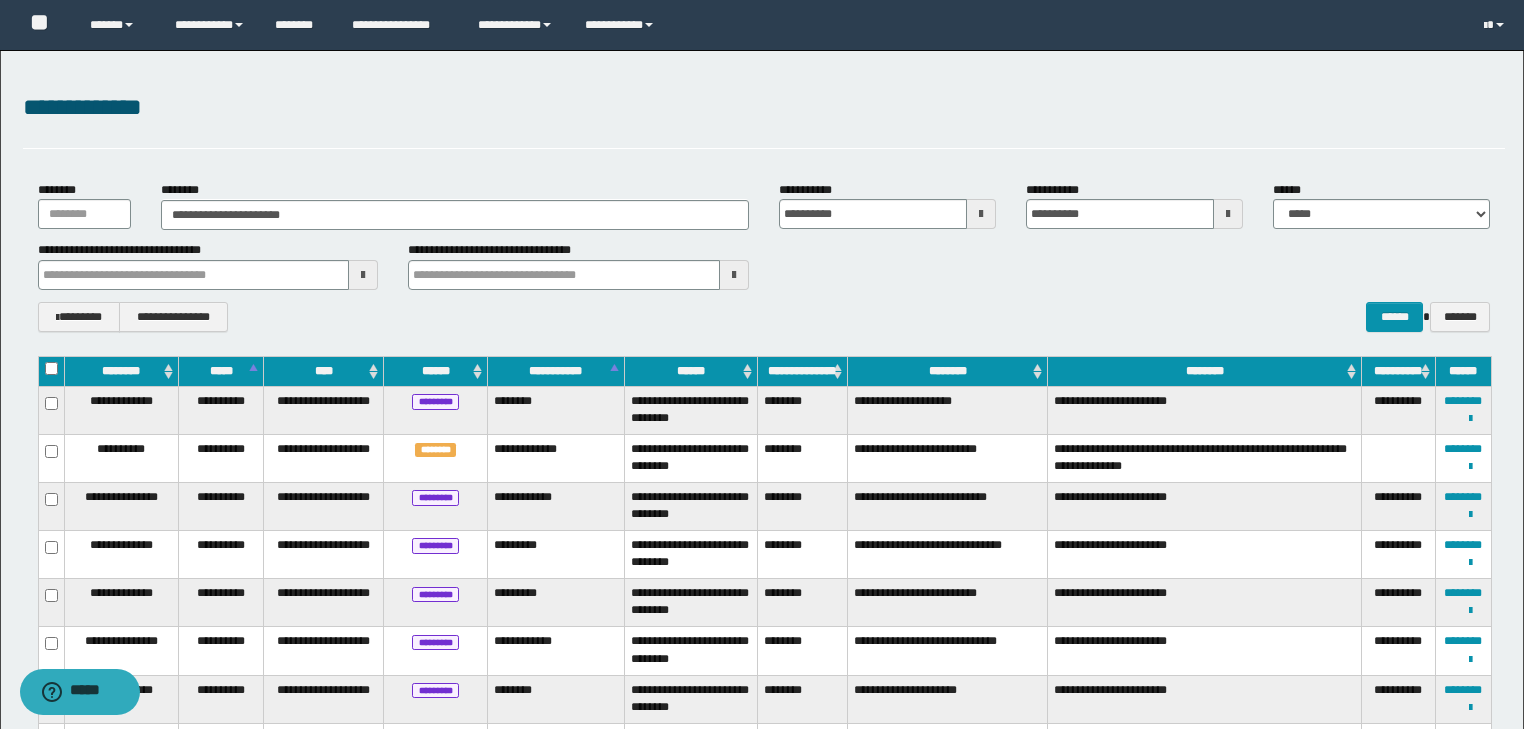 type on "**********" 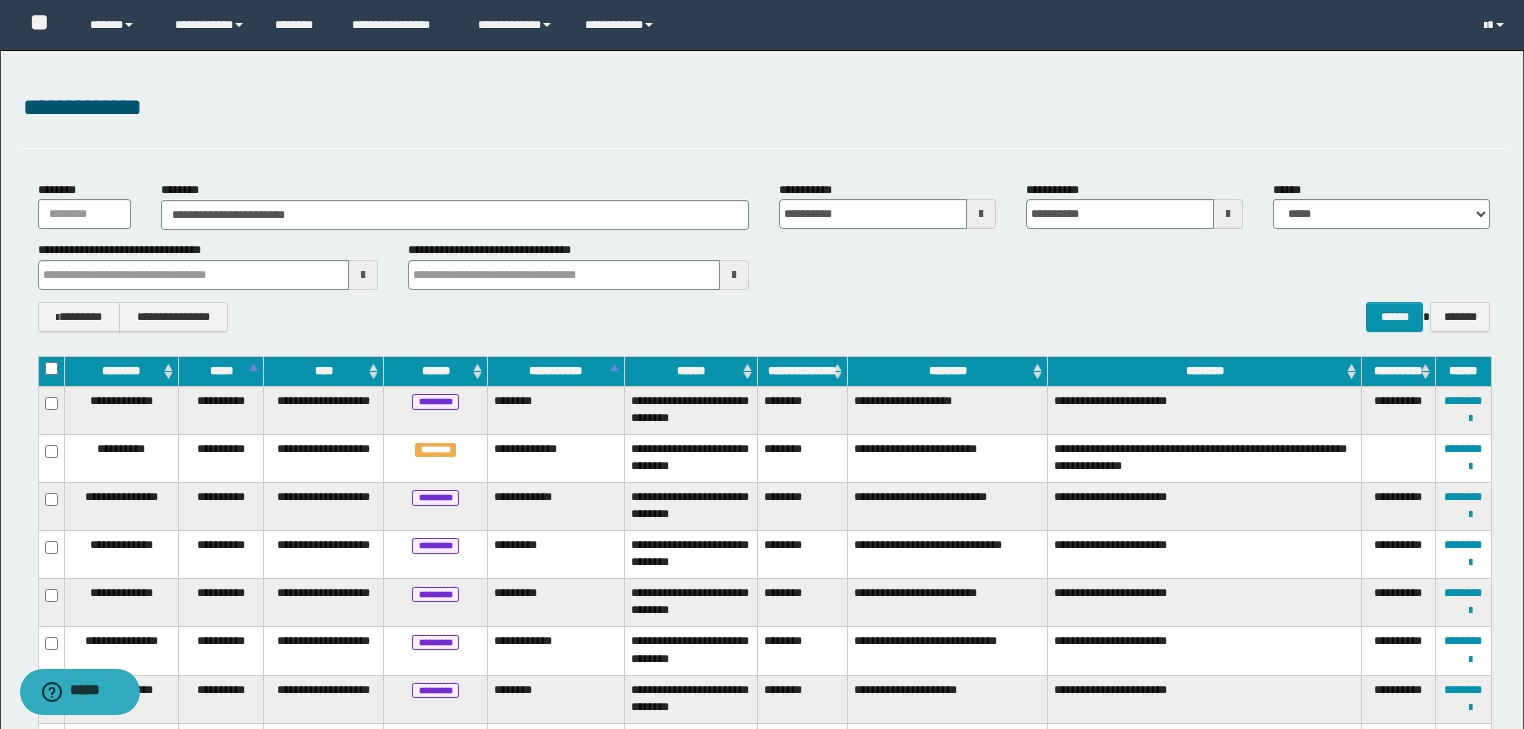 type on "**********" 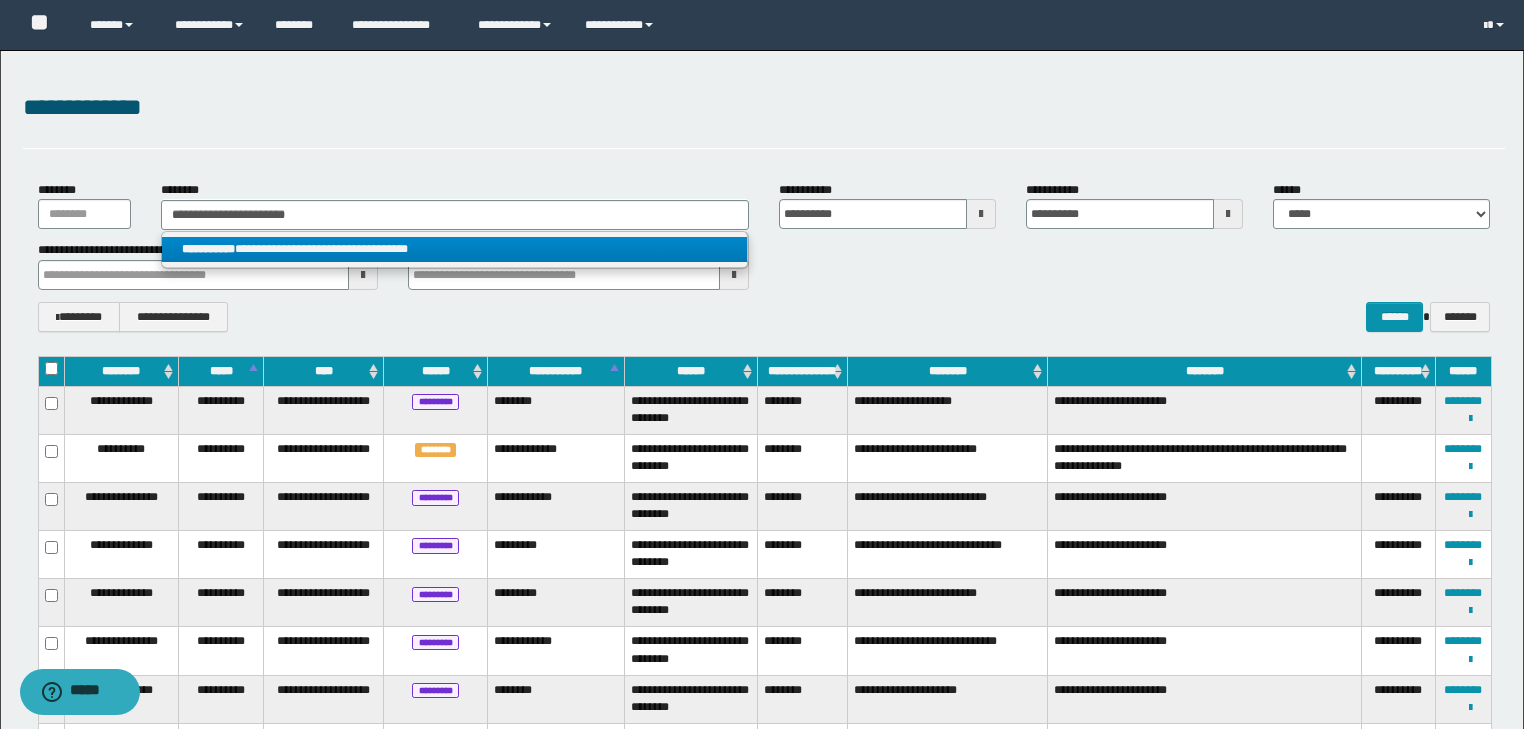 type on "**********" 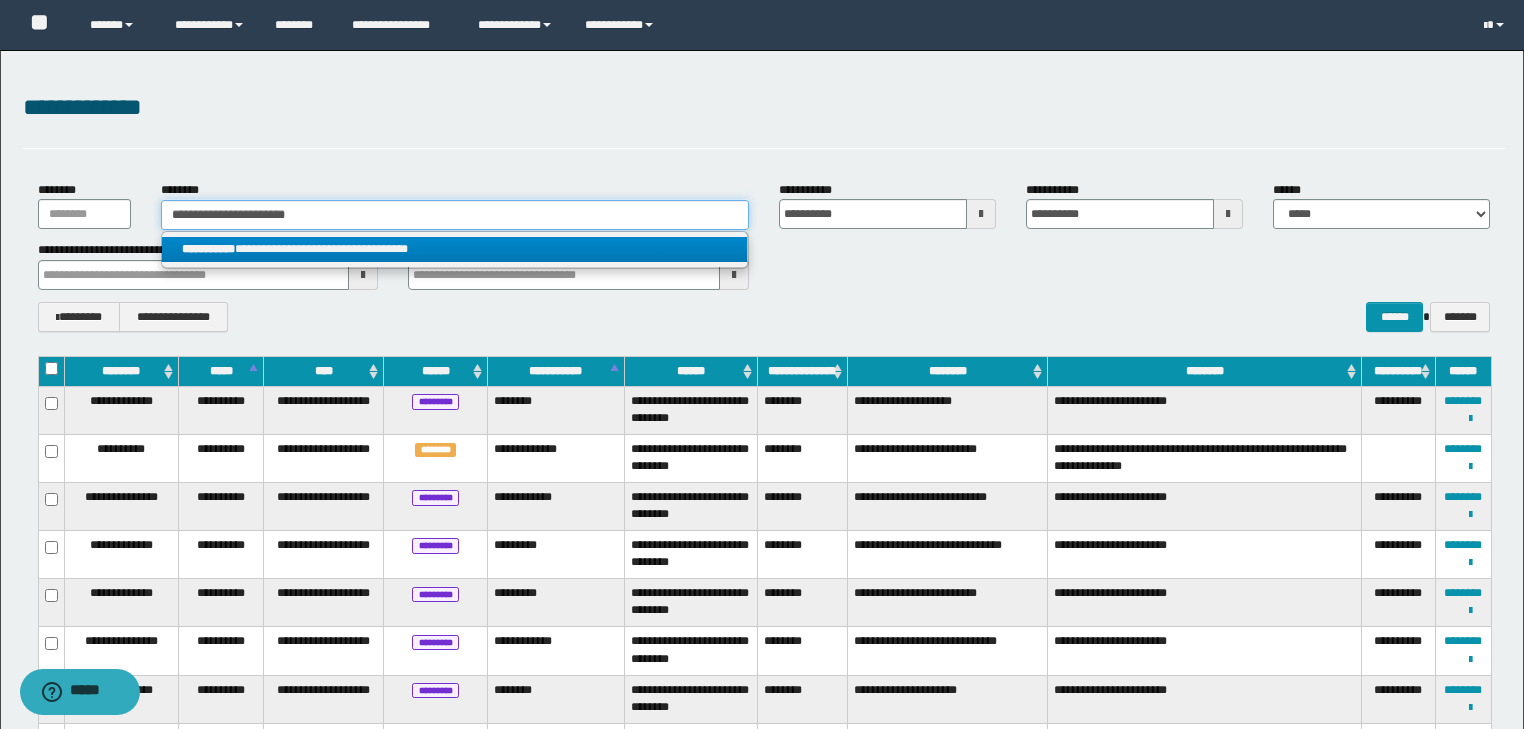 type 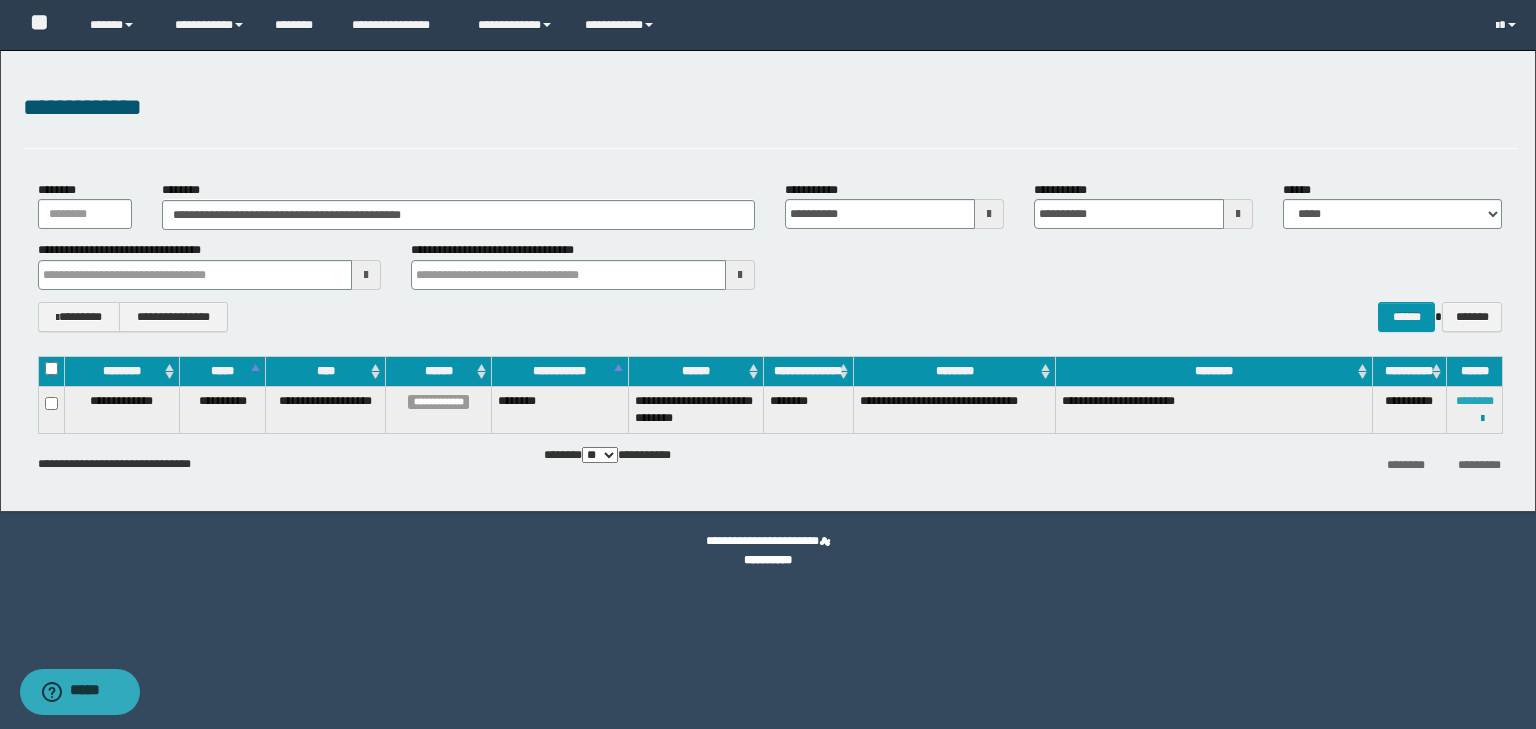 click on "********" at bounding box center [1475, 401] 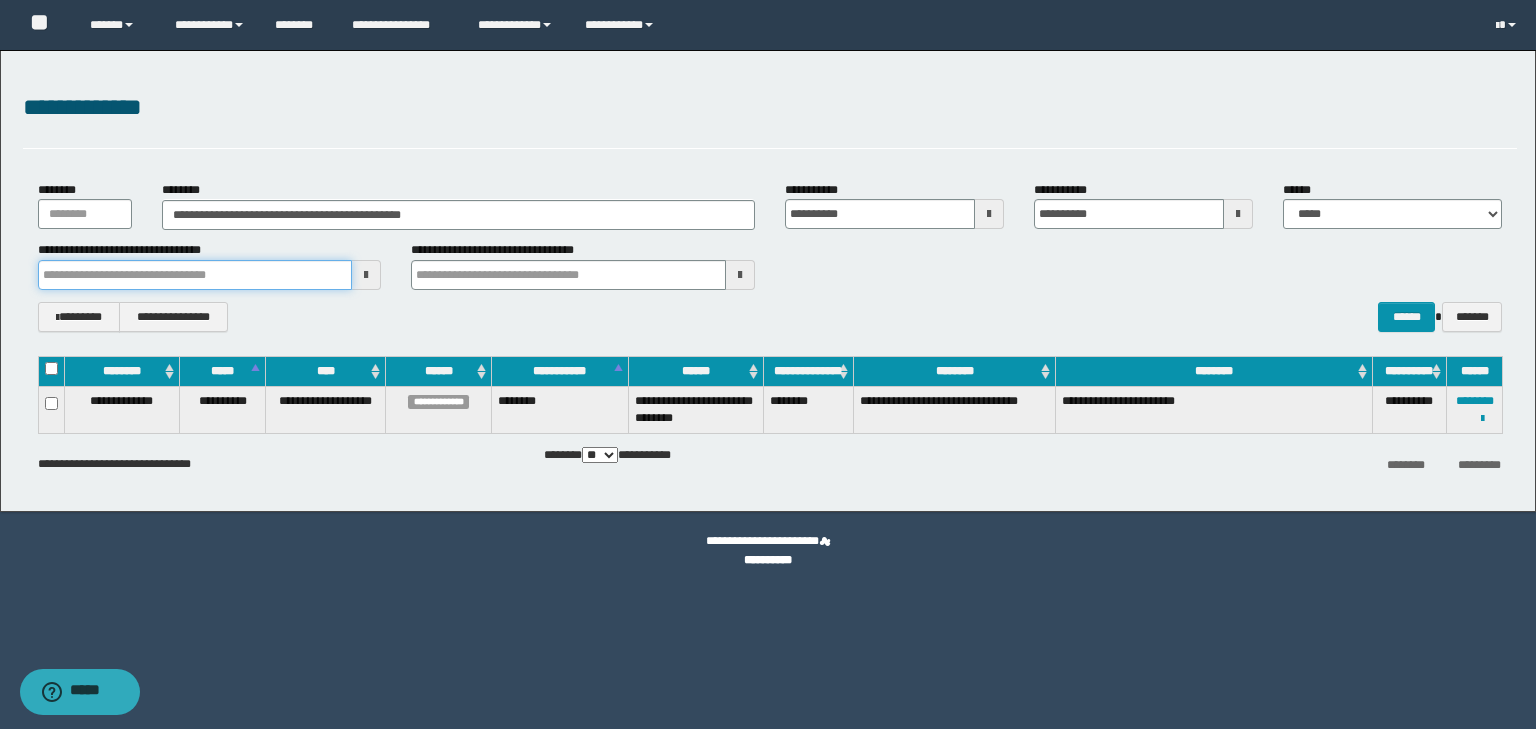 click at bounding box center (195, 275) 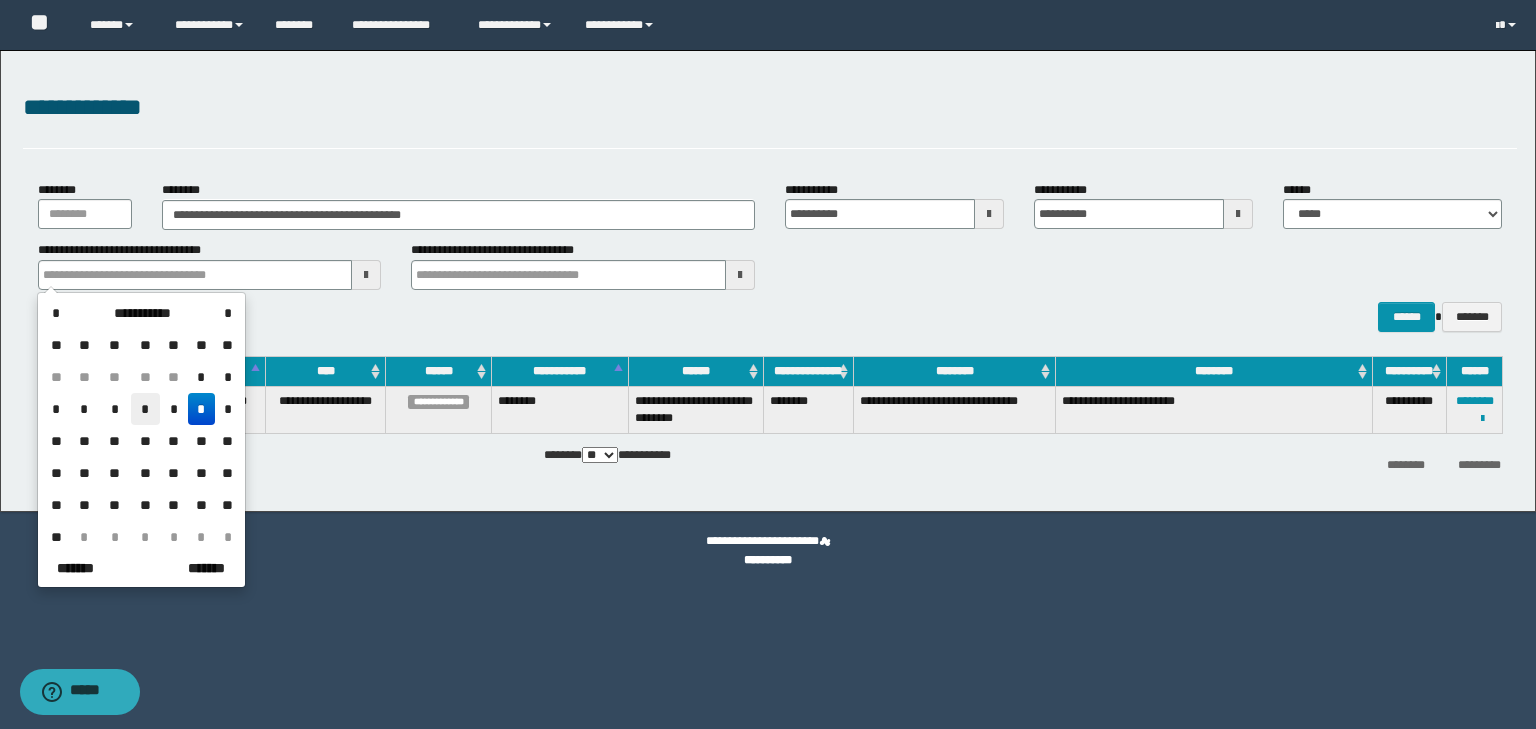 click on "*" at bounding box center (145, 409) 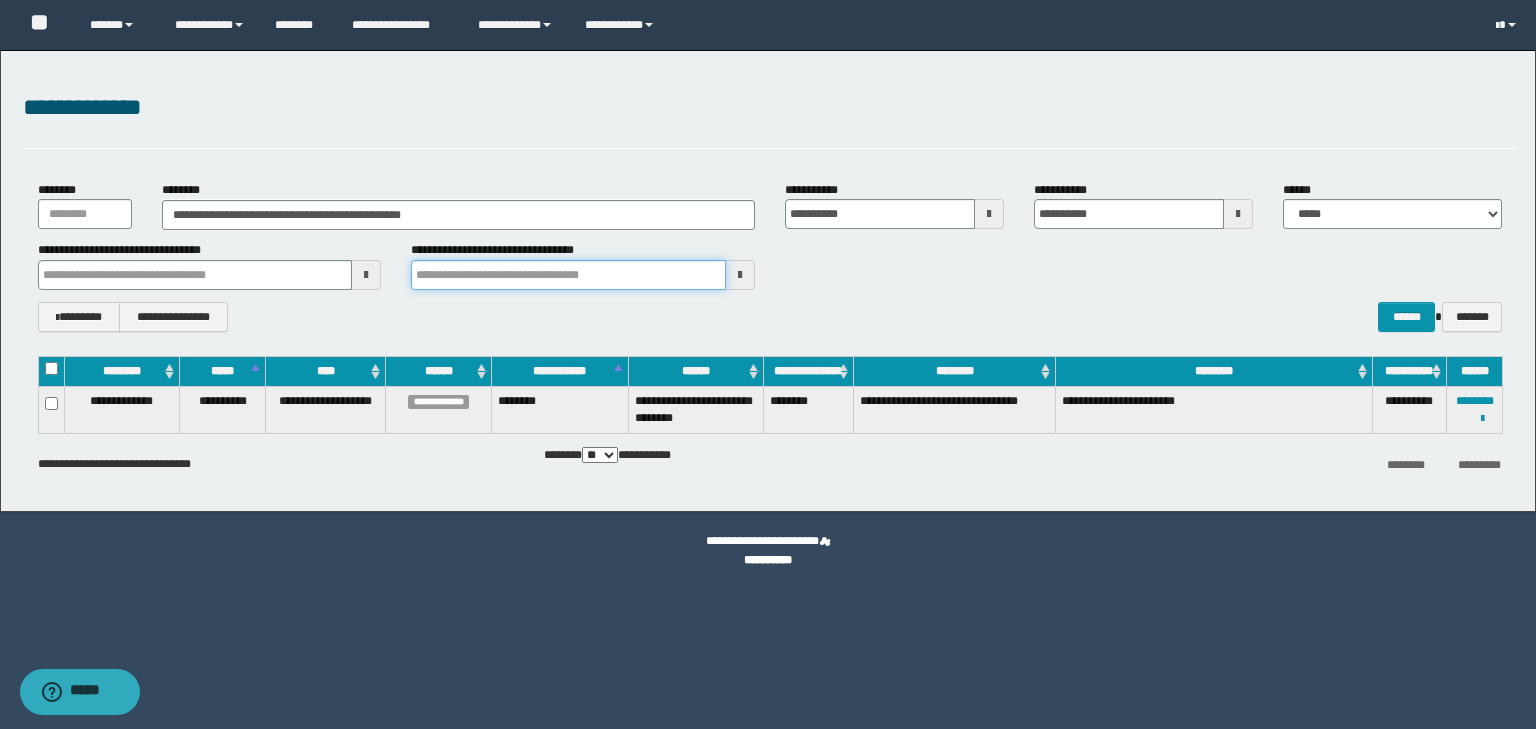 click at bounding box center [568, 275] 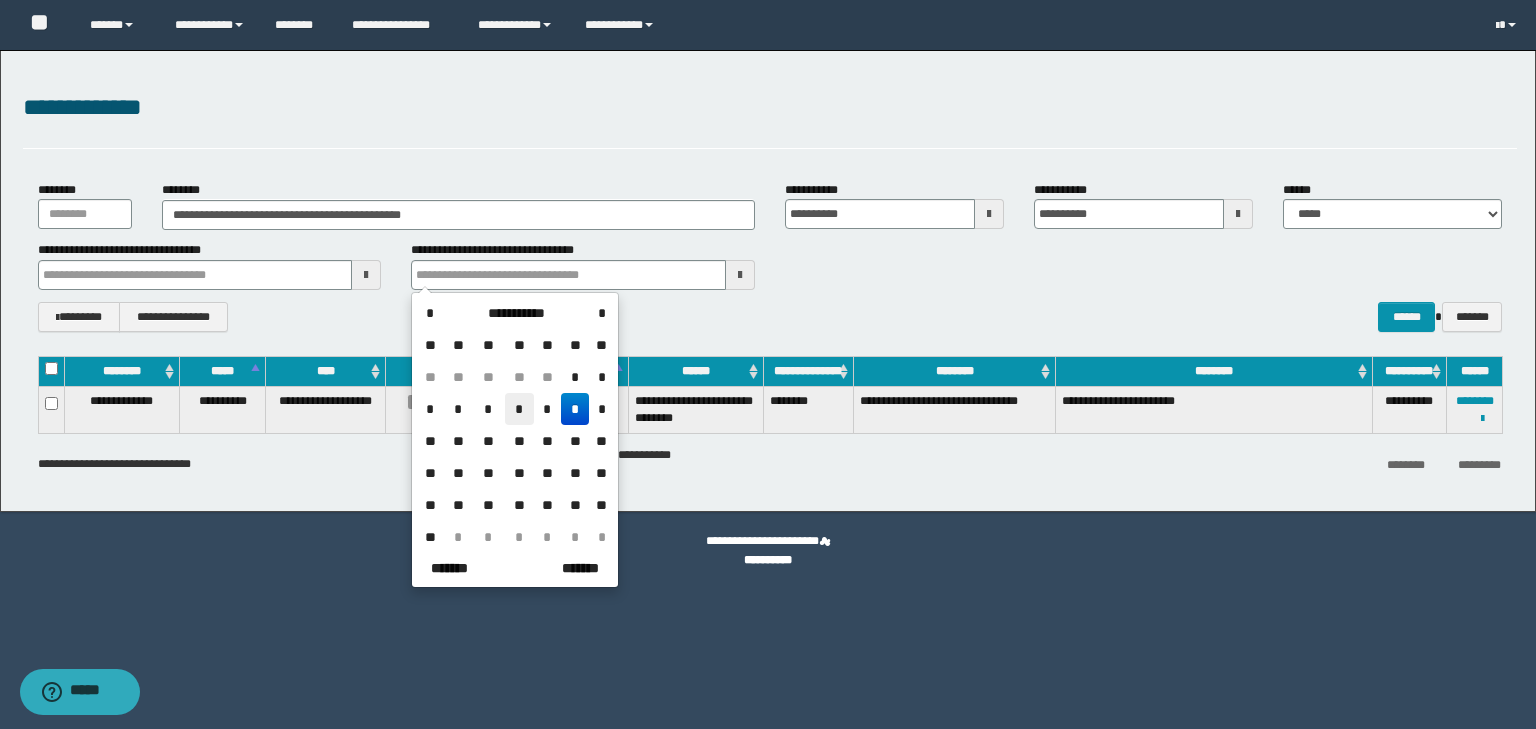 click on "*" at bounding box center (519, 409) 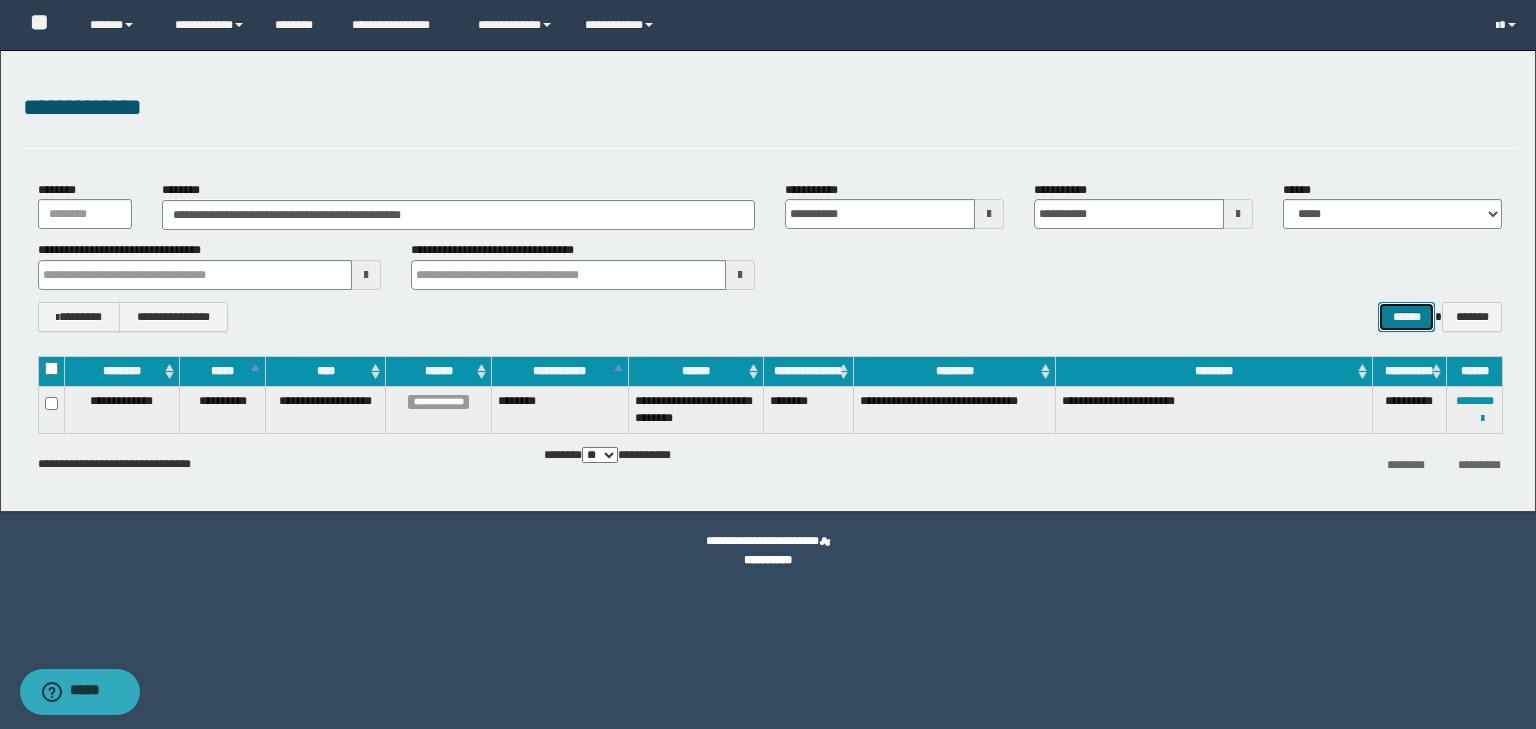 click on "******" at bounding box center (1406, 317) 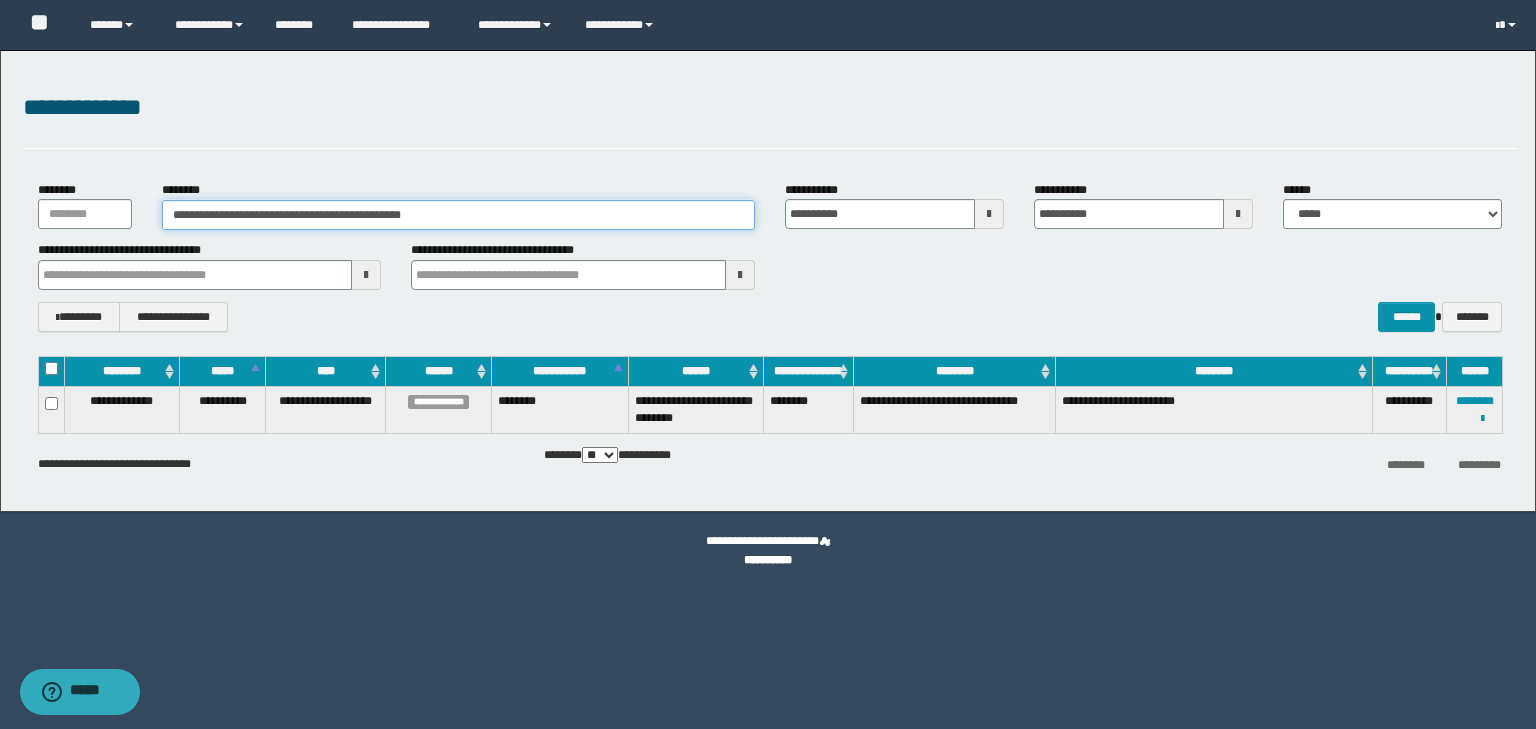 drag, startPoint x: 402, startPoint y: 221, endPoint x: 83, endPoint y: 226, distance: 319.03918 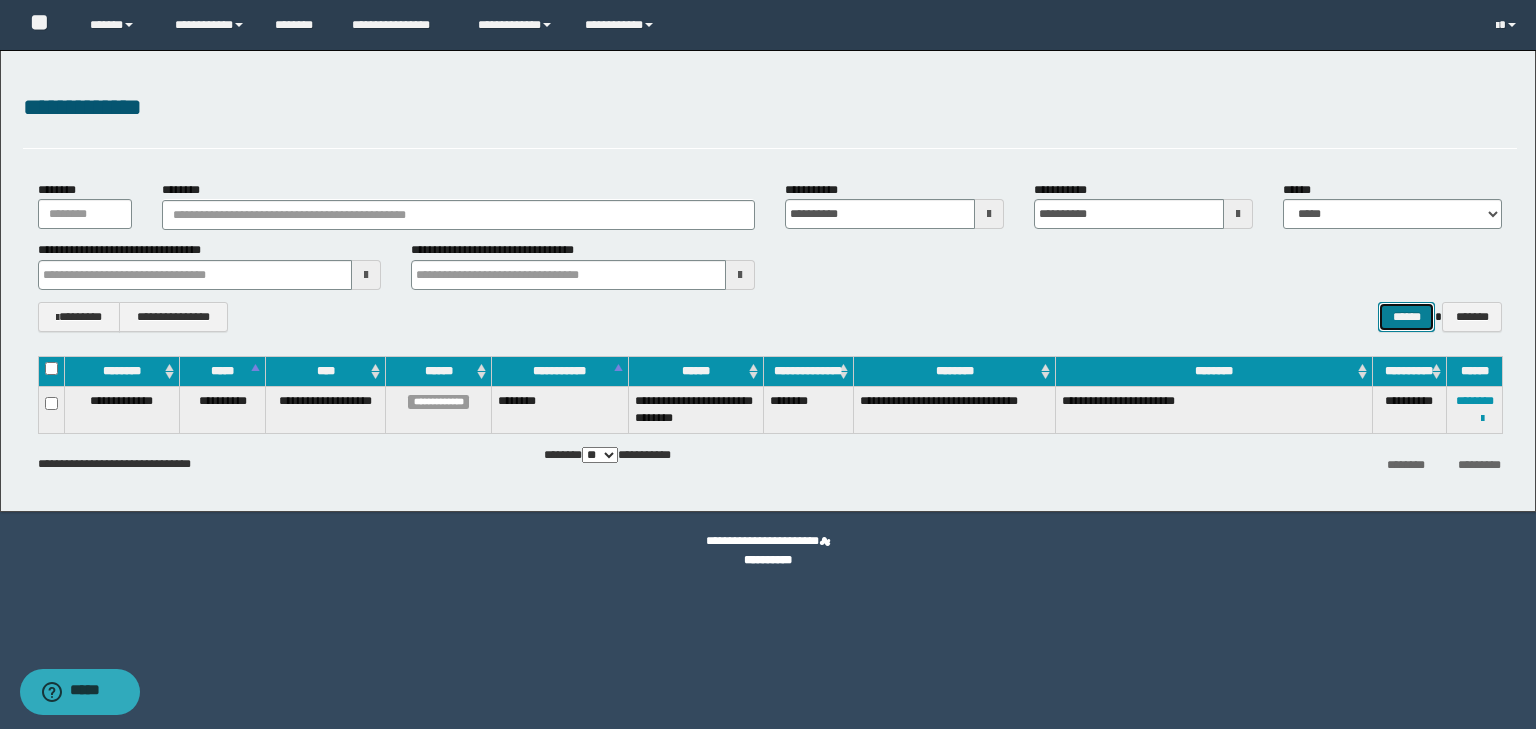 click on "******" at bounding box center (1406, 317) 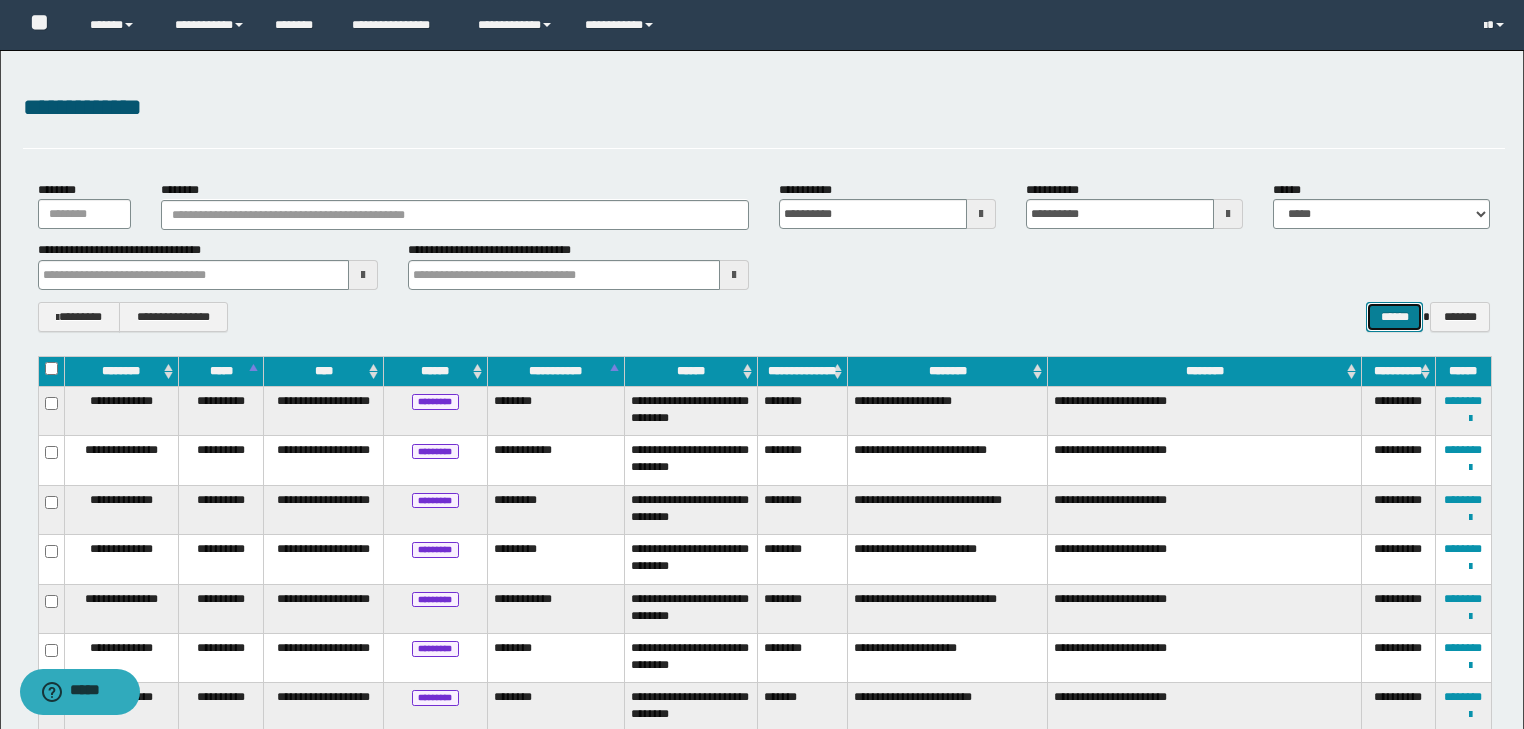 scroll, scrollTop: 0, scrollLeft: 0, axis: both 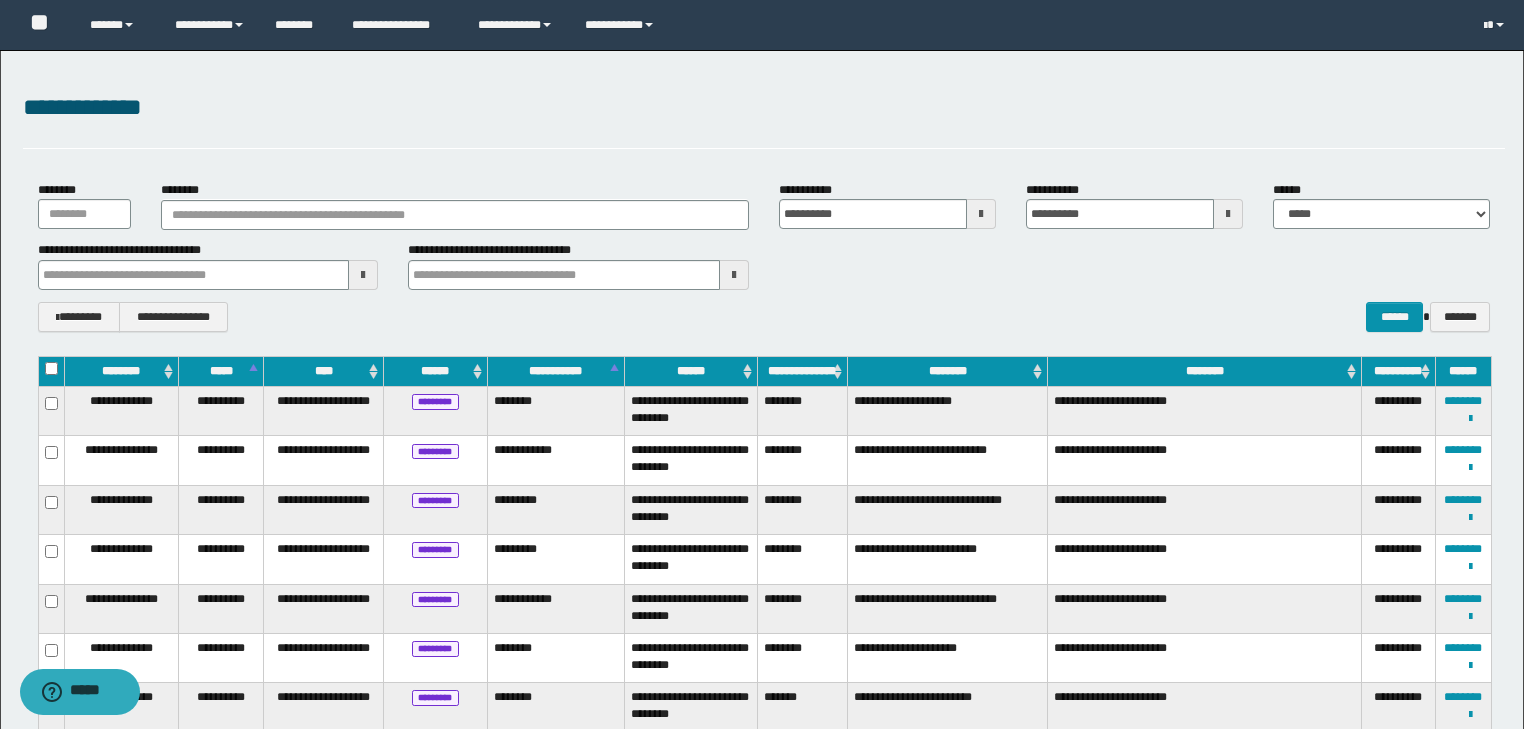 click on "******" at bounding box center [690, 371] 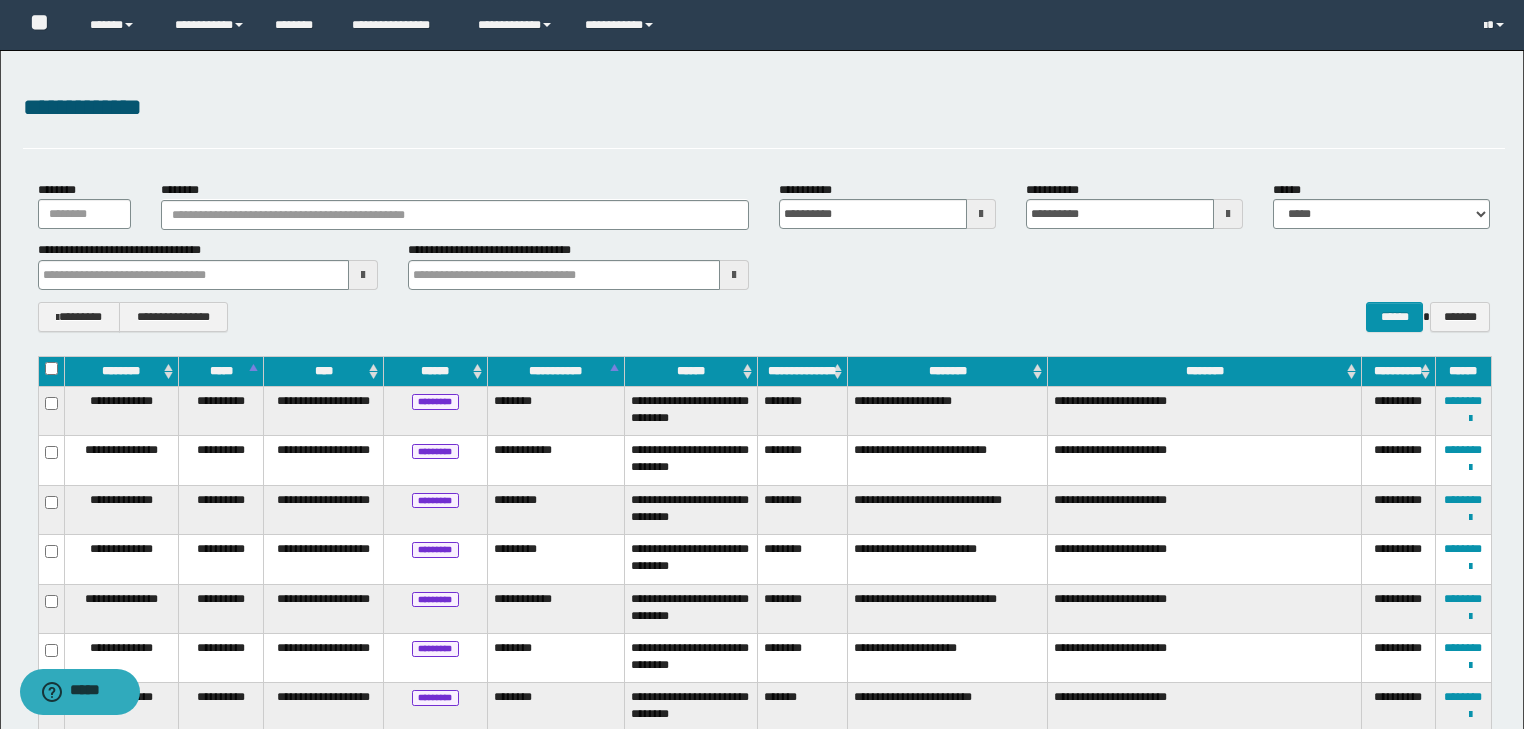 click on "******" at bounding box center [690, 371] 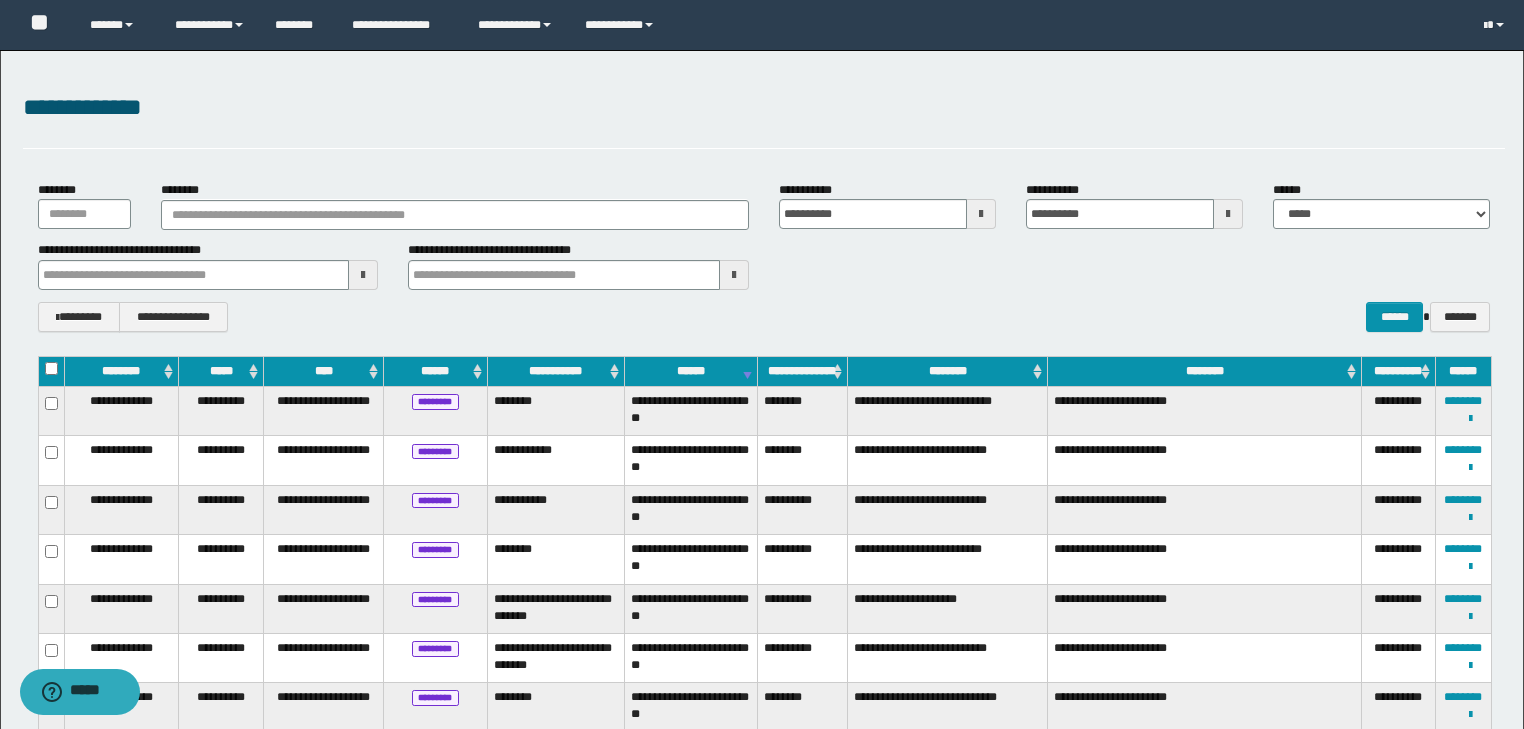 click on "******" at bounding box center (690, 371) 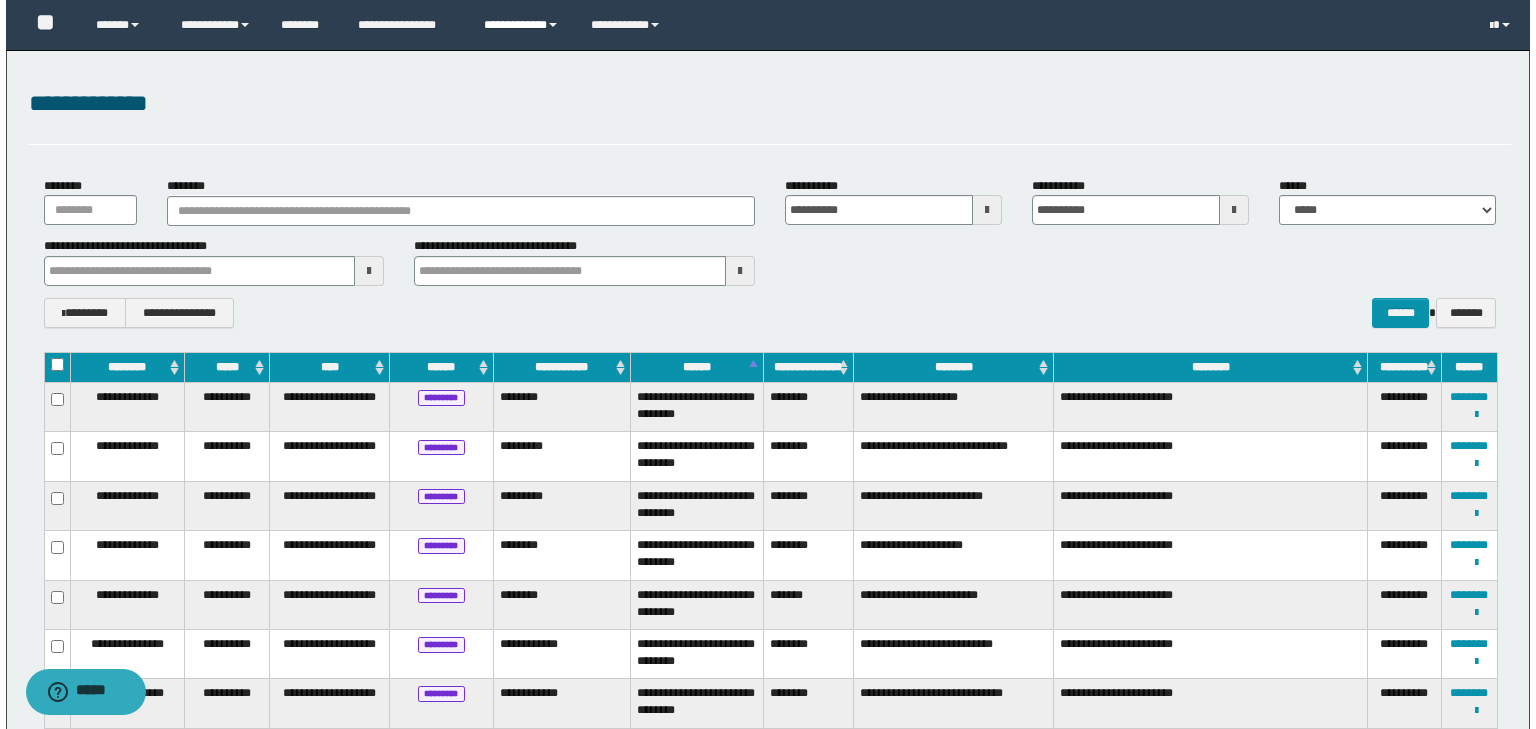 scroll, scrollTop: 0, scrollLeft: 0, axis: both 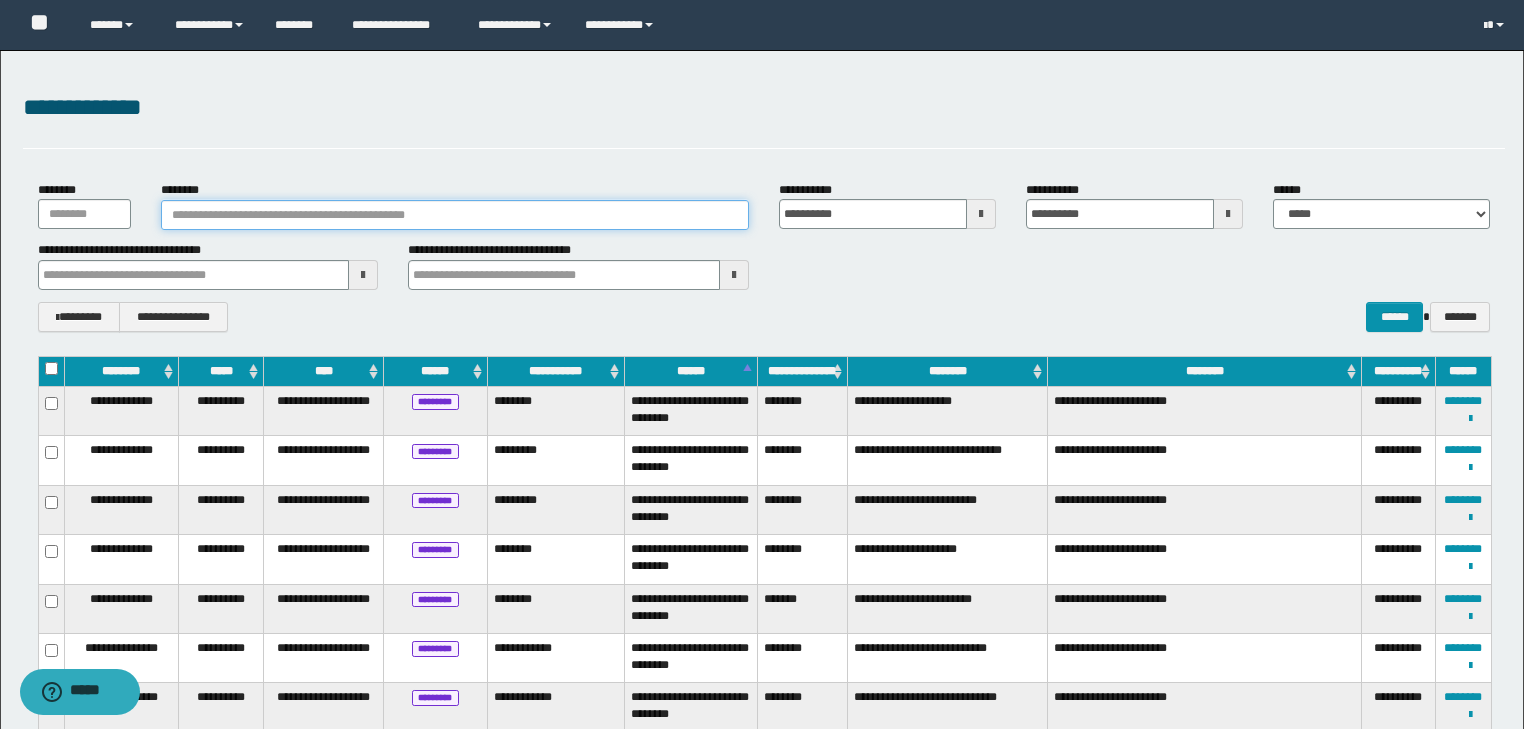 click on "********" at bounding box center (455, 215) 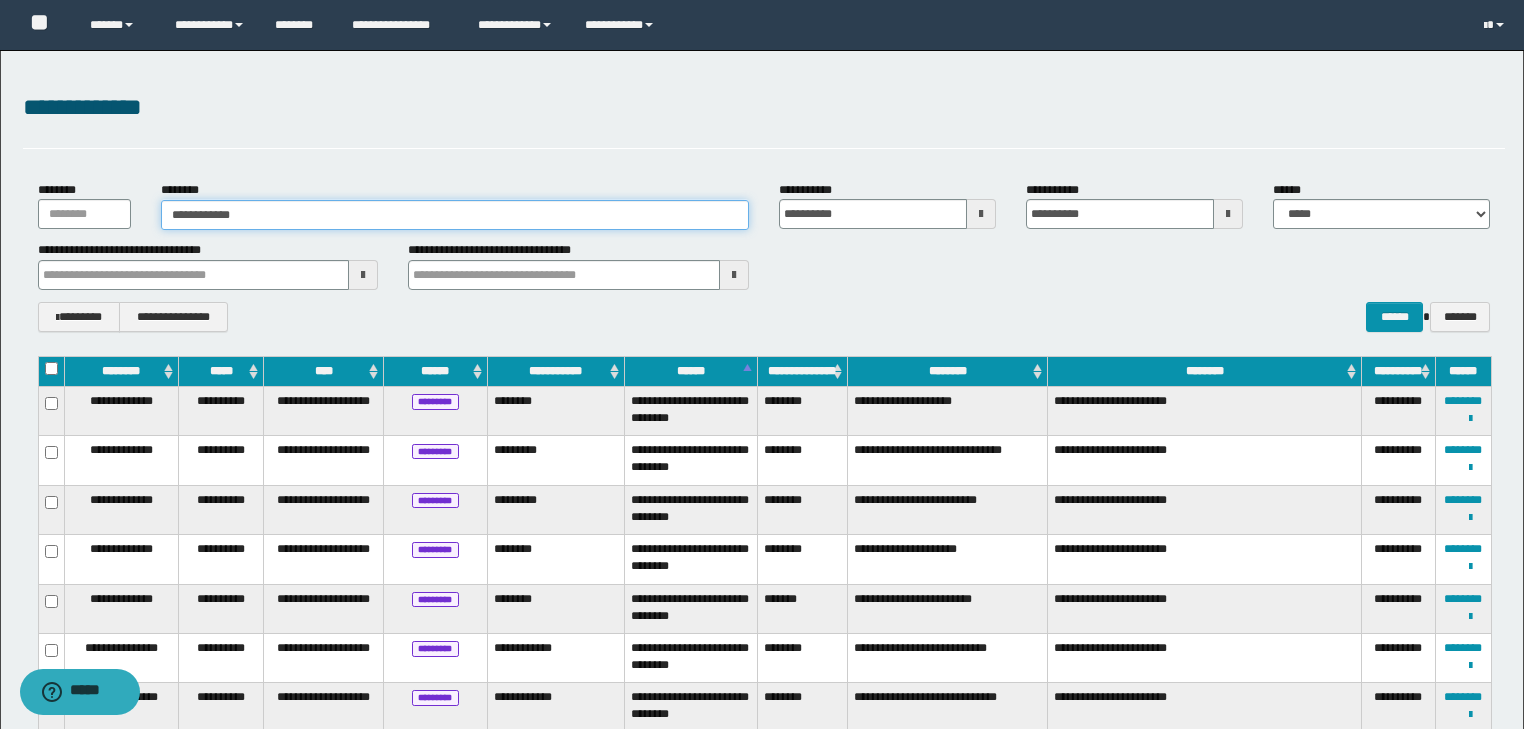 type on "**********" 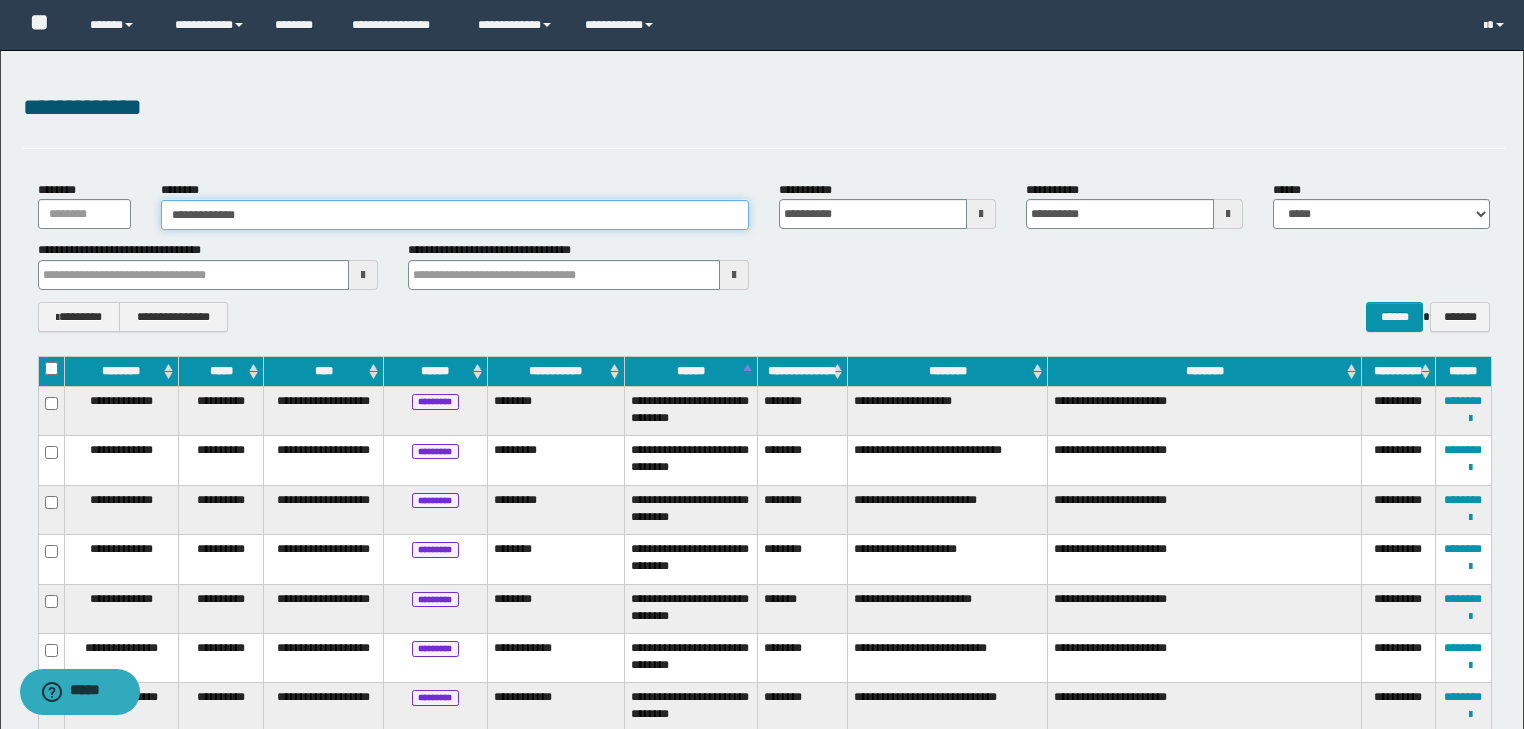 type on "**********" 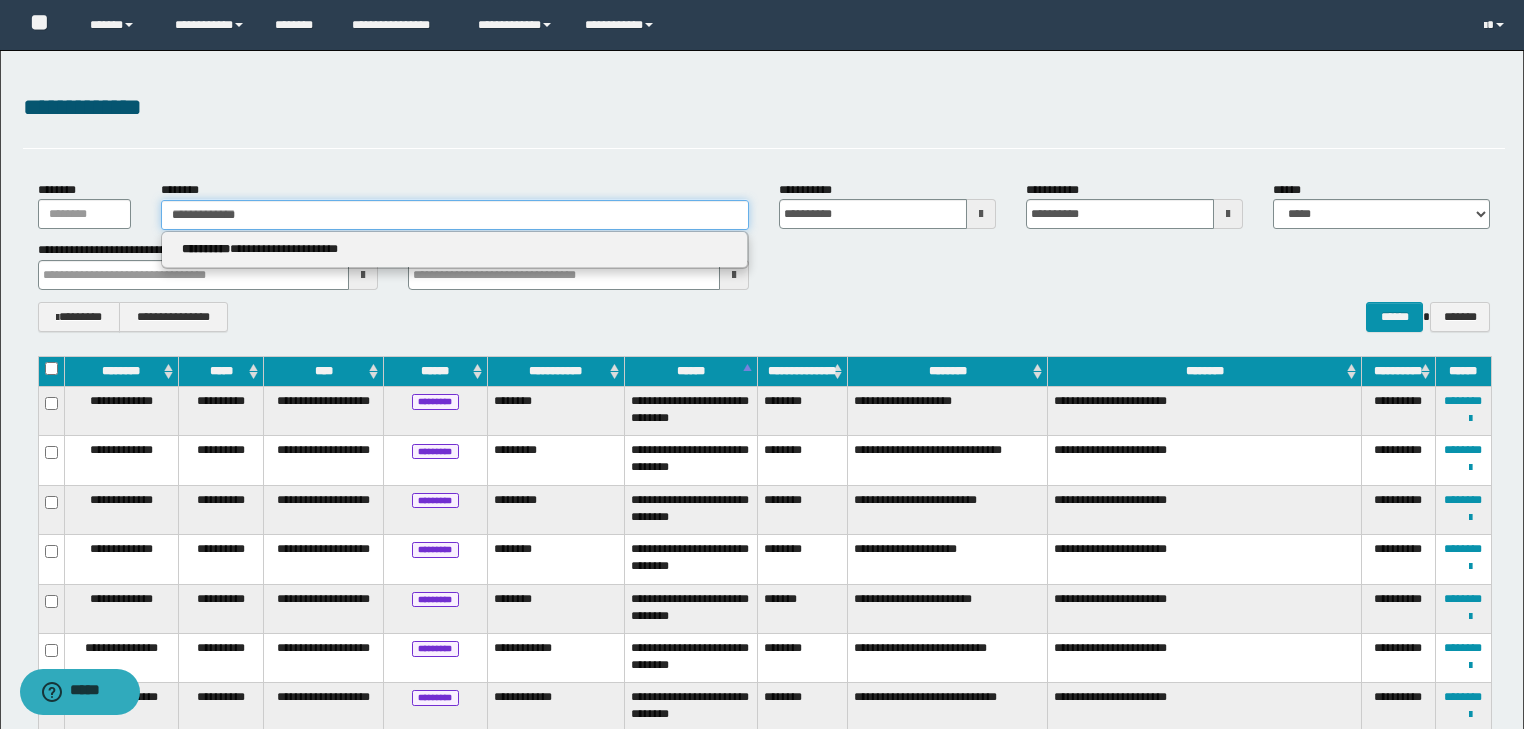 type on "**********" 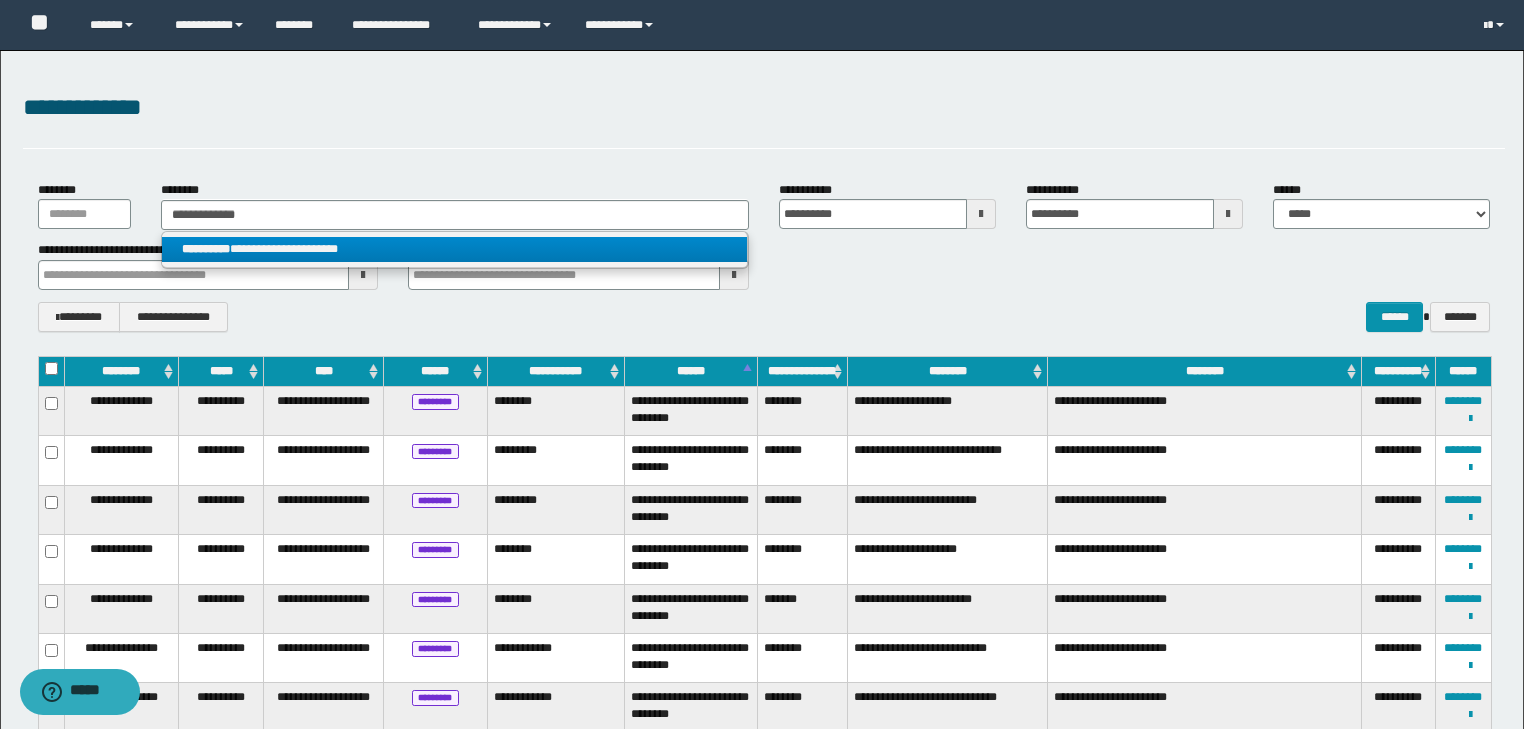 click on "**********" at bounding box center (454, 249) 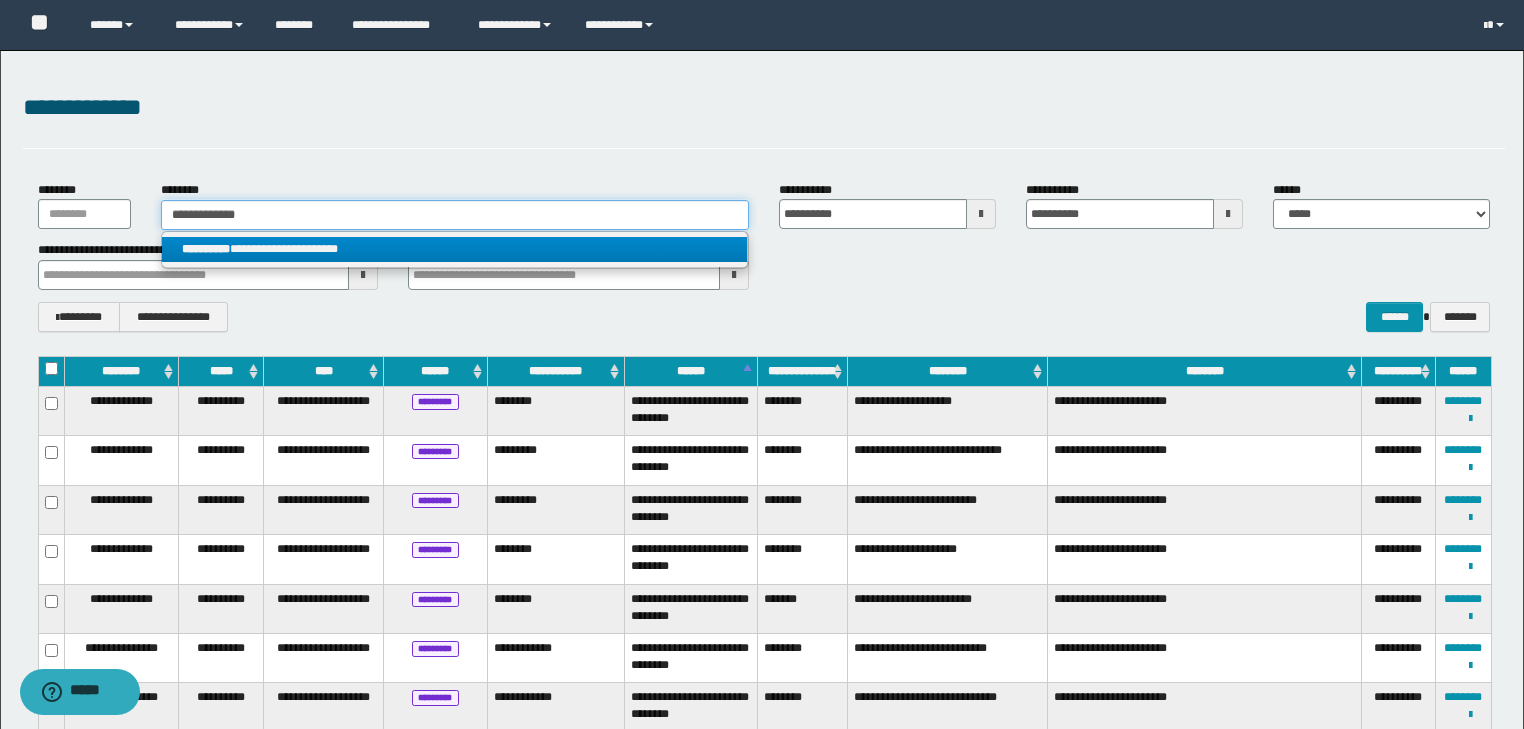 type 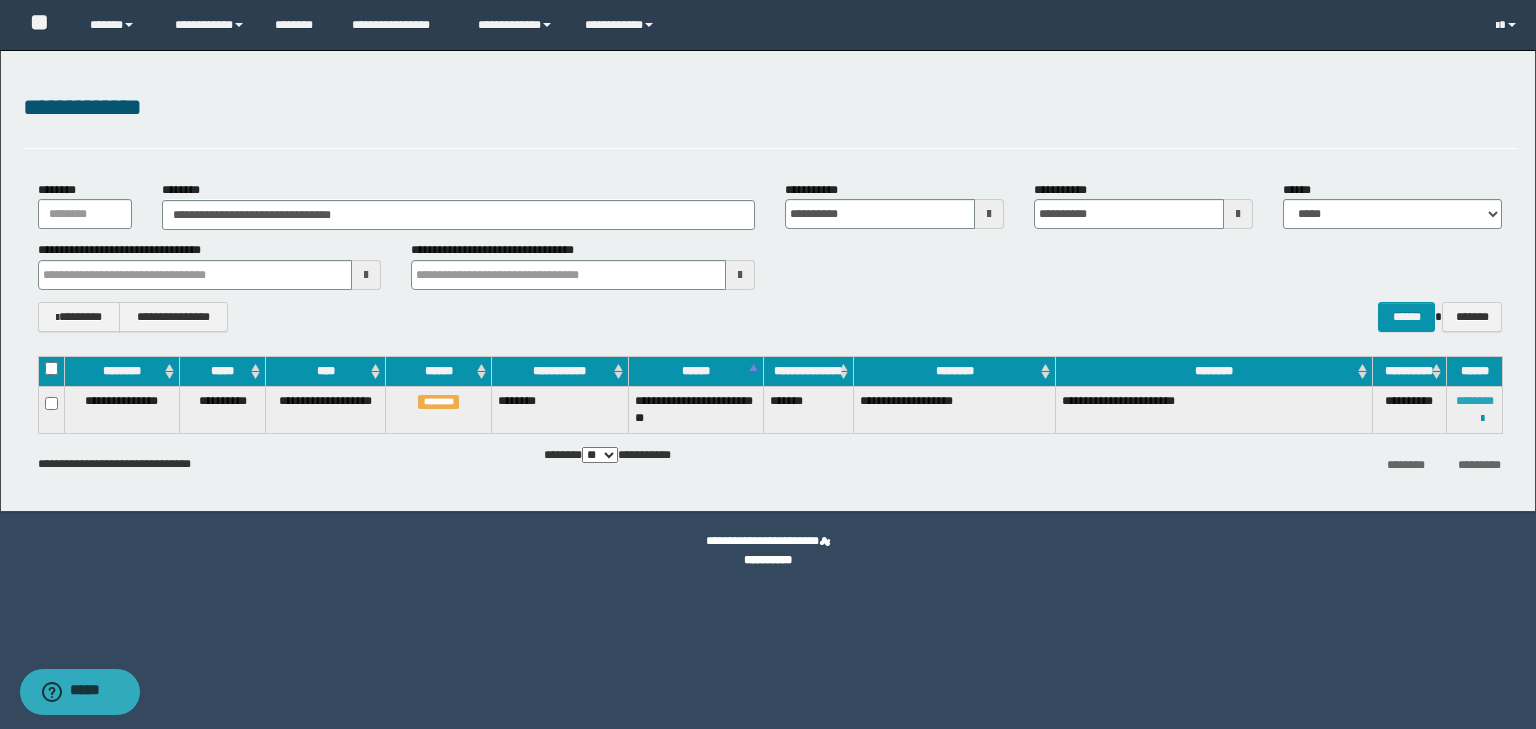 click on "********" at bounding box center (1475, 401) 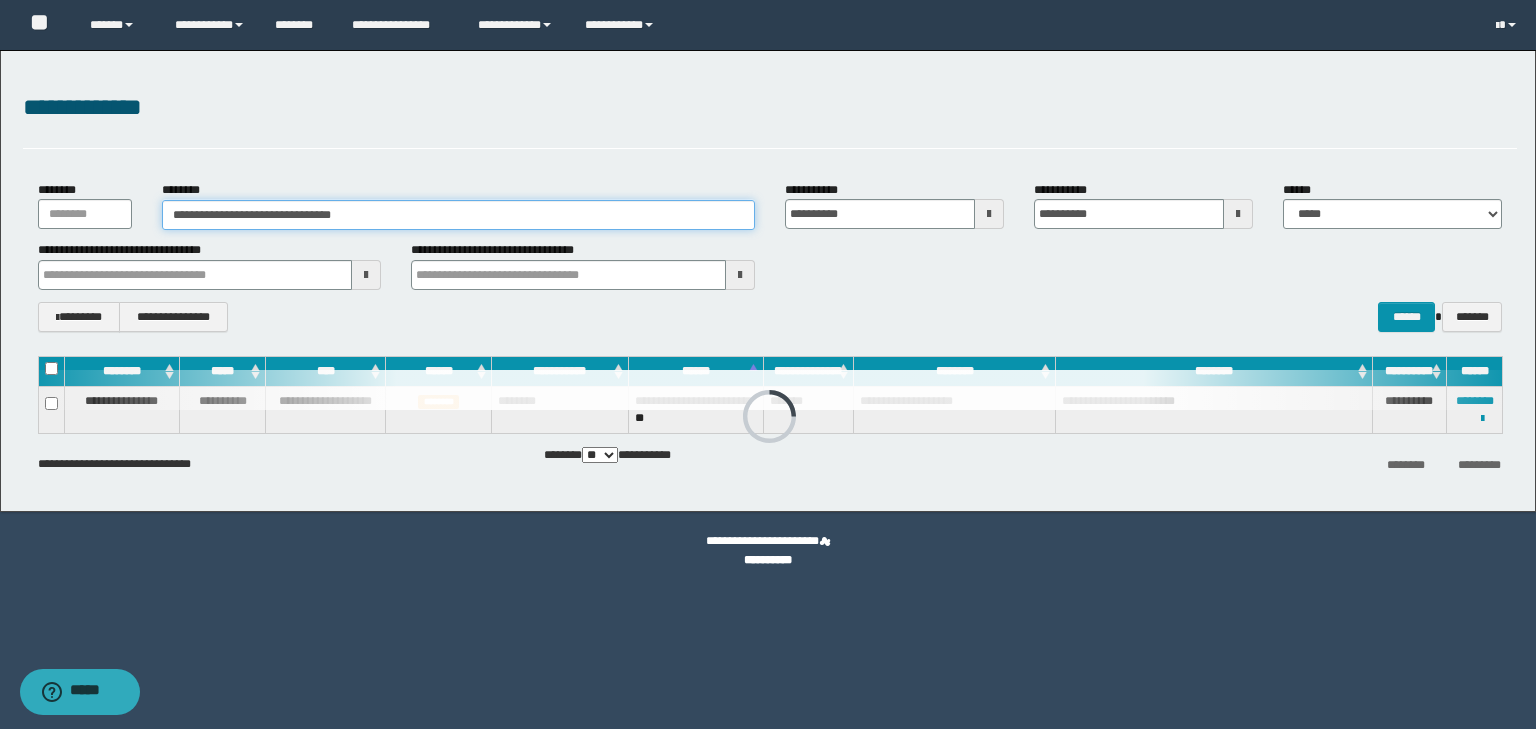 click on "**********" at bounding box center [458, 215] 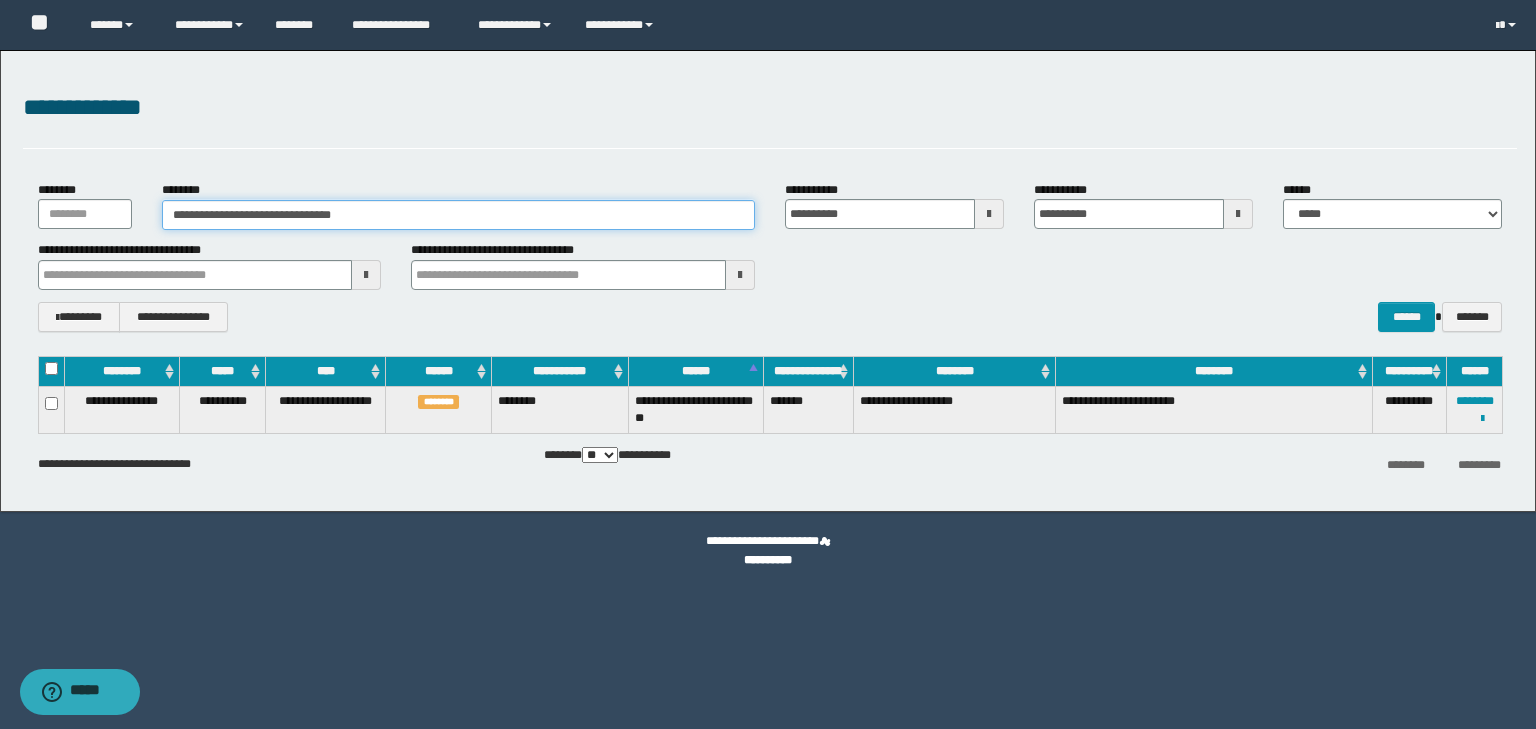 click on "**********" at bounding box center [458, 215] 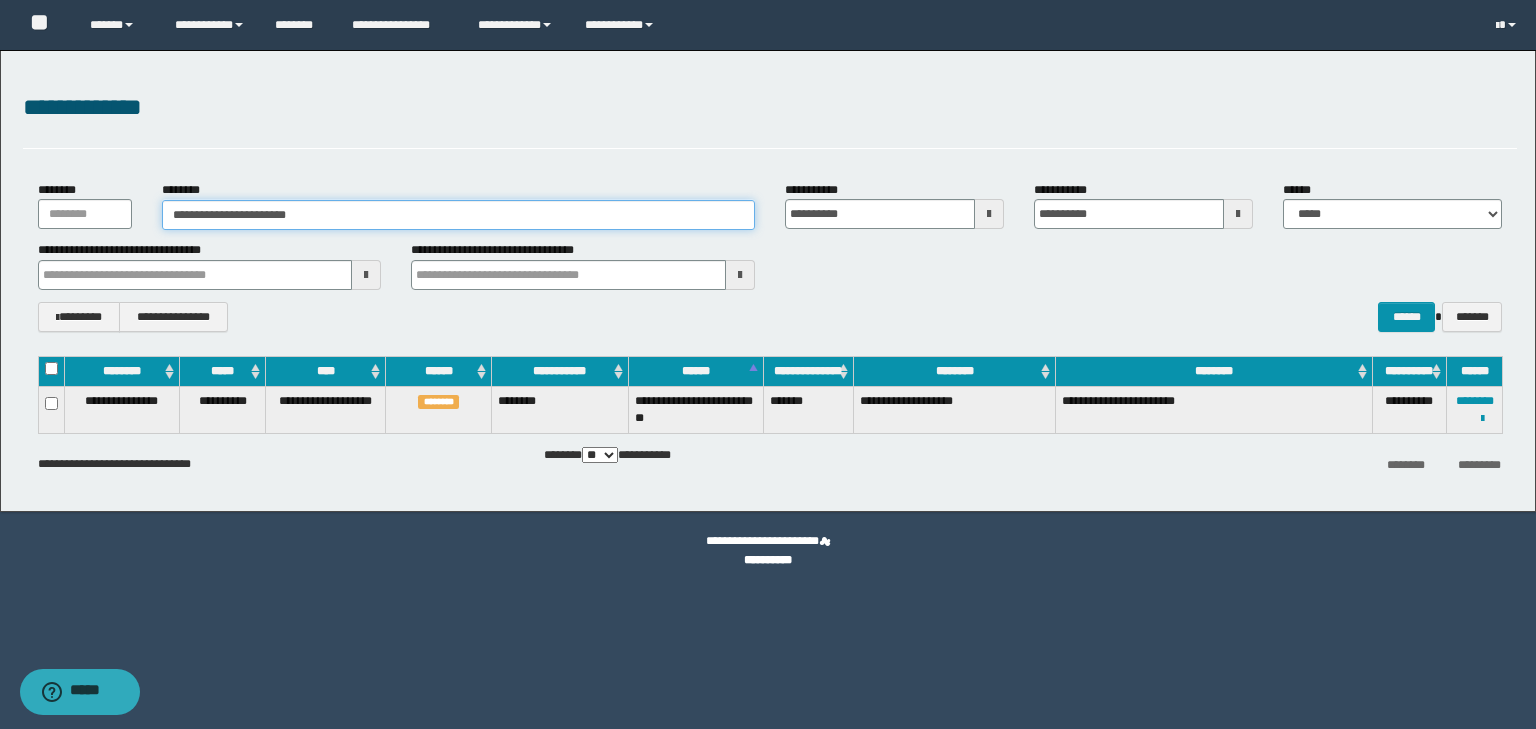 type on "**********" 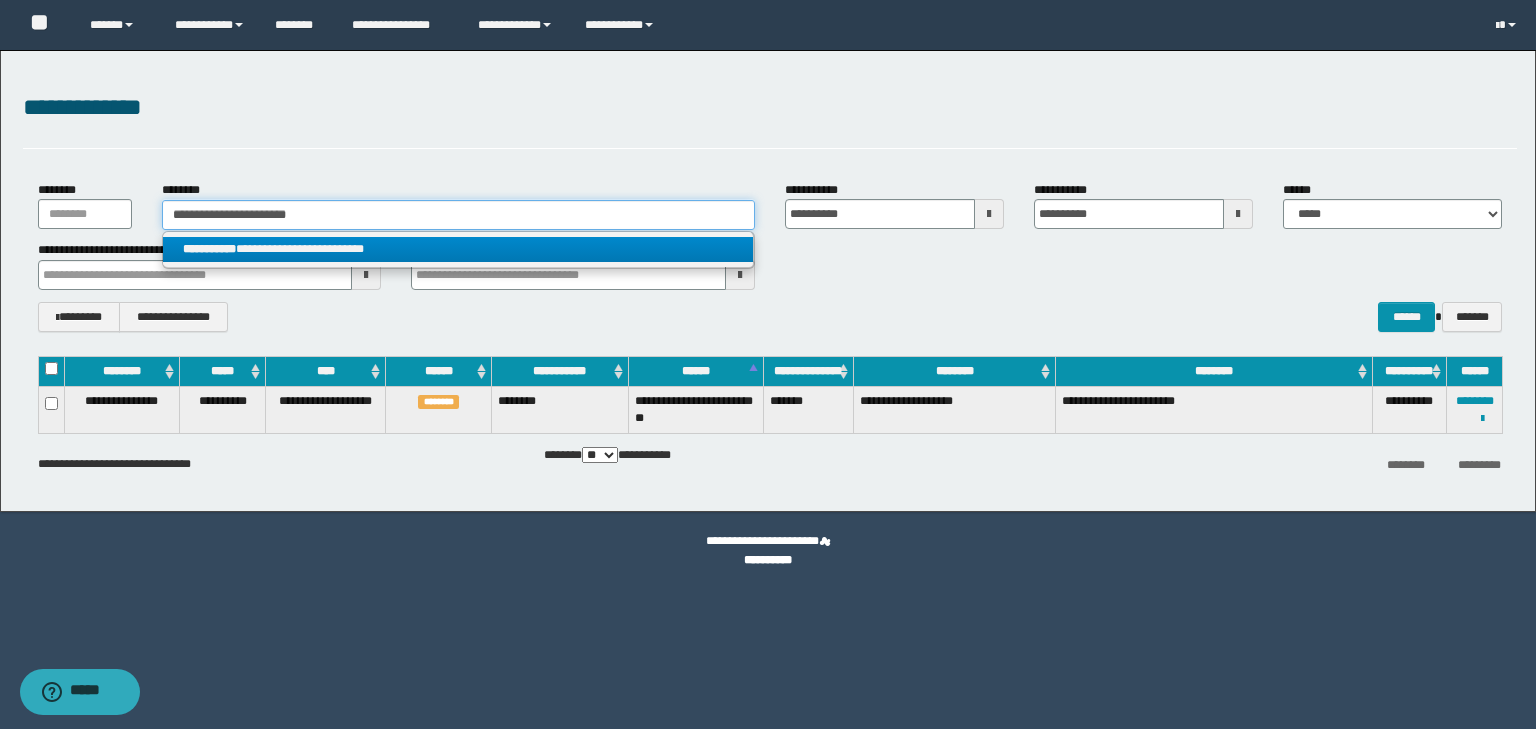 type on "**********" 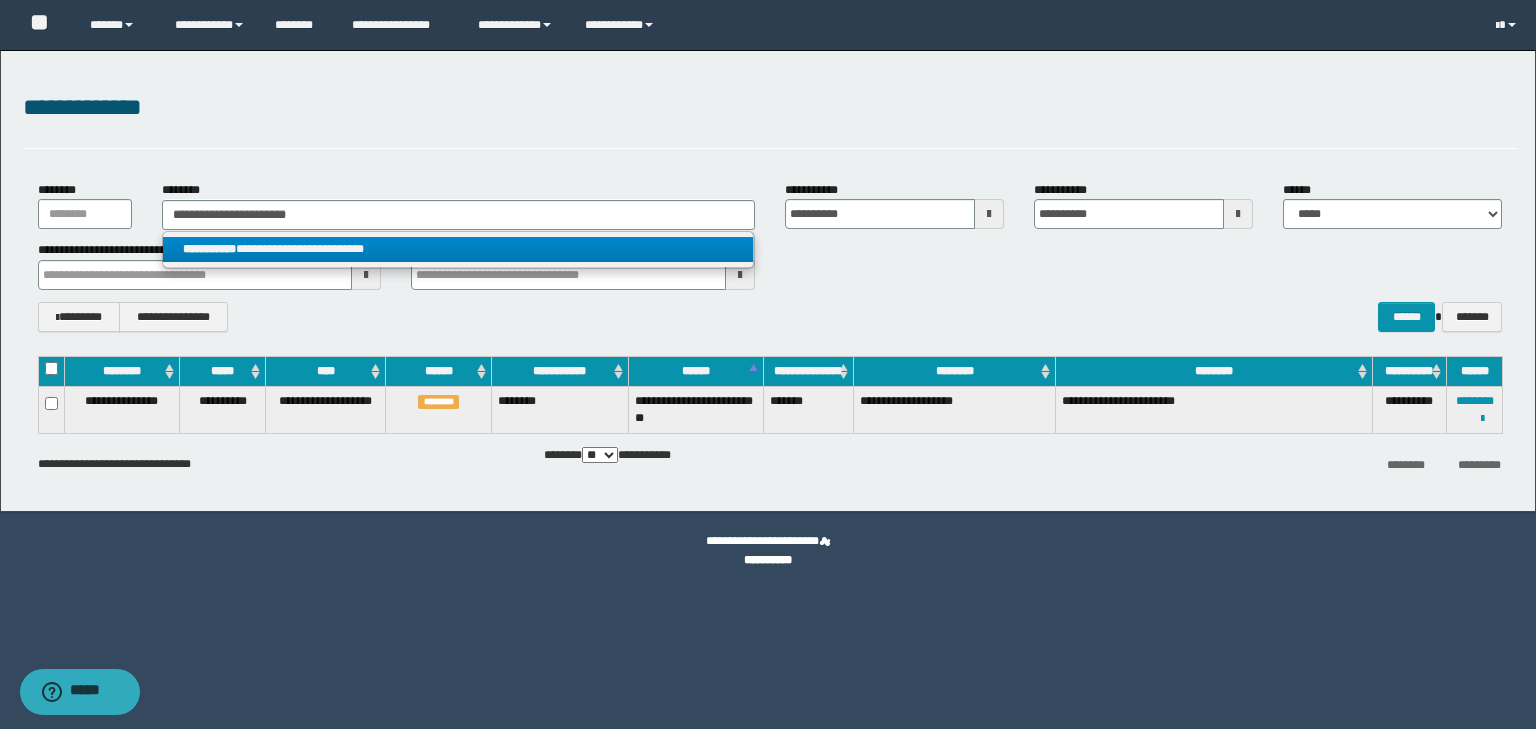 click on "**********" at bounding box center [458, 249] 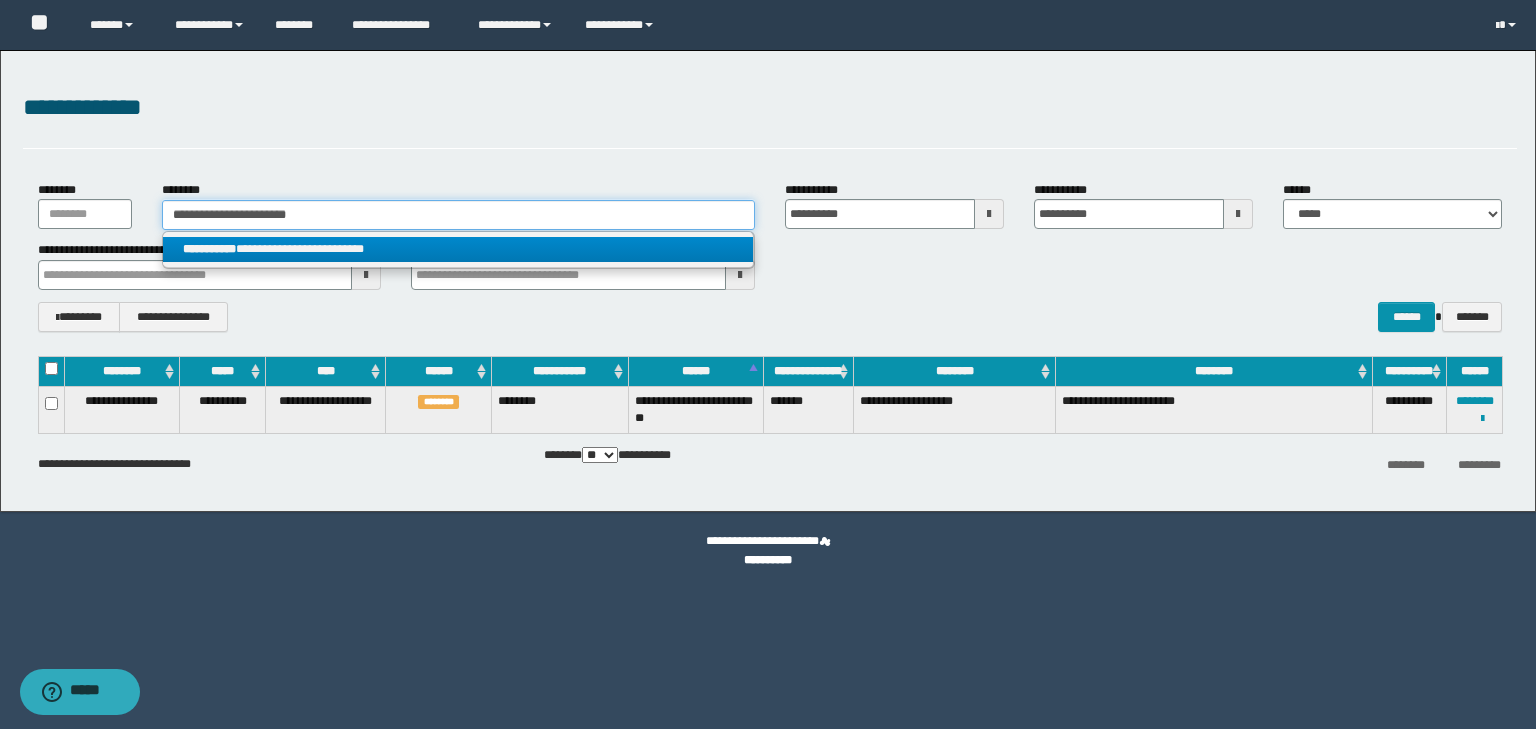 type 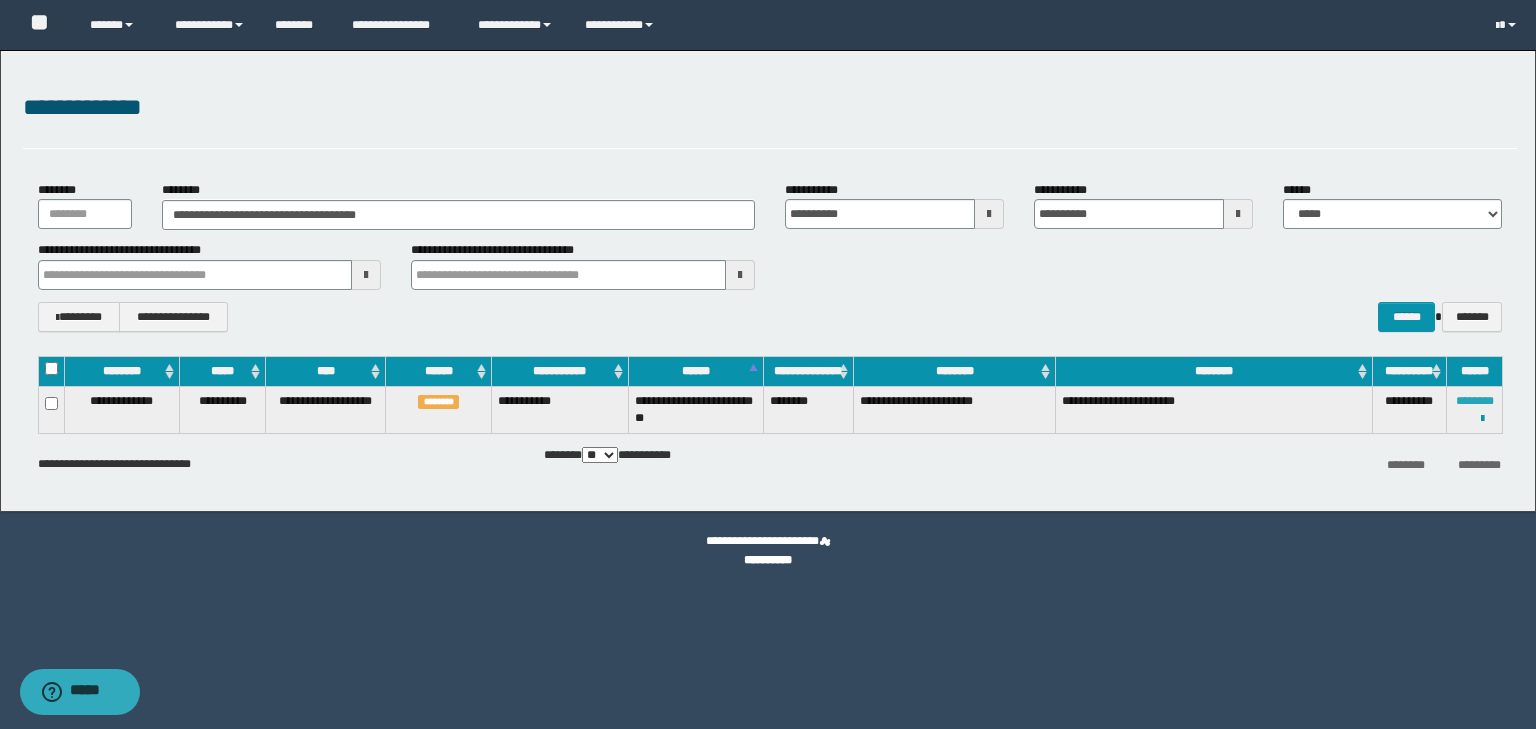 click on "********" at bounding box center [1475, 401] 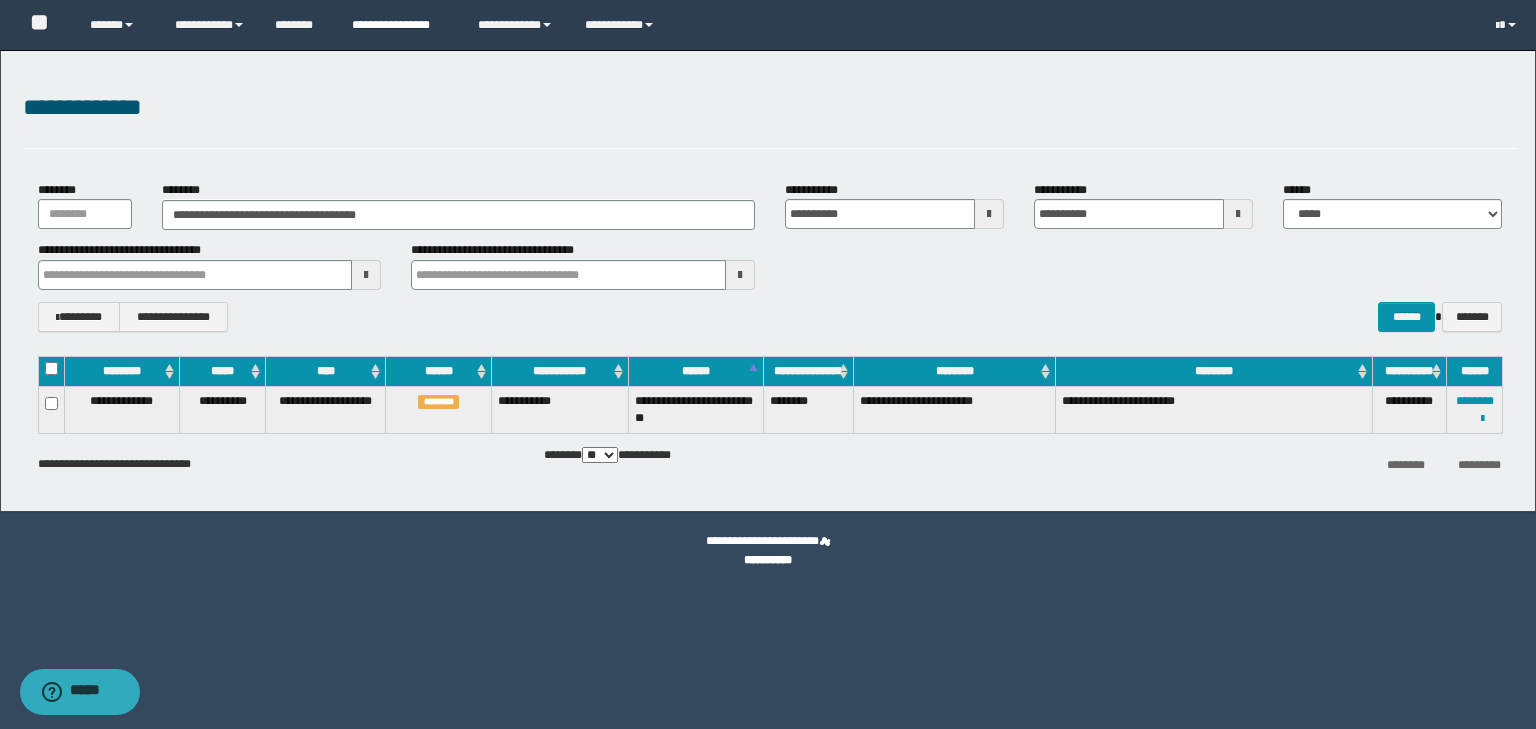 click on "**********" at bounding box center [400, 25] 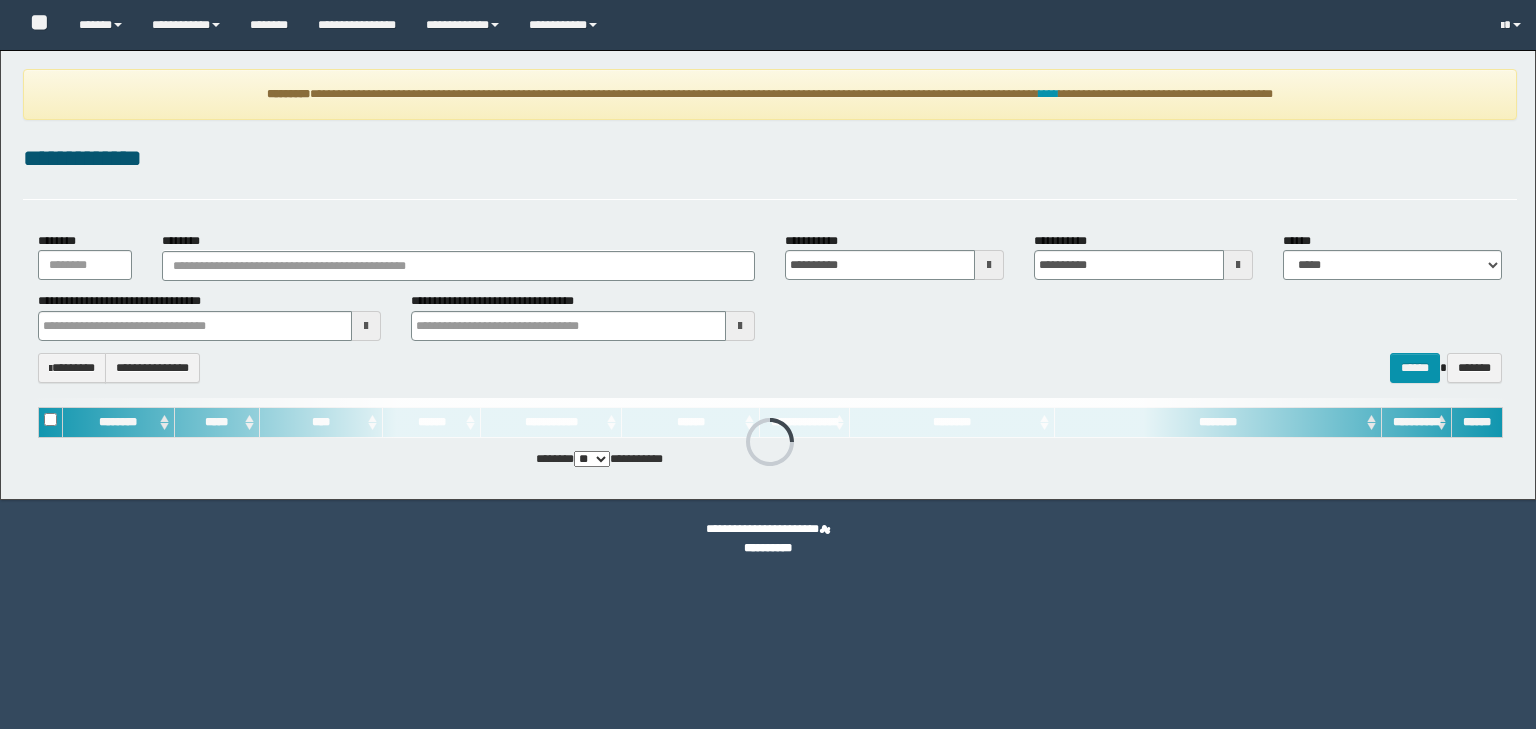 scroll, scrollTop: 0, scrollLeft: 0, axis: both 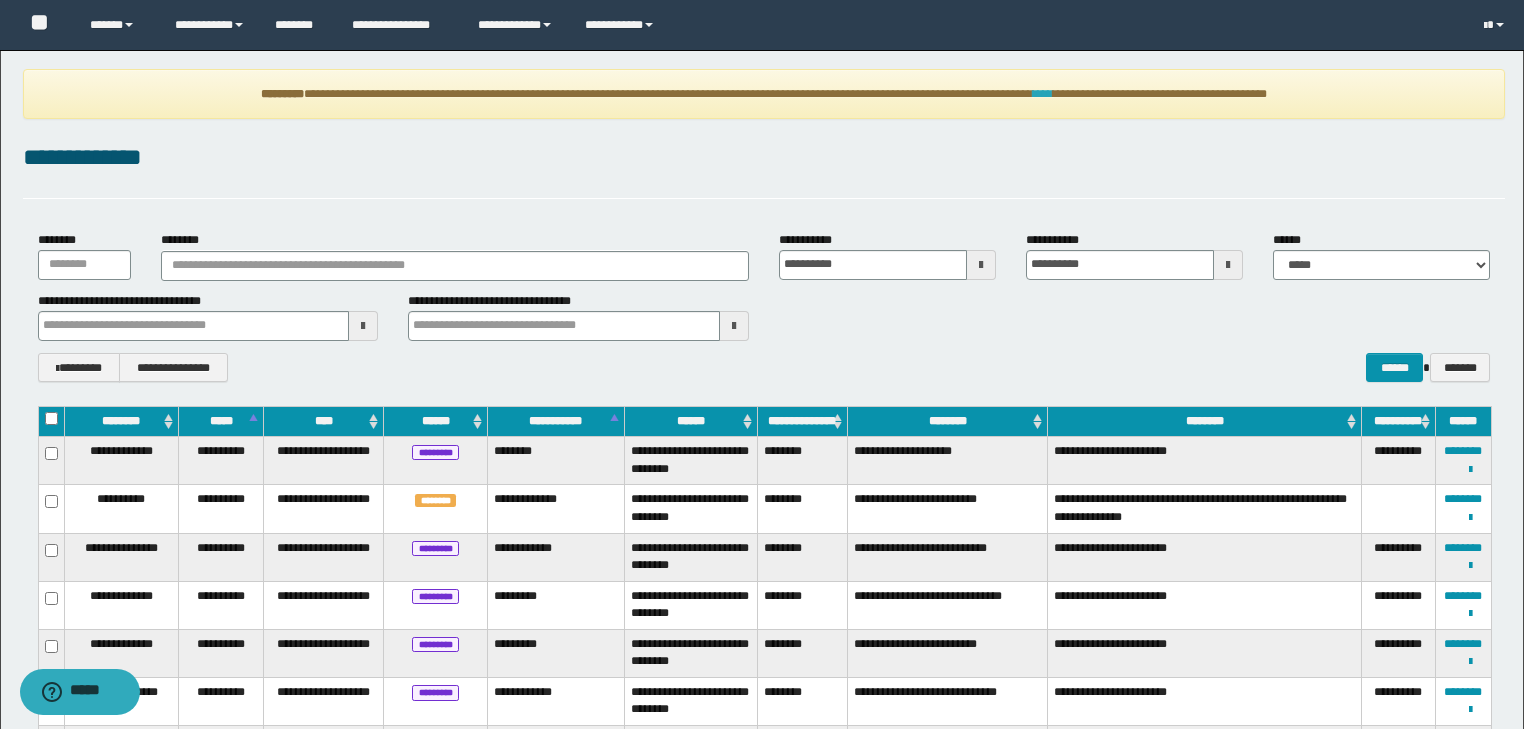 click on "****" at bounding box center [1043, 94] 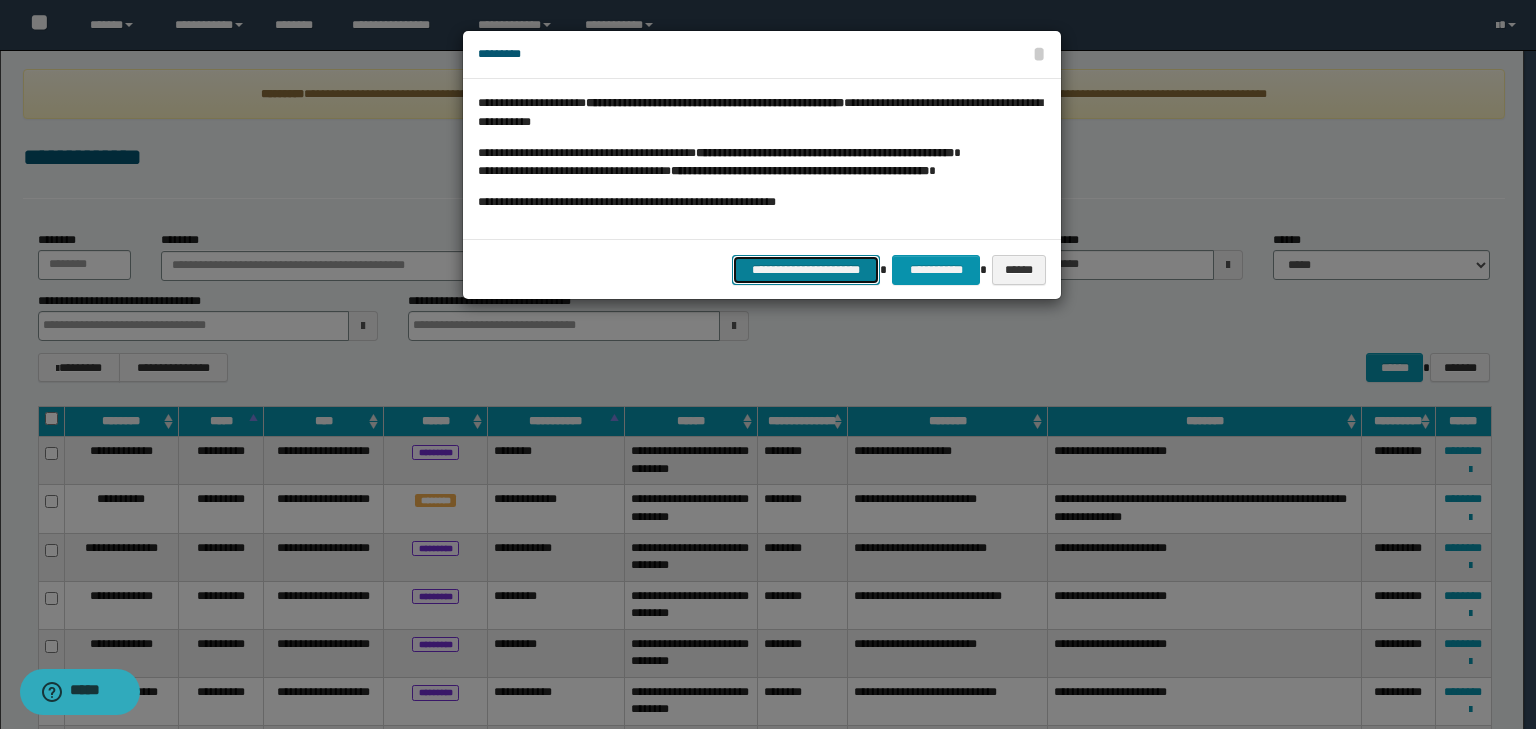 click on "**********" at bounding box center [806, 270] 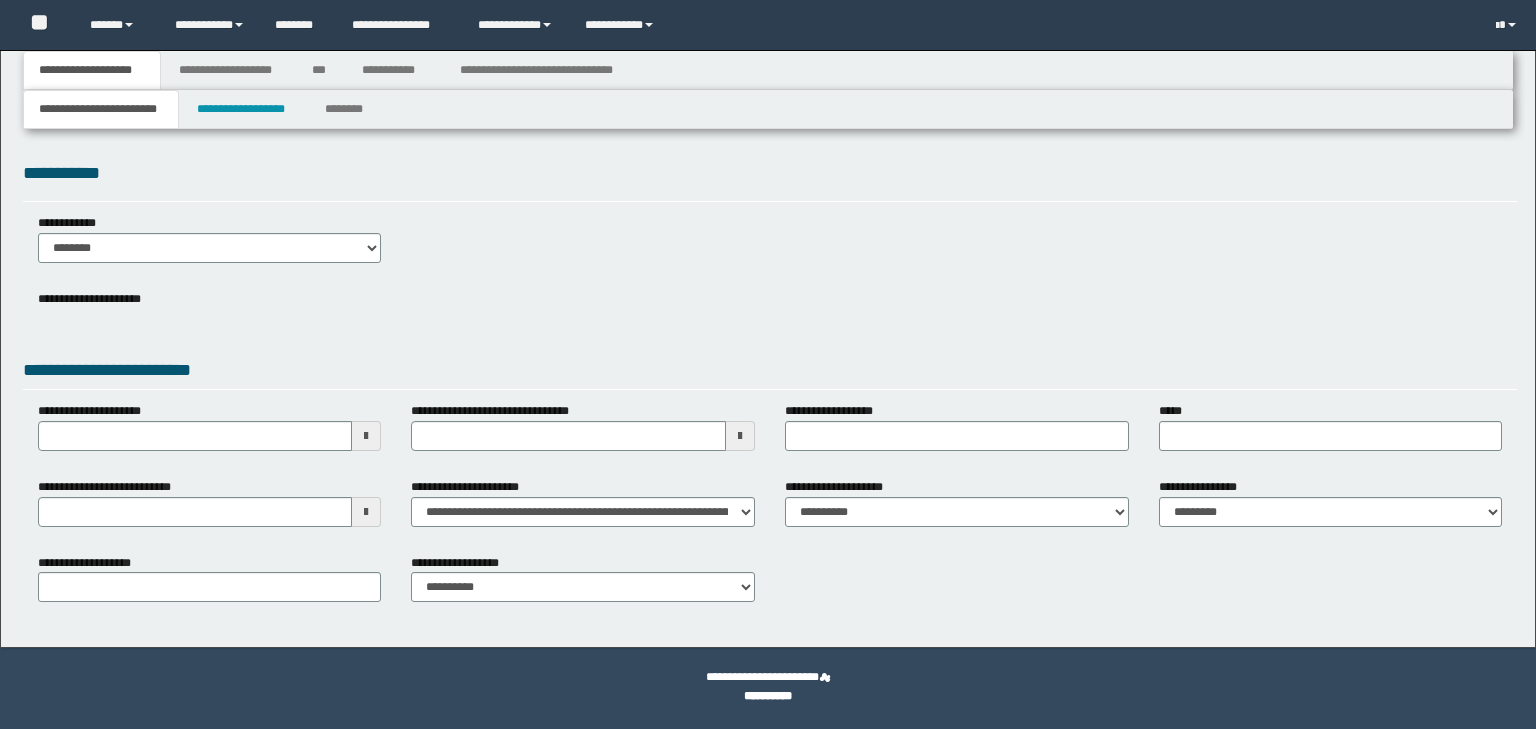 scroll, scrollTop: 0, scrollLeft: 0, axis: both 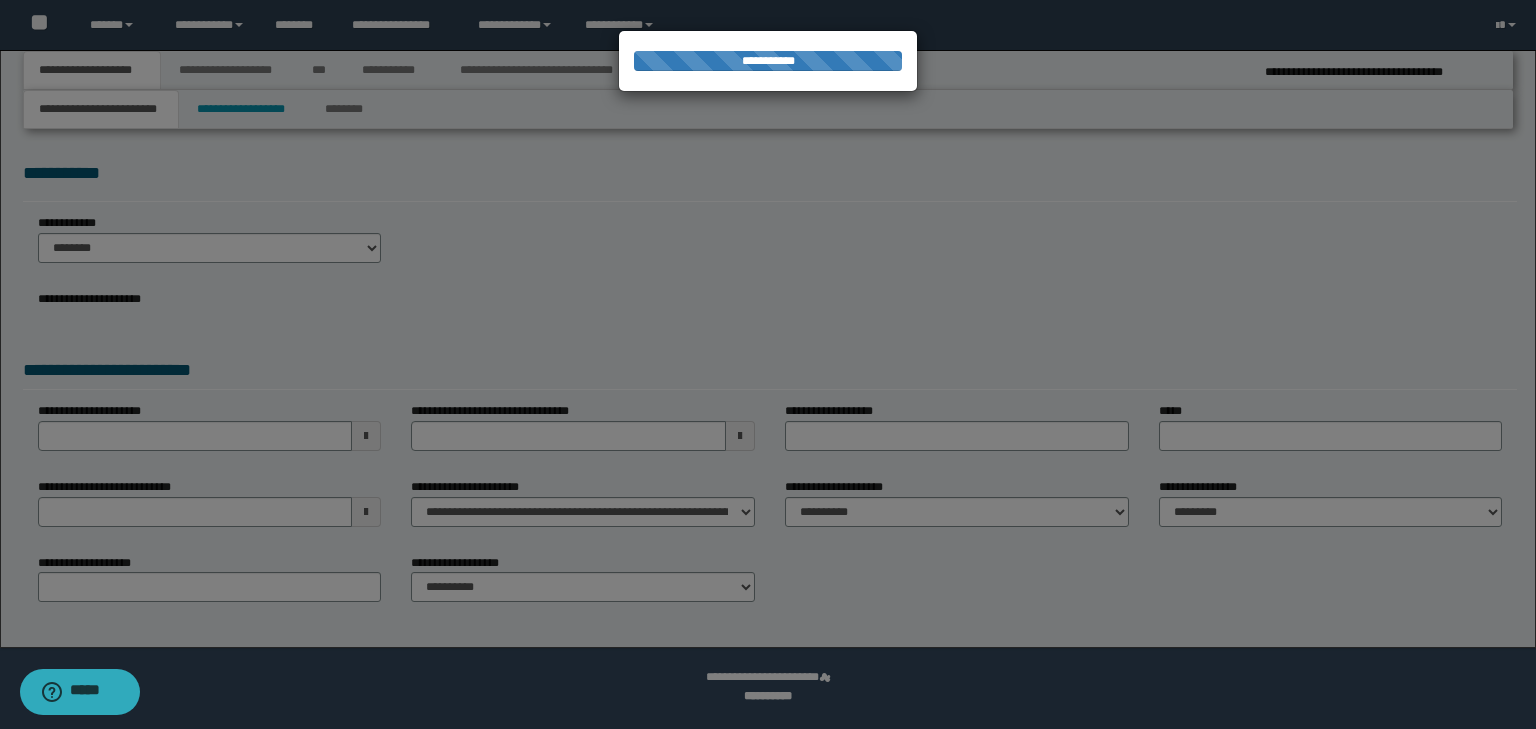 select on "*" 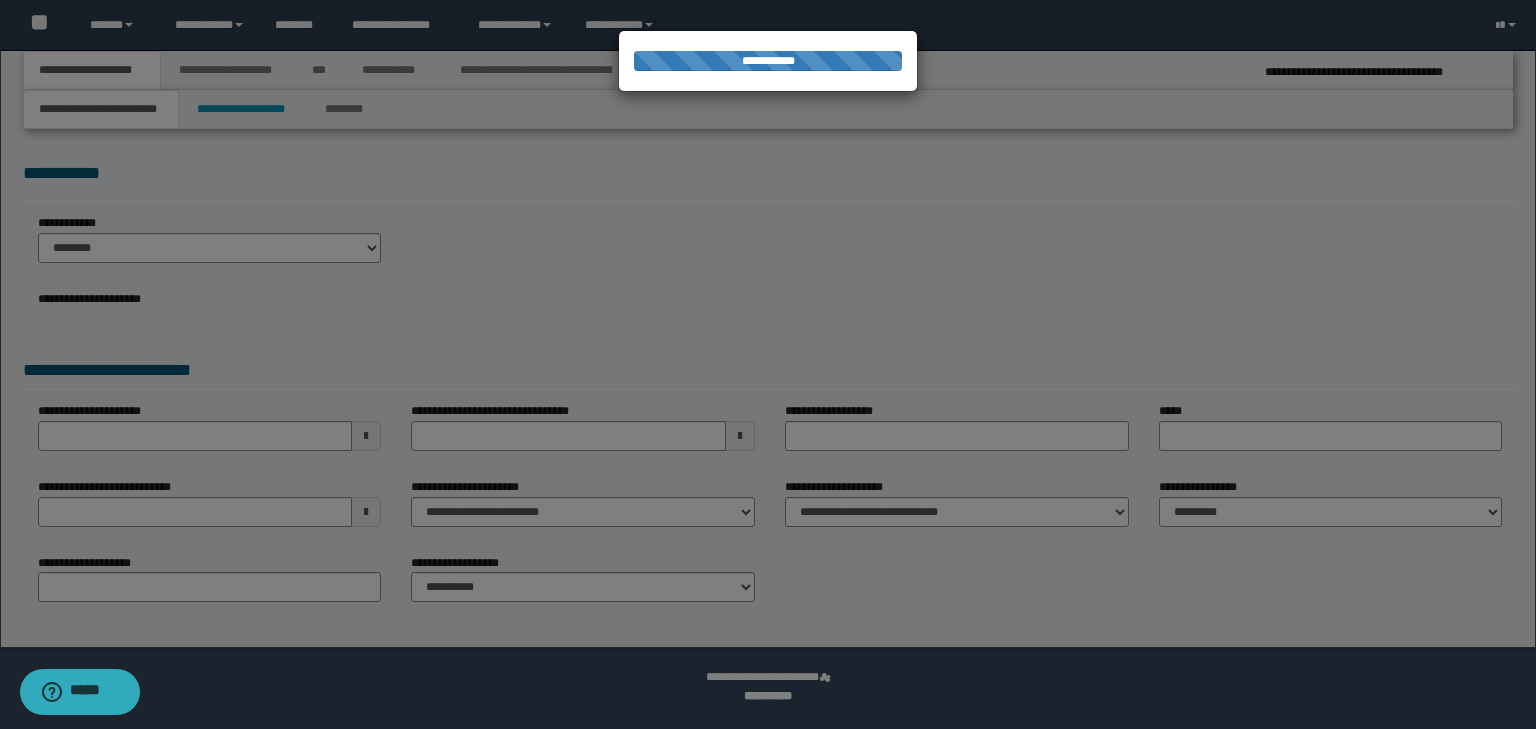 select on "*" 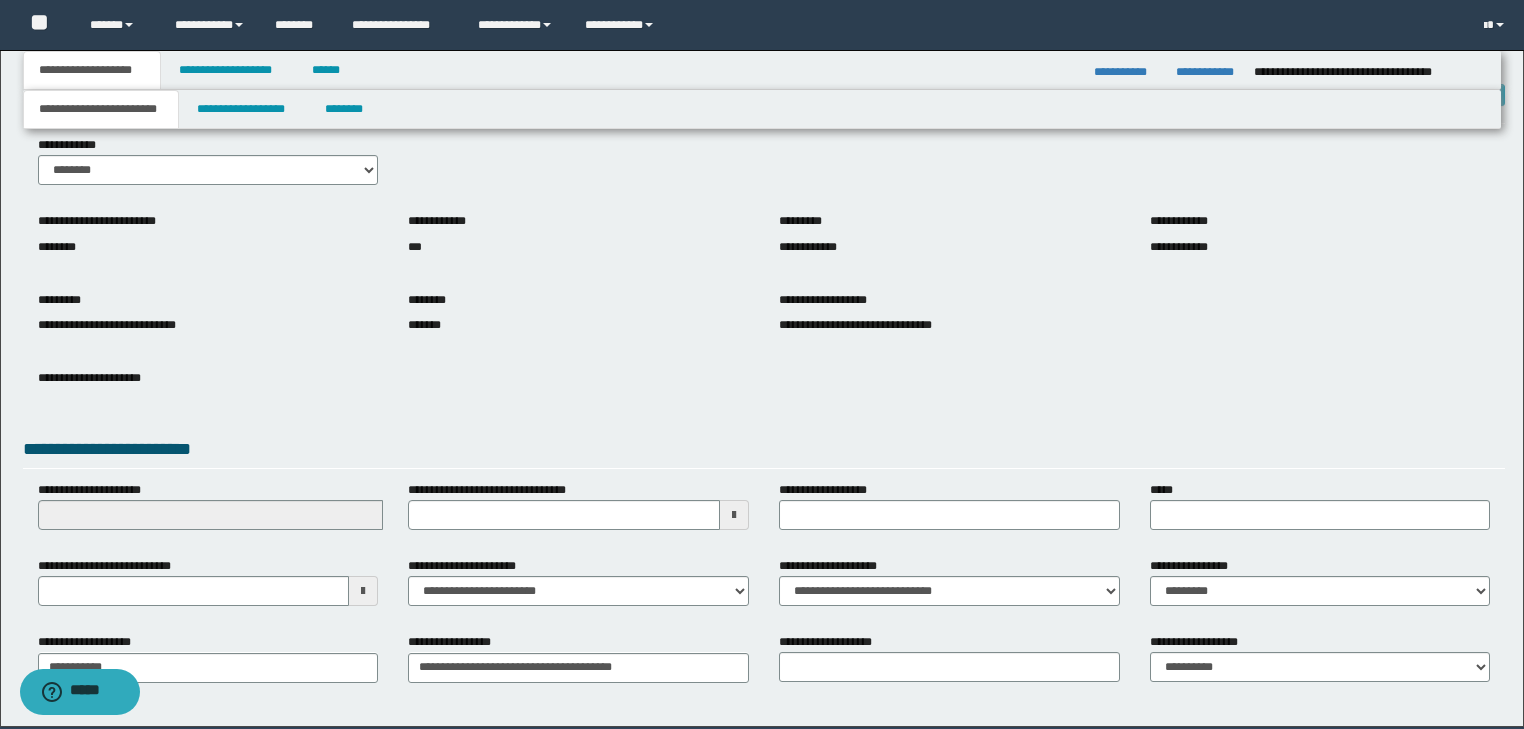 scroll, scrollTop: 74, scrollLeft: 0, axis: vertical 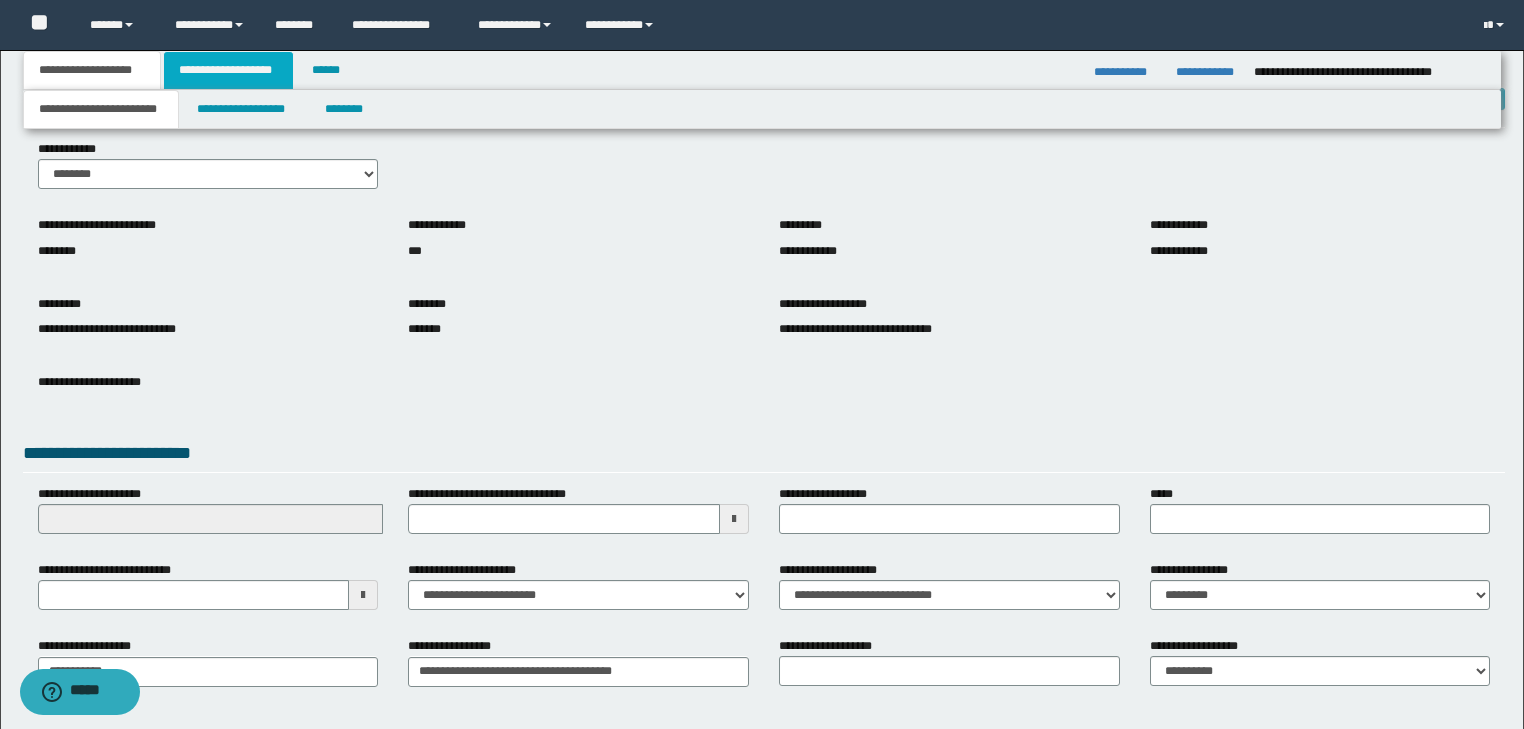 click on "**********" at bounding box center (228, 70) 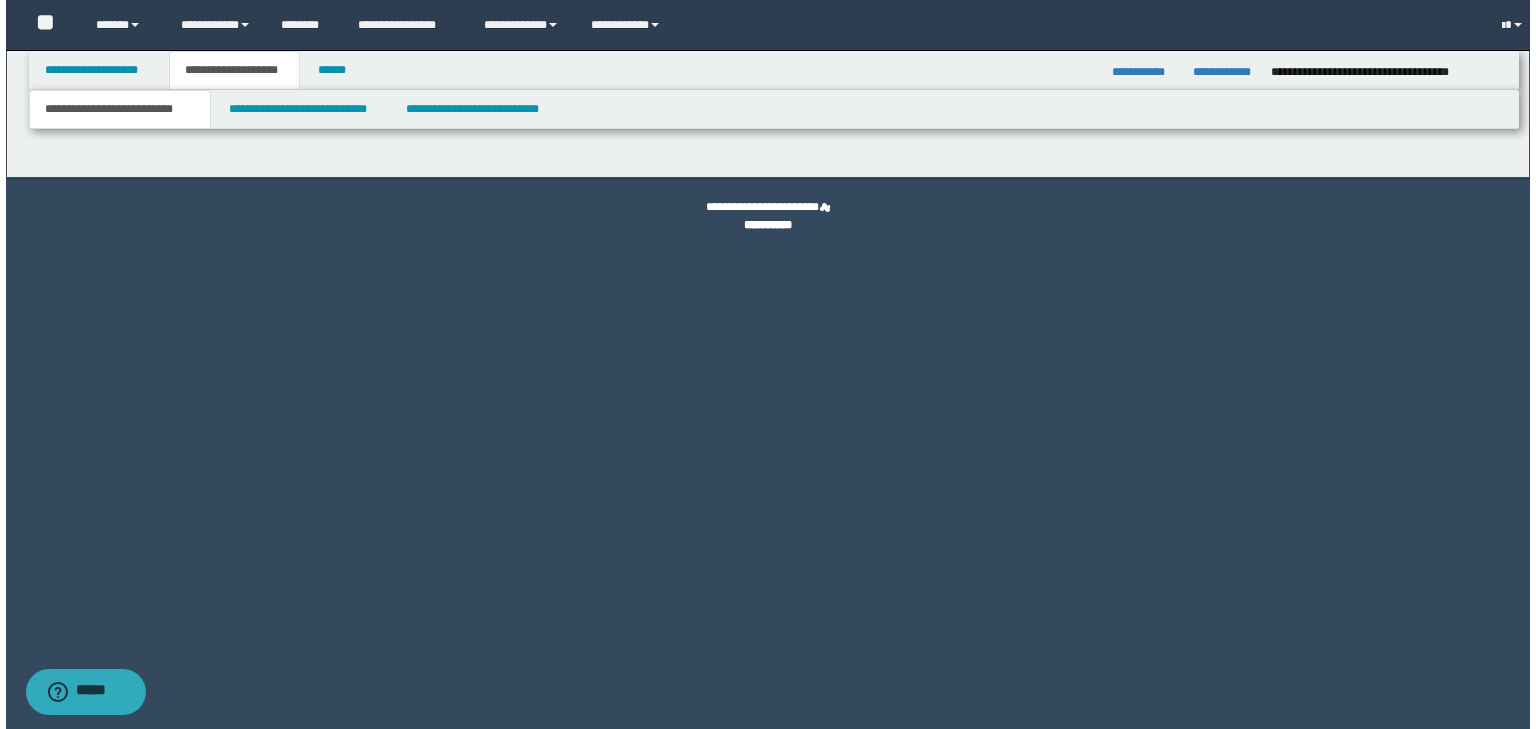 scroll, scrollTop: 0, scrollLeft: 0, axis: both 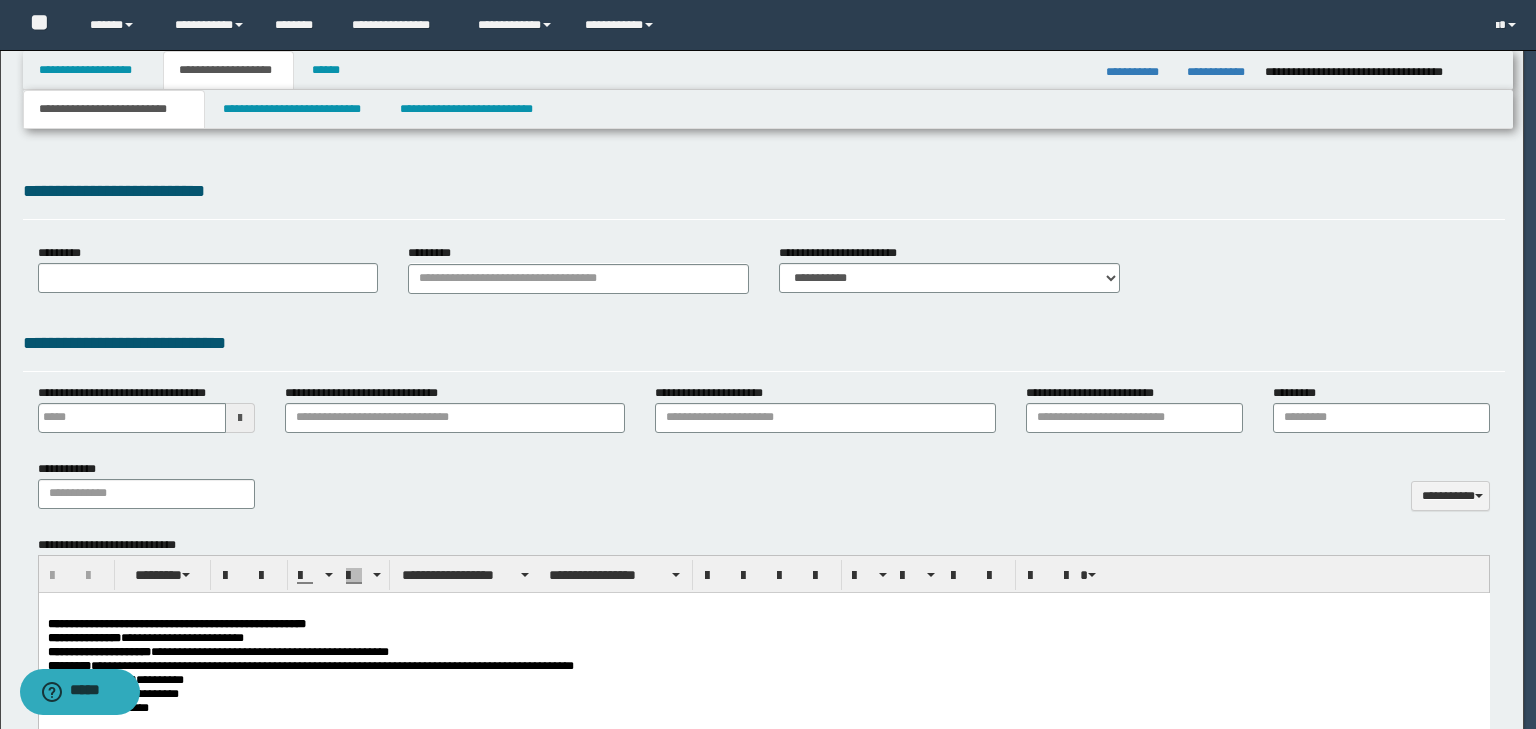 type on "**********" 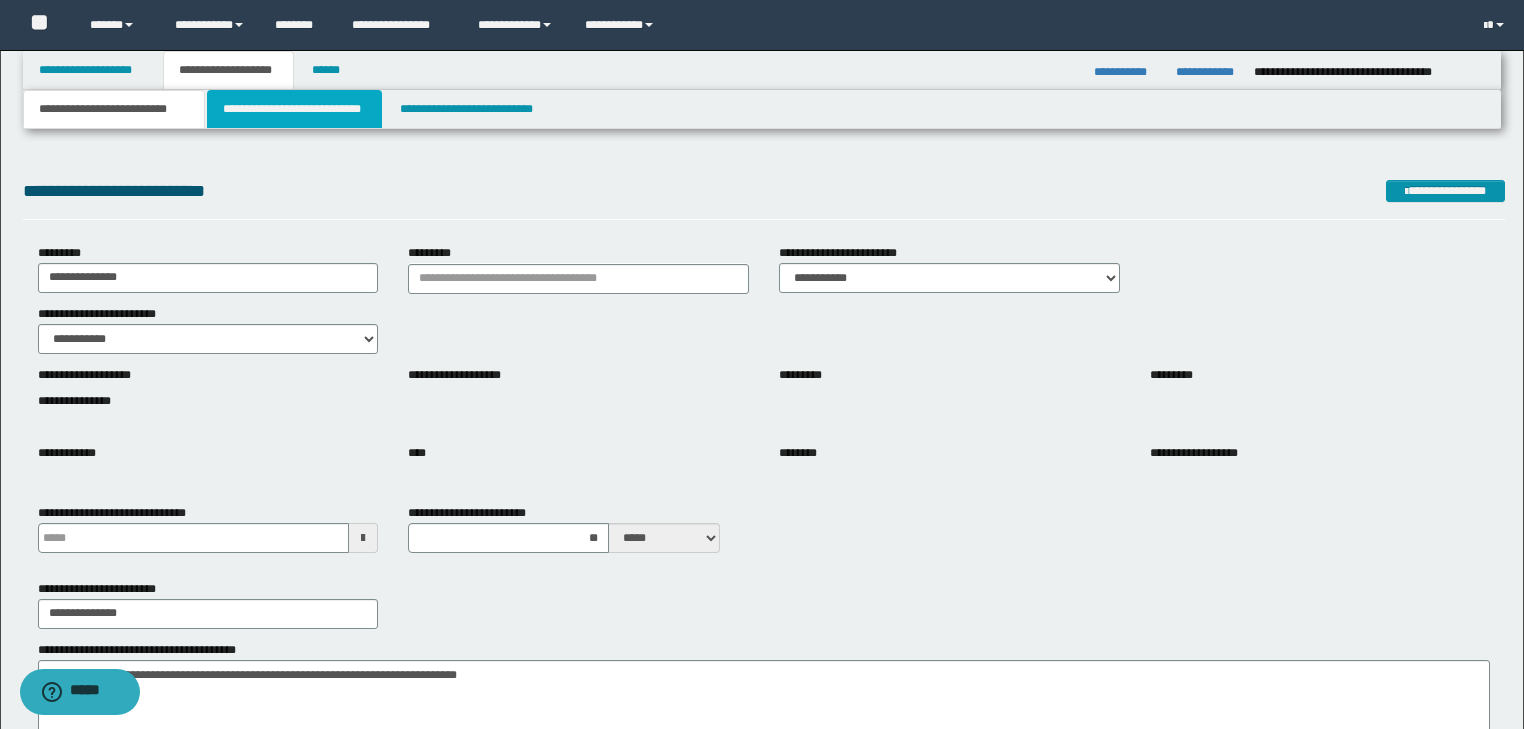 click on "**********" at bounding box center (294, 109) 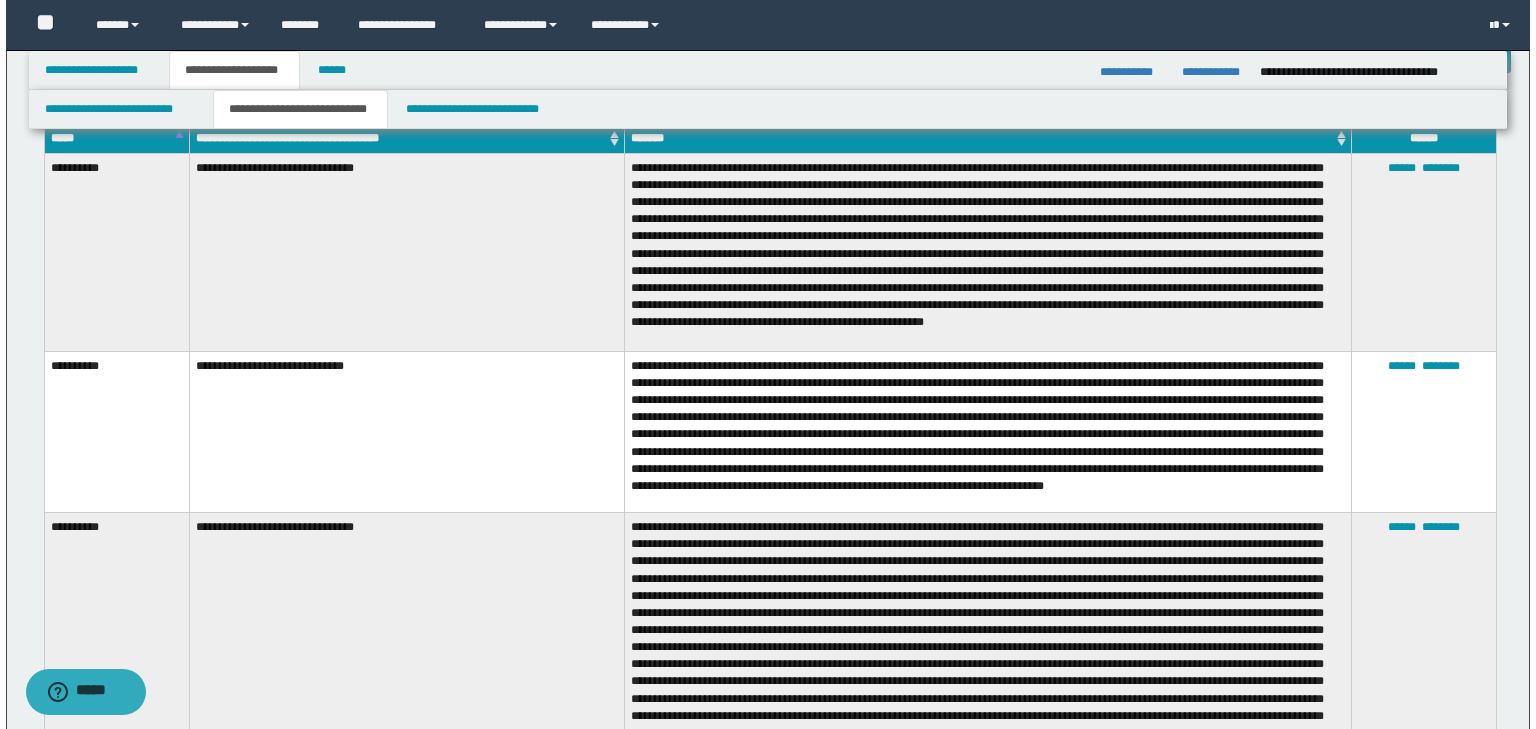 scroll, scrollTop: 1520, scrollLeft: 0, axis: vertical 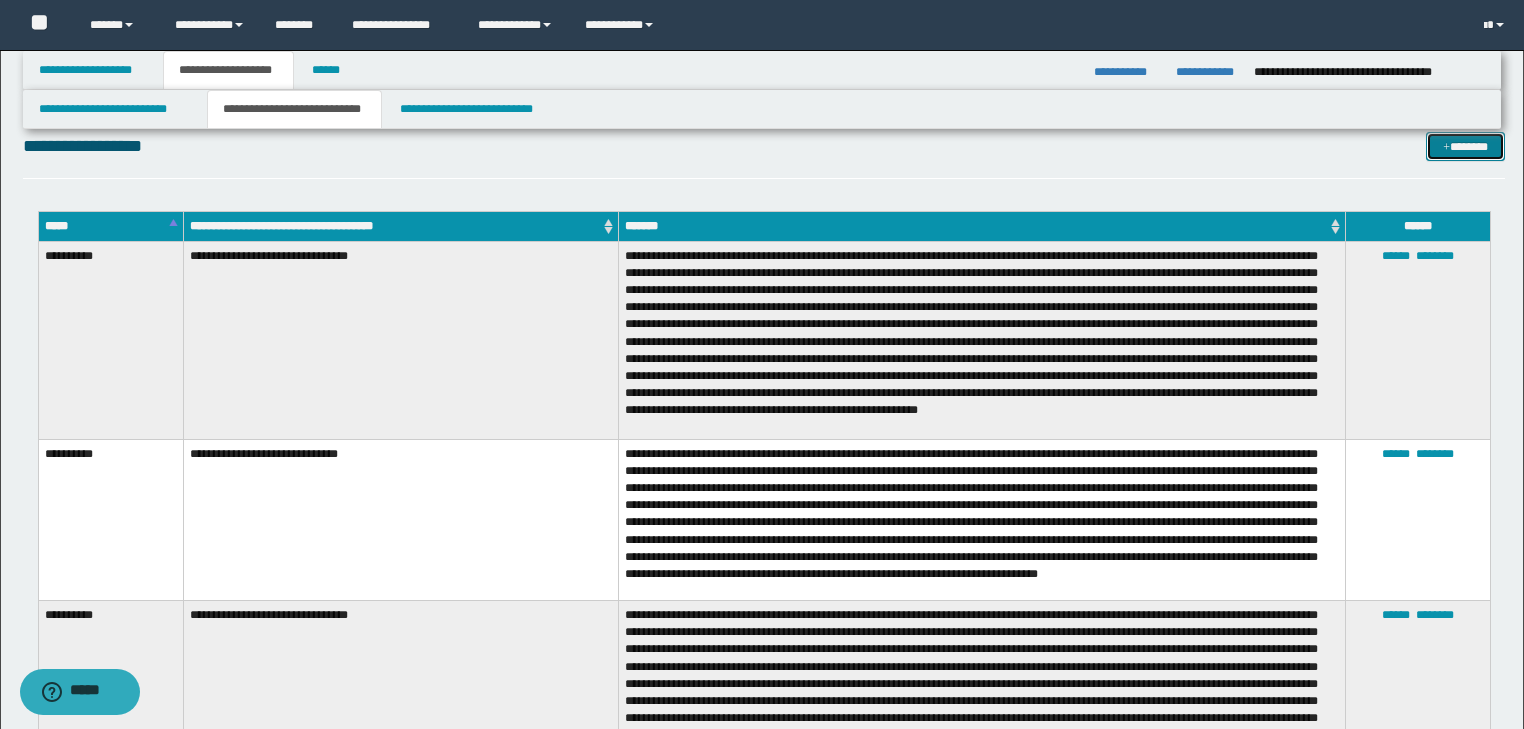 click on "*******" at bounding box center [1465, 147] 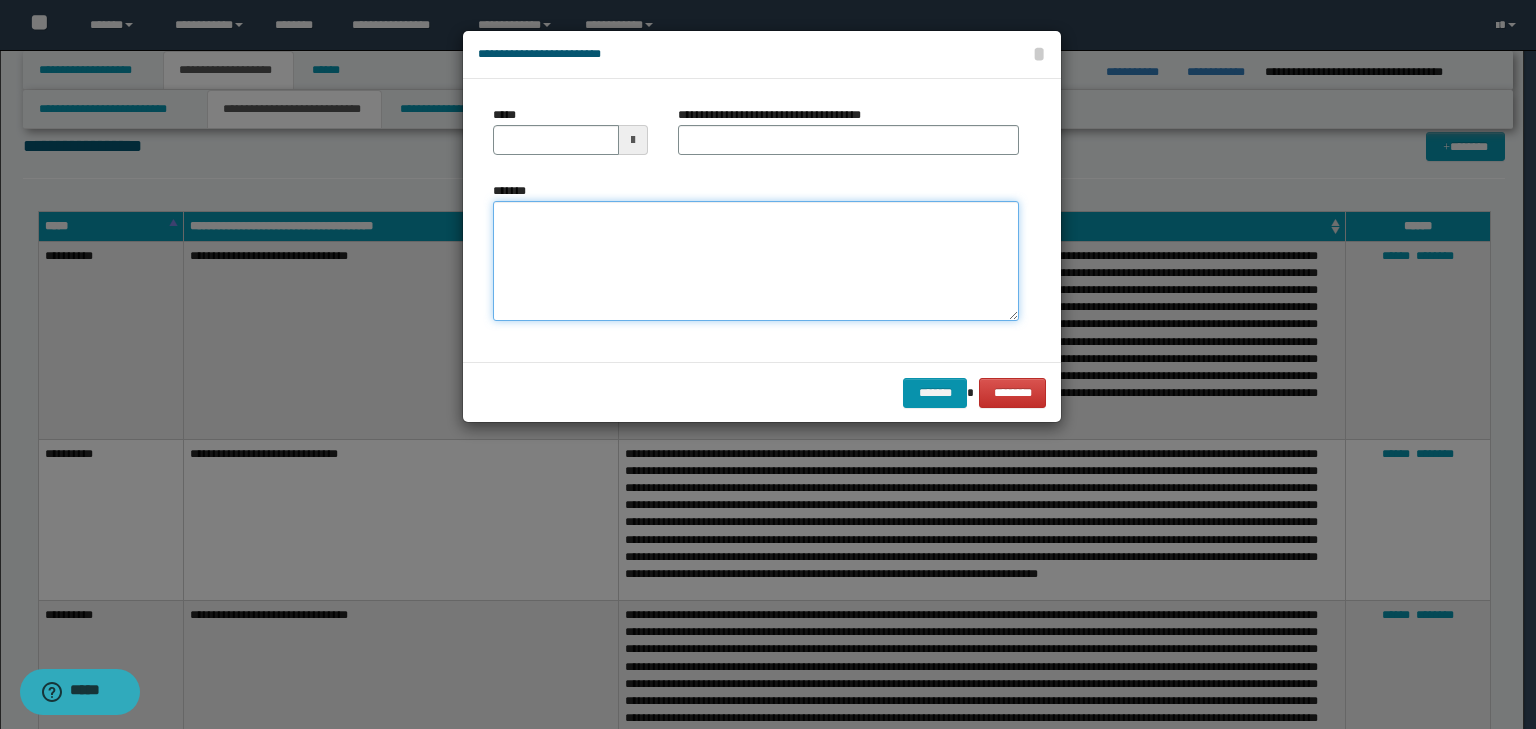 click on "*******" at bounding box center (756, 261) 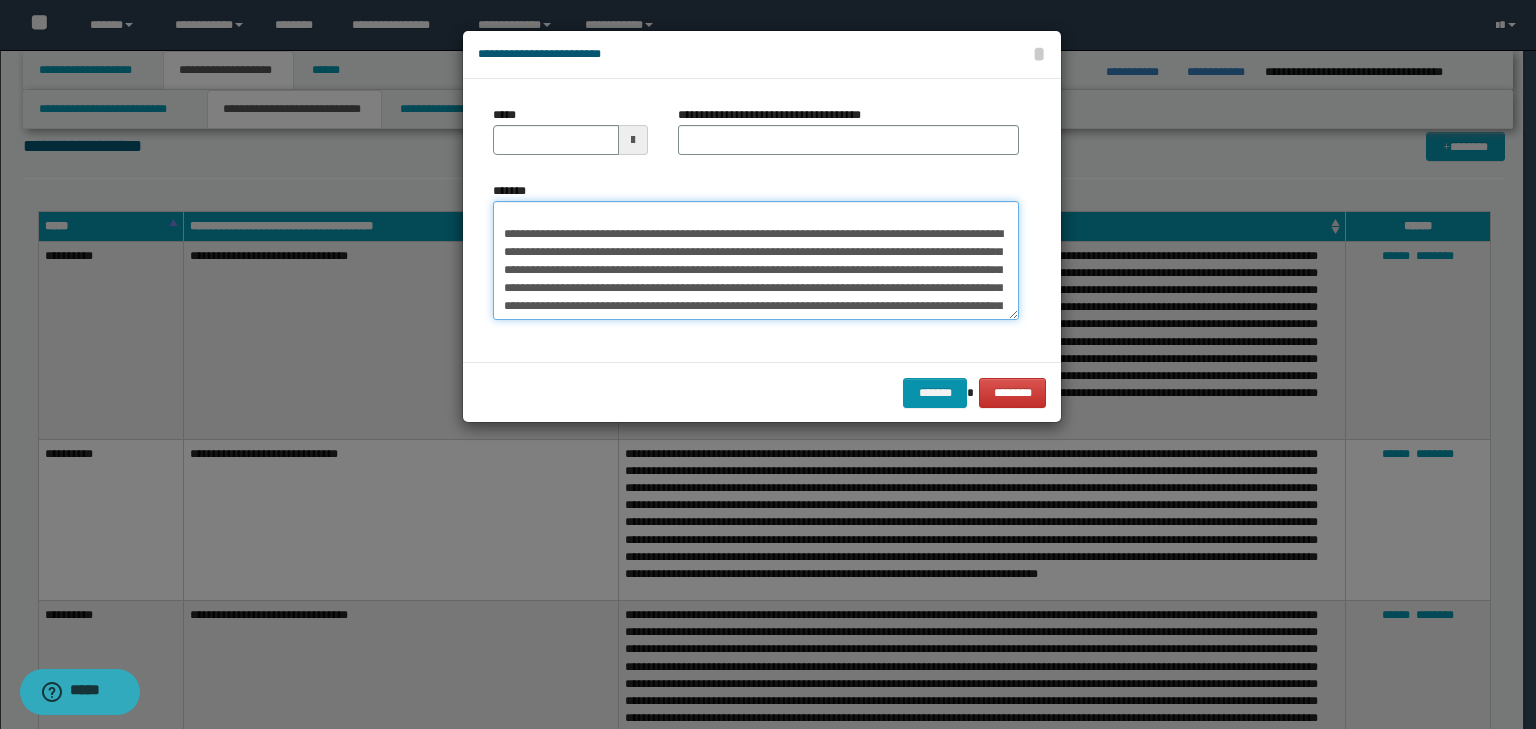 scroll, scrollTop: 0, scrollLeft: 0, axis: both 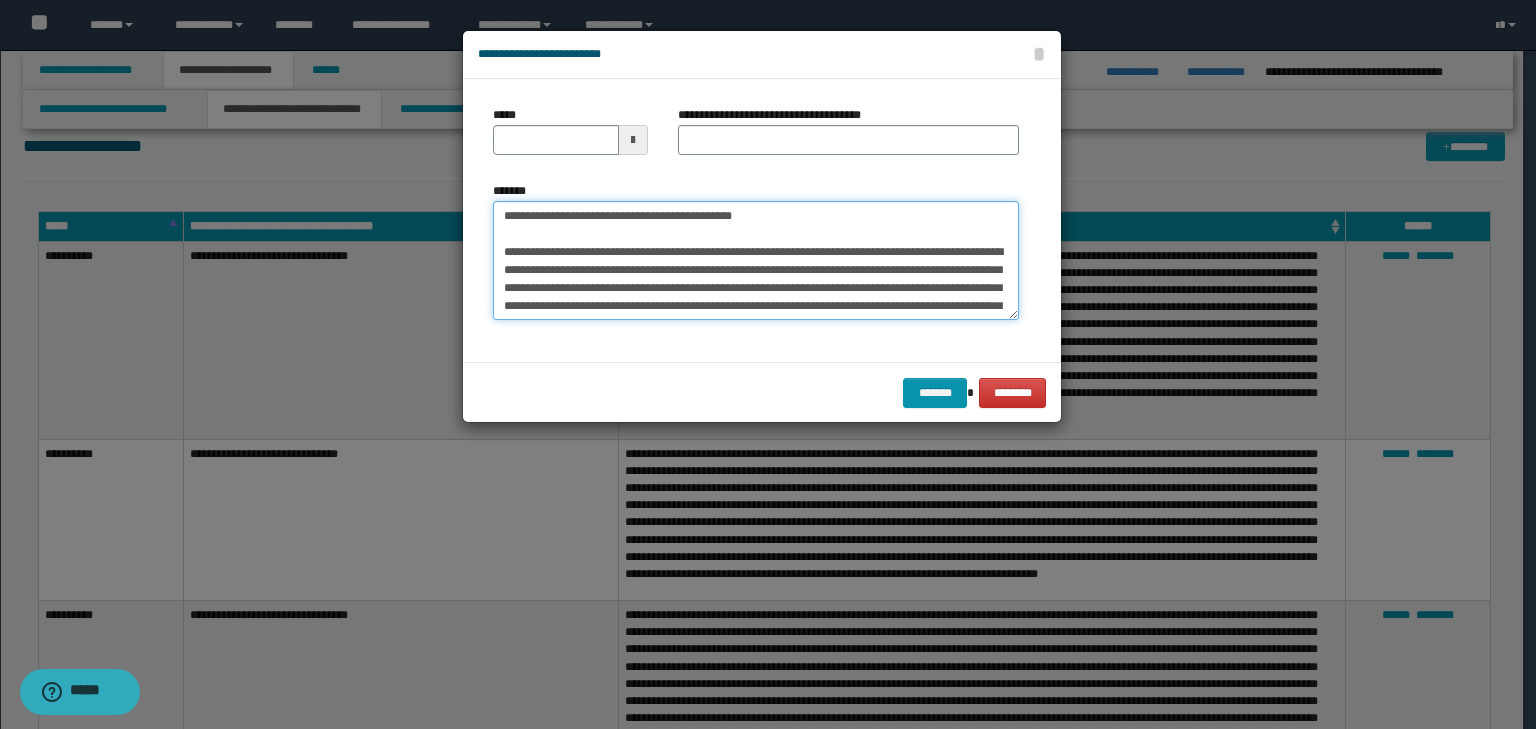 drag, startPoint x: 750, startPoint y: 218, endPoint x: 412, endPoint y: 224, distance: 338.05325 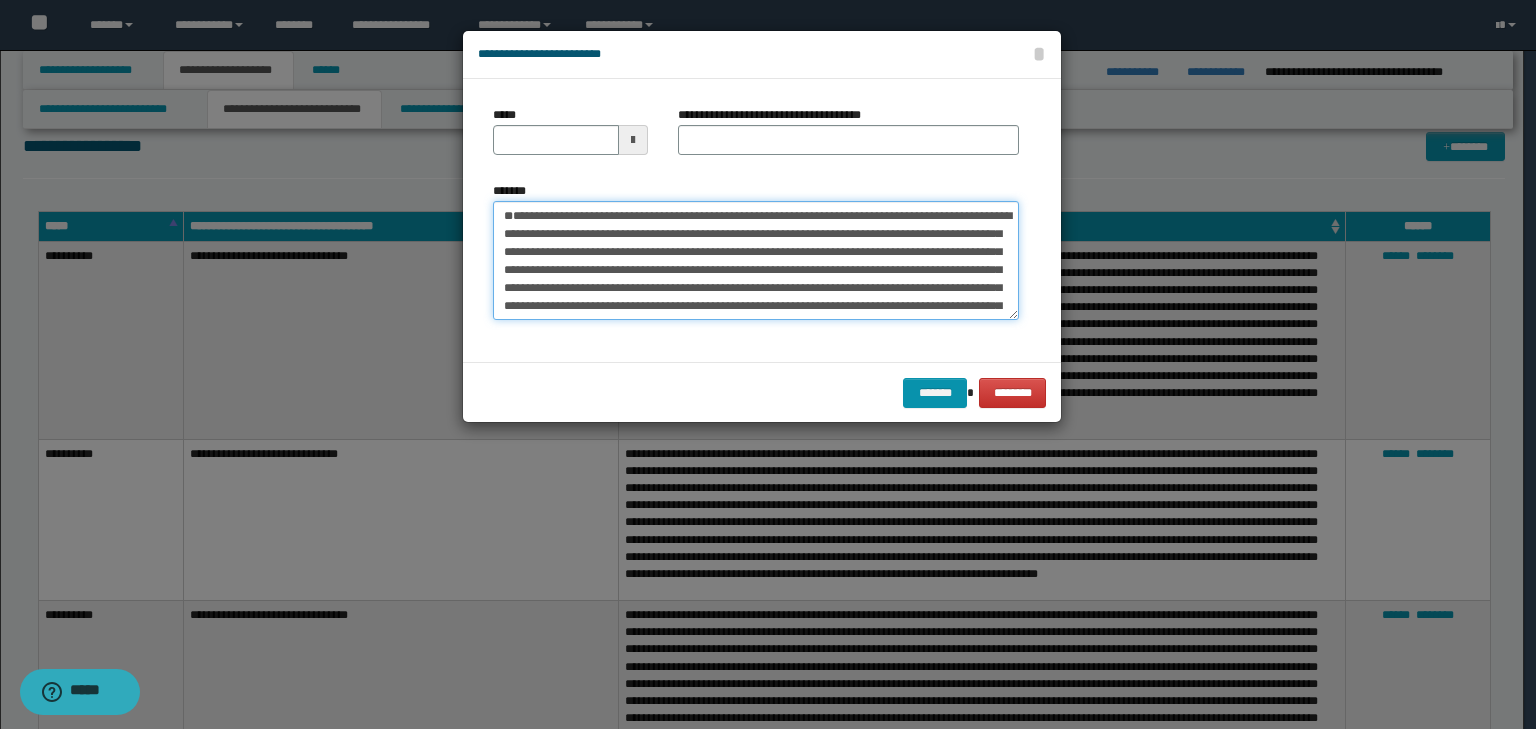 type 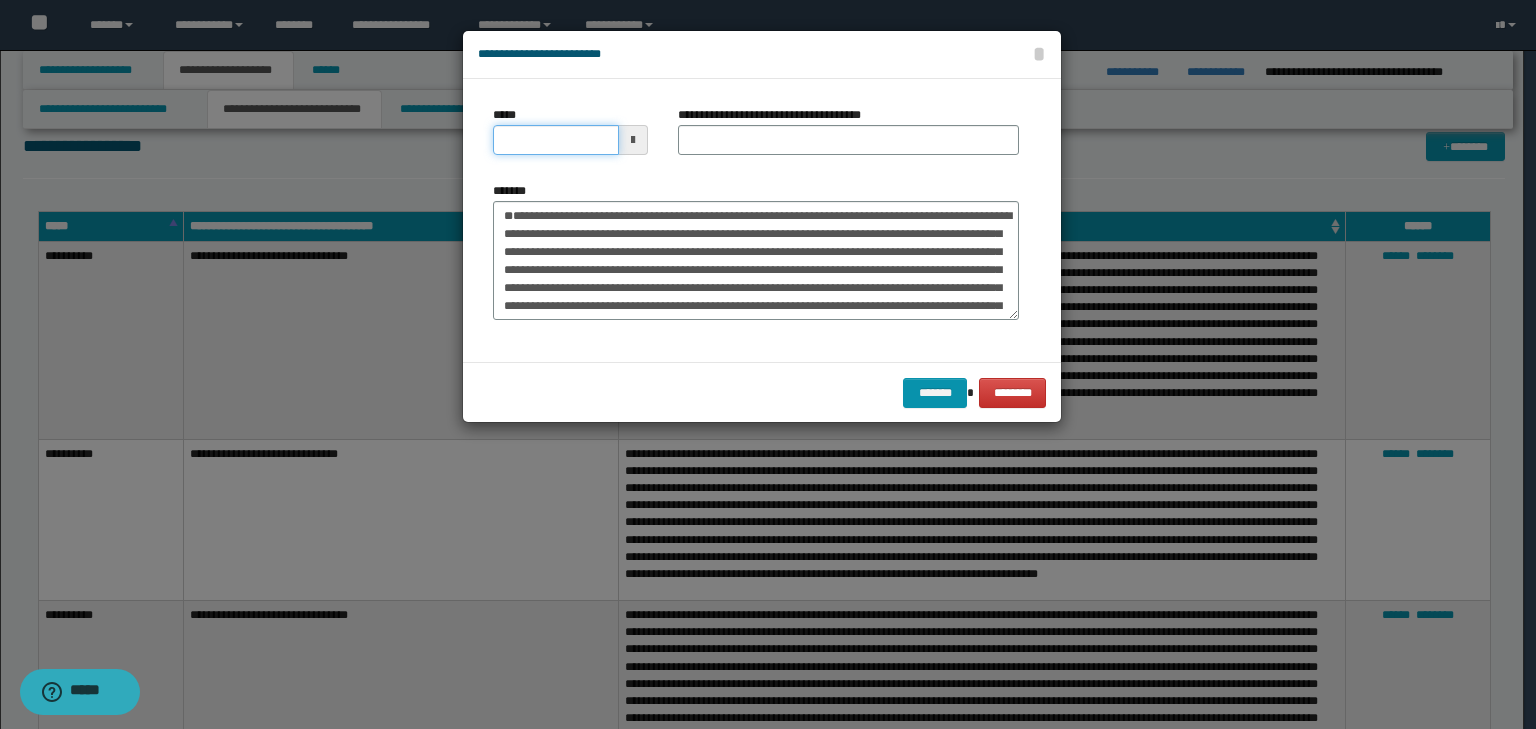 click on "*****" at bounding box center [556, 140] 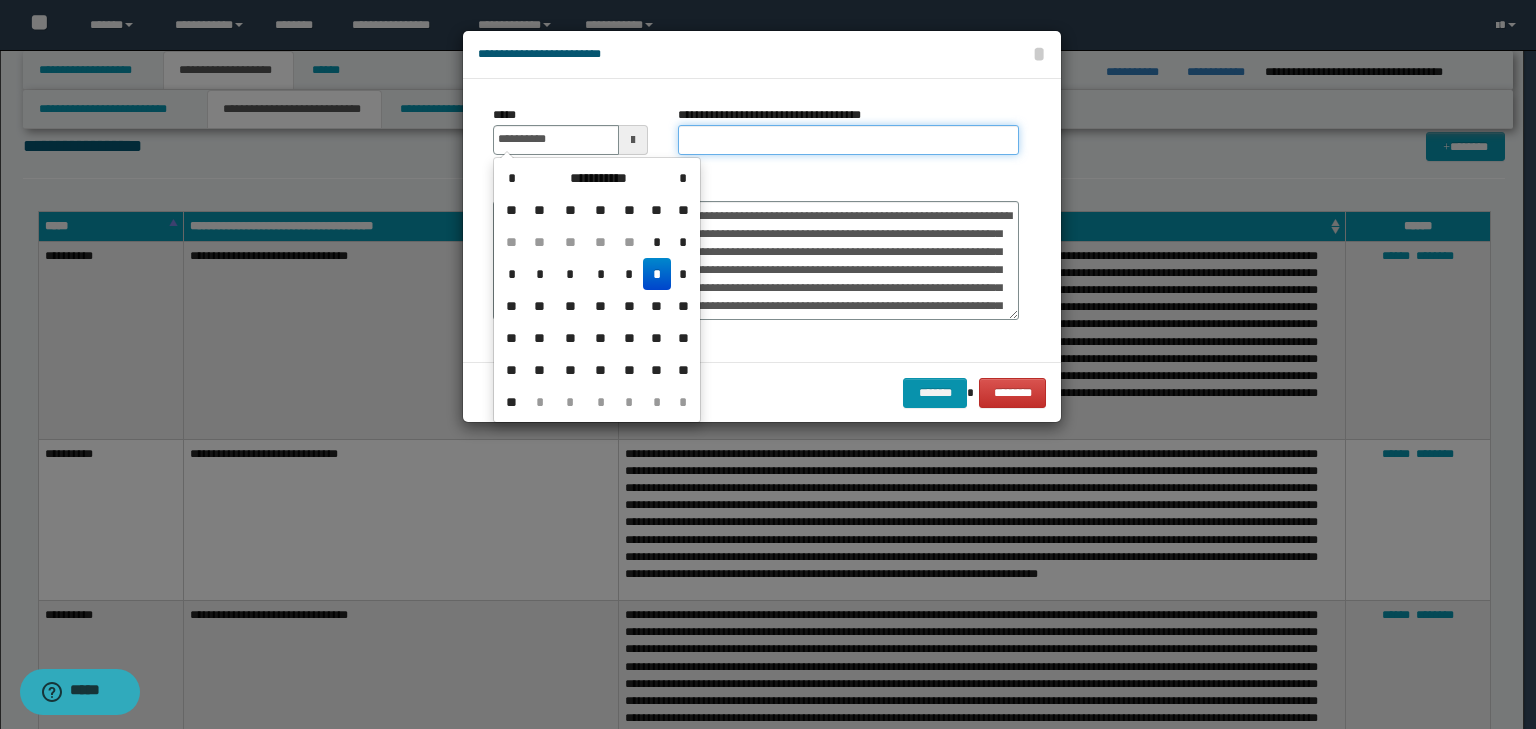 type on "**********" 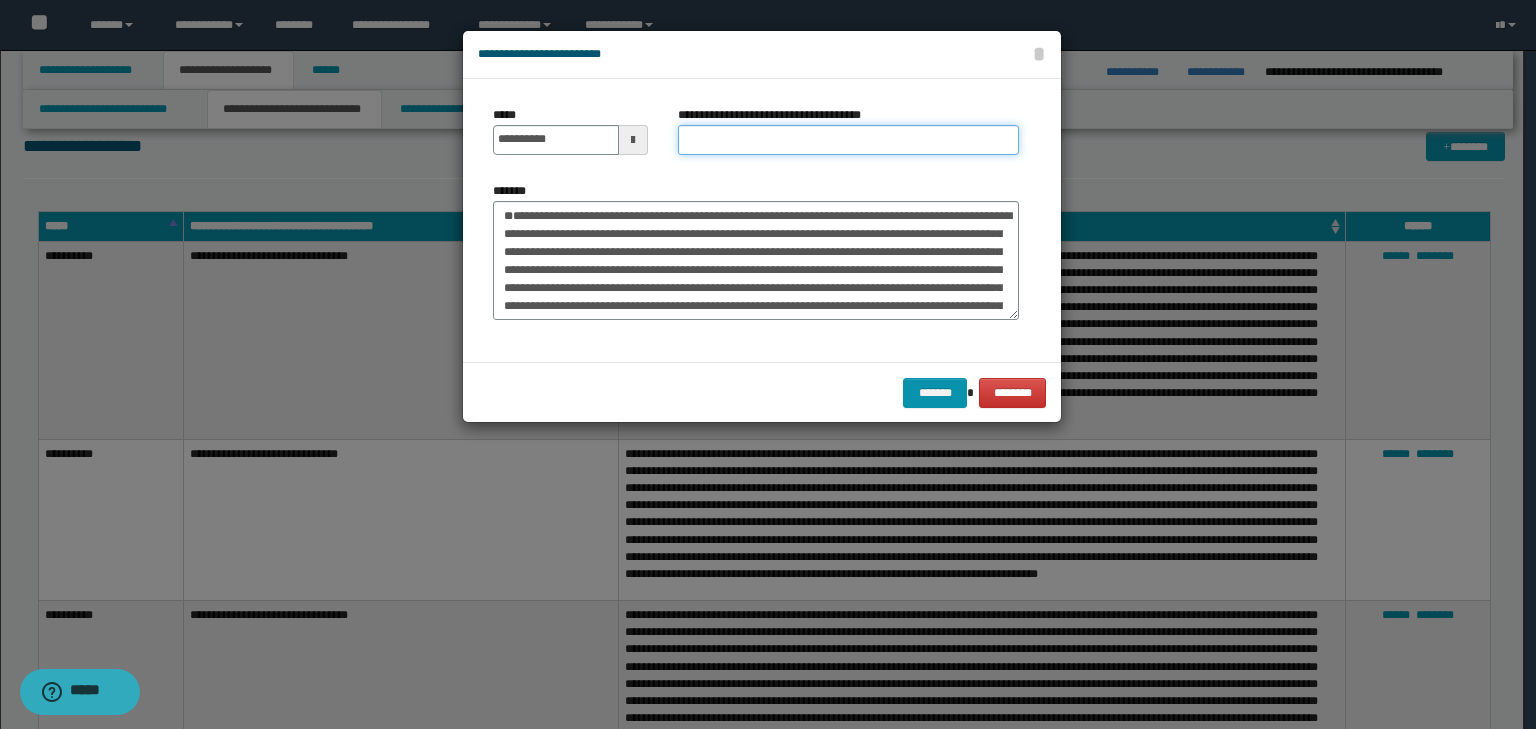 click on "**********" at bounding box center [848, 140] 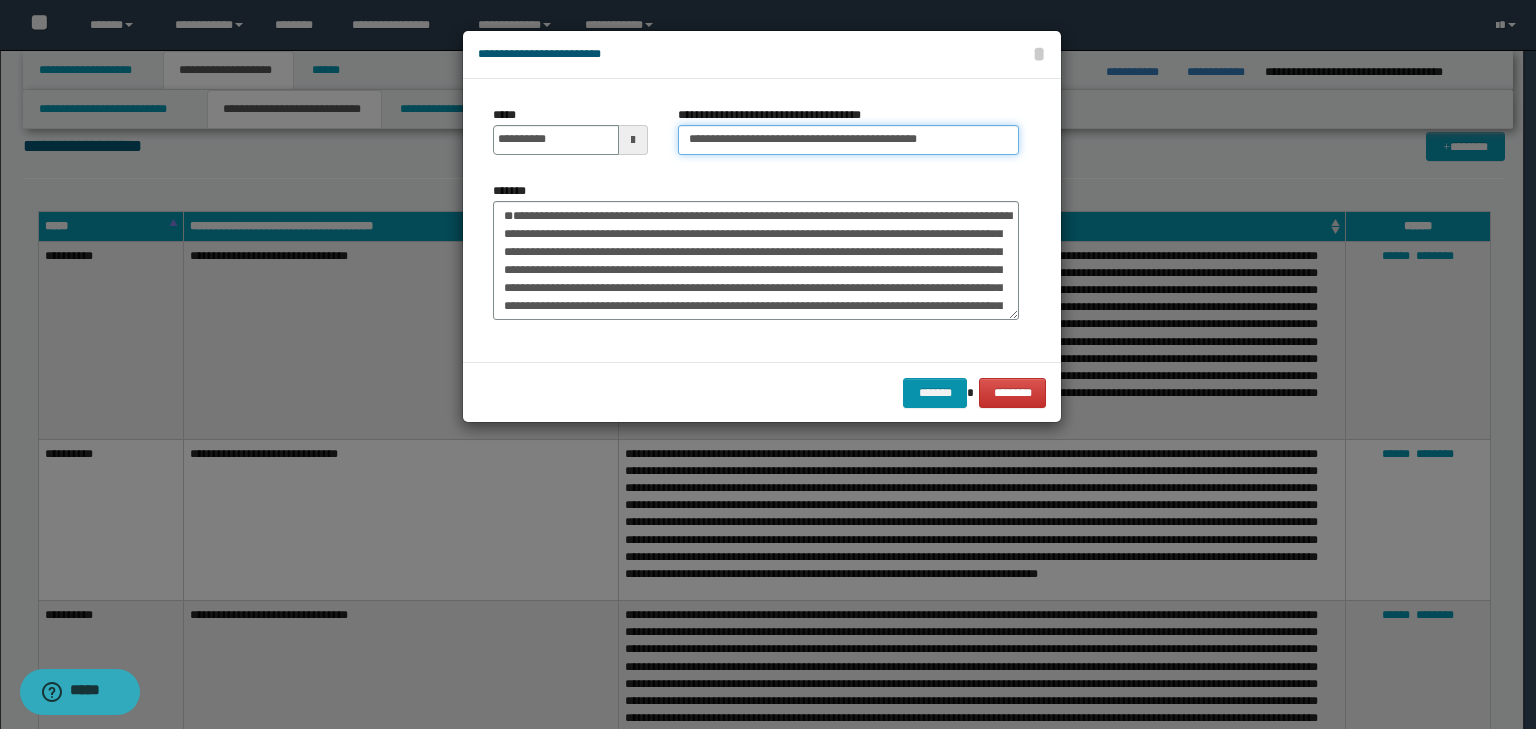 drag, startPoint x: 752, startPoint y: 141, endPoint x: 417, endPoint y: 142, distance: 335.0015 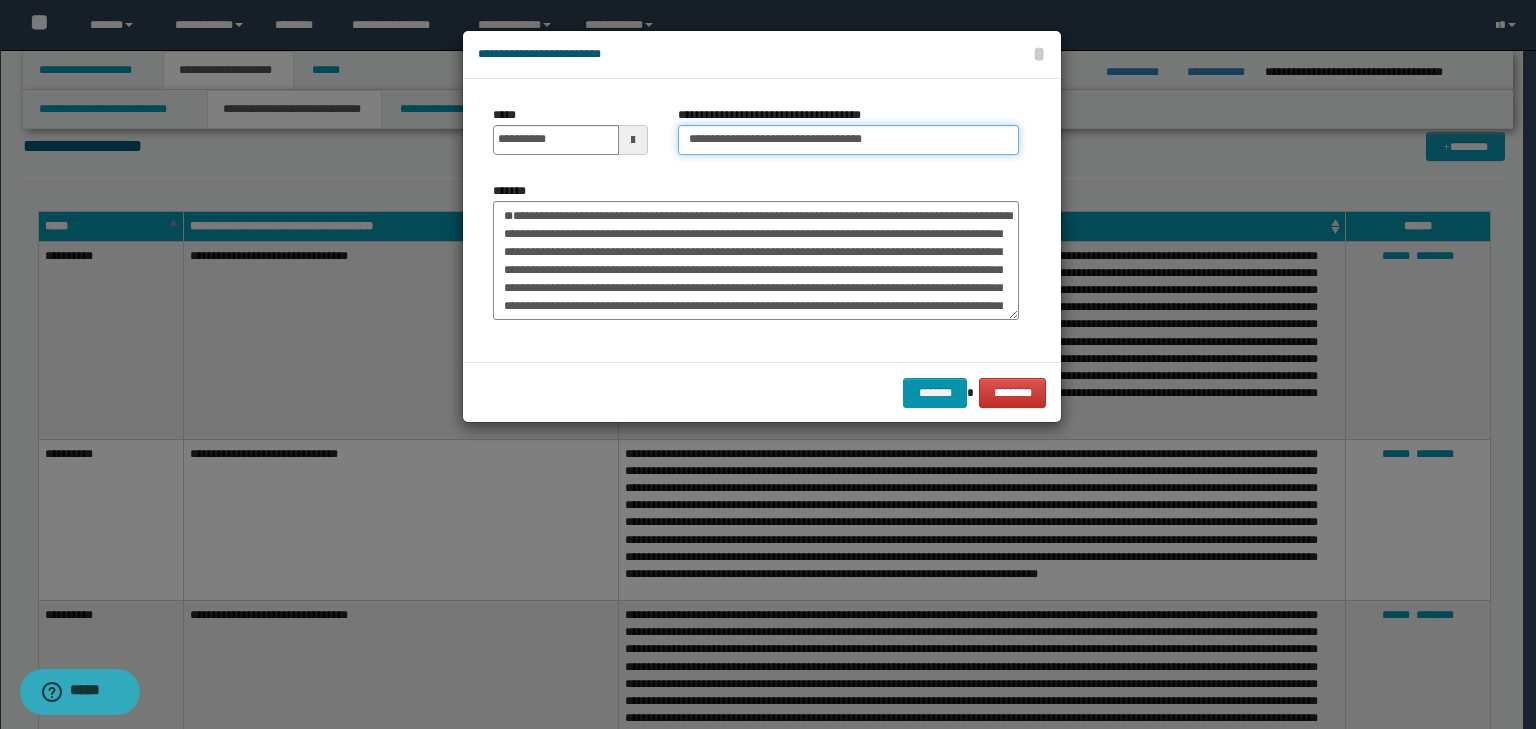 type on "**********" 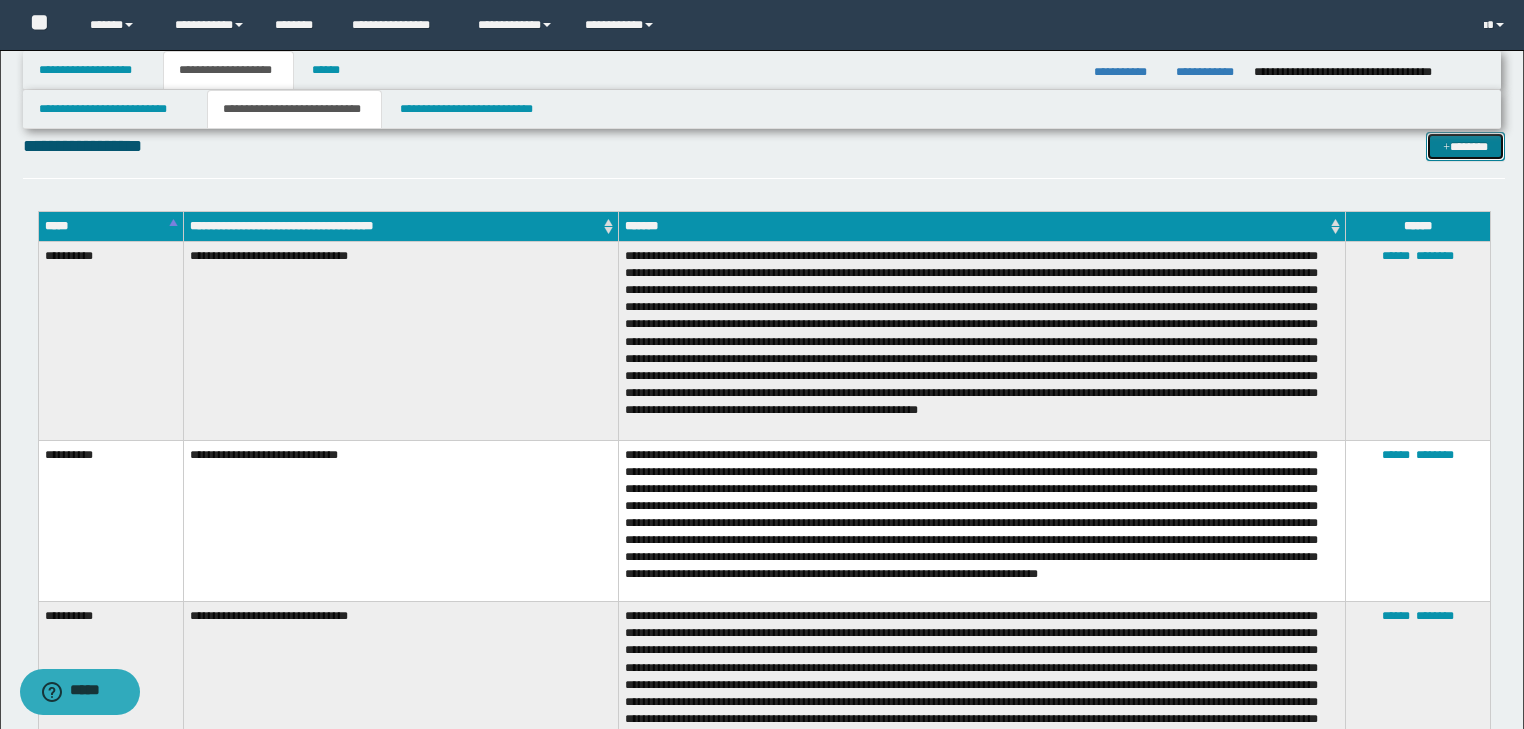 click on "*******" at bounding box center (1465, 147) 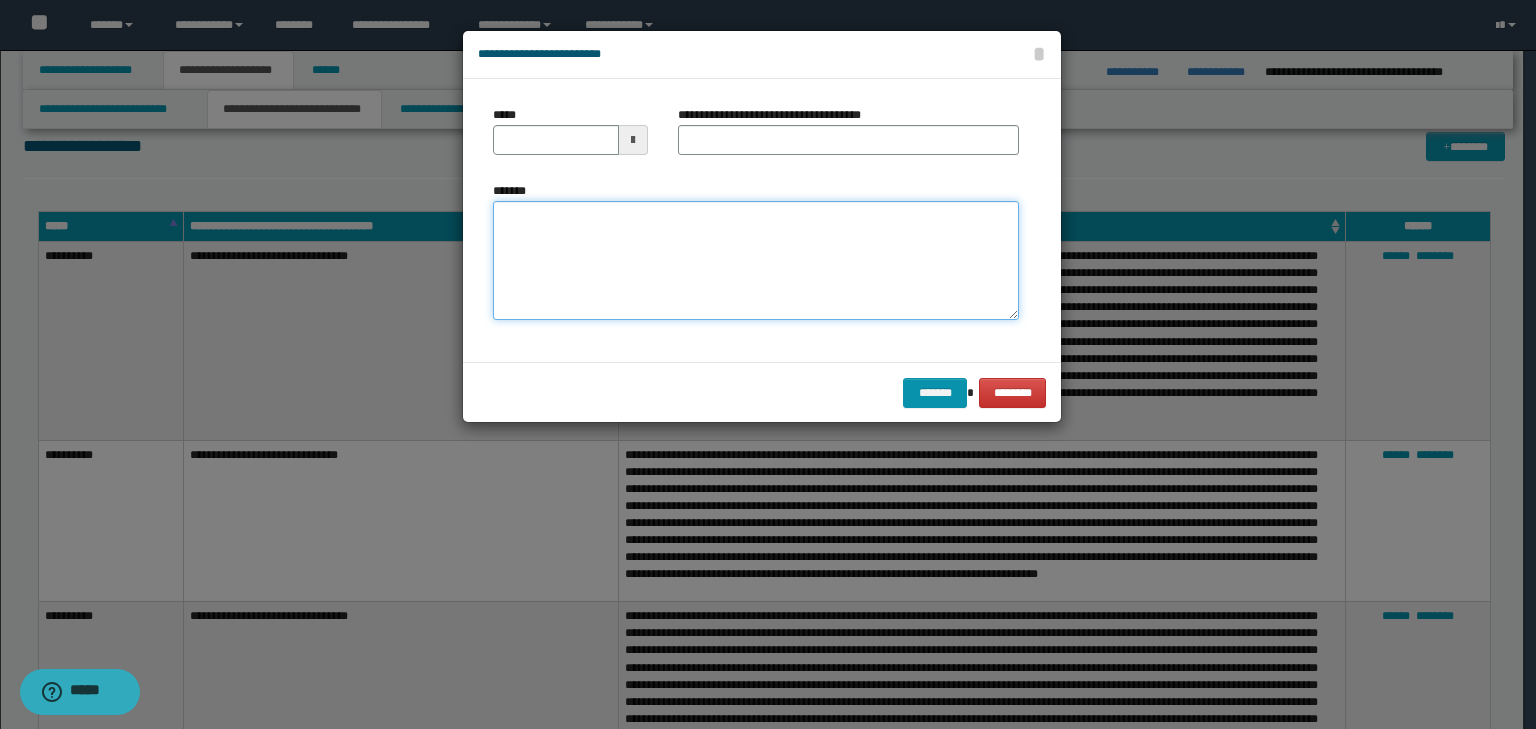 drag, startPoint x: 705, startPoint y: 240, endPoint x: 712, endPoint y: 228, distance: 13.892444 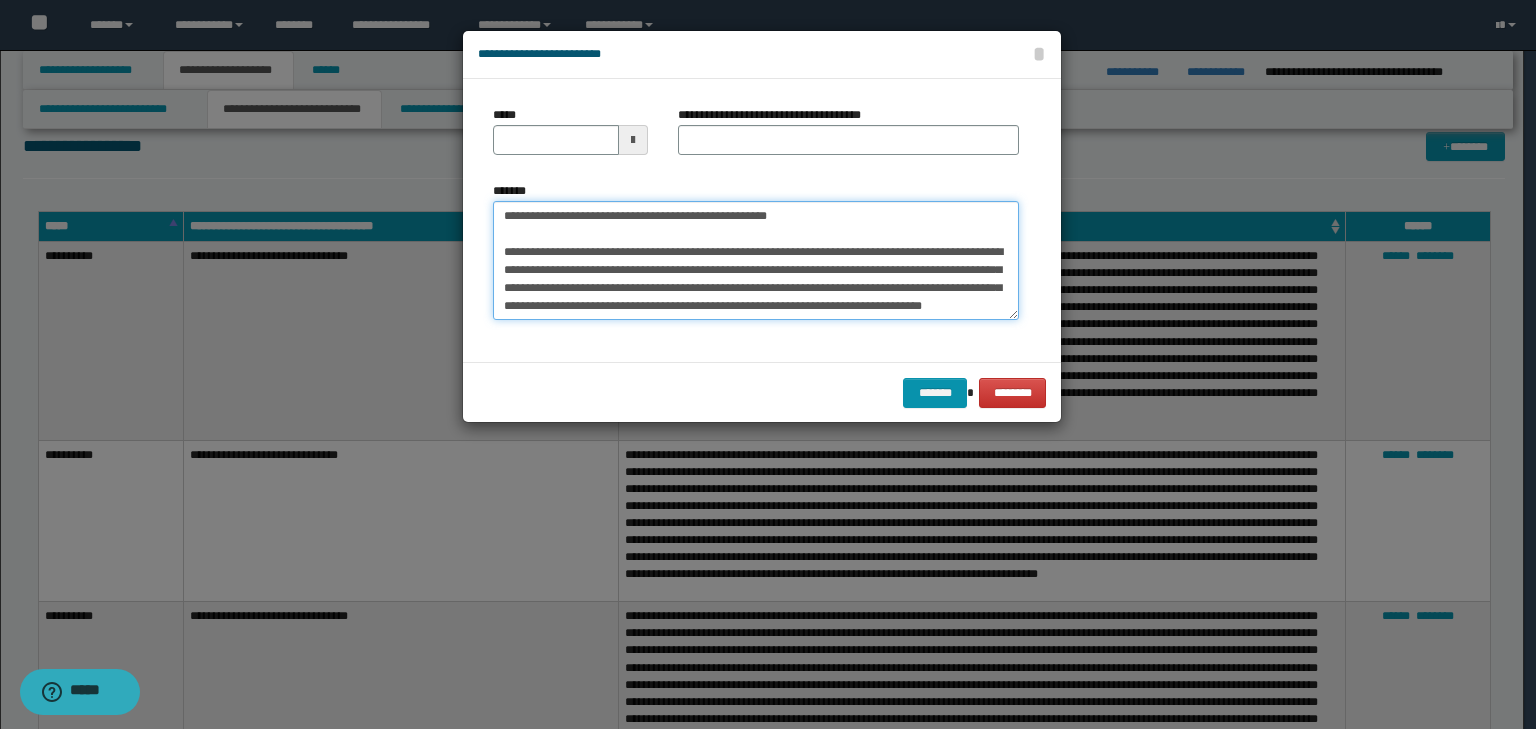 scroll, scrollTop: 0, scrollLeft: 0, axis: both 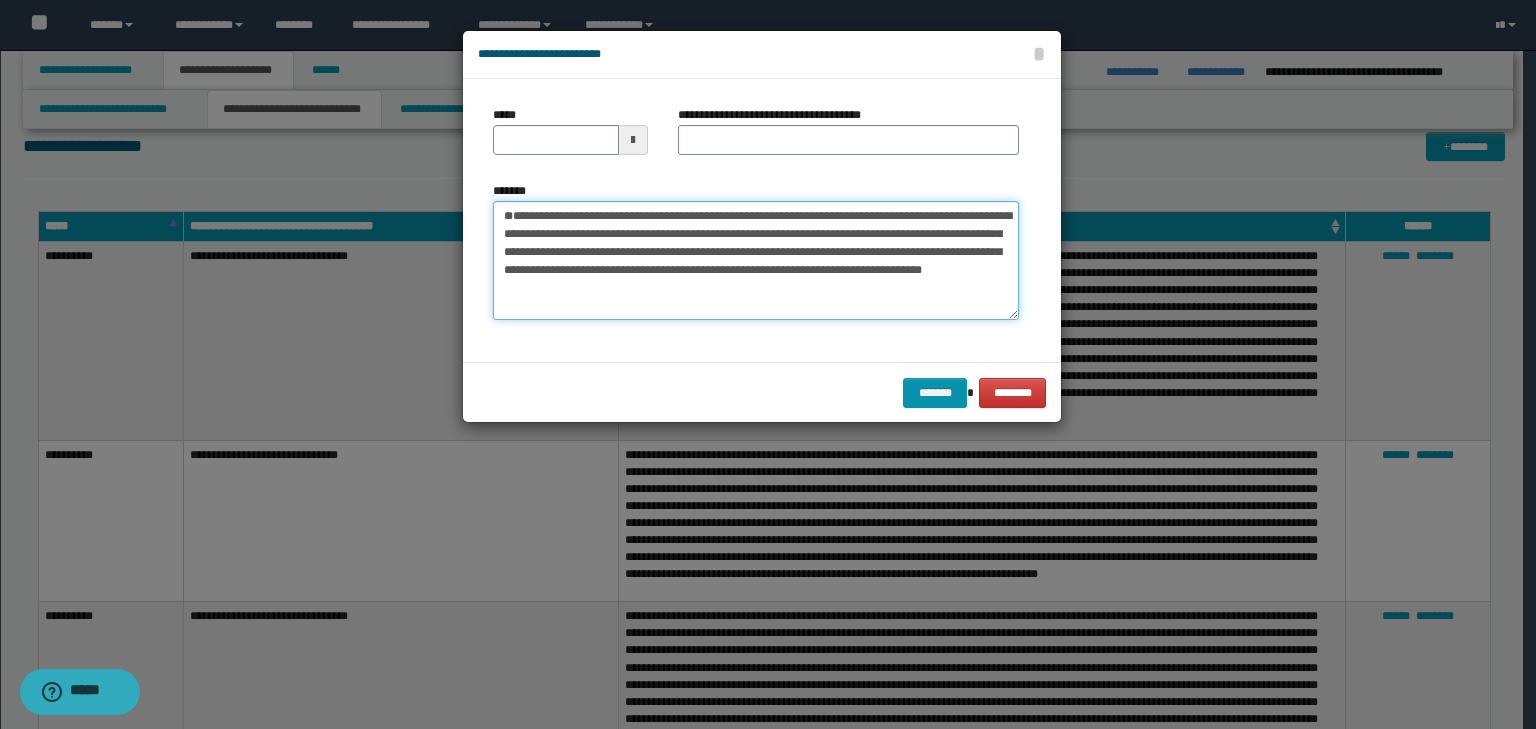 type 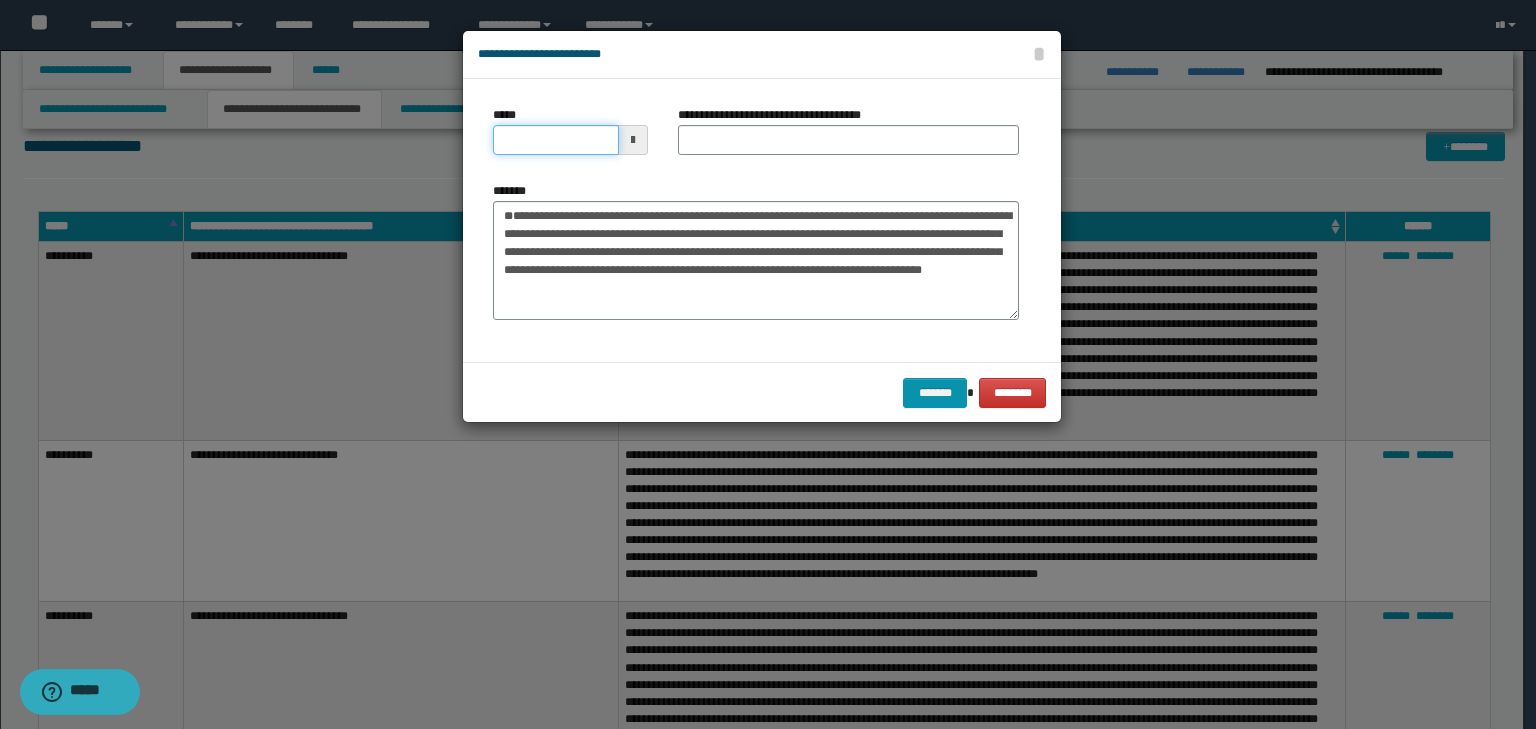 click on "*****" at bounding box center [556, 140] 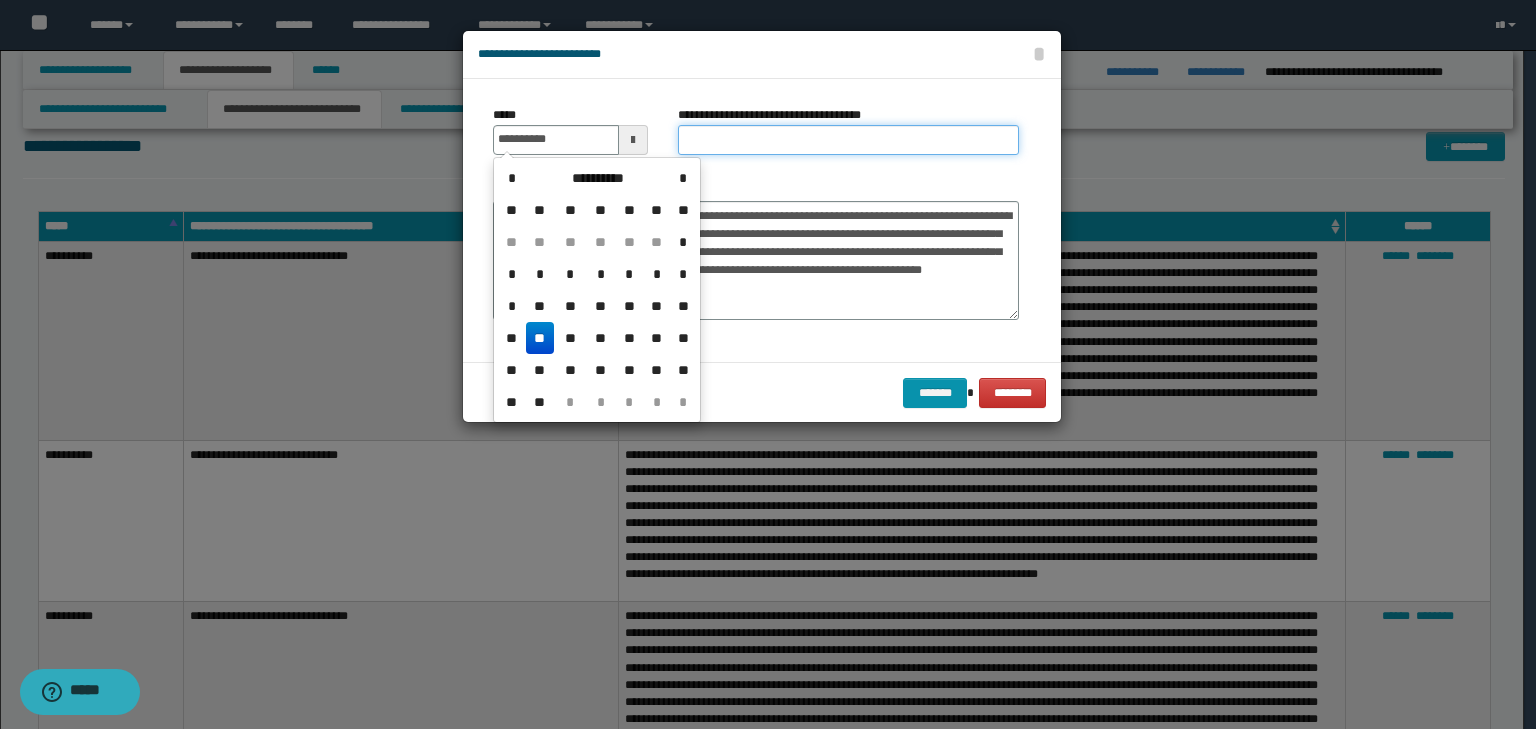 type on "**********" 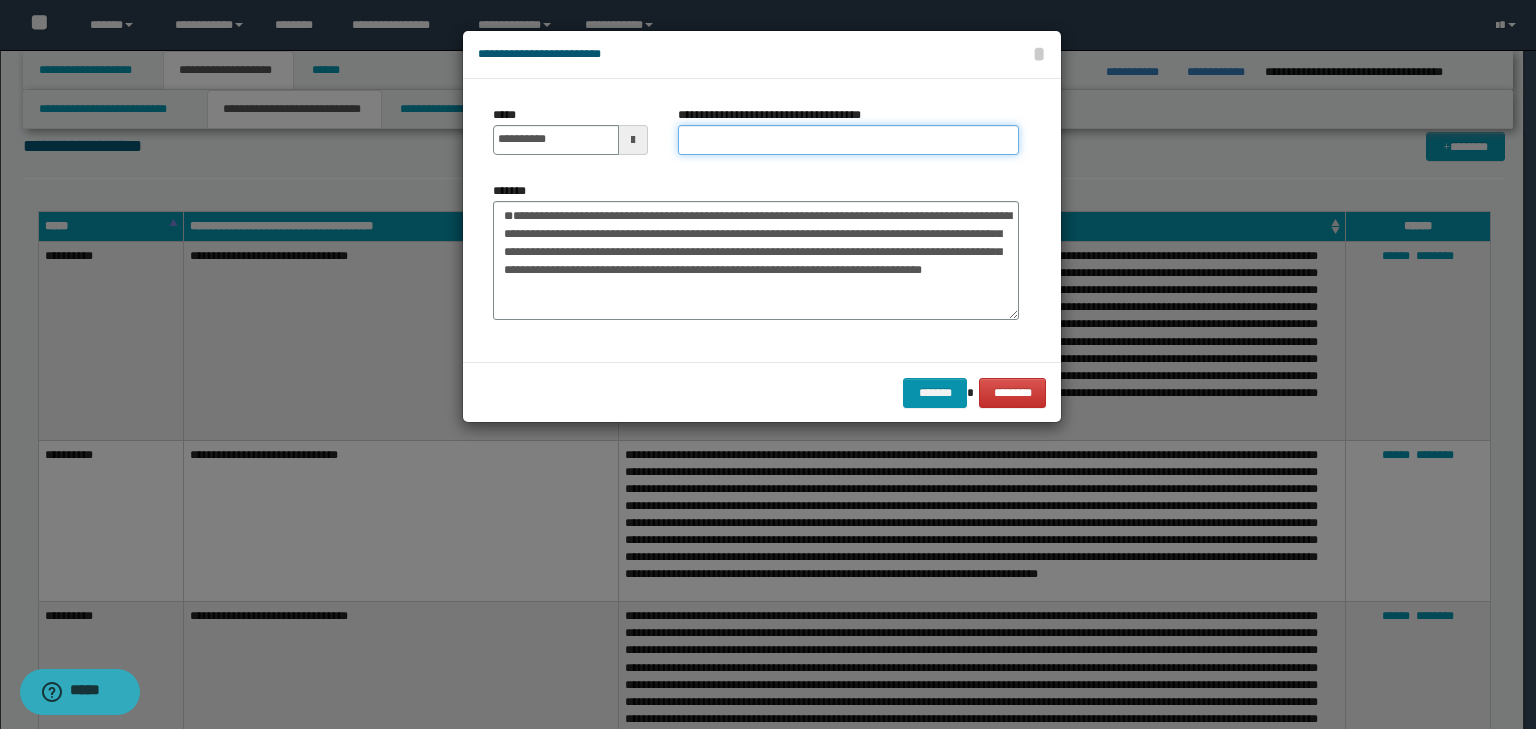 click on "**********" at bounding box center [848, 140] 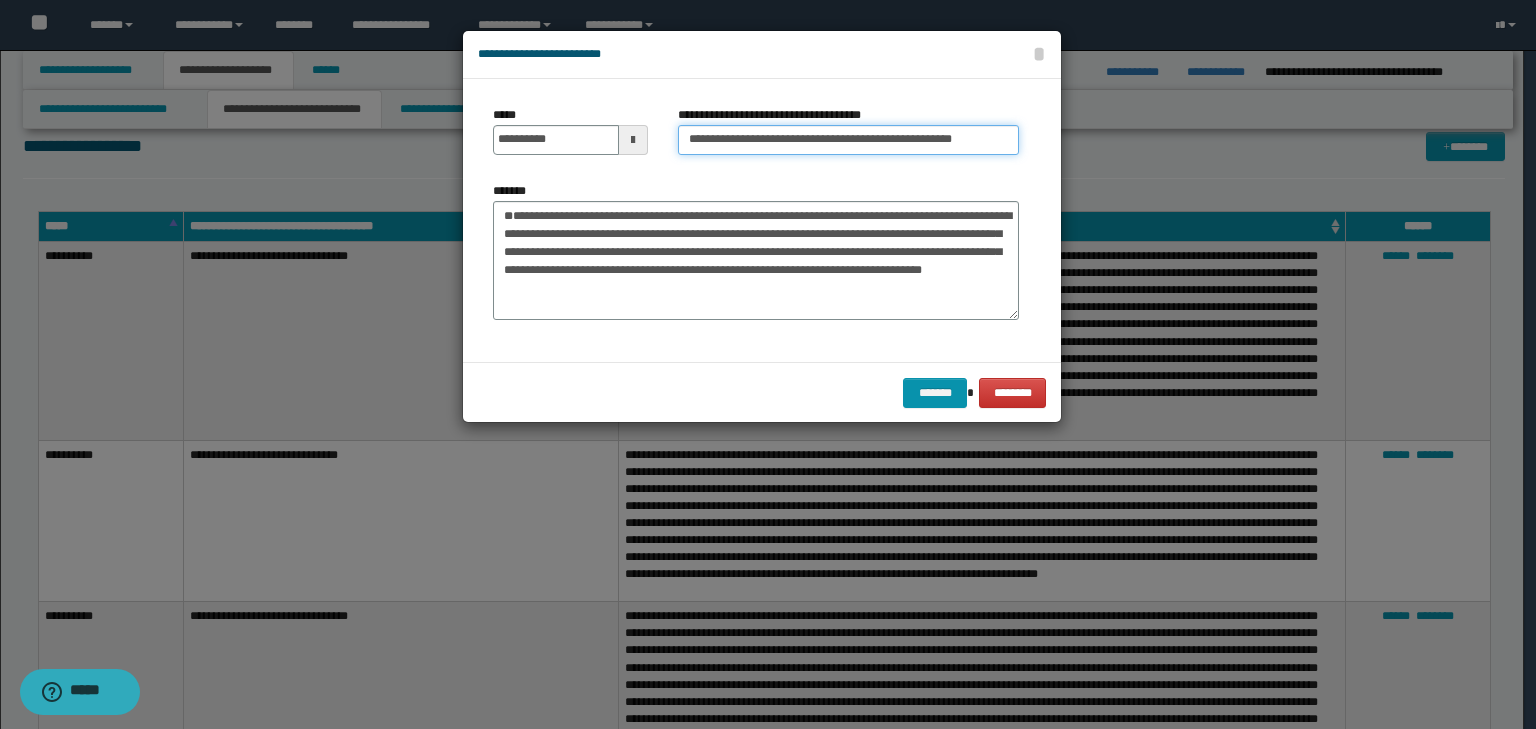 drag, startPoint x: 756, startPoint y: 138, endPoint x: 283, endPoint y: 136, distance: 473.00424 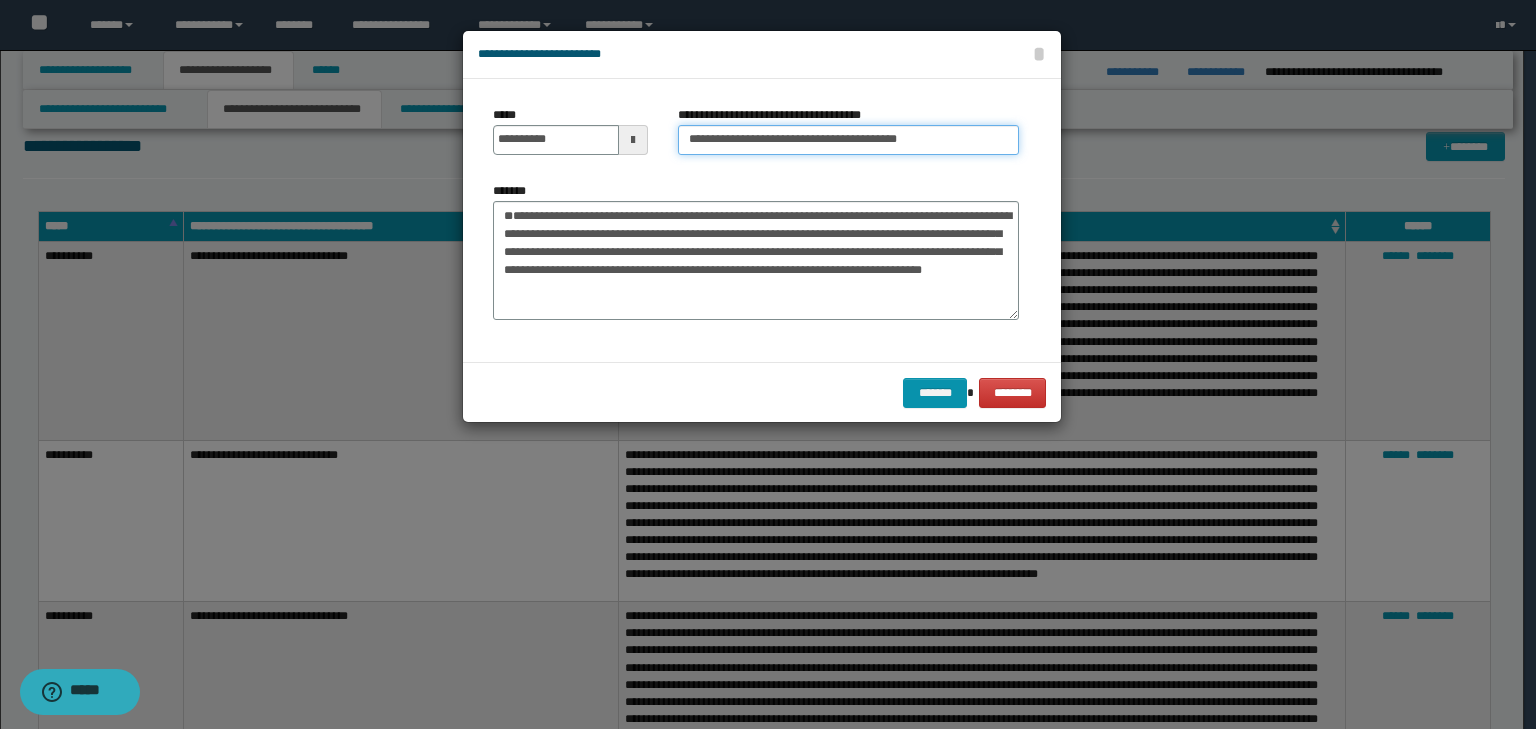type on "**********" 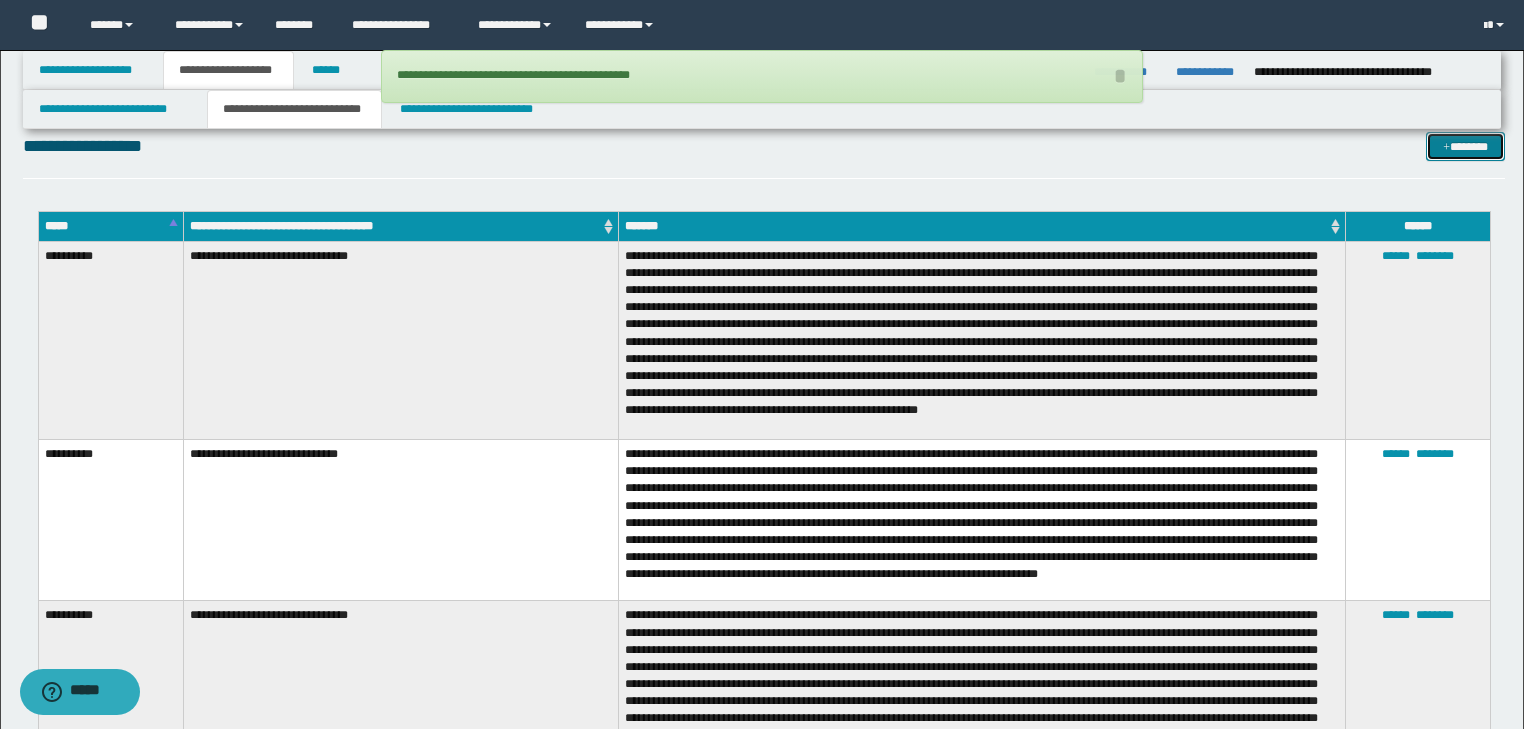 click on "*******" at bounding box center [1465, 147] 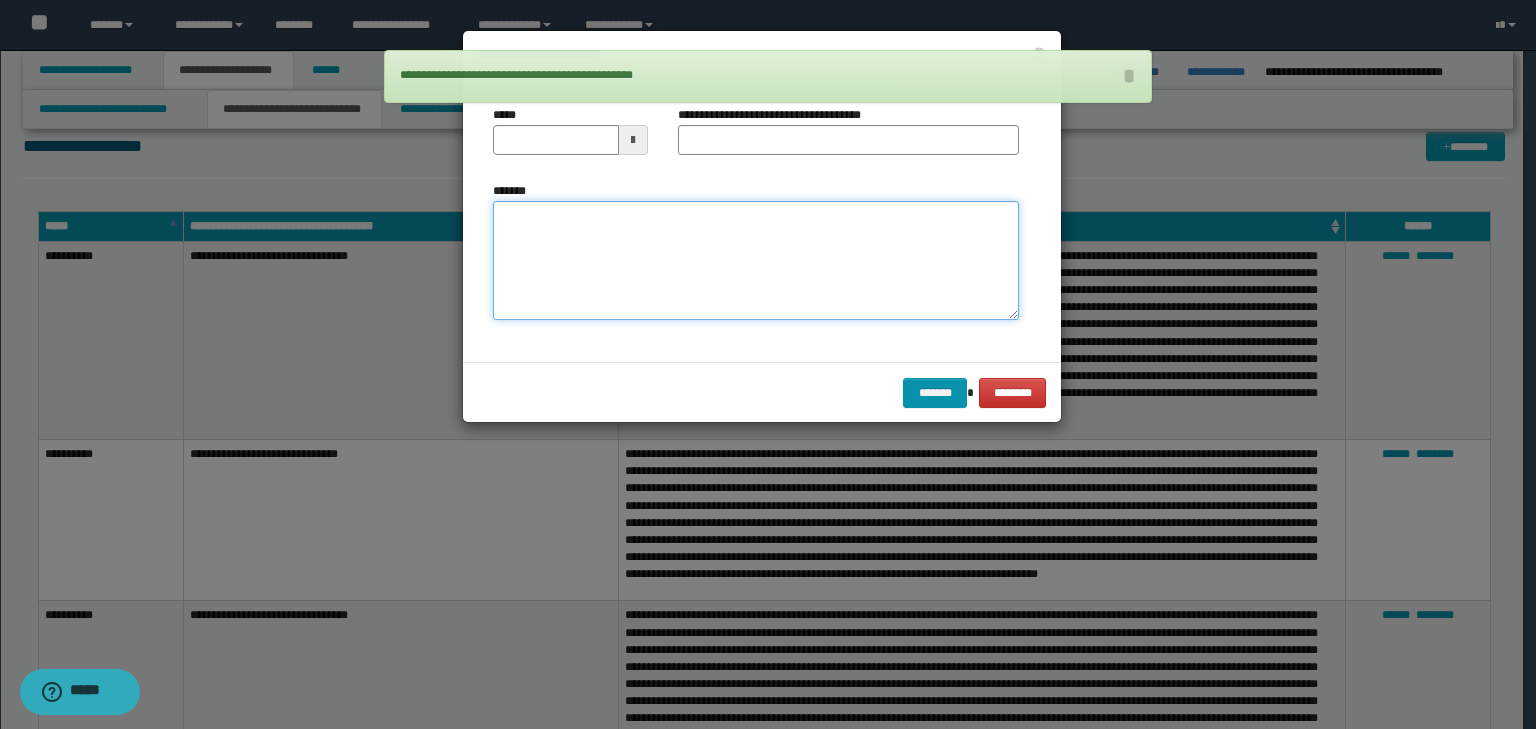 click on "*******" at bounding box center (756, 261) 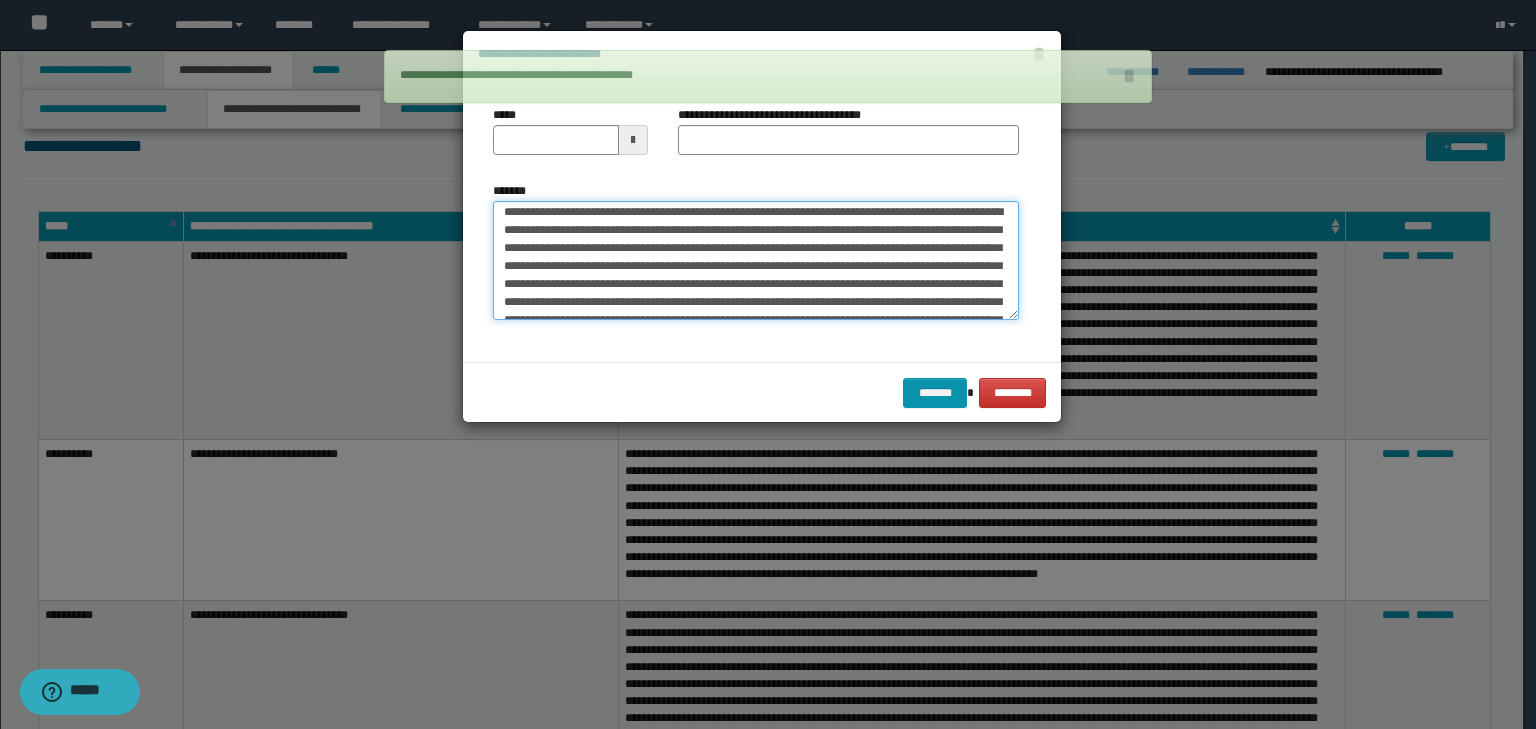 scroll, scrollTop: 0, scrollLeft: 0, axis: both 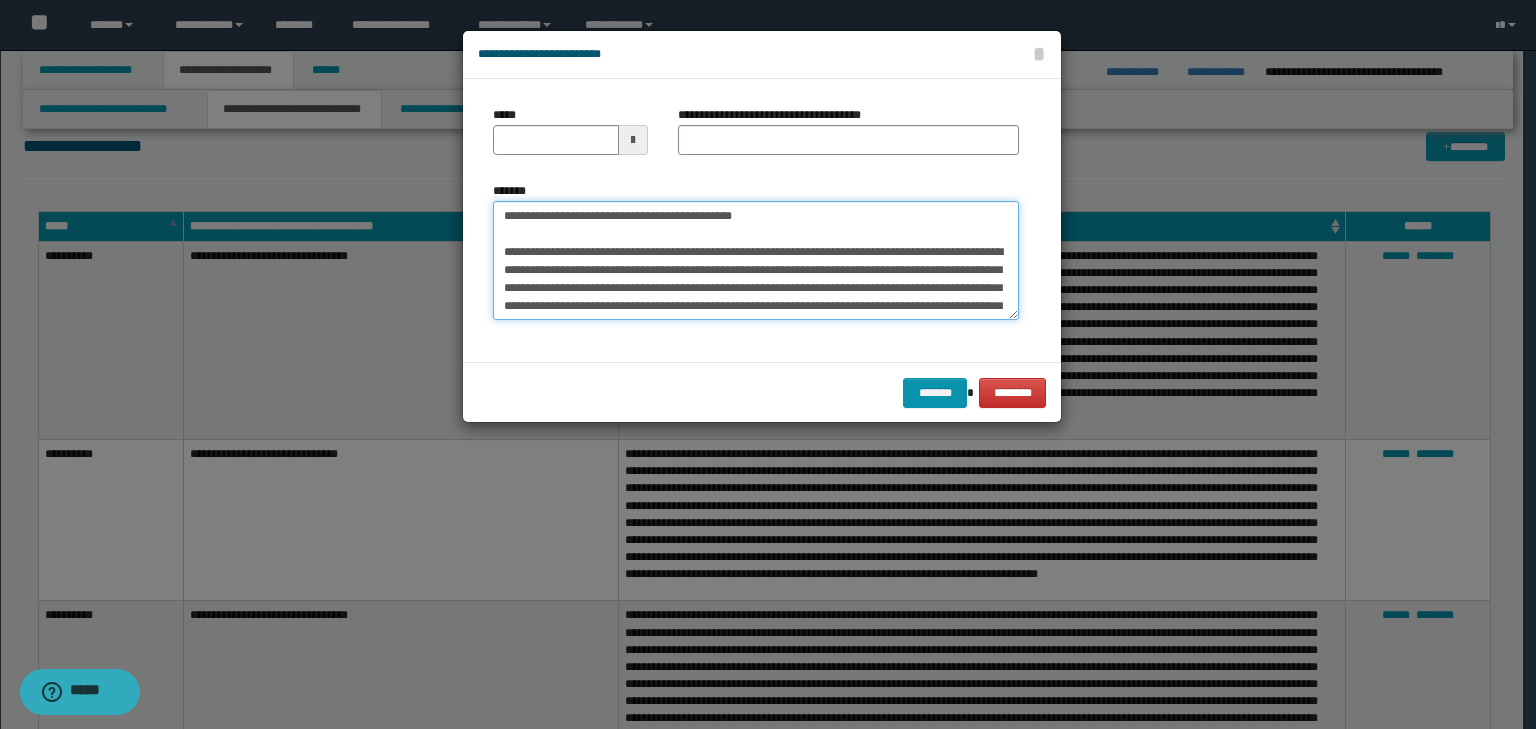 drag, startPoint x: 760, startPoint y: 210, endPoint x: 448, endPoint y: 176, distance: 313.8471 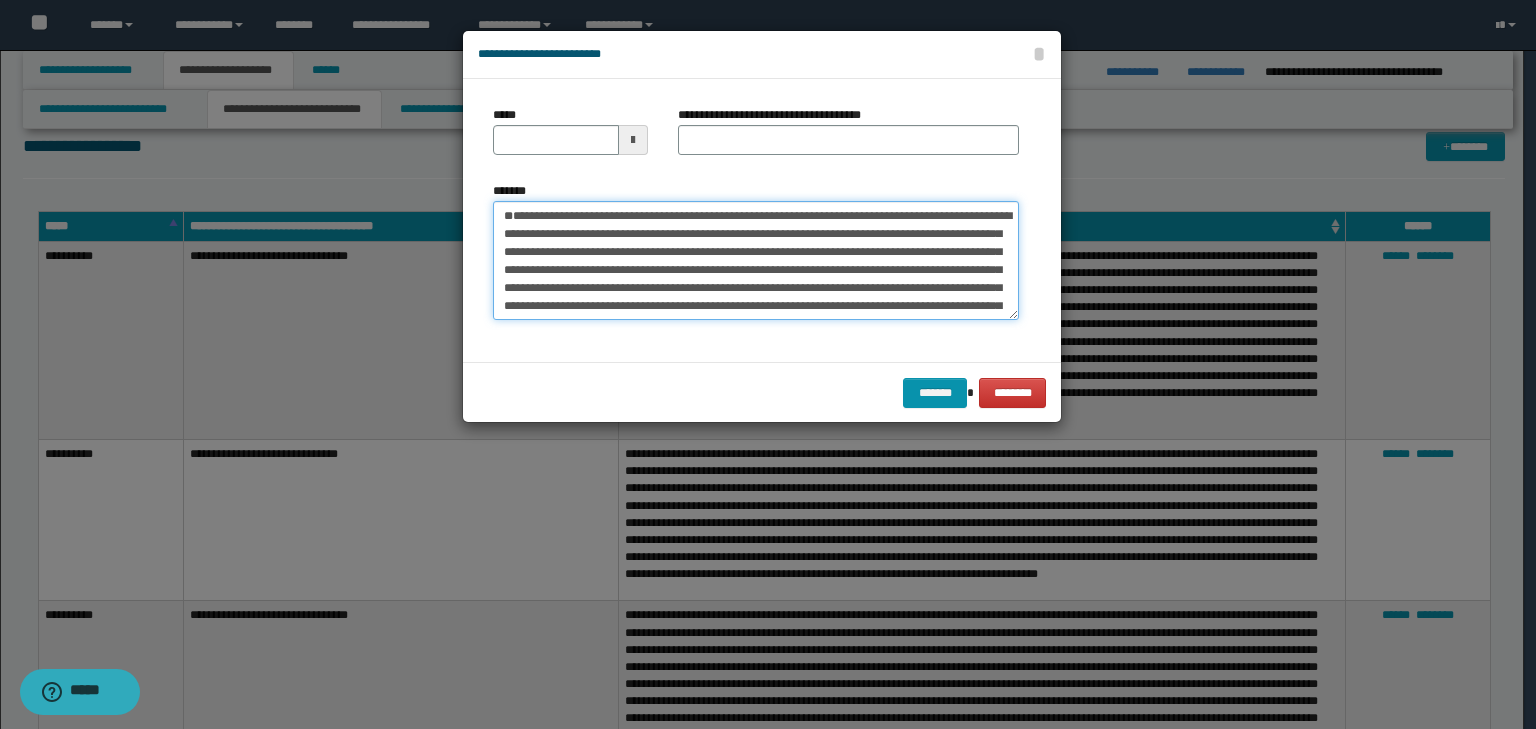 type 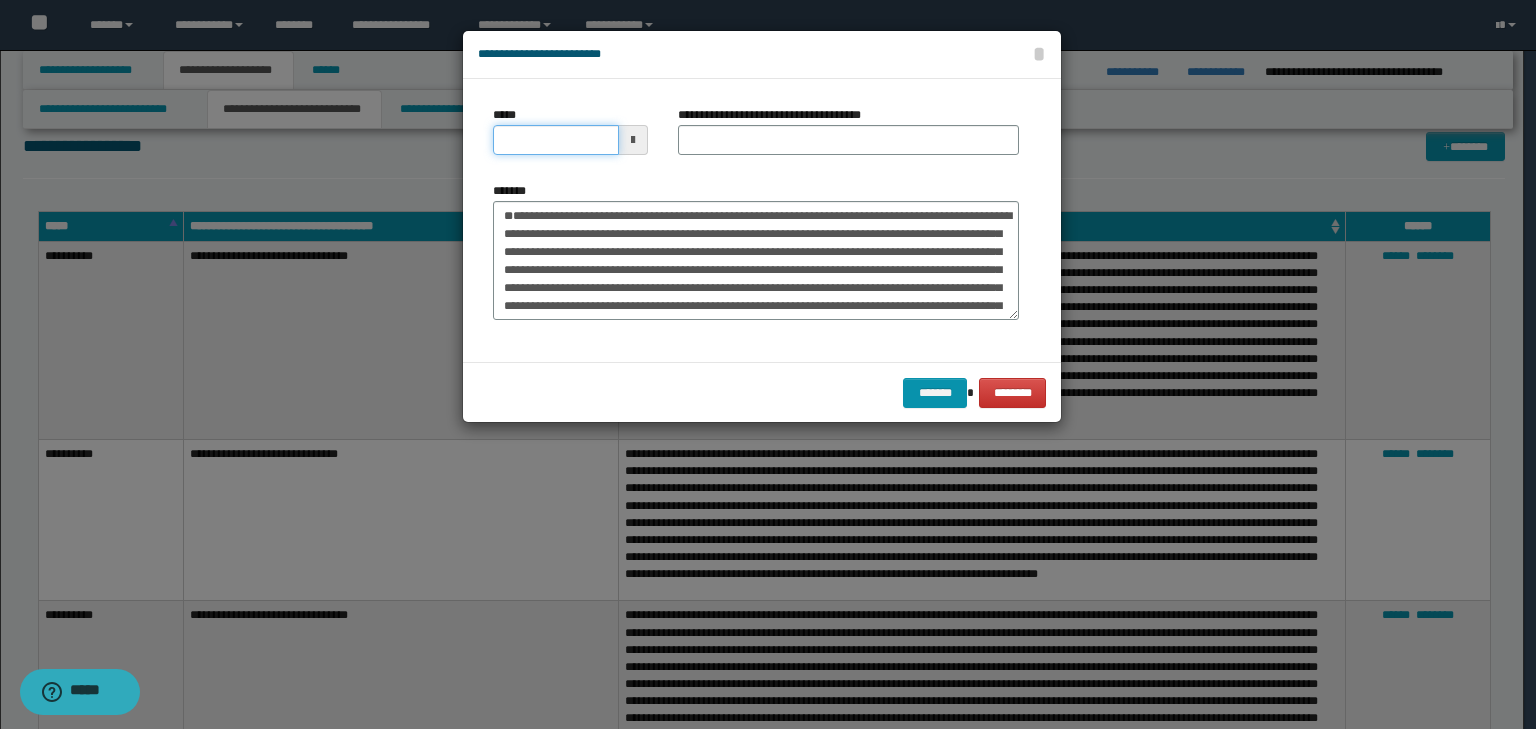 drag, startPoint x: 530, startPoint y: 142, endPoint x: 629, endPoint y: 123, distance: 100.80675 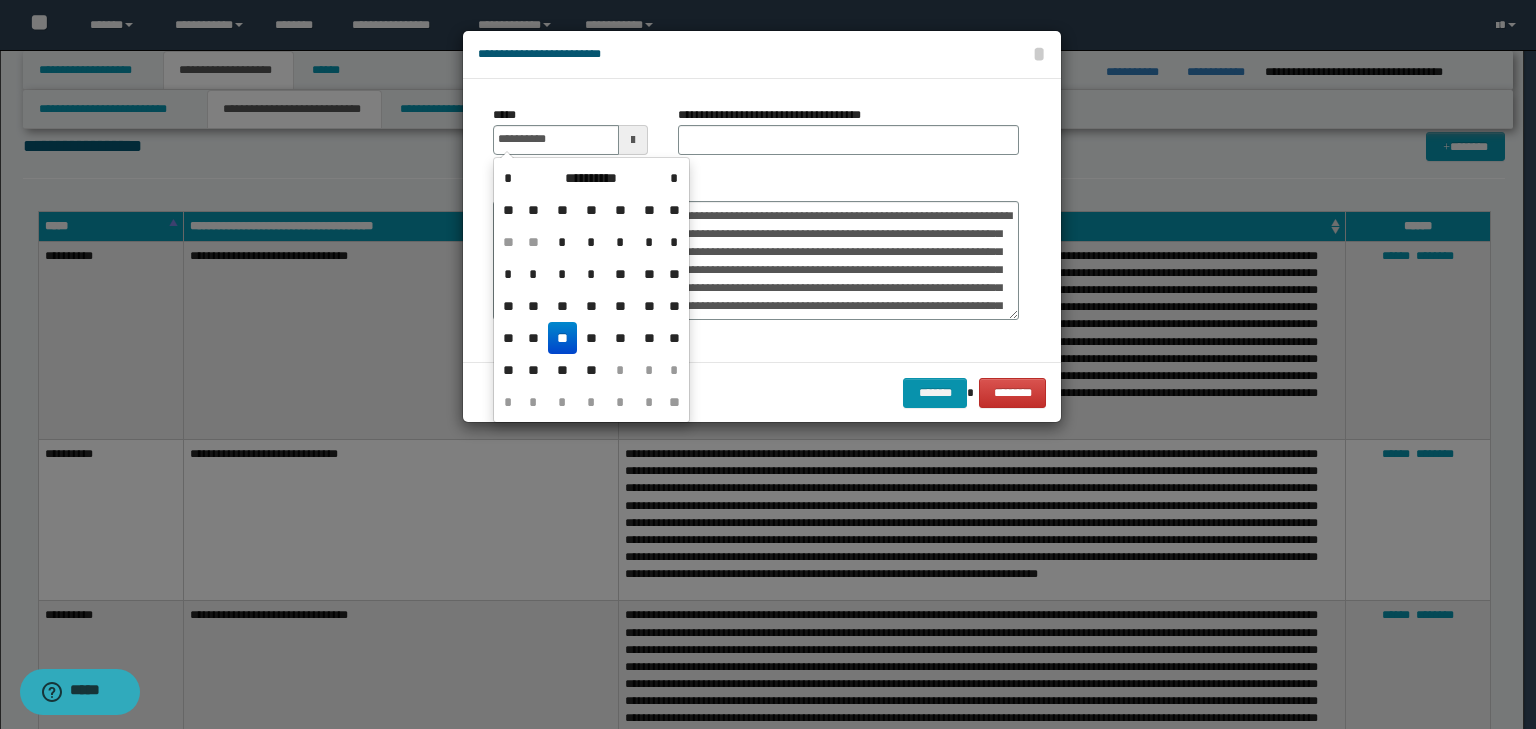 type on "**********" 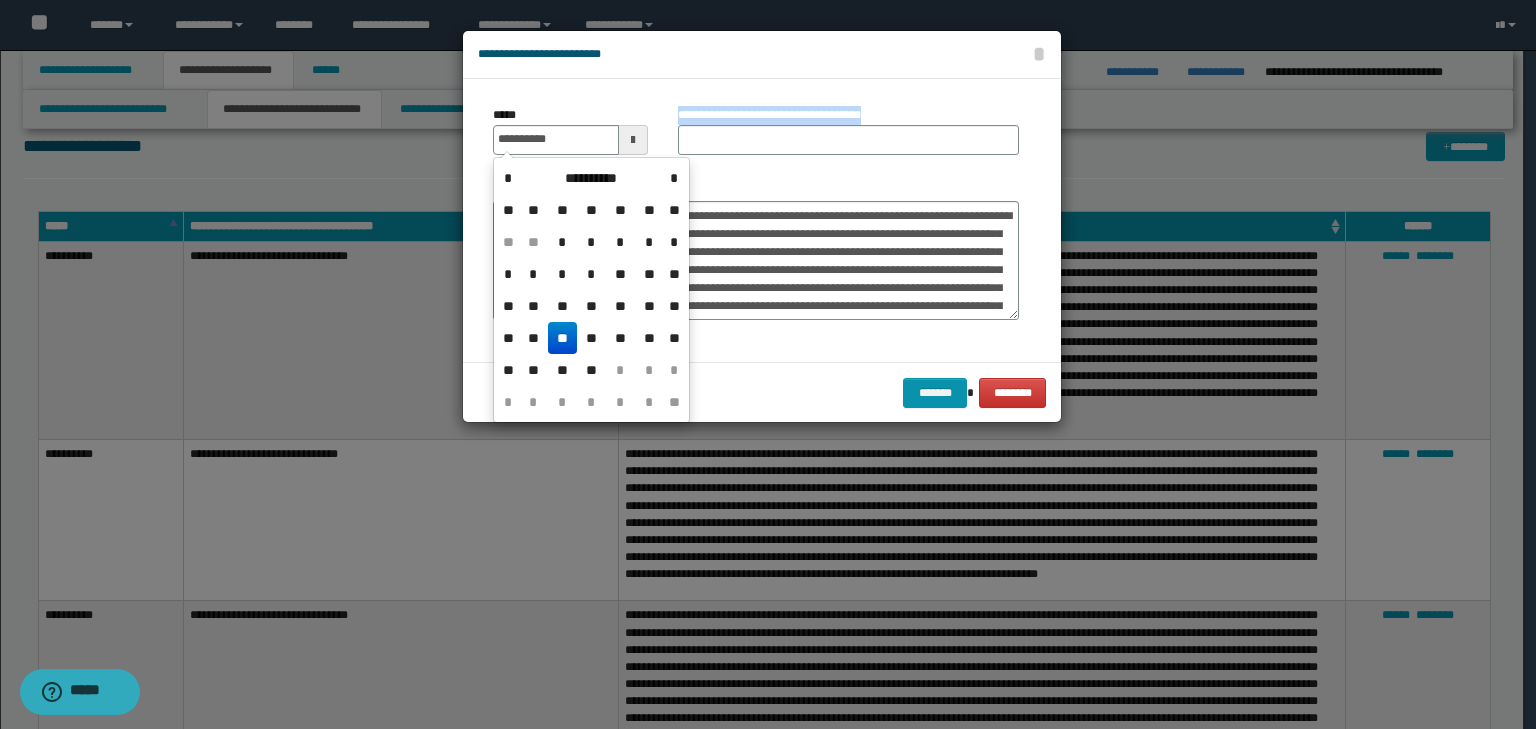 drag, startPoint x: 729, startPoint y: 128, endPoint x: 774, endPoint y: 149, distance: 49.658836 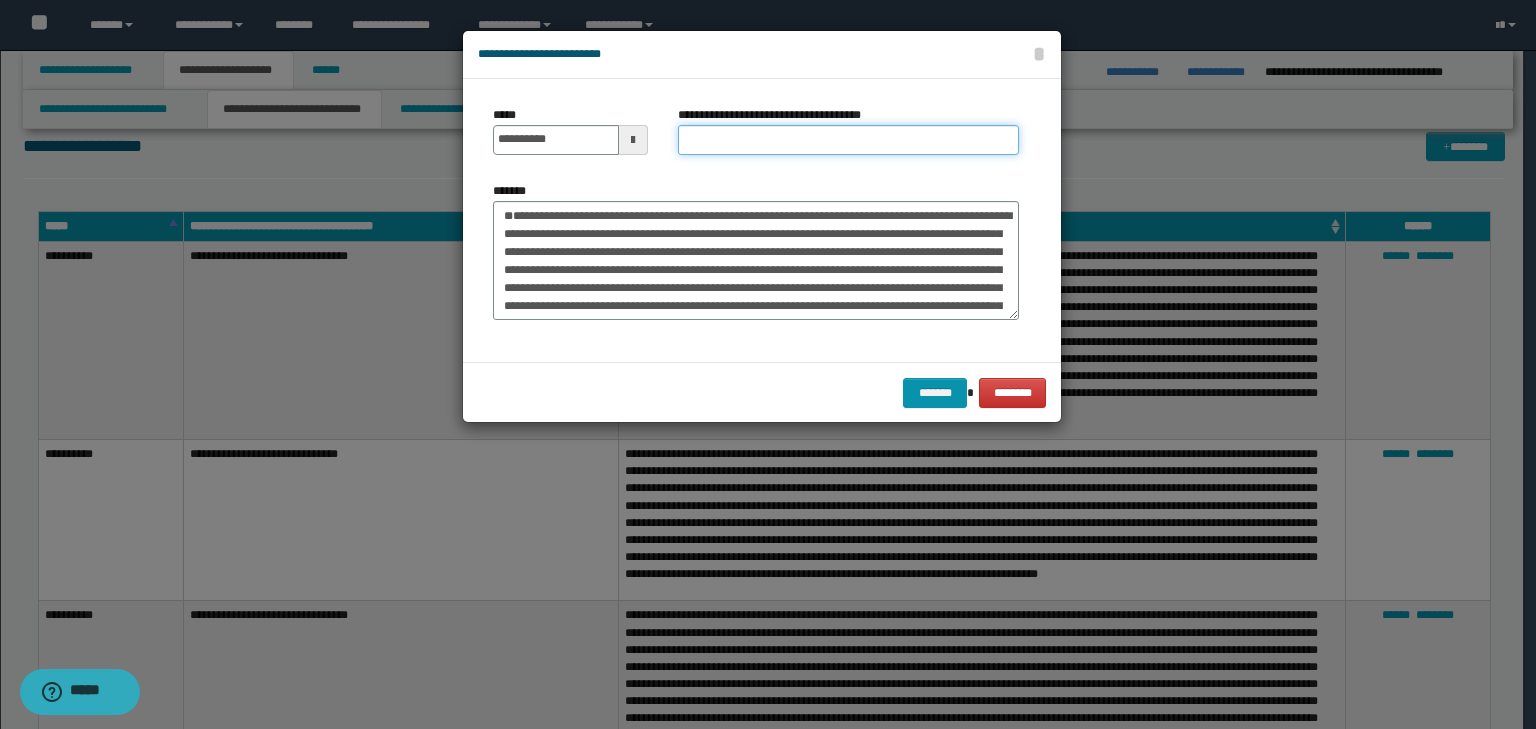 click on "**********" at bounding box center (848, 140) 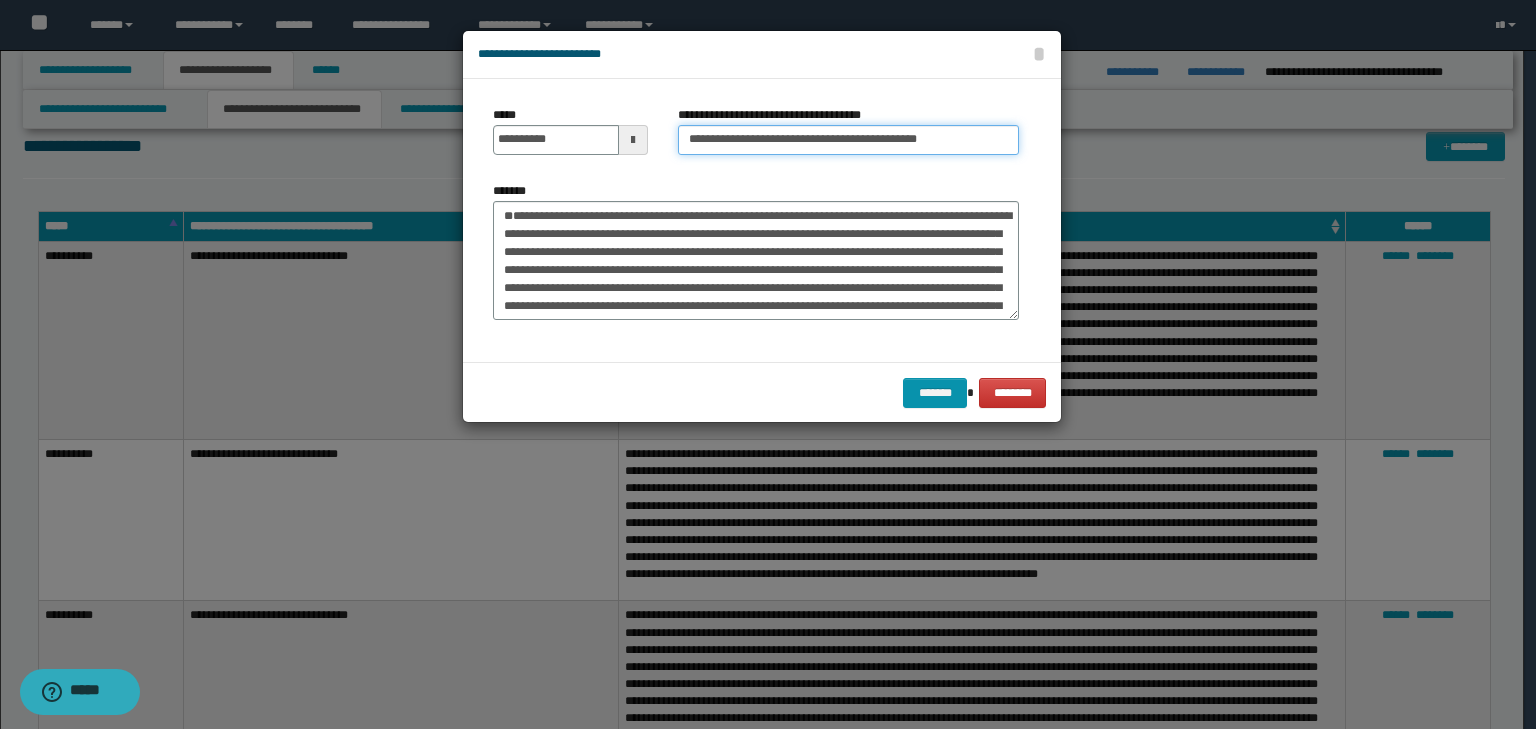 drag, startPoint x: 729, startPoint y: 137, endPoint x: 432, endPoint y: 129, distance: 297.10773 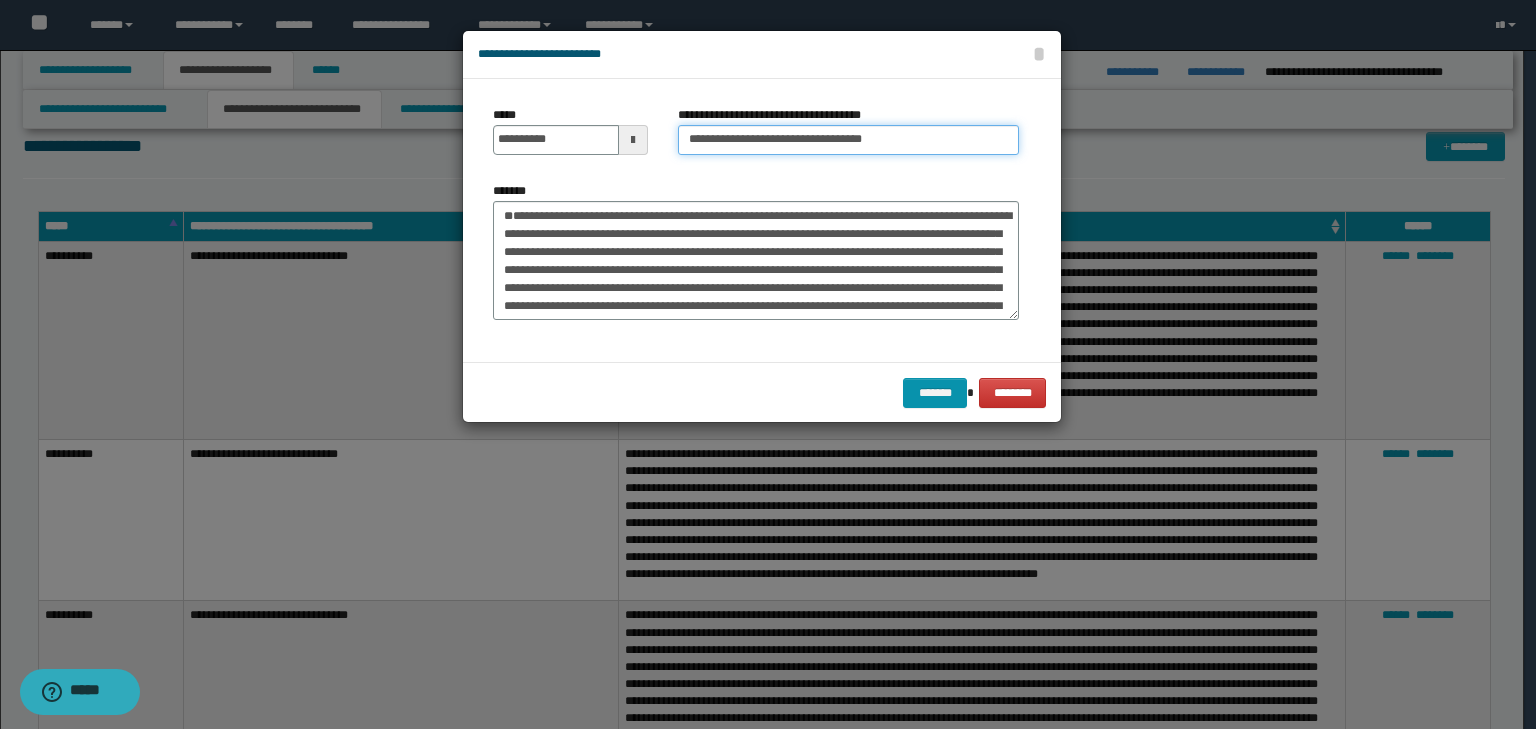 type on "**********" 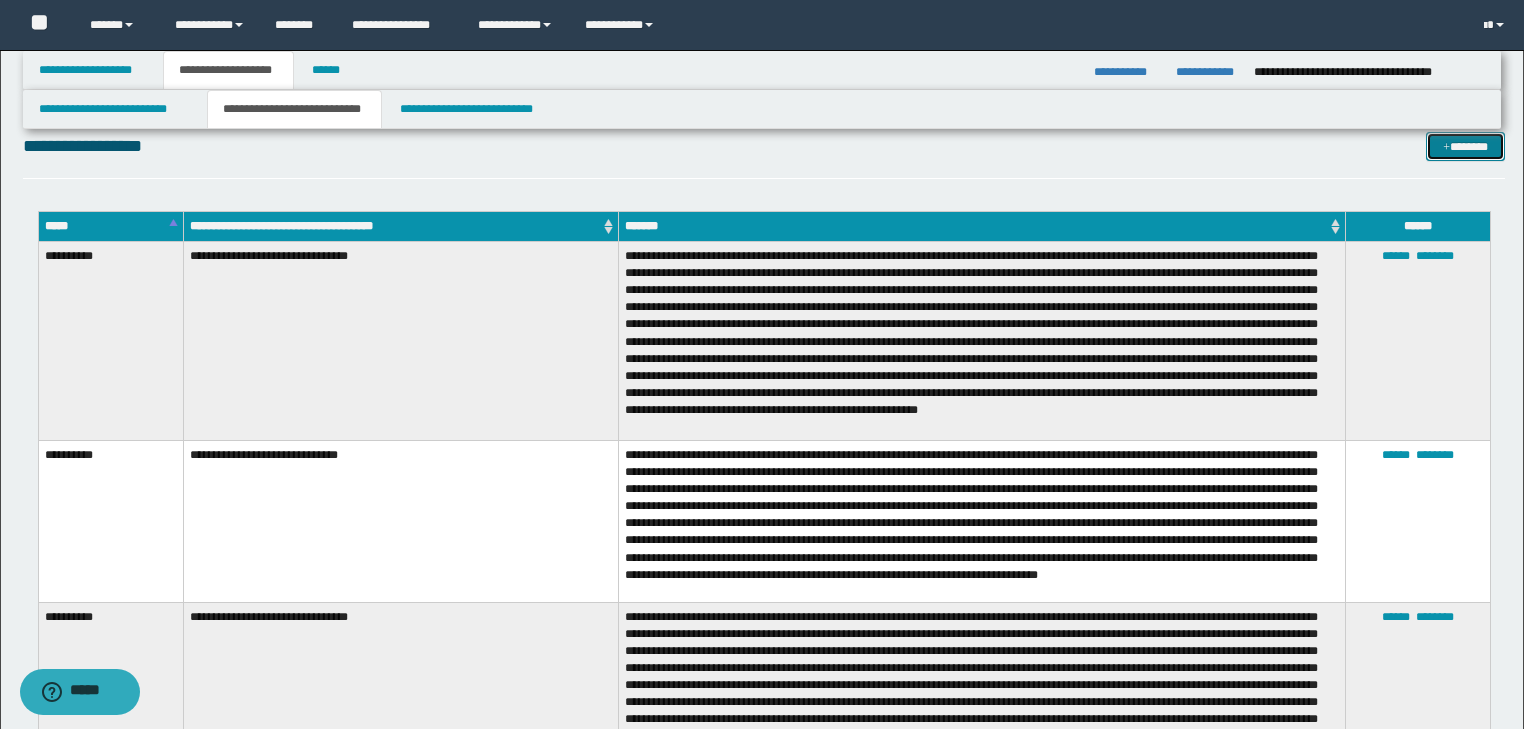 click on "*******" at bounding box center (1465, 147) 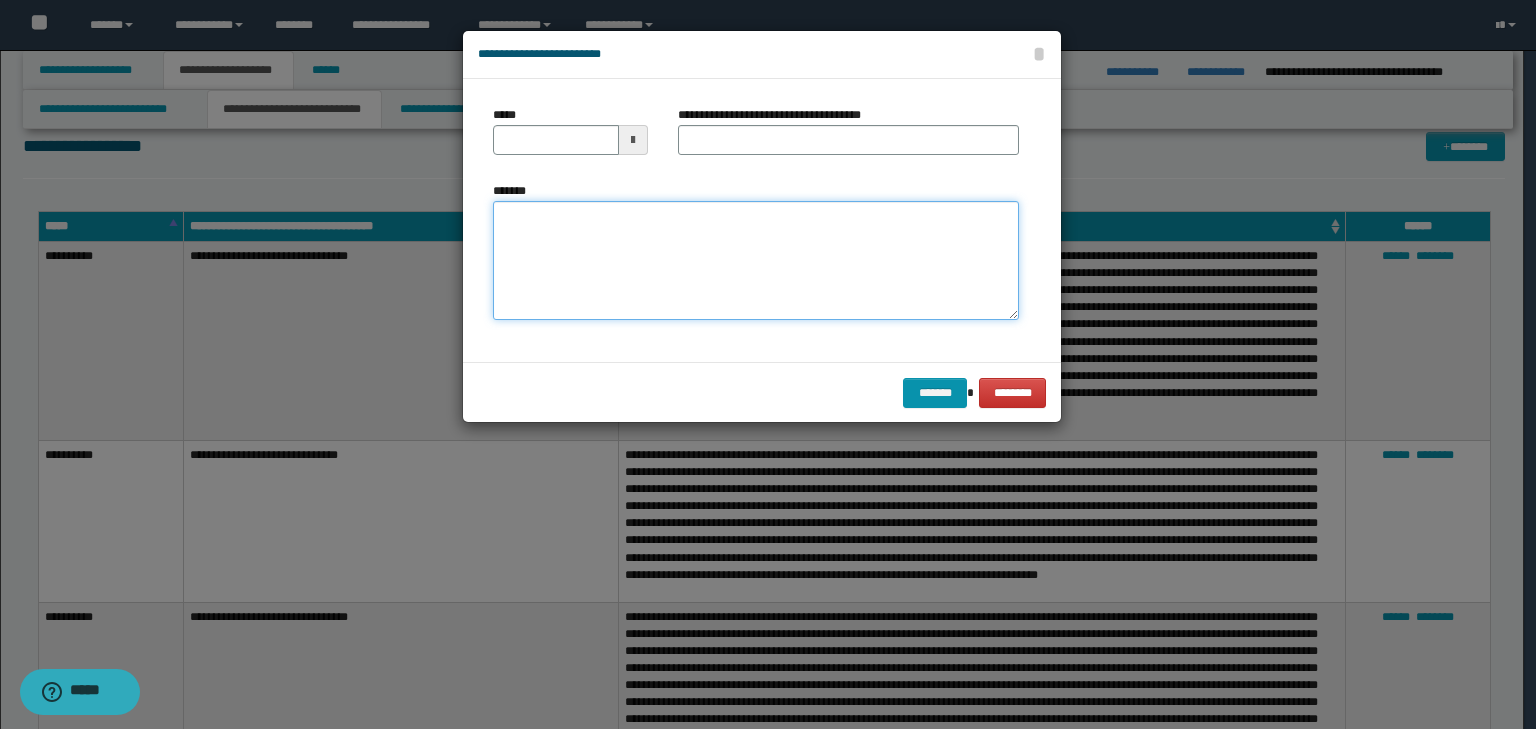 drag, startPoint x: 718, startPoint y: 272, endPoint x: 718, endPoint y: 247, distance: 25 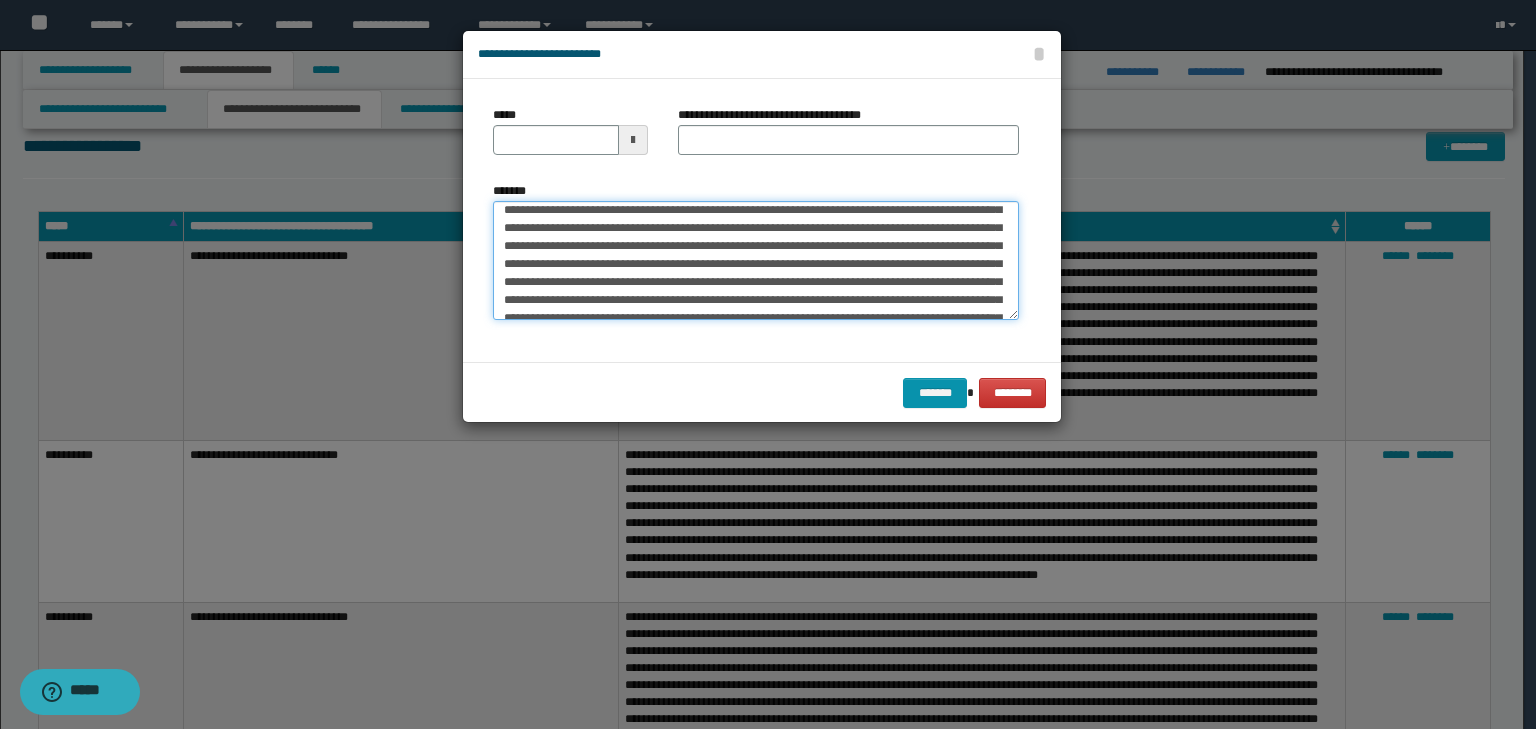 scroll, scrollTop: 0, scrollLeft: 0, axis: both 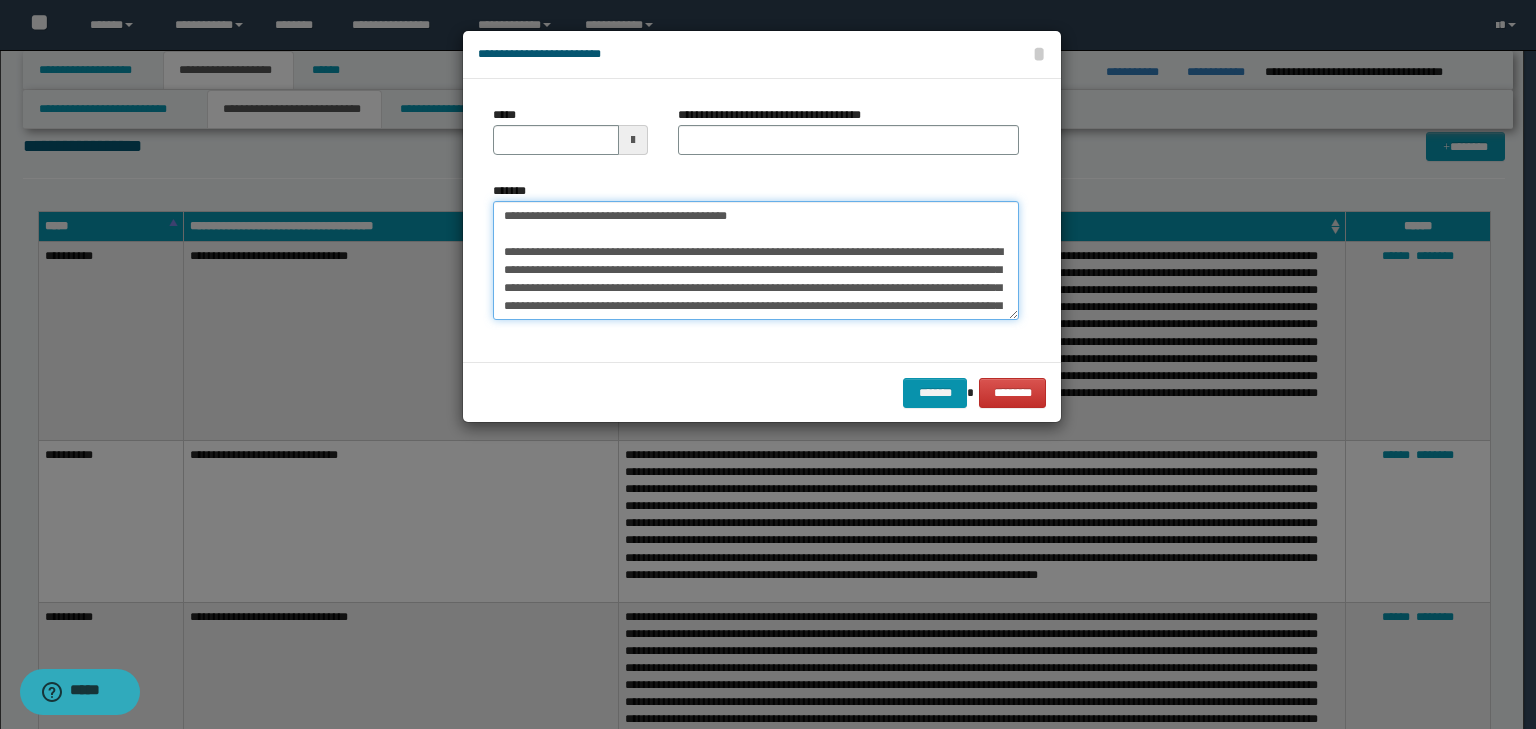 drag, startPoint x: 641, startPoint y: 216, endPoint x: 364, endPoint y: 180, distance: 279.32956 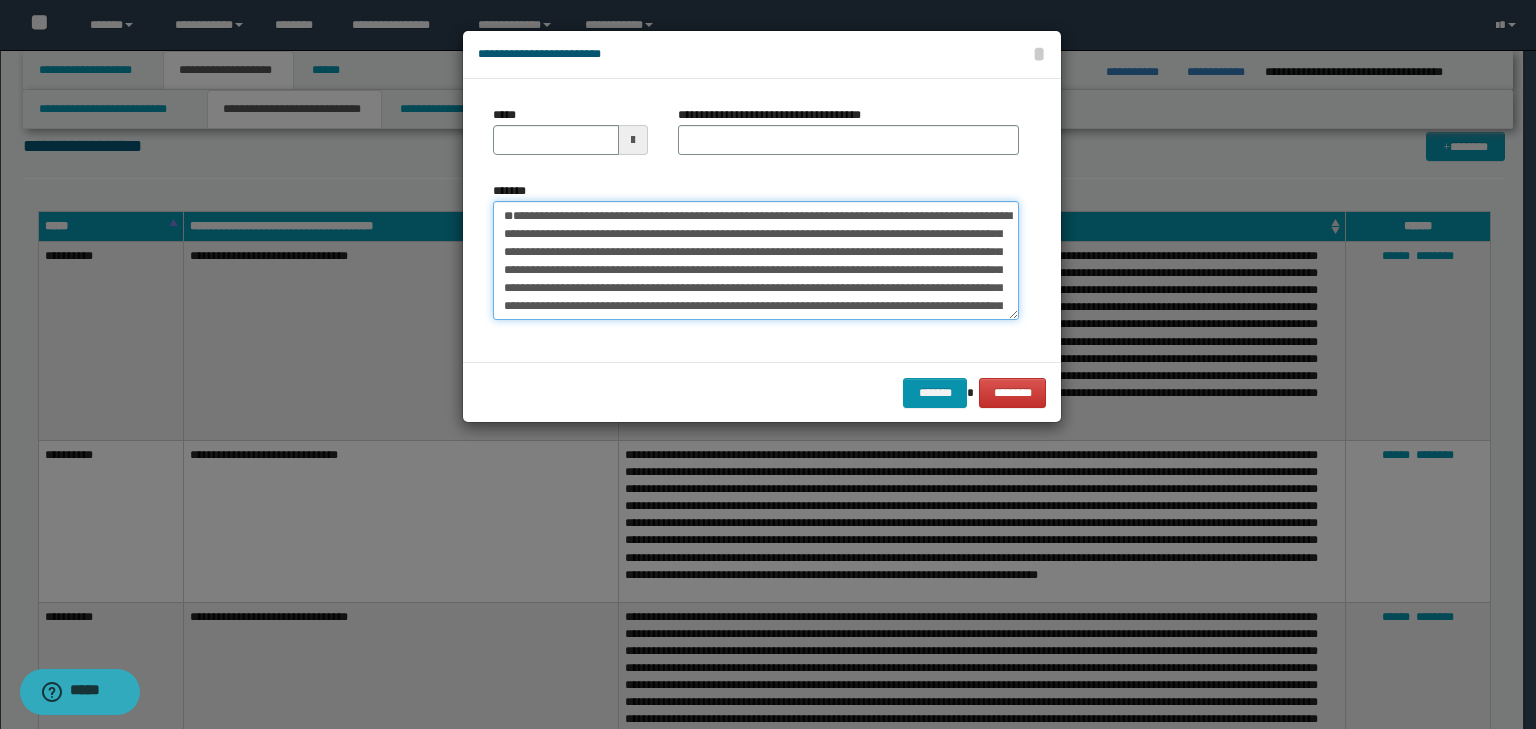 type 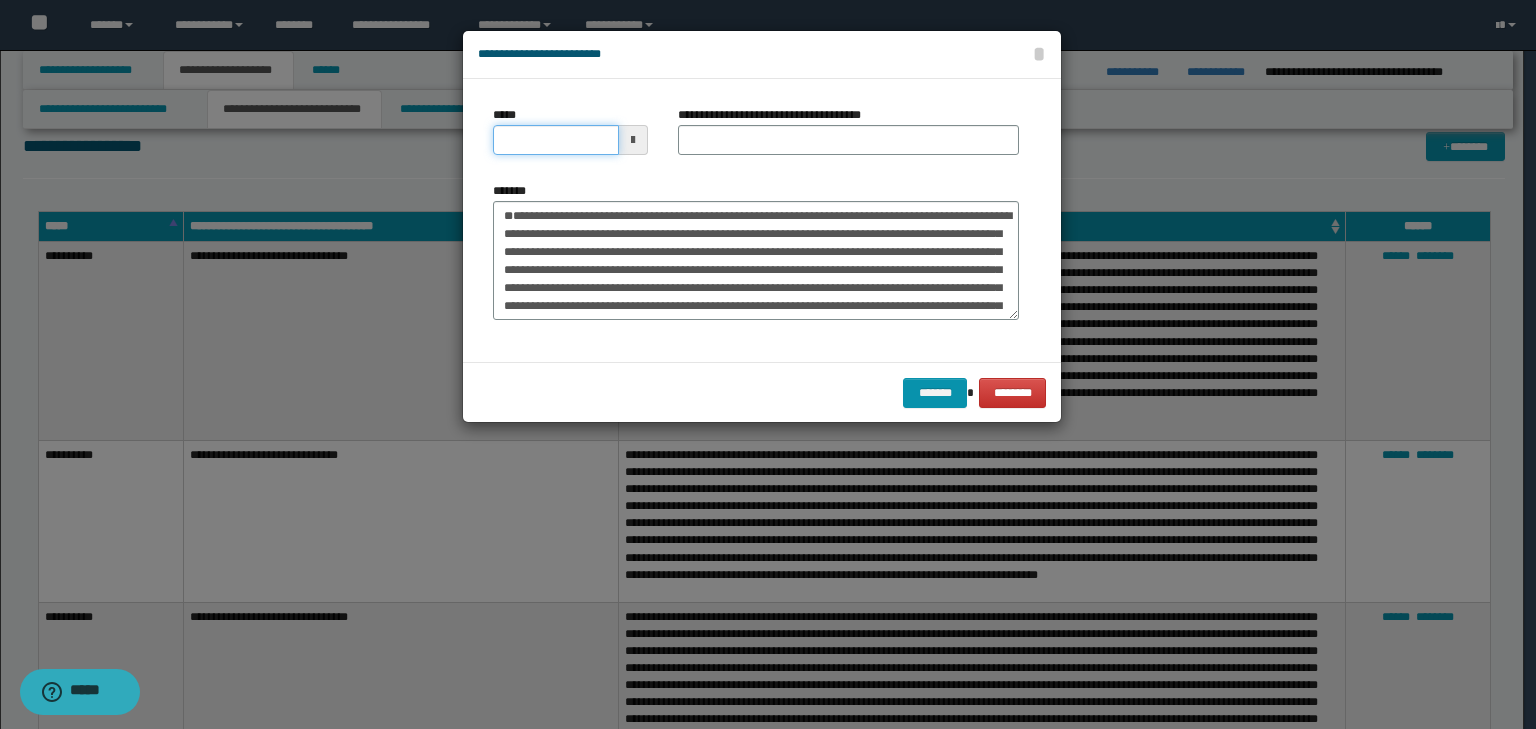 click on "*****" at bounding box center [556, 140] 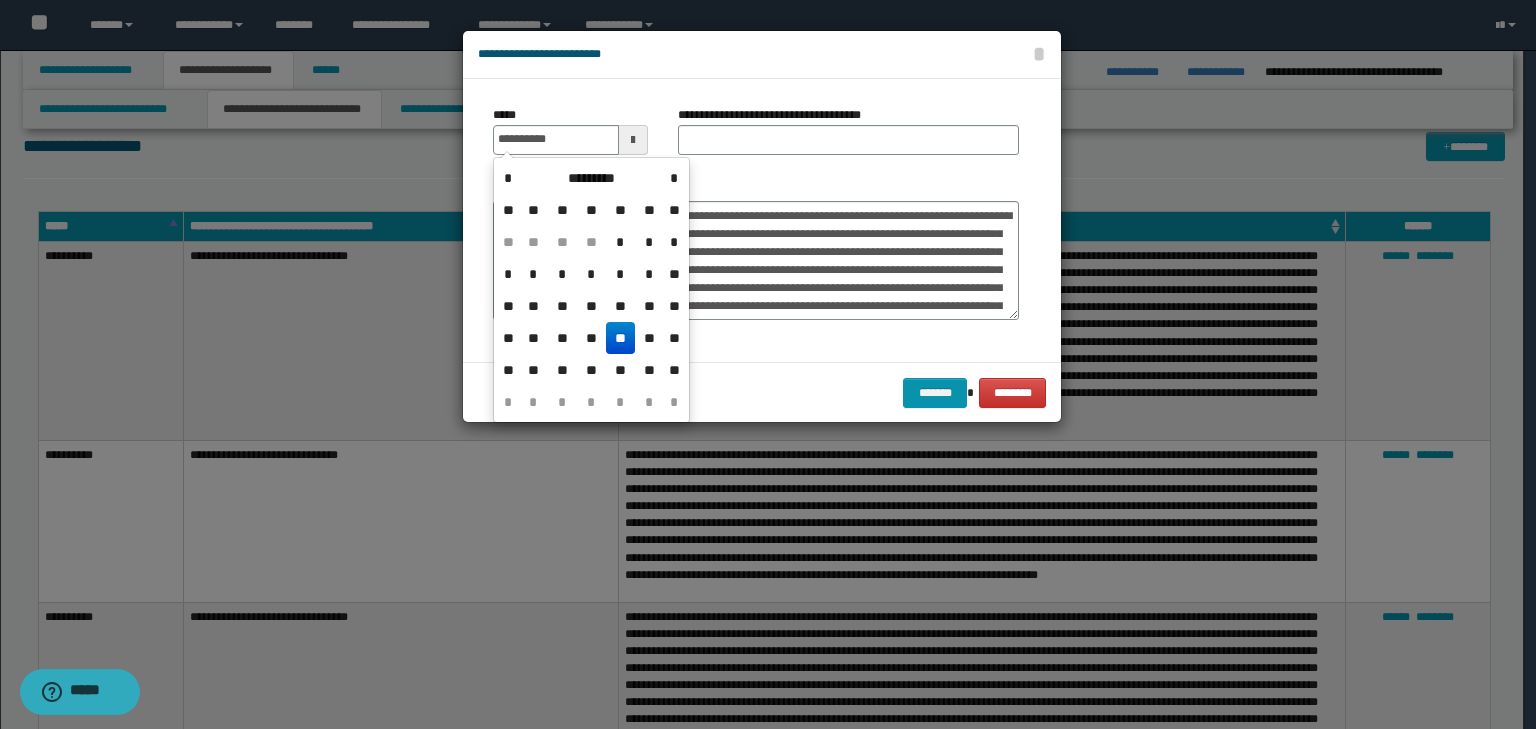type on "**********" 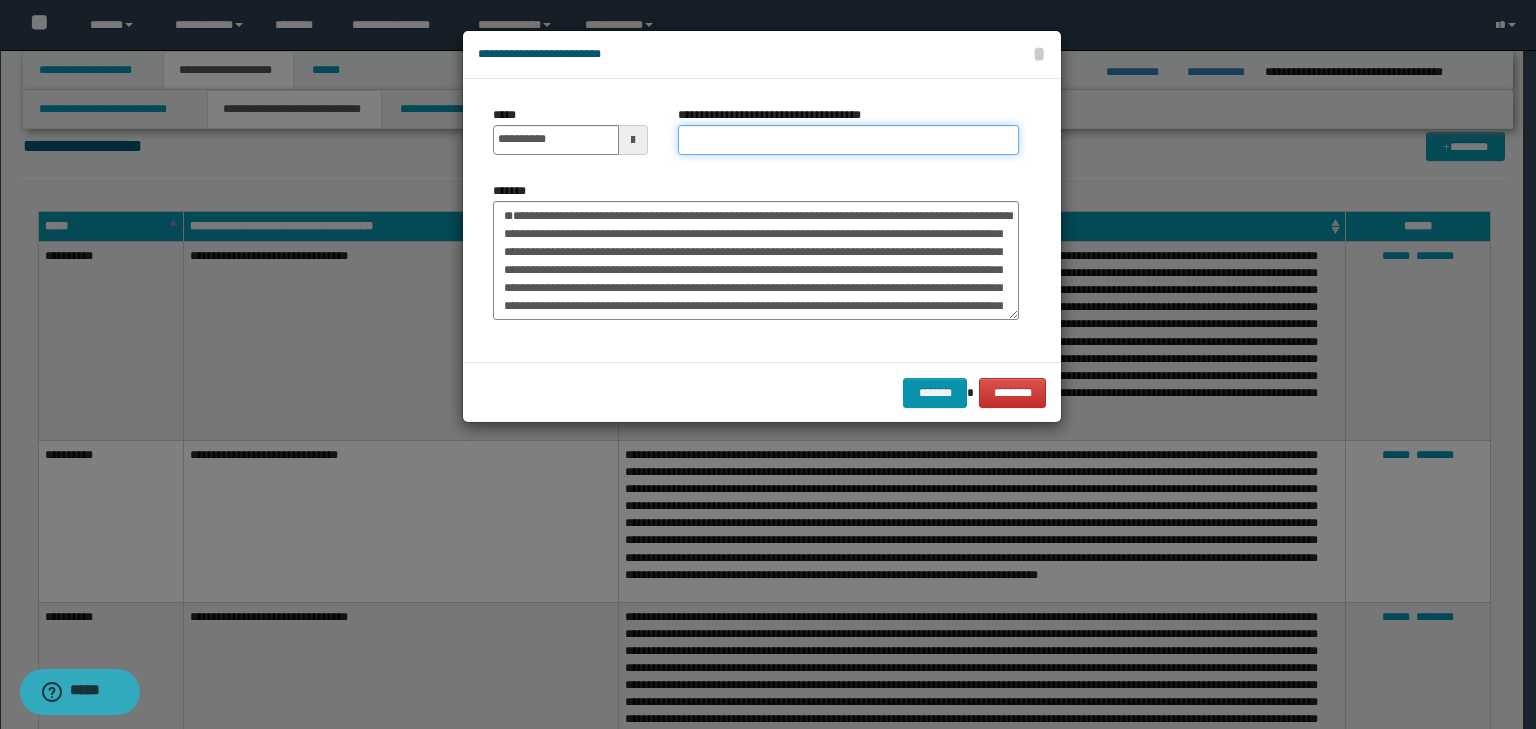 click on "**********" at bounding box center (848, 140) 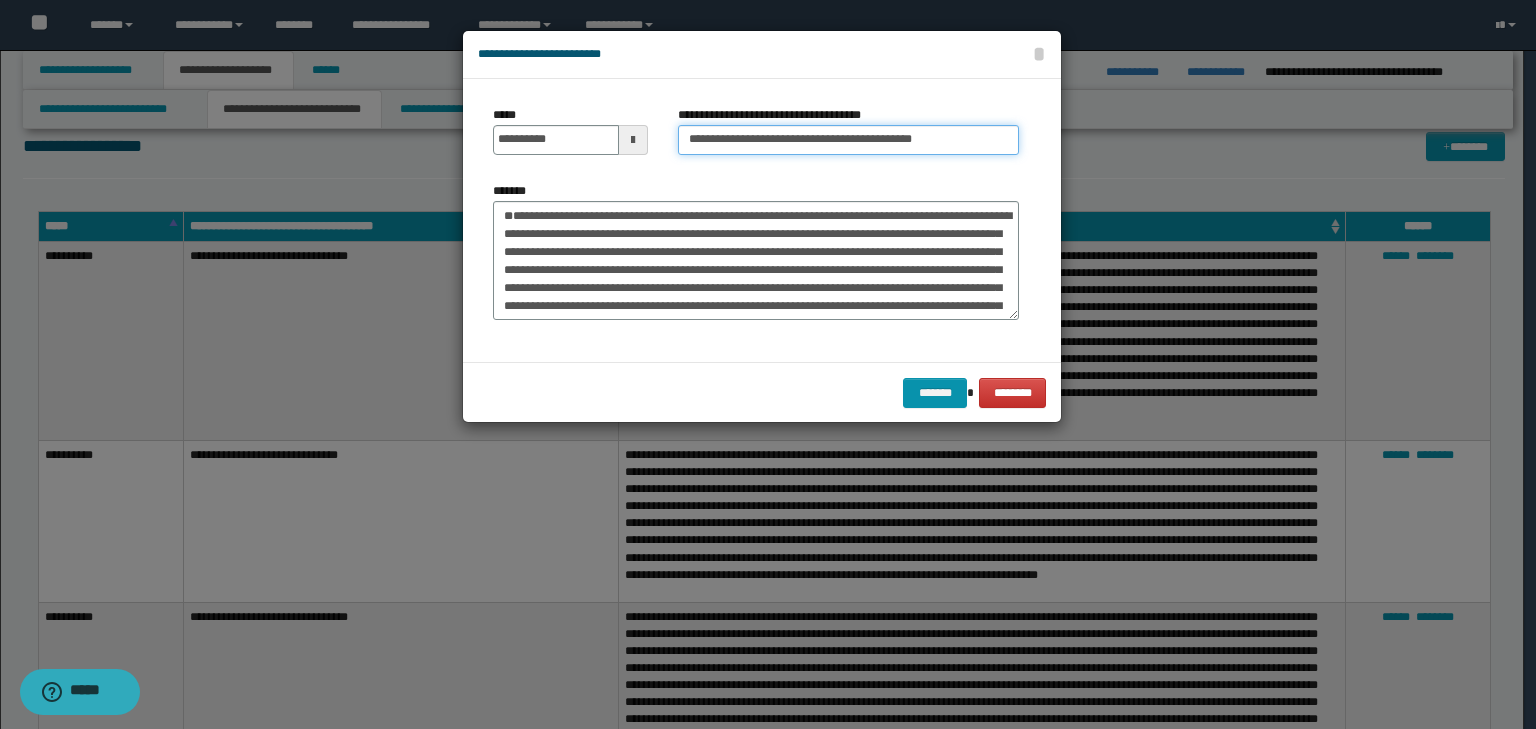 drag, startPoint x: 700, startPoint y: 130, endPoint x: 280, endPoint y: 141, distance: 420.144 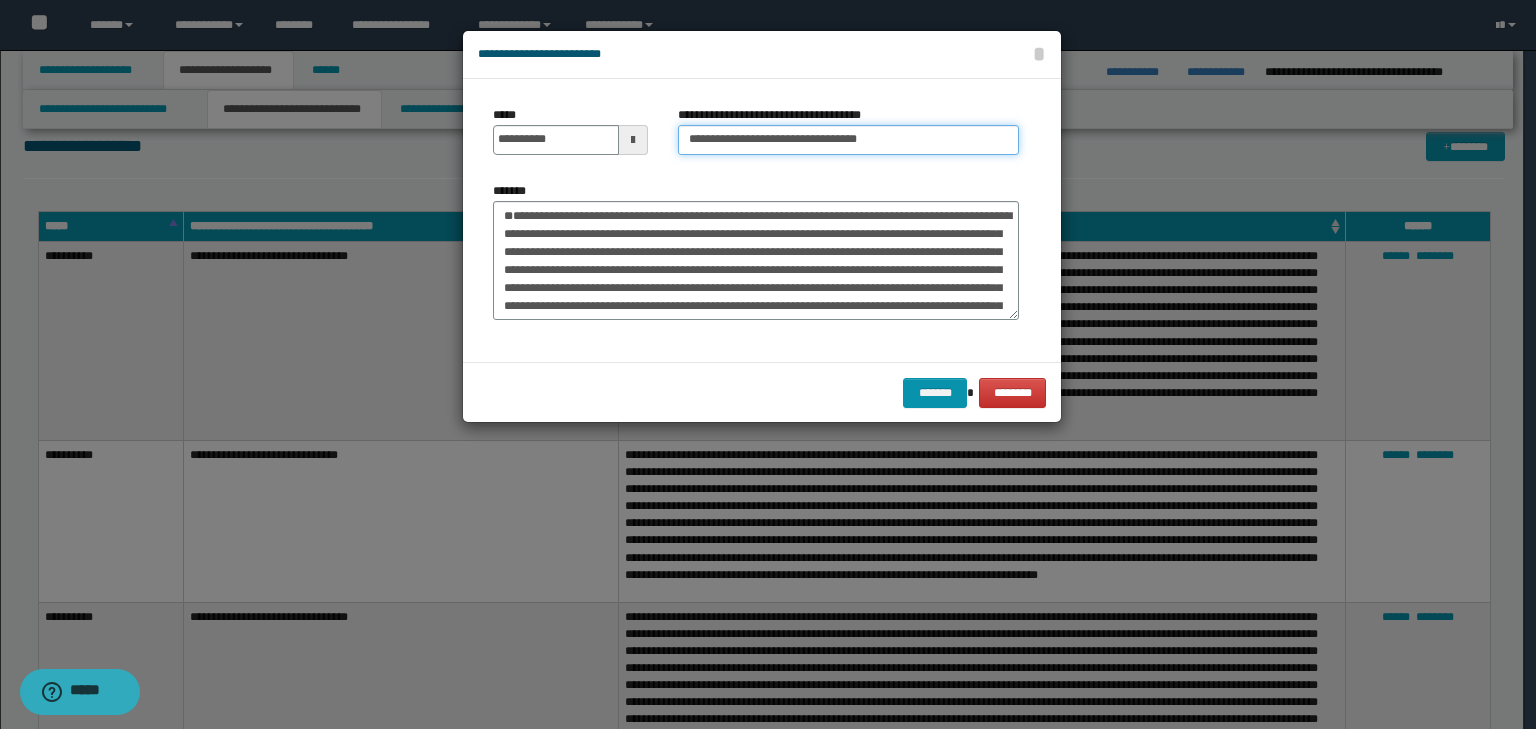 type on "**********" 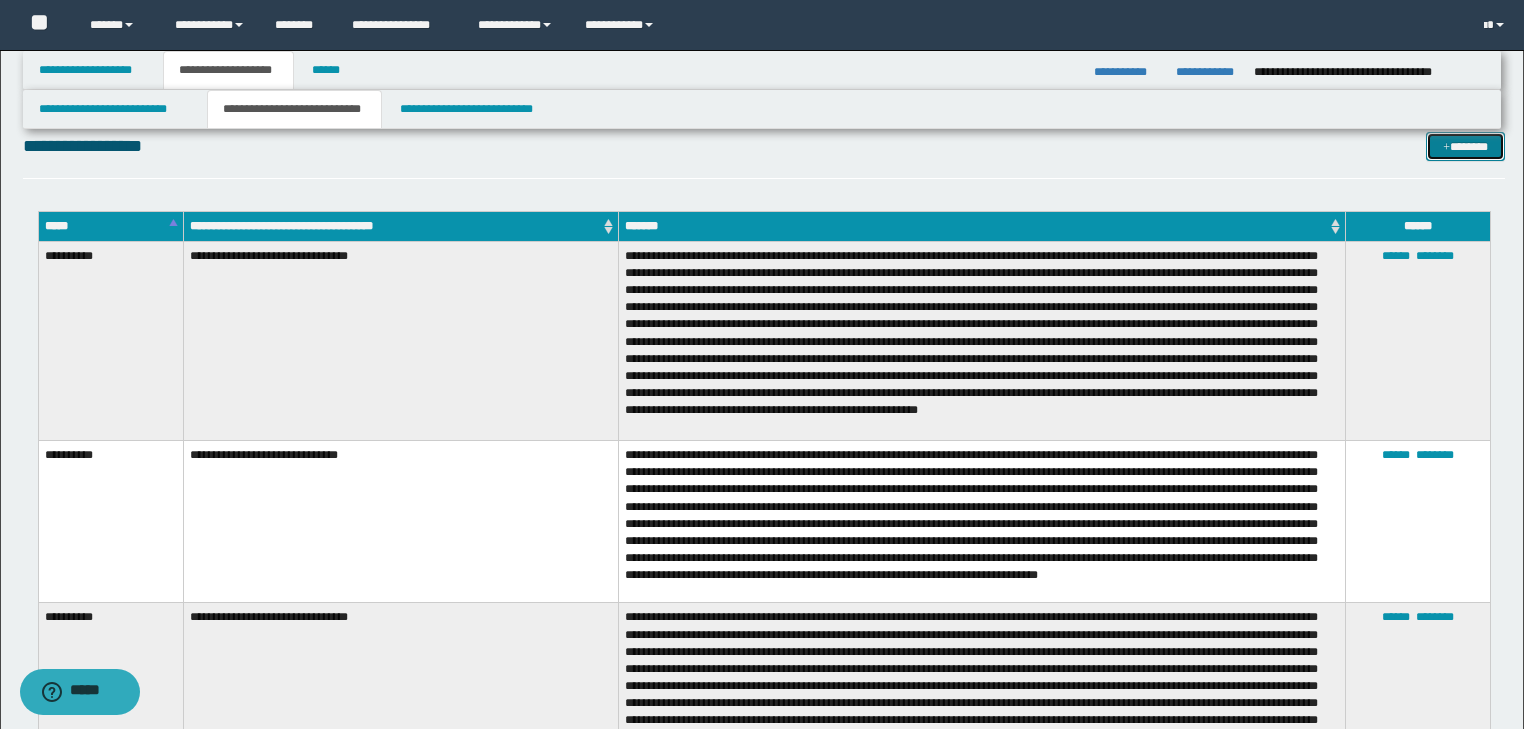 click on "*******" at bounding box center (1465, 147) 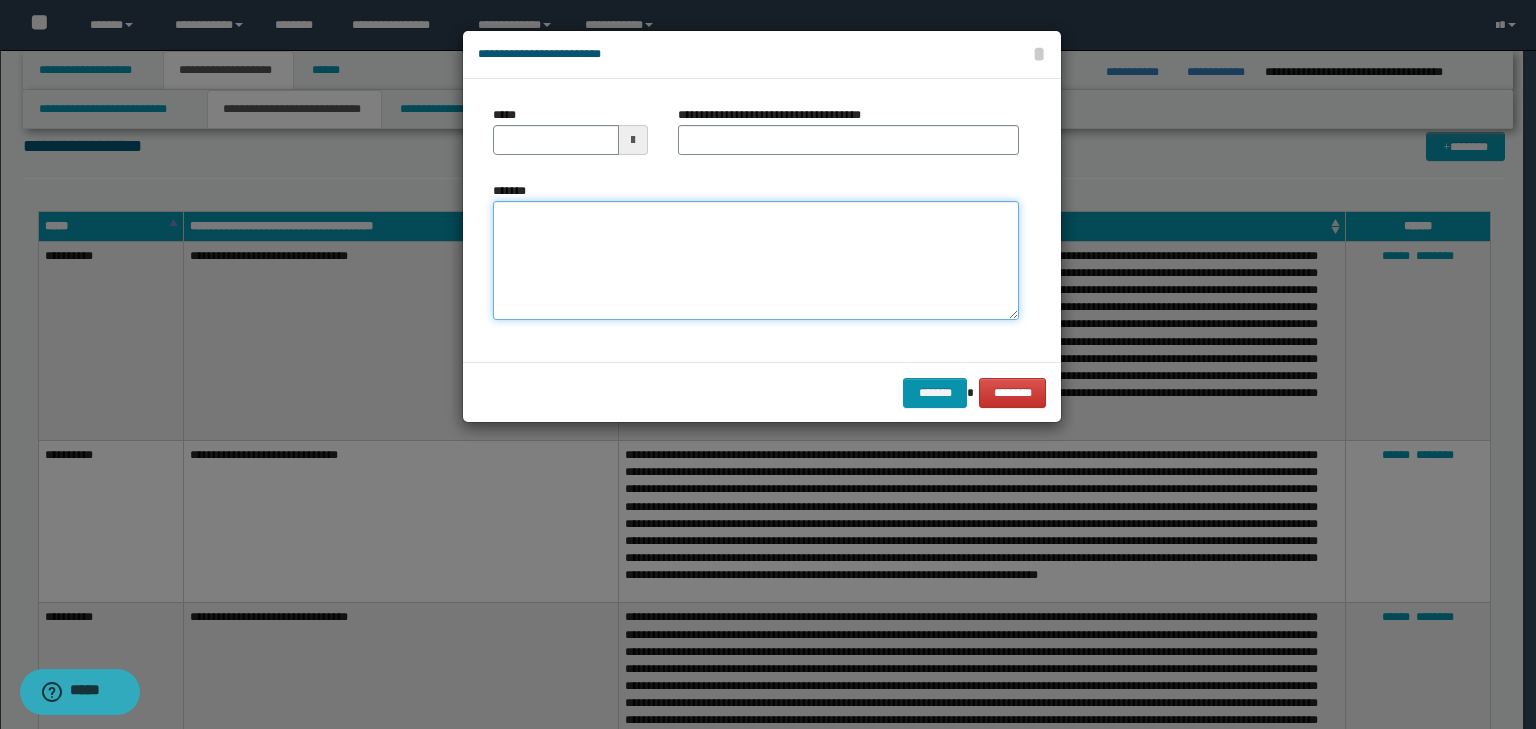 click on "*******" at bounding box center [756, 261] 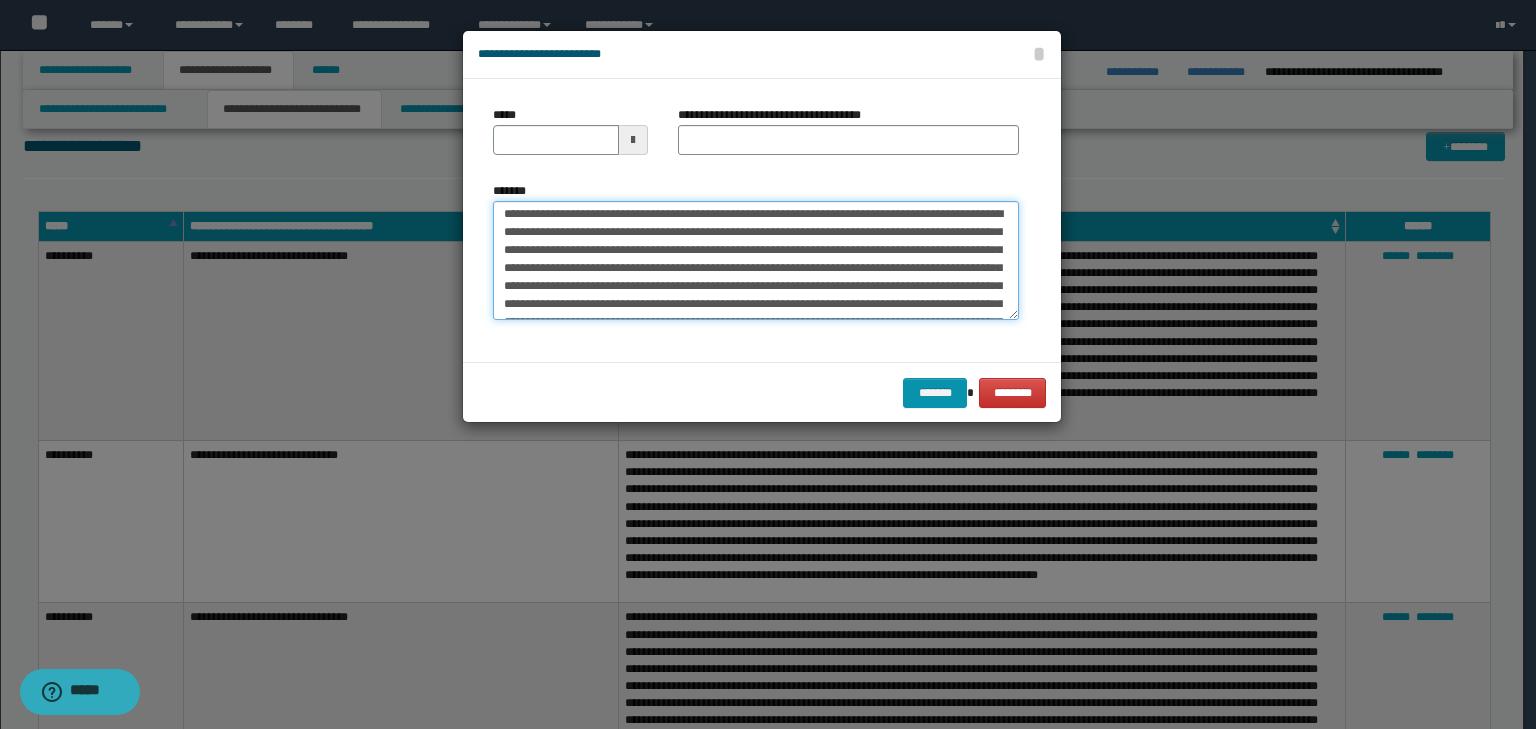 scroll, scrollTop: 0, scrollLeft: 0, axis: both 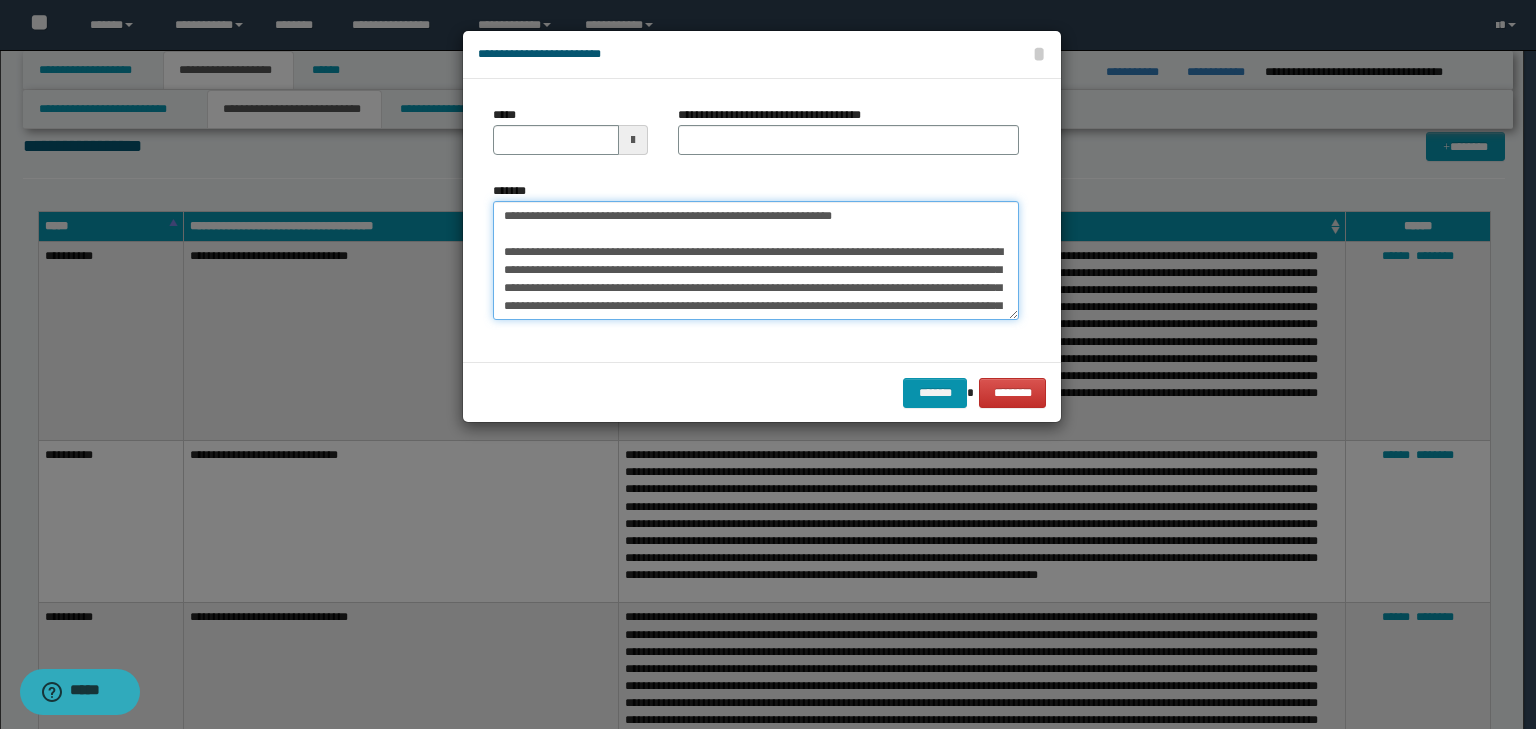 drag, startPoint x: 488, startPoint y: 215, endPoint x: 440, endPoint y: 209, distance: 48.373547 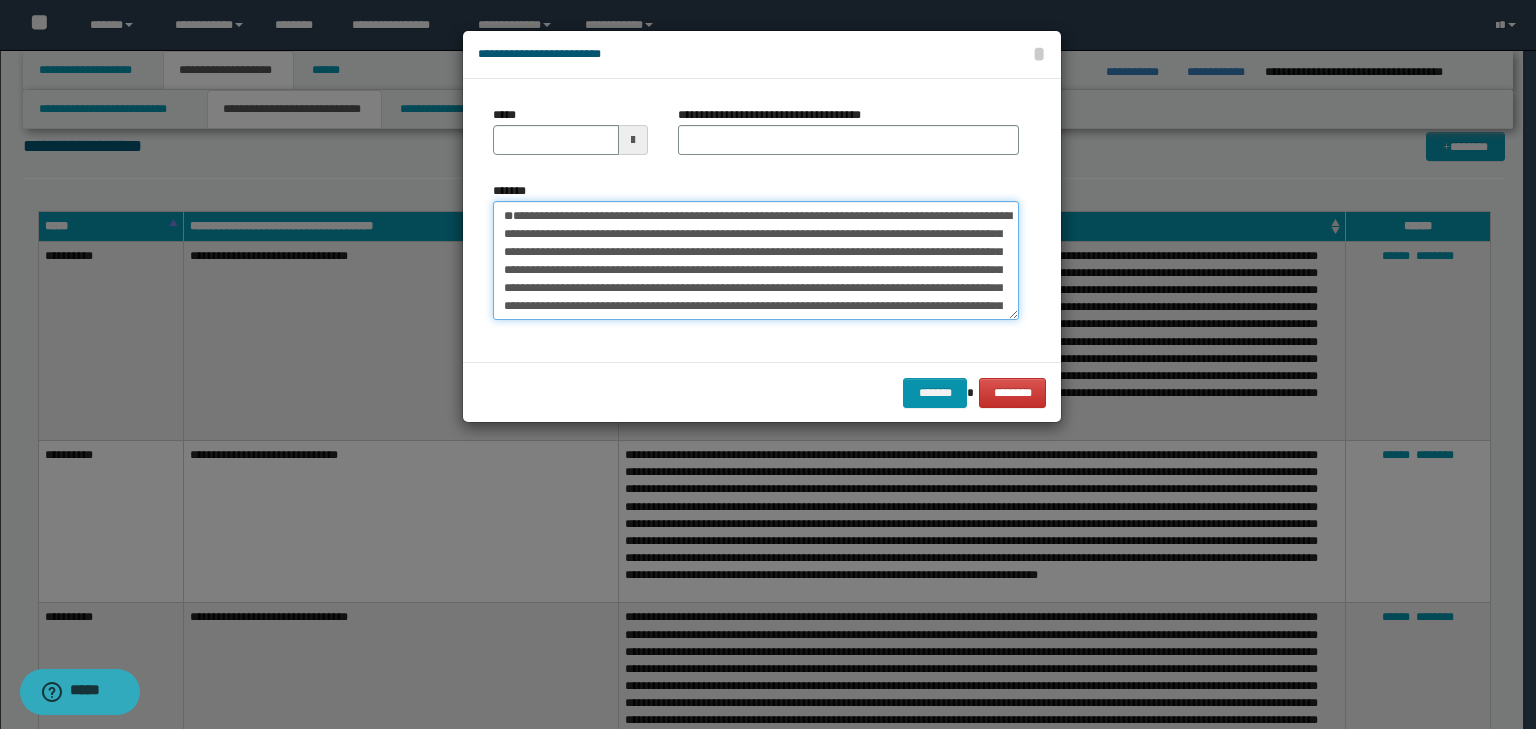 type on "**********" 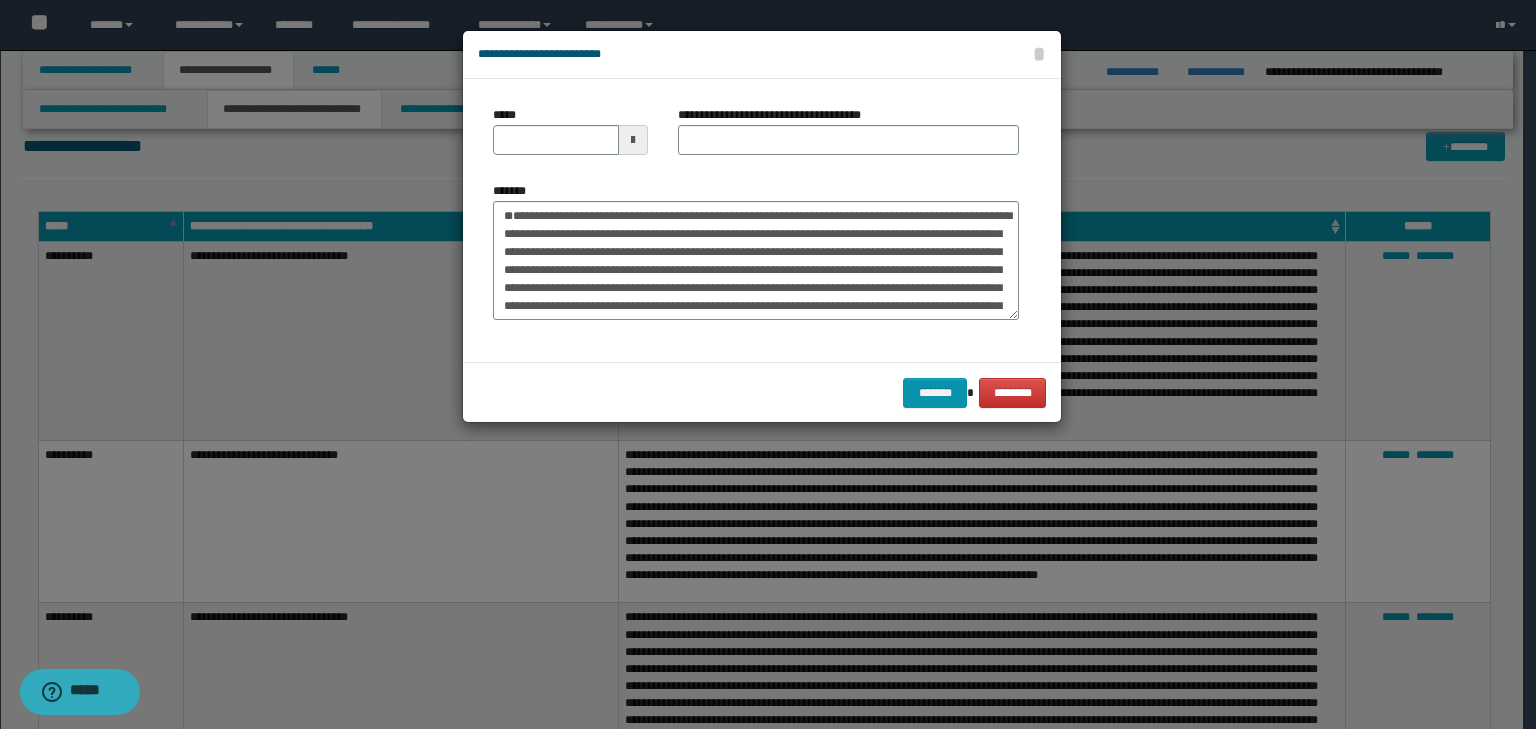 type on "**********" 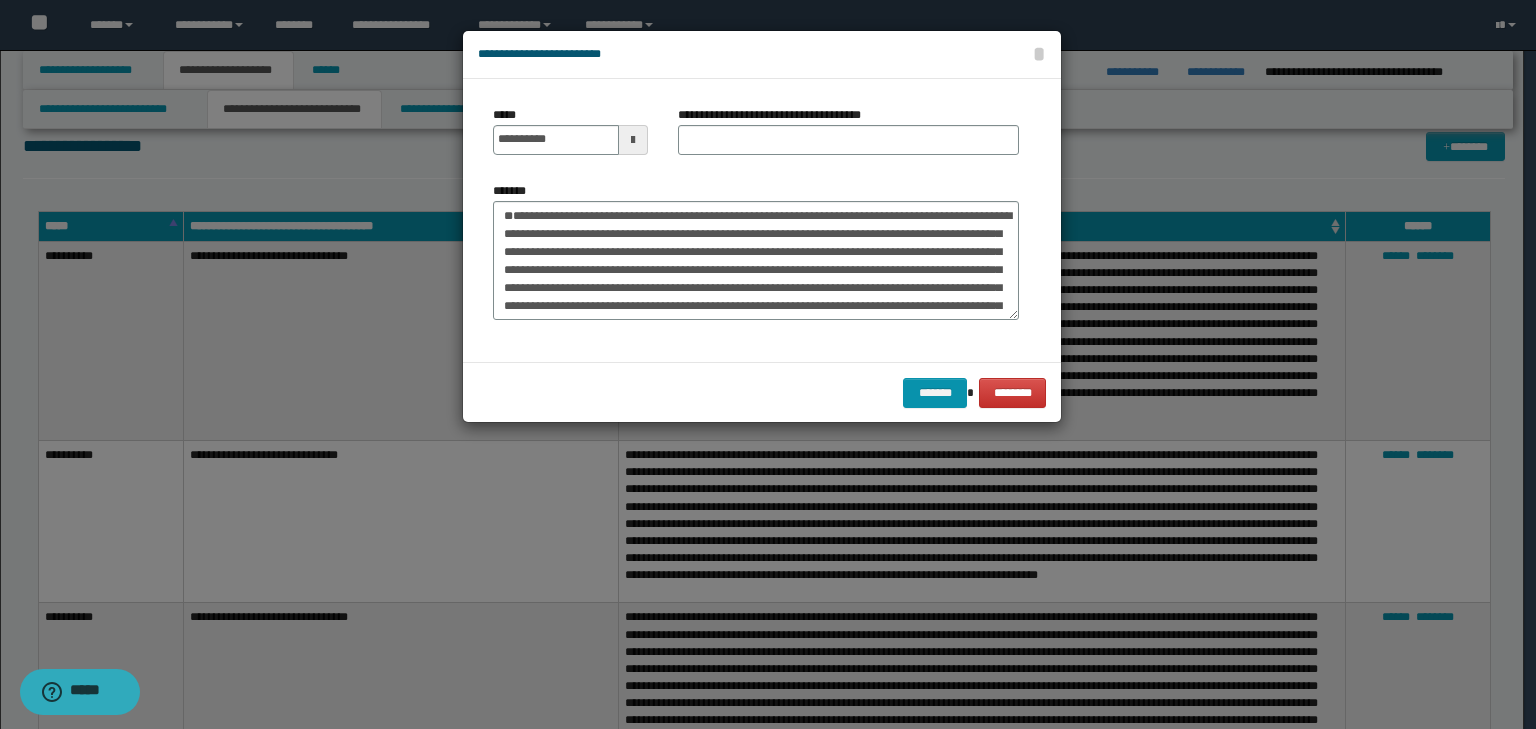 drag, startPoint x: 573, startPoint y: 152, endPoint x: 589, endPoint y: 148, distance: 16.492422 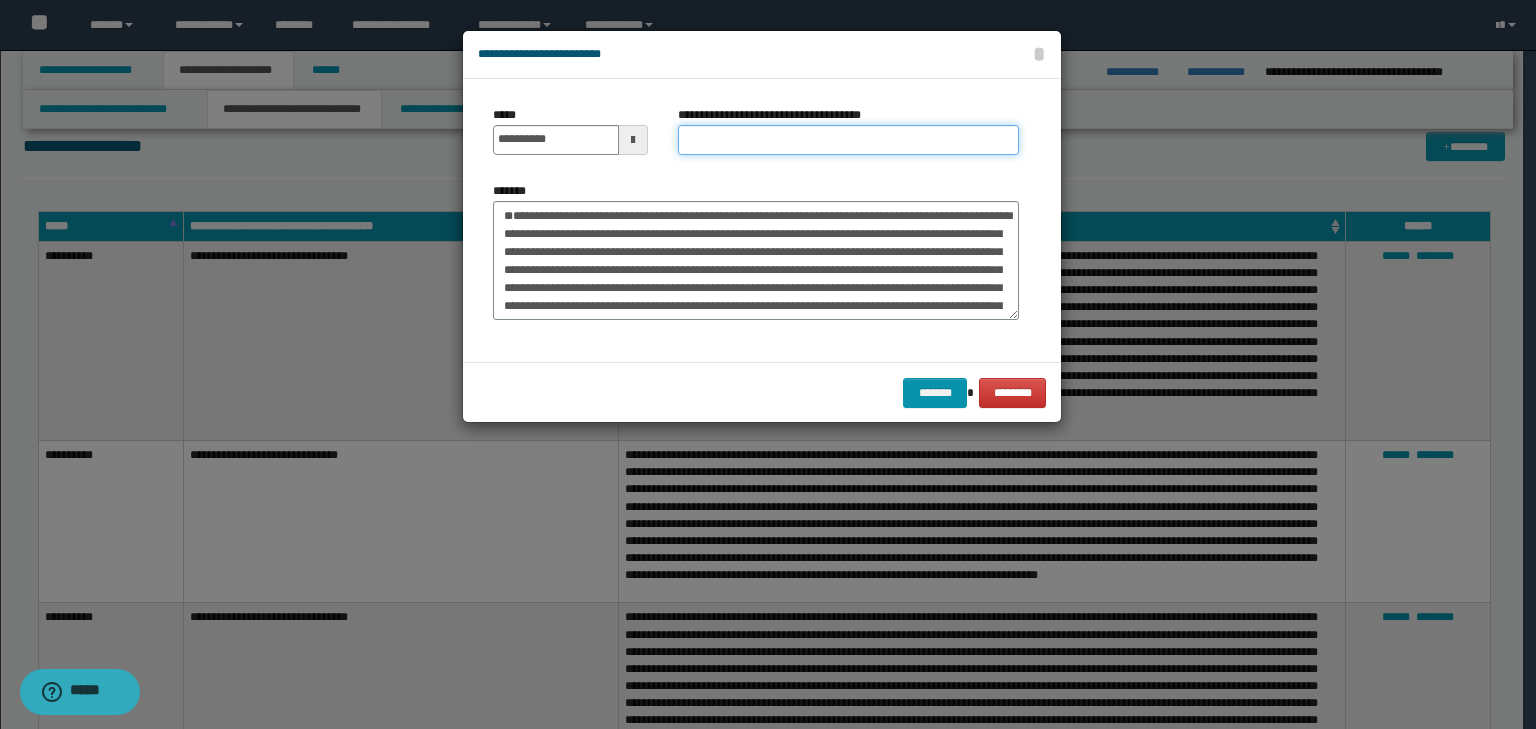paste on "**********" 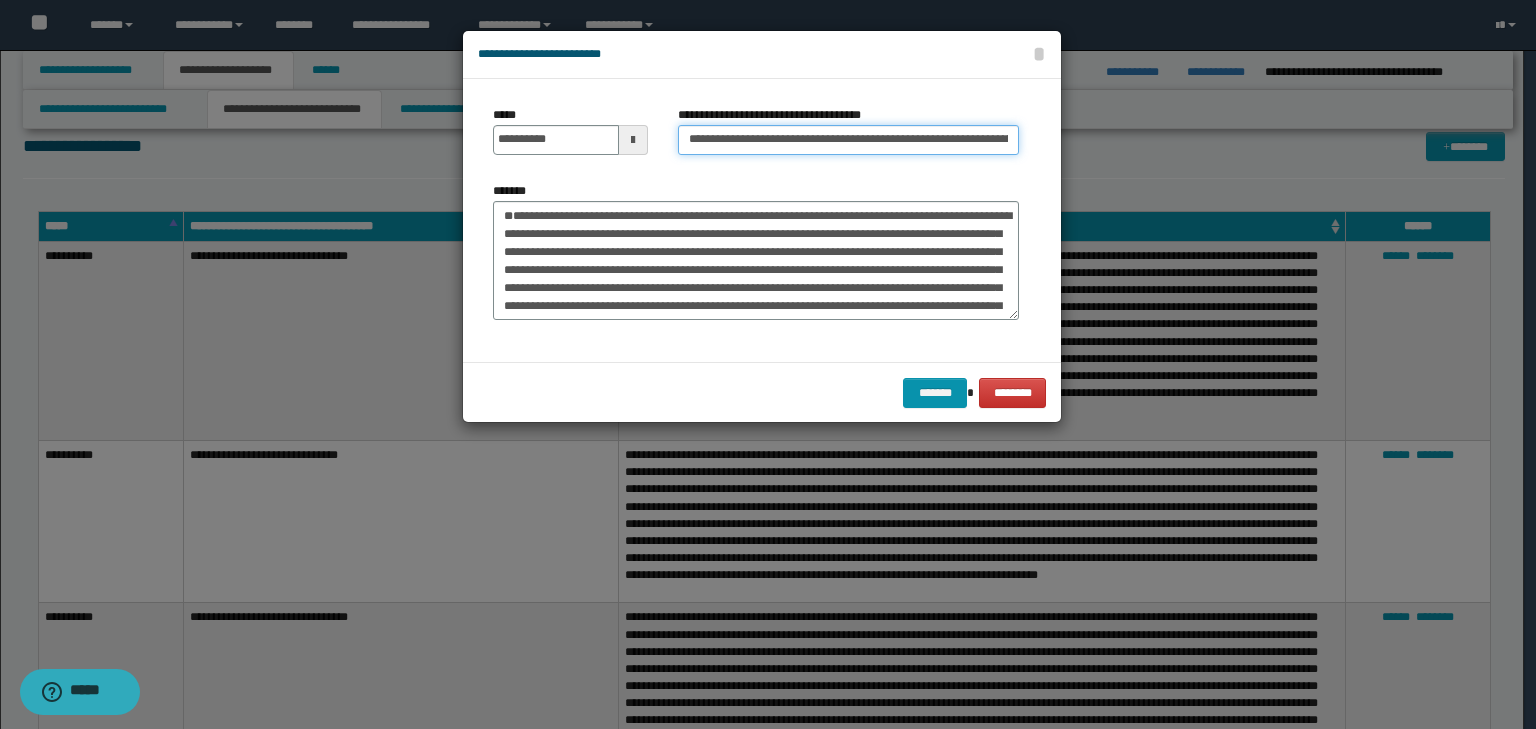 scroll, scrollTop: 0, scrollLeft: 36, axis: horizontal 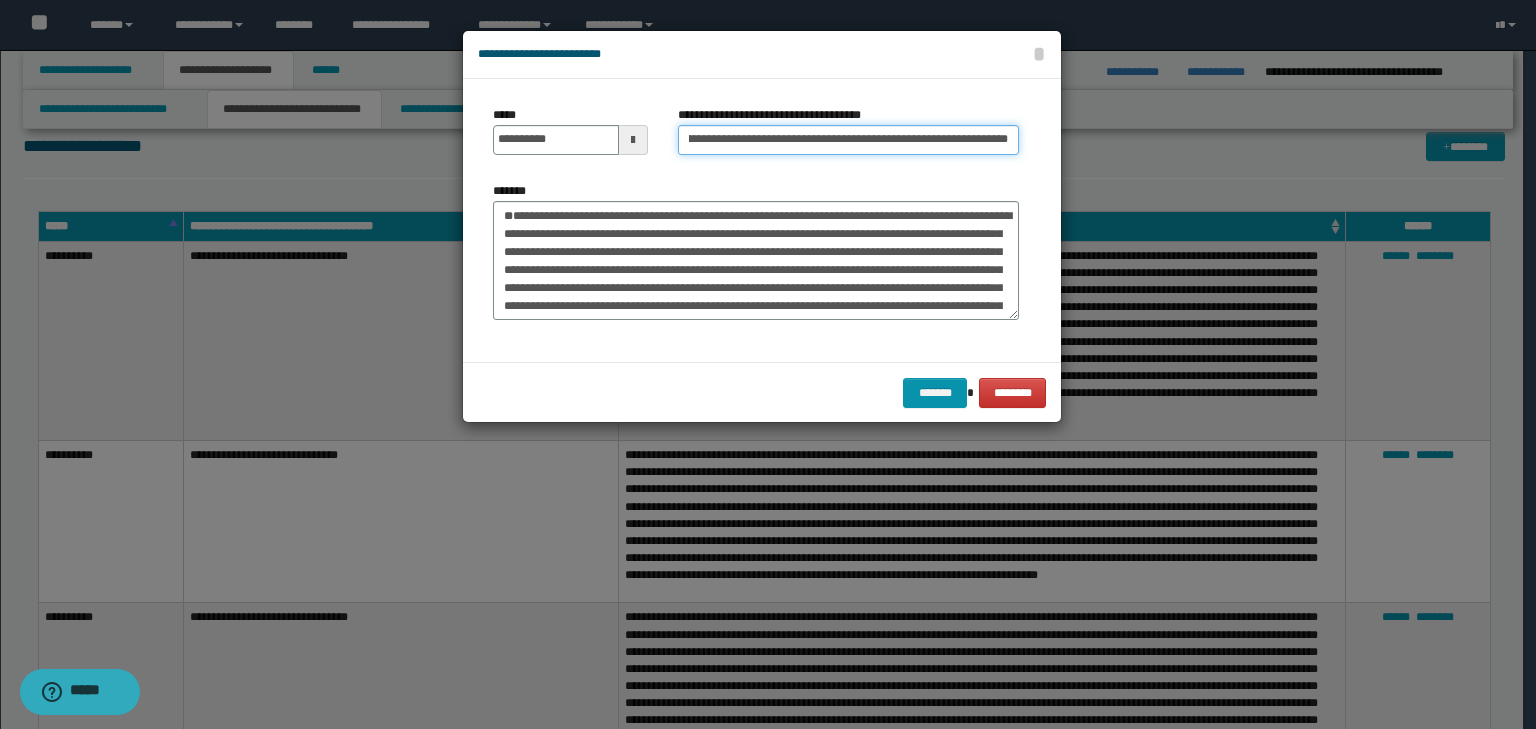 drag, startPoint x: 705, startPoint y: 131, endPoint x: 736, endPoint y: 137, distance: 31.575306 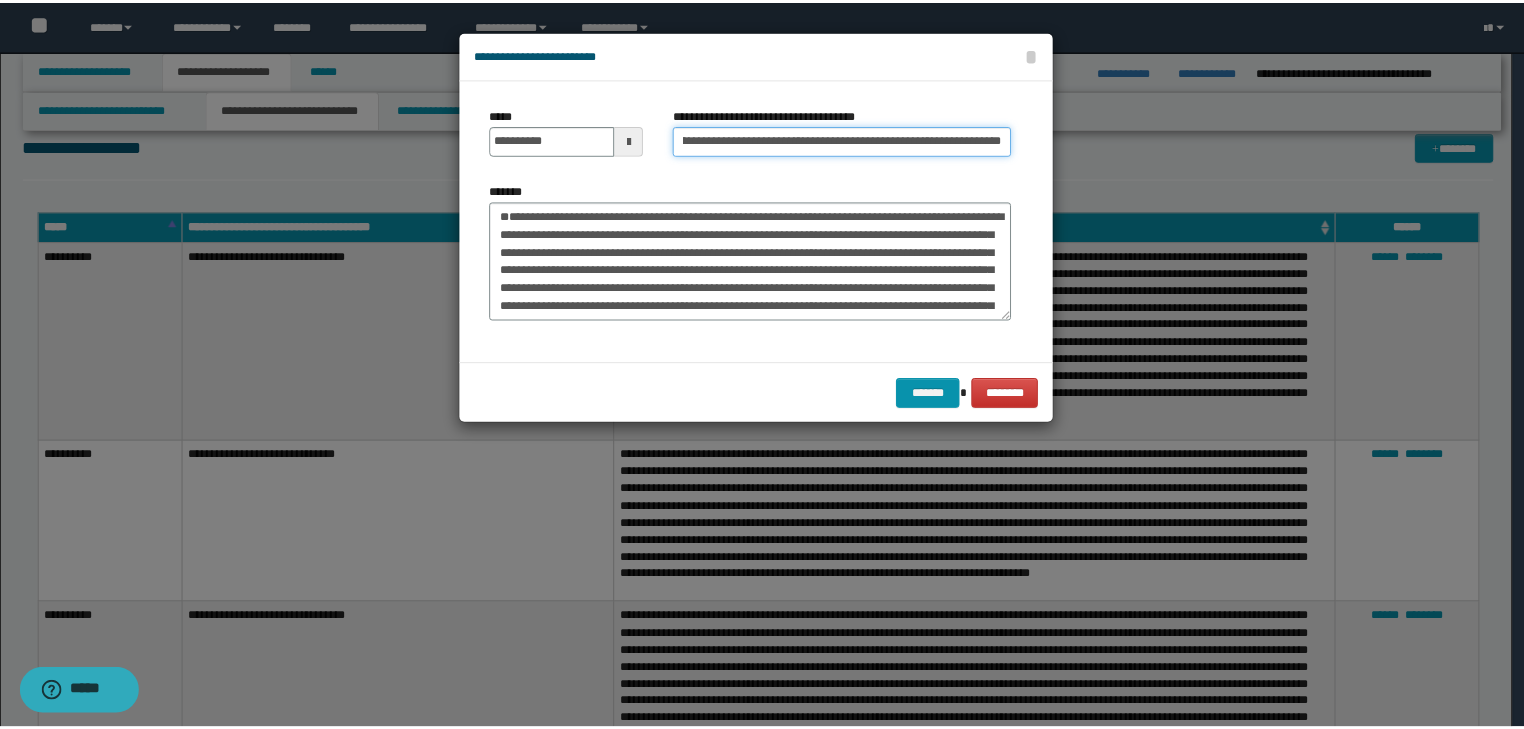 scroll, scrollTop: 0, scrollLeft: 0, axis: both 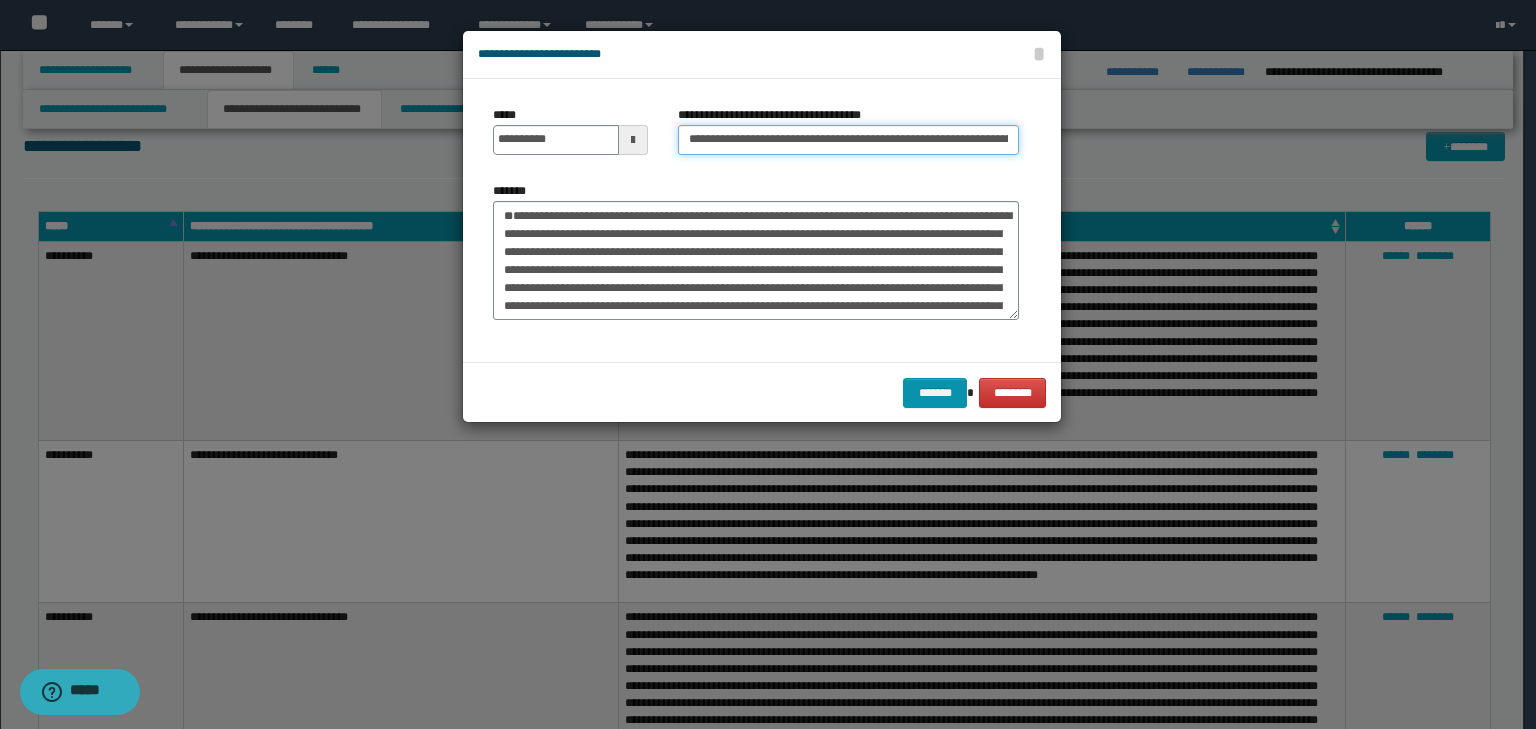 drag, startPoint x: 634, startPoint y: 128, endPoint x: 395, endPoint y: 120, distance: 239.13385 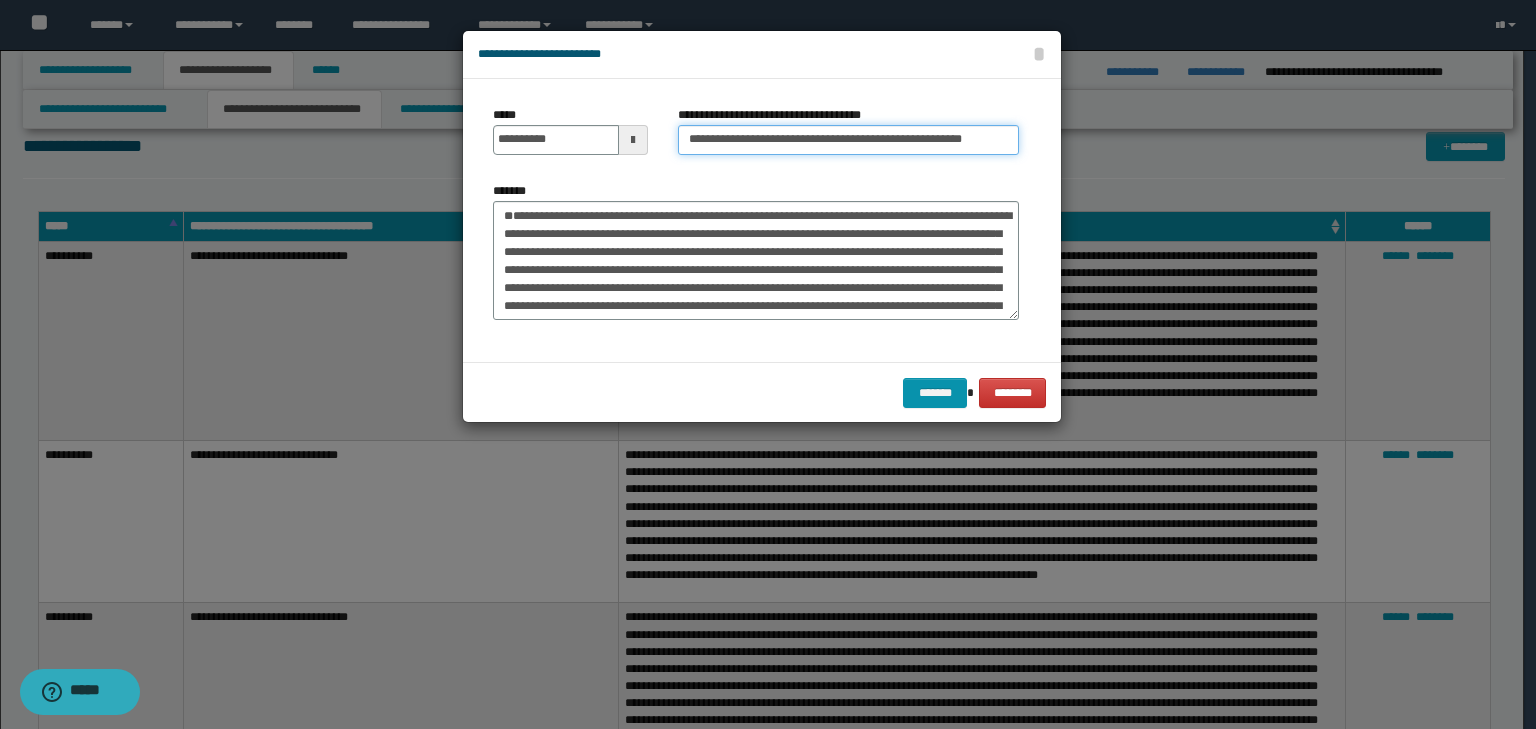 type on "**********" 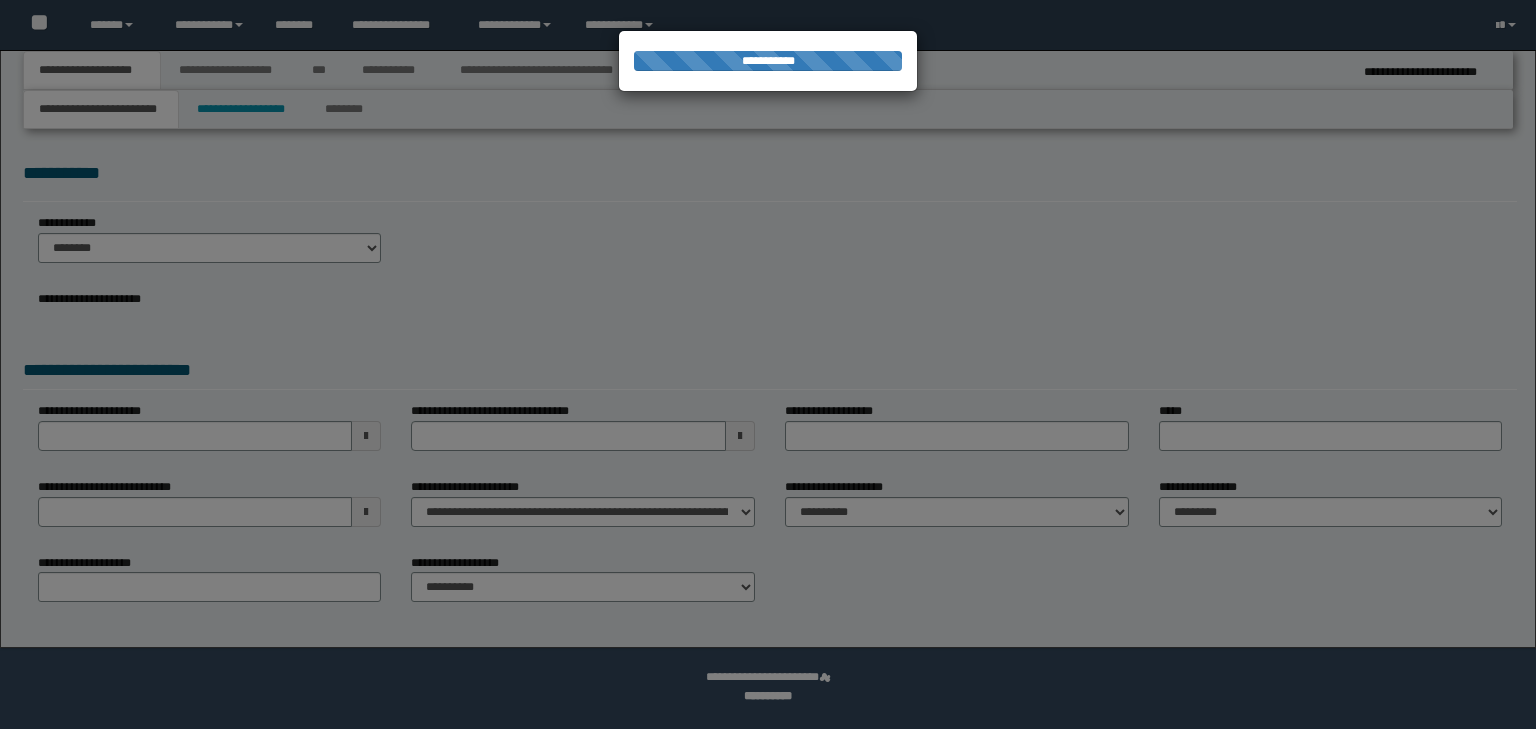 scroll, scrollTop: 0, scrollLeft: 0, axis: both 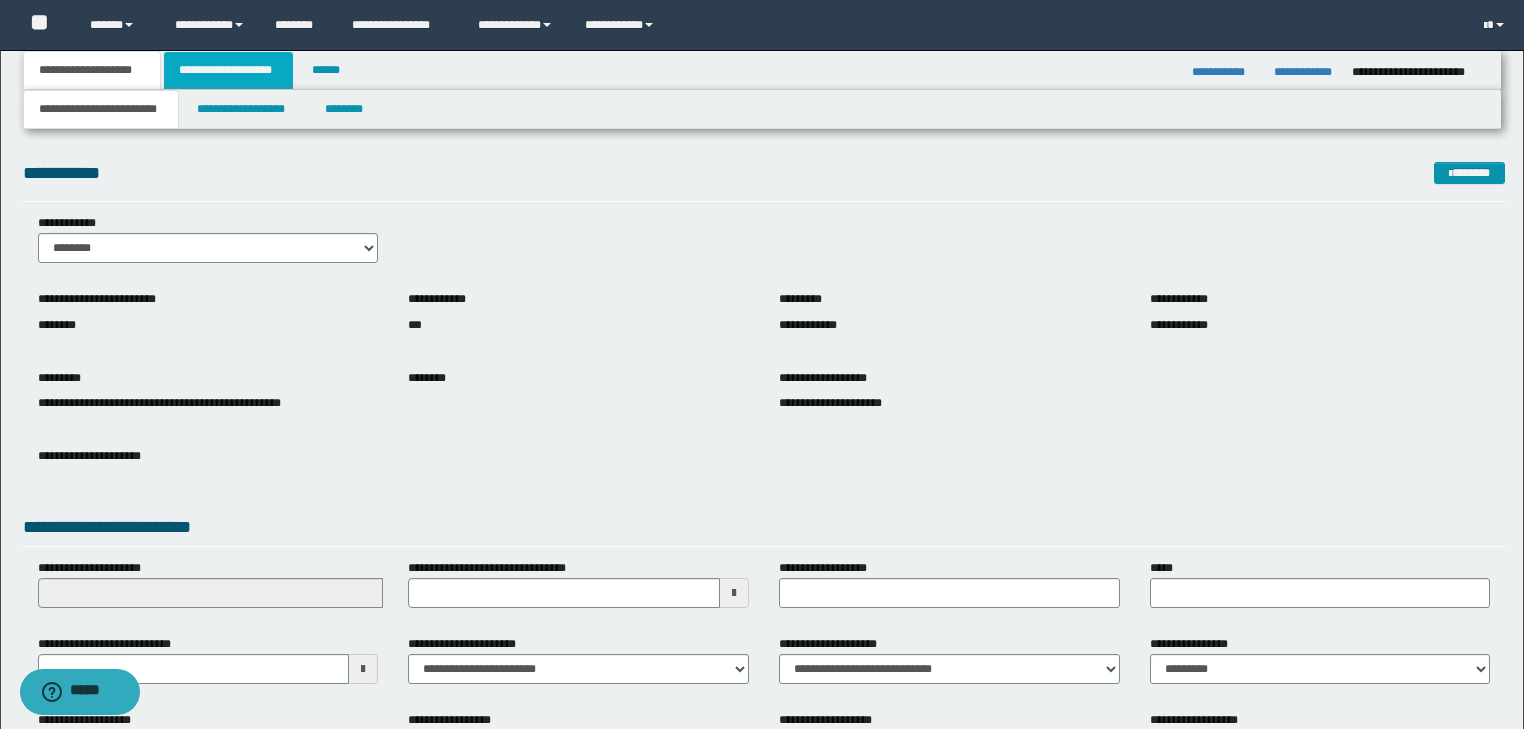 click on "**********" at bounding box center [228, 70] 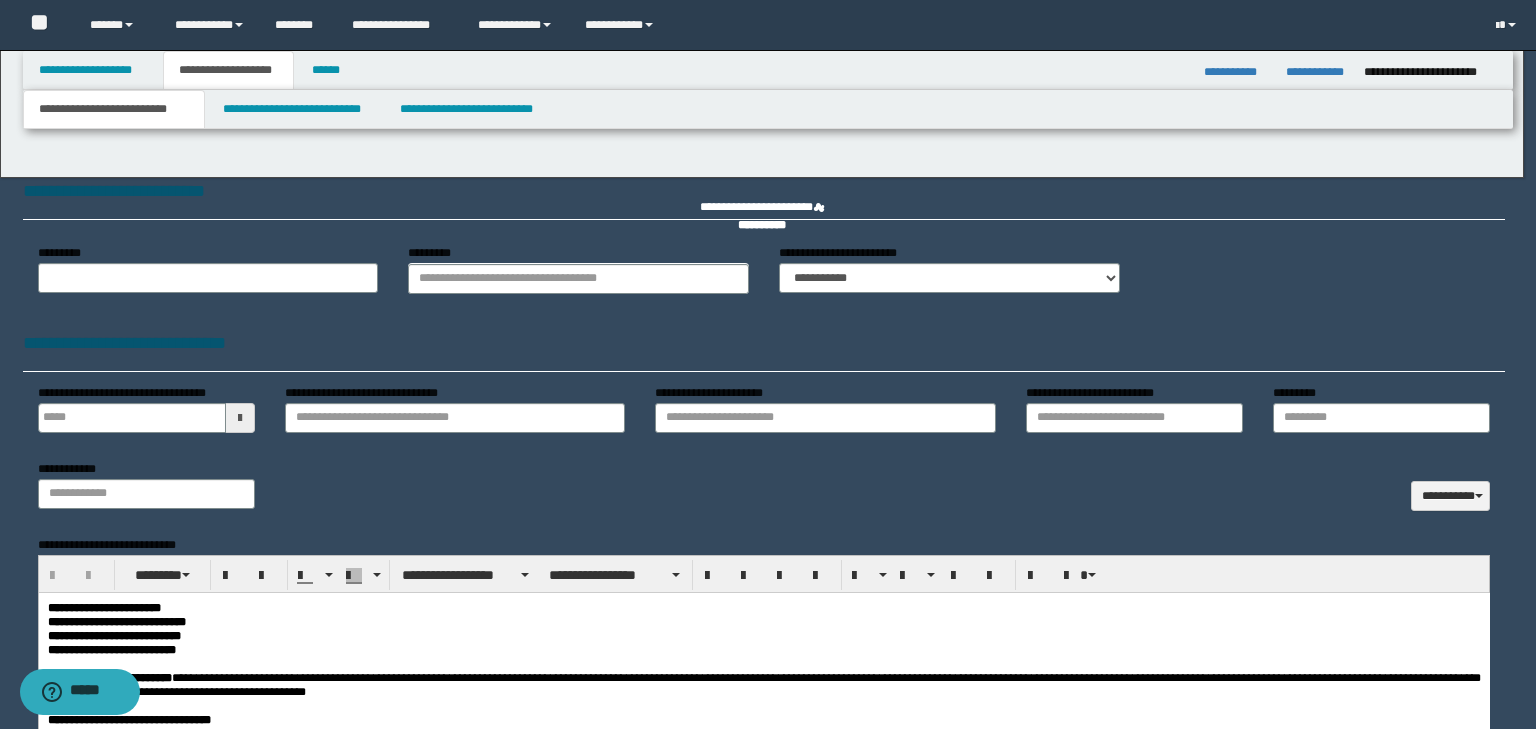 type on "**********" 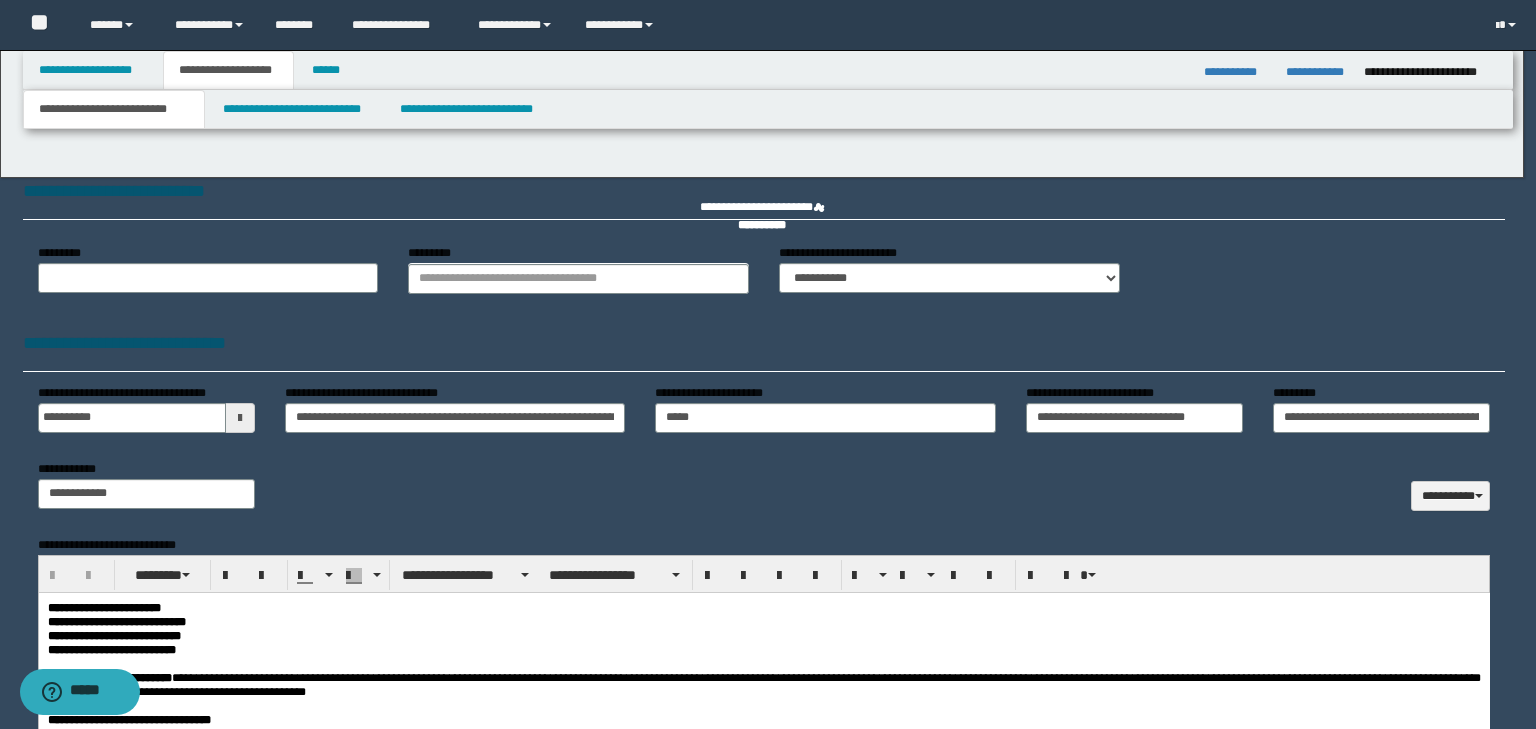 scroll, scrollTop: 0, scrollLeft: 0, axis: both 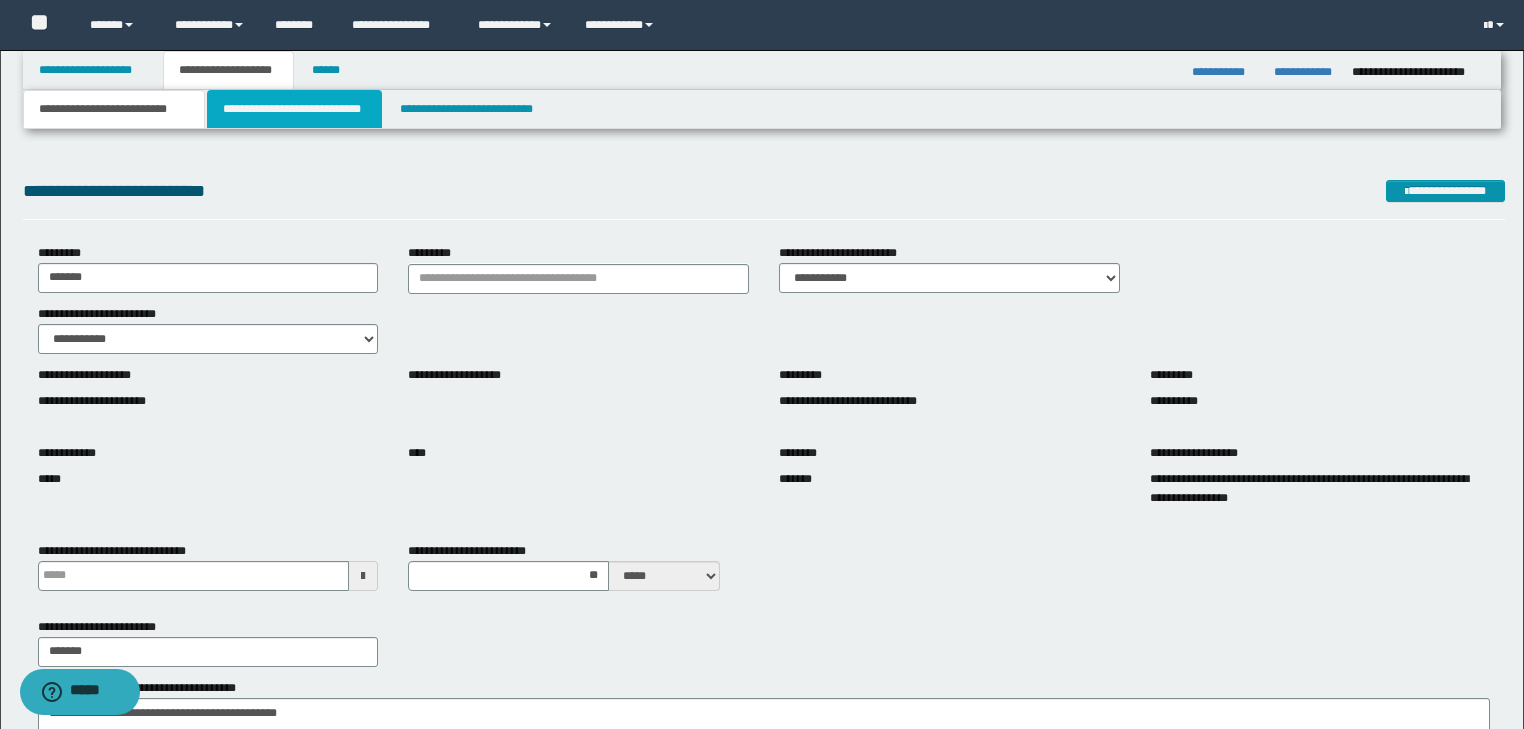 click on "**********" at bounding box center [294, 109] 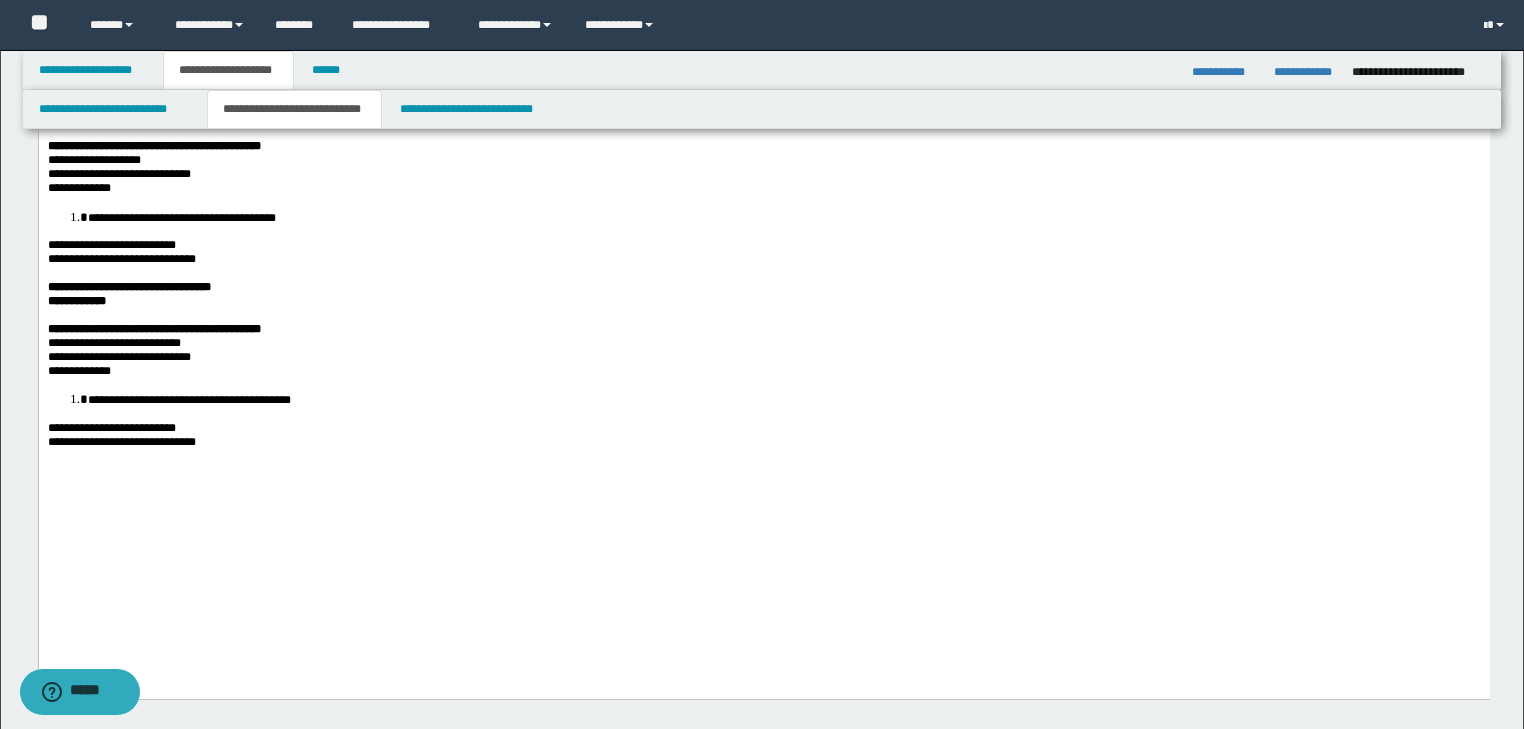 scroll, scrollTop: 628, scrollLeft: 0, axis: vertical 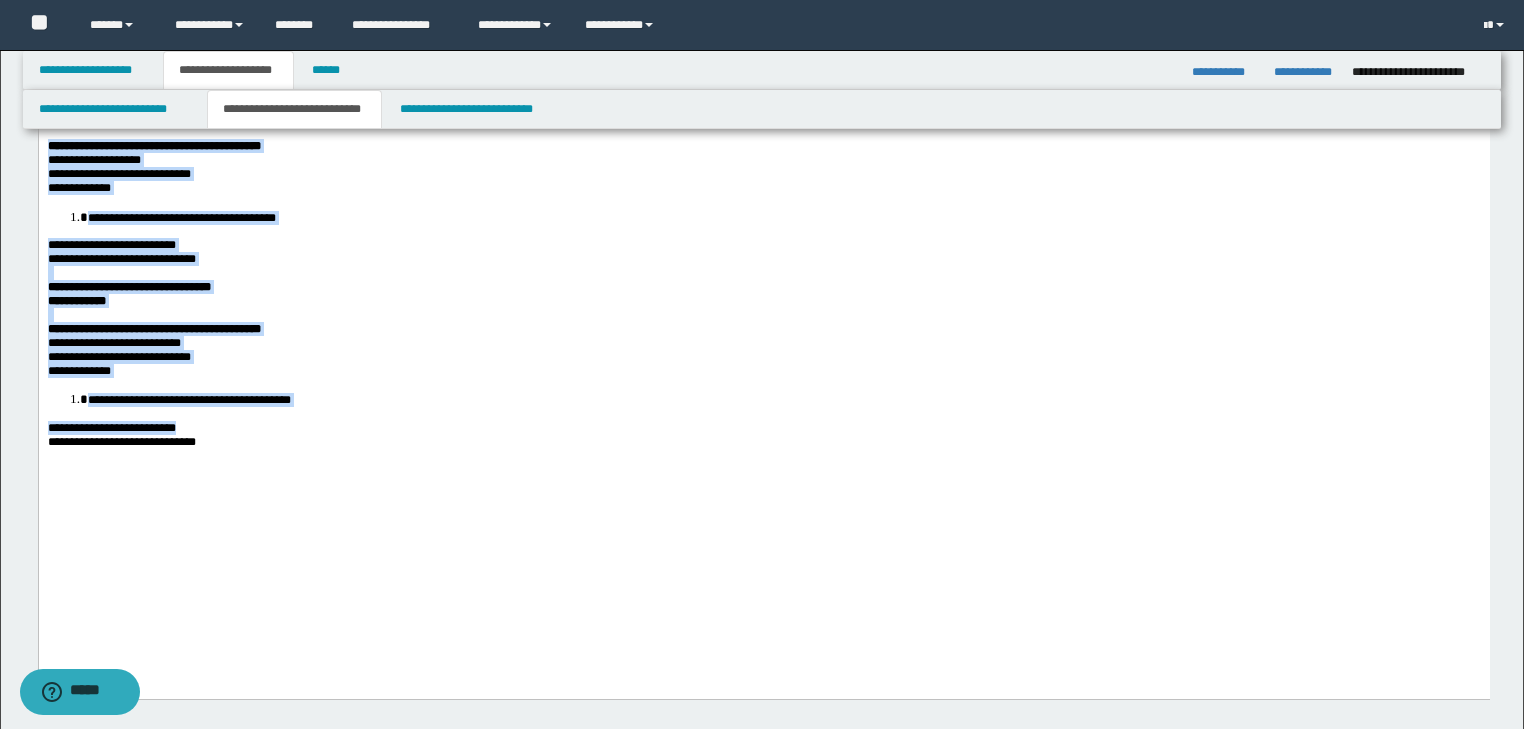 drag, startPoint x: 189, startPoint y: 540, endPoint x: 38, endPoint y: -180, distance: 735.66364 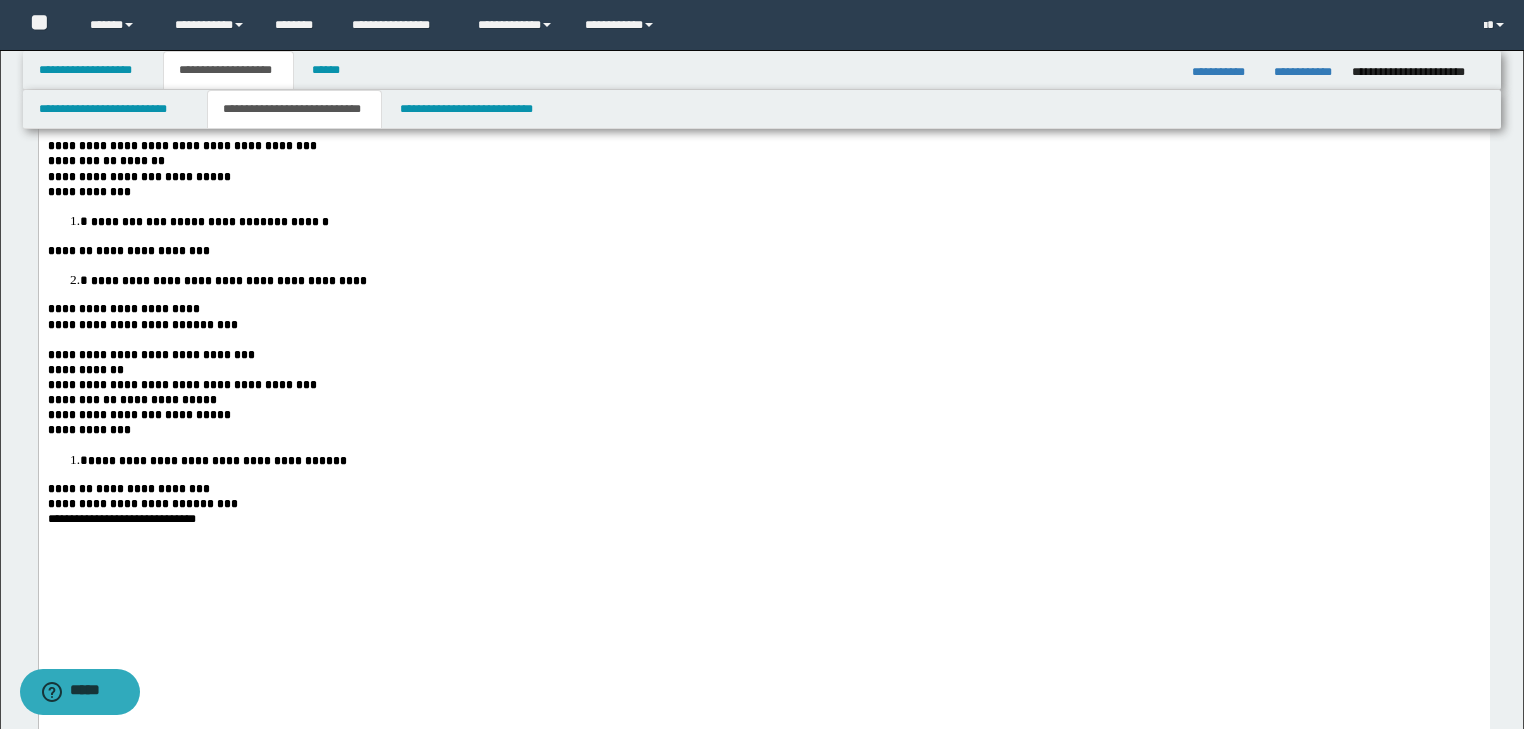 click on "**********" at bounding box center [783, 221] 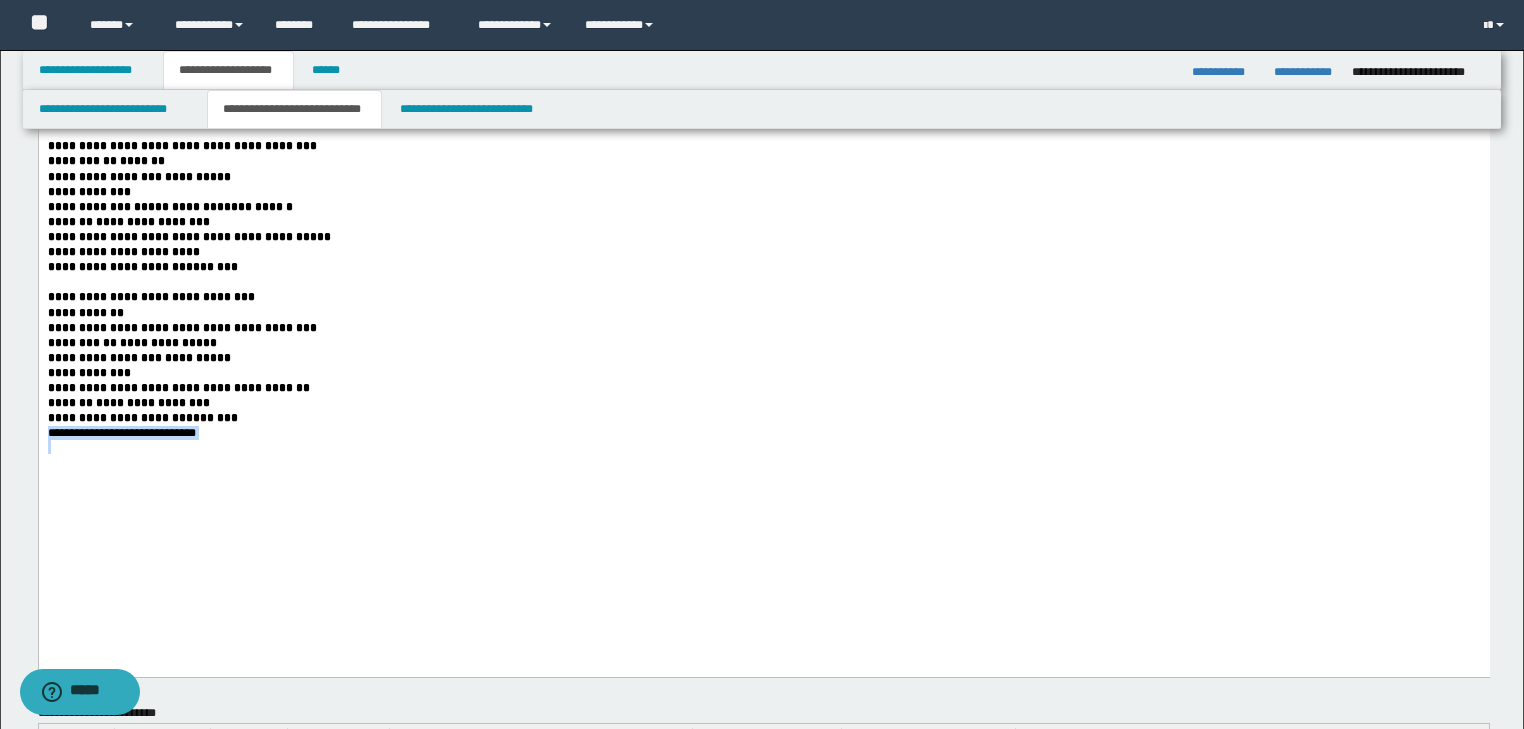 drag, startPoint x: 240, startPoint y: 553, endPoint x: -1, endPoint y: 543, distance: 241.20738 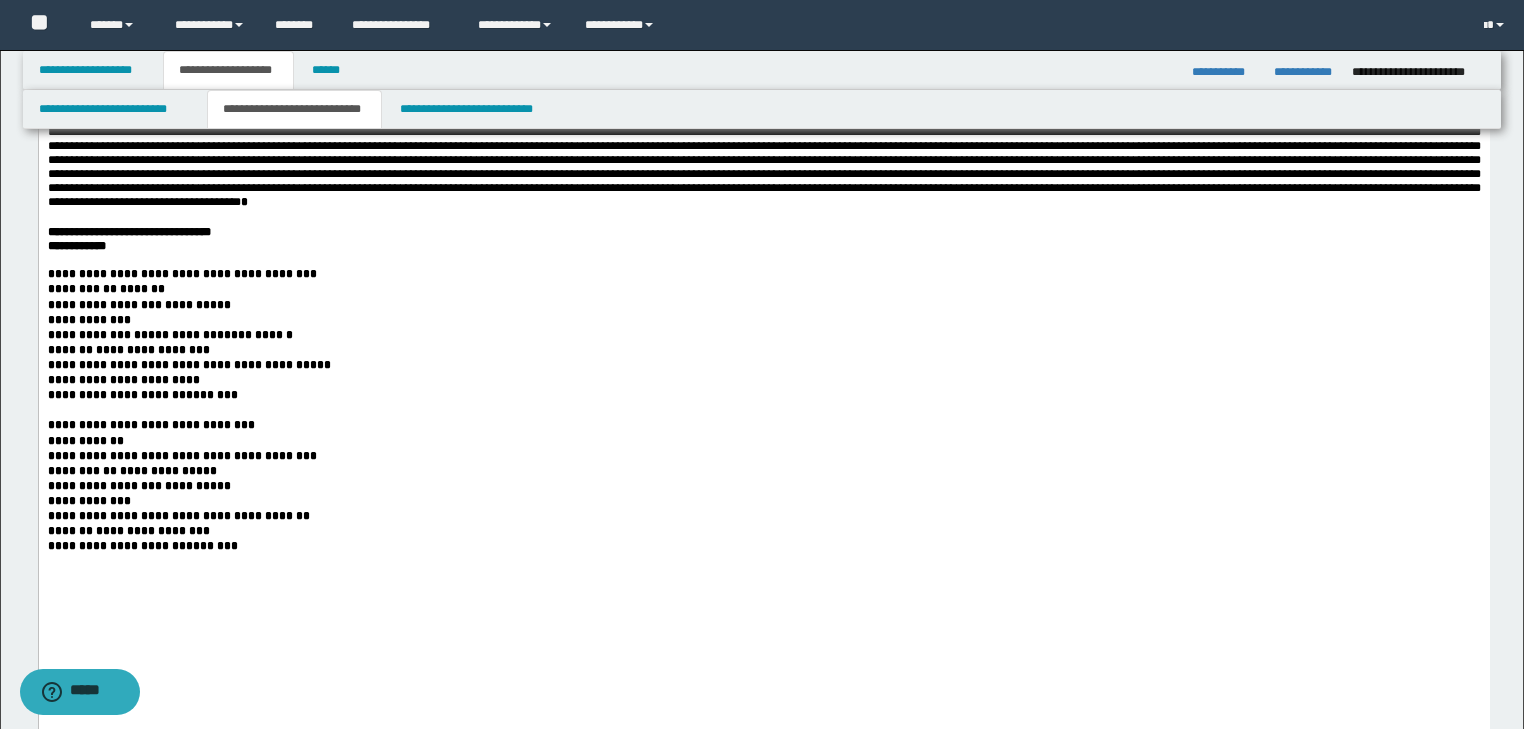 scroll, scrollTop: 468, scrollLeft: 0, axis: vertical 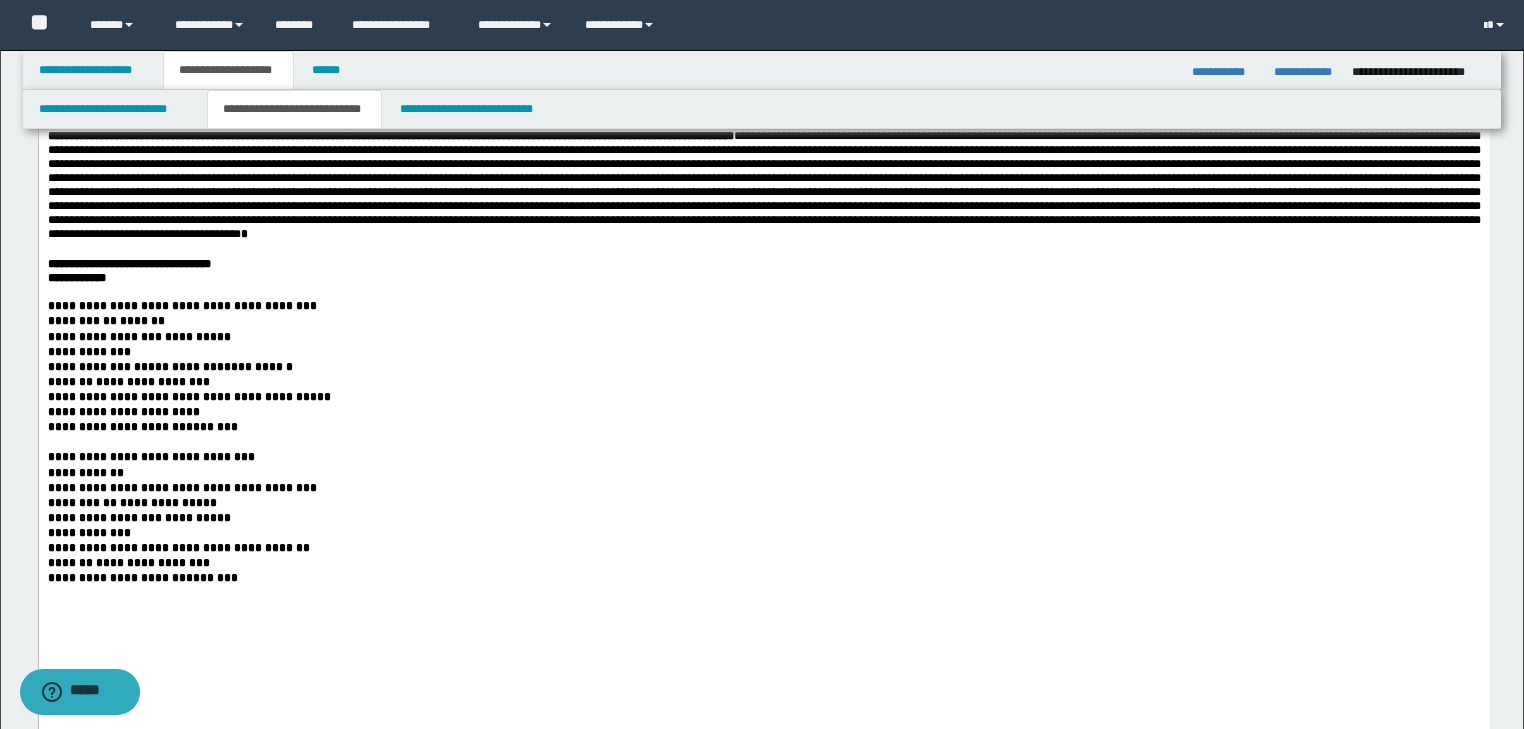 click at bounding box center [763, 292] 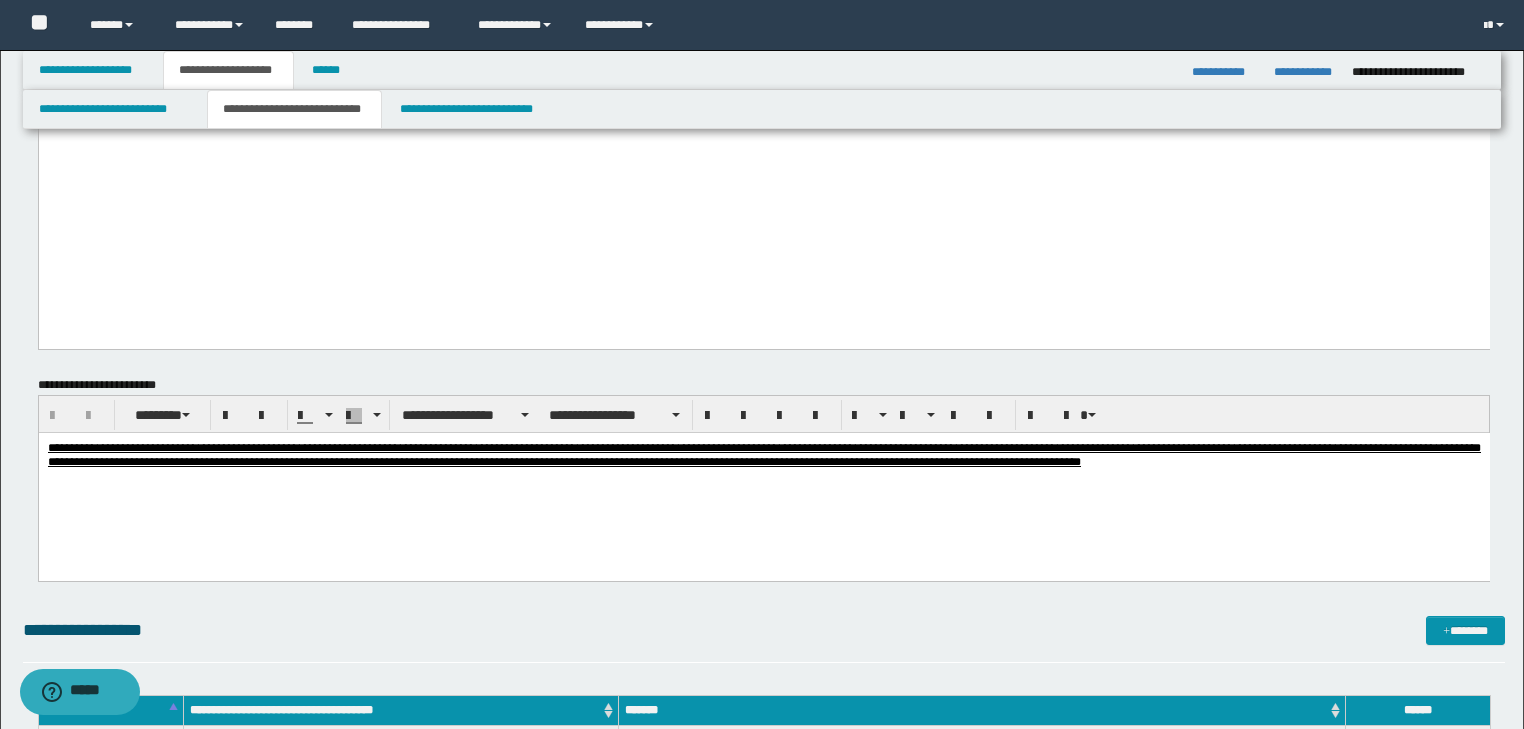 scroll, scrollTop: 880, scrollLeft: 0, axis: vertical 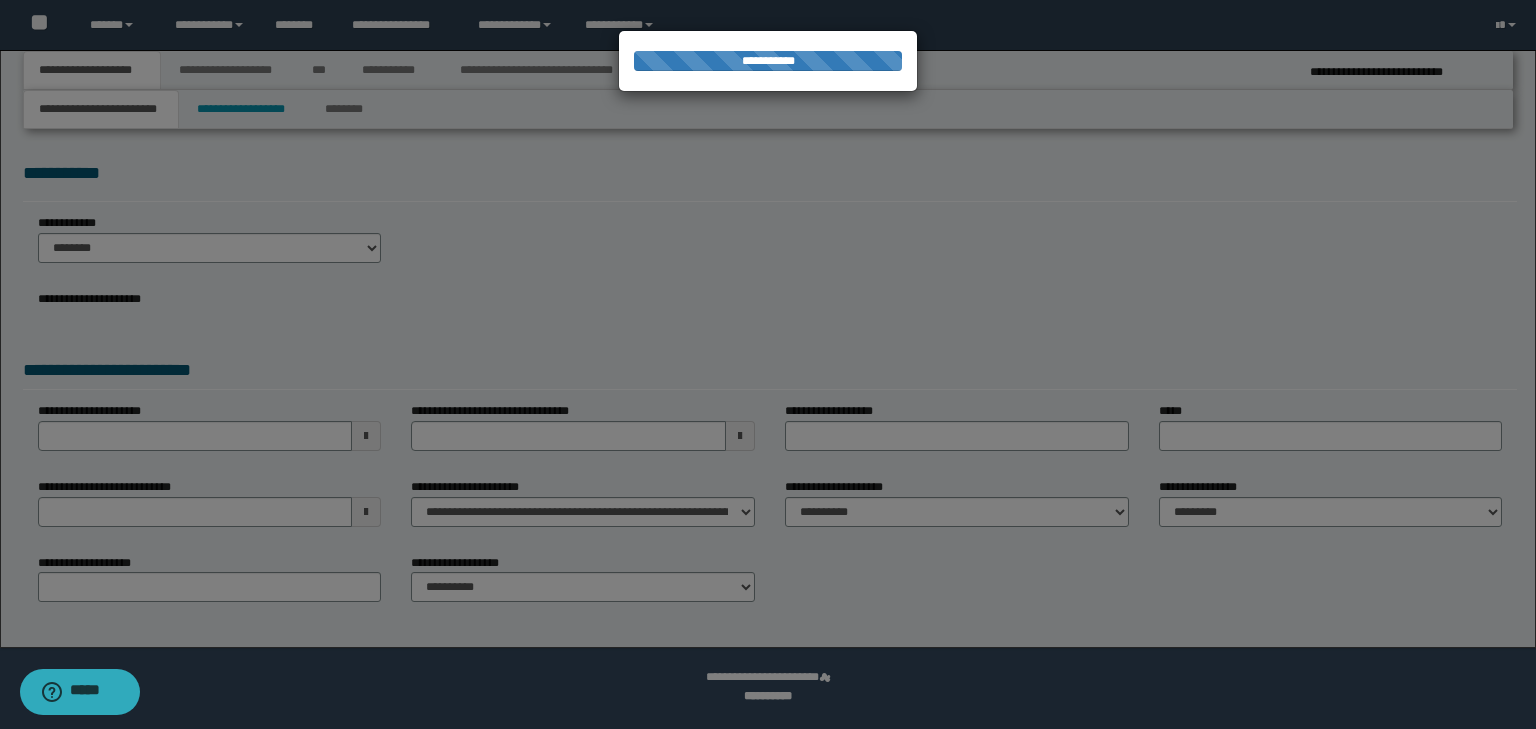 select on "*" 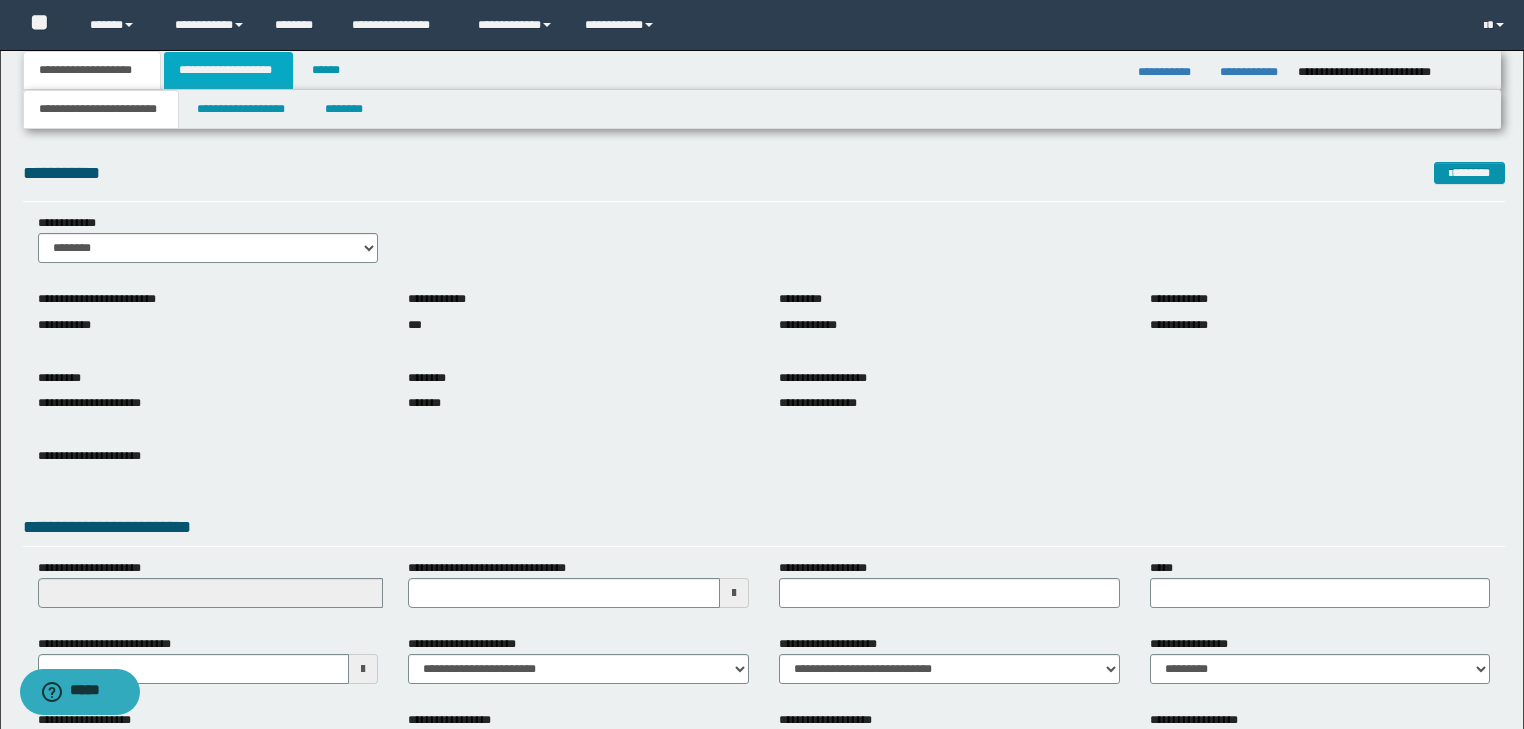 click on "**********" at bounding box center (228, 70) 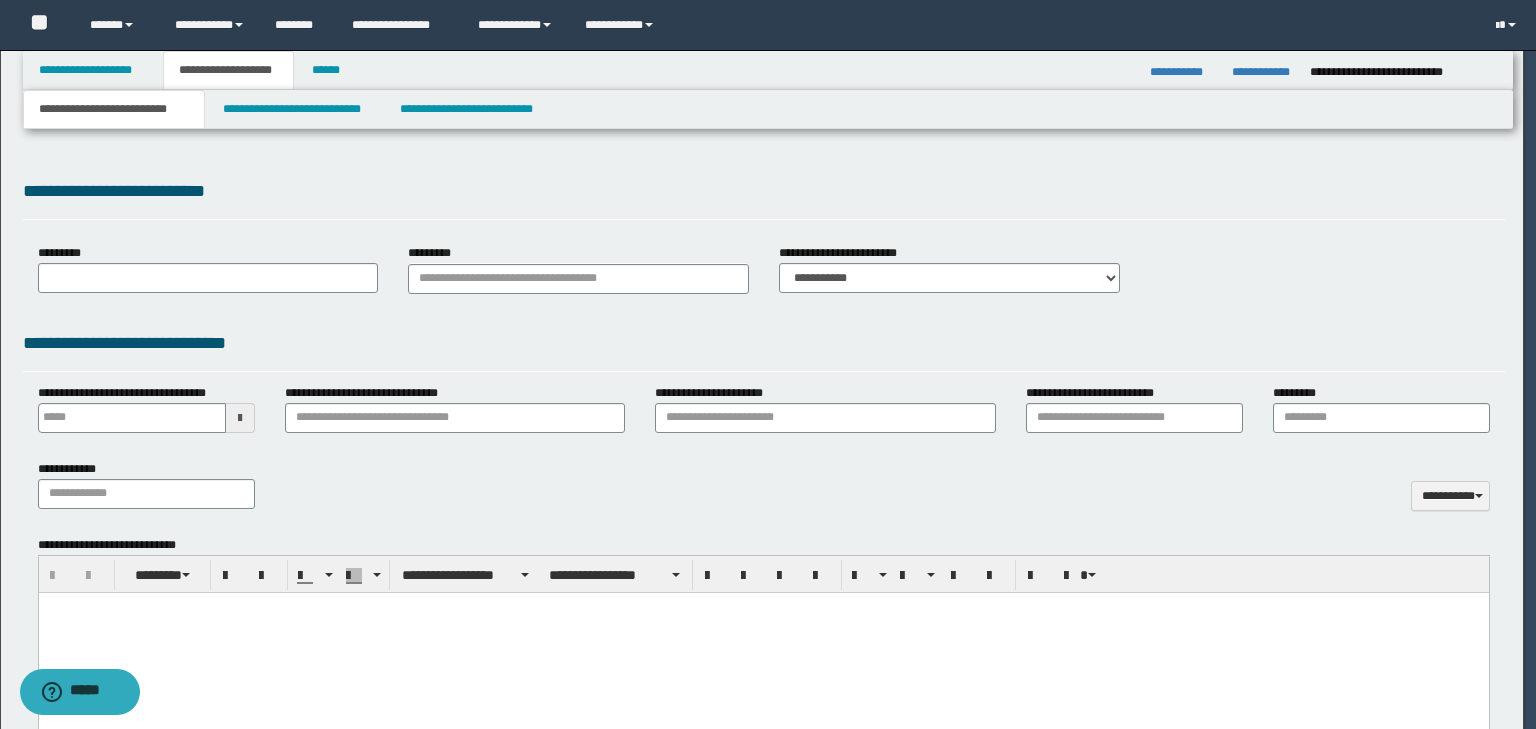 type on "**********" 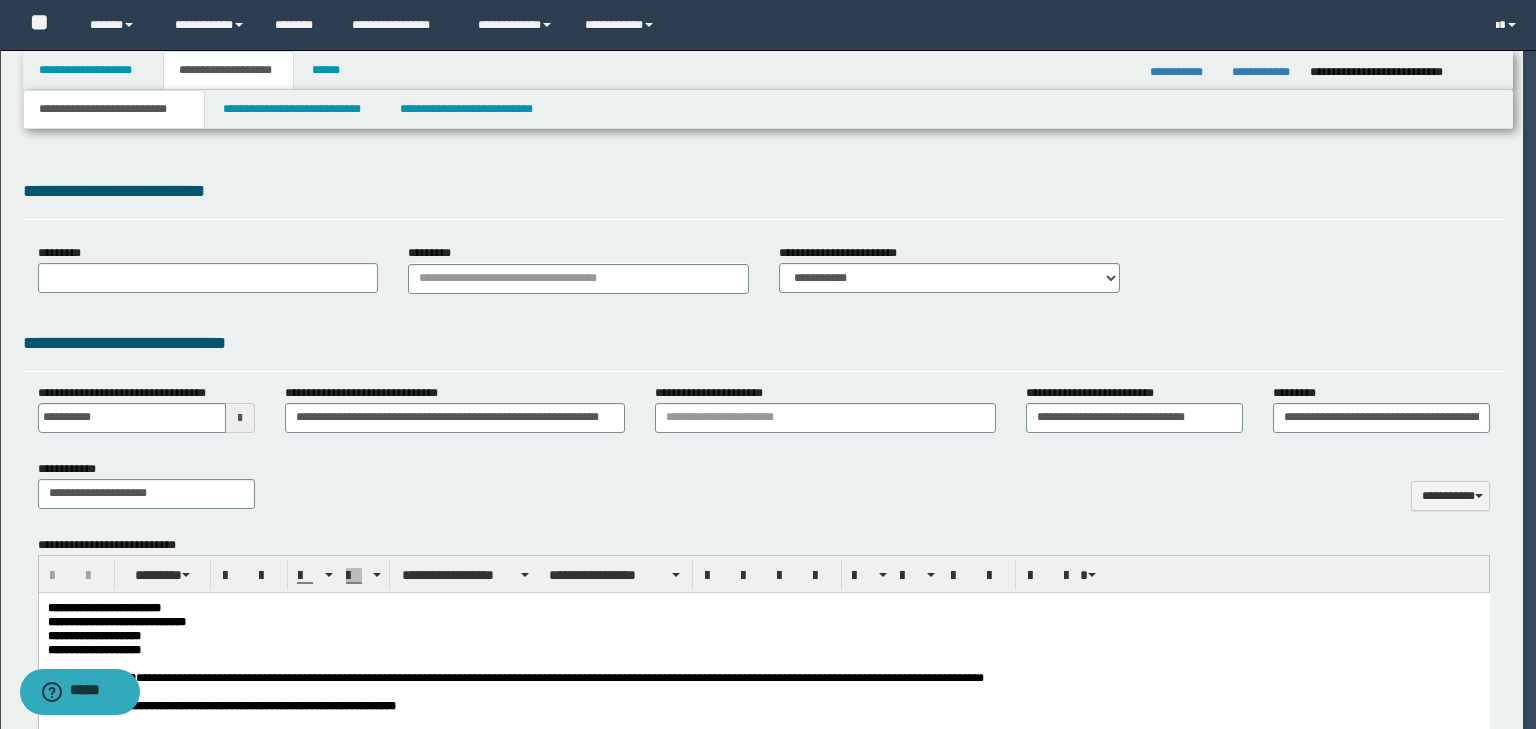 scroll, scrollTop: 0, scrollLeft: 0, axis: both 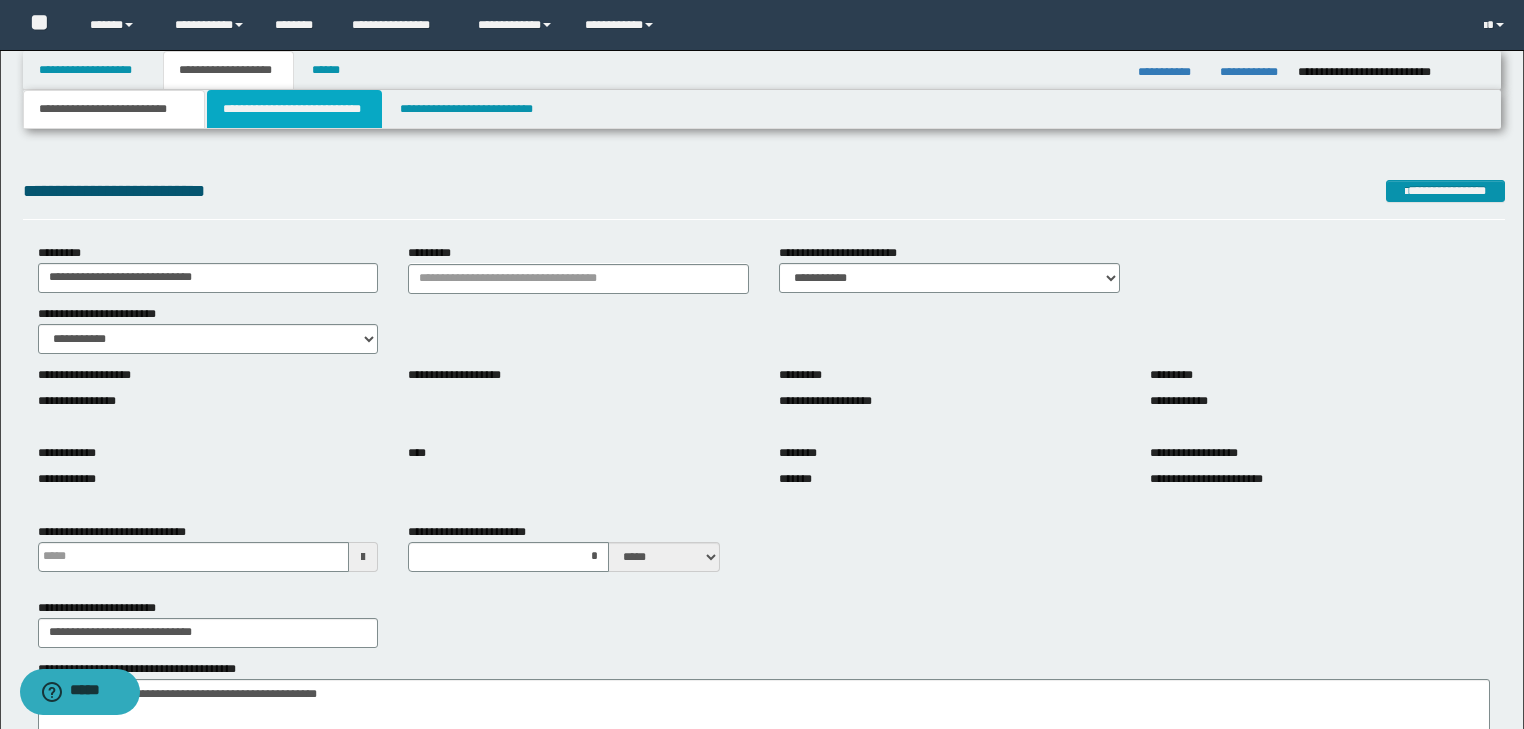 click on "**********" at bounding box center (294, 109) 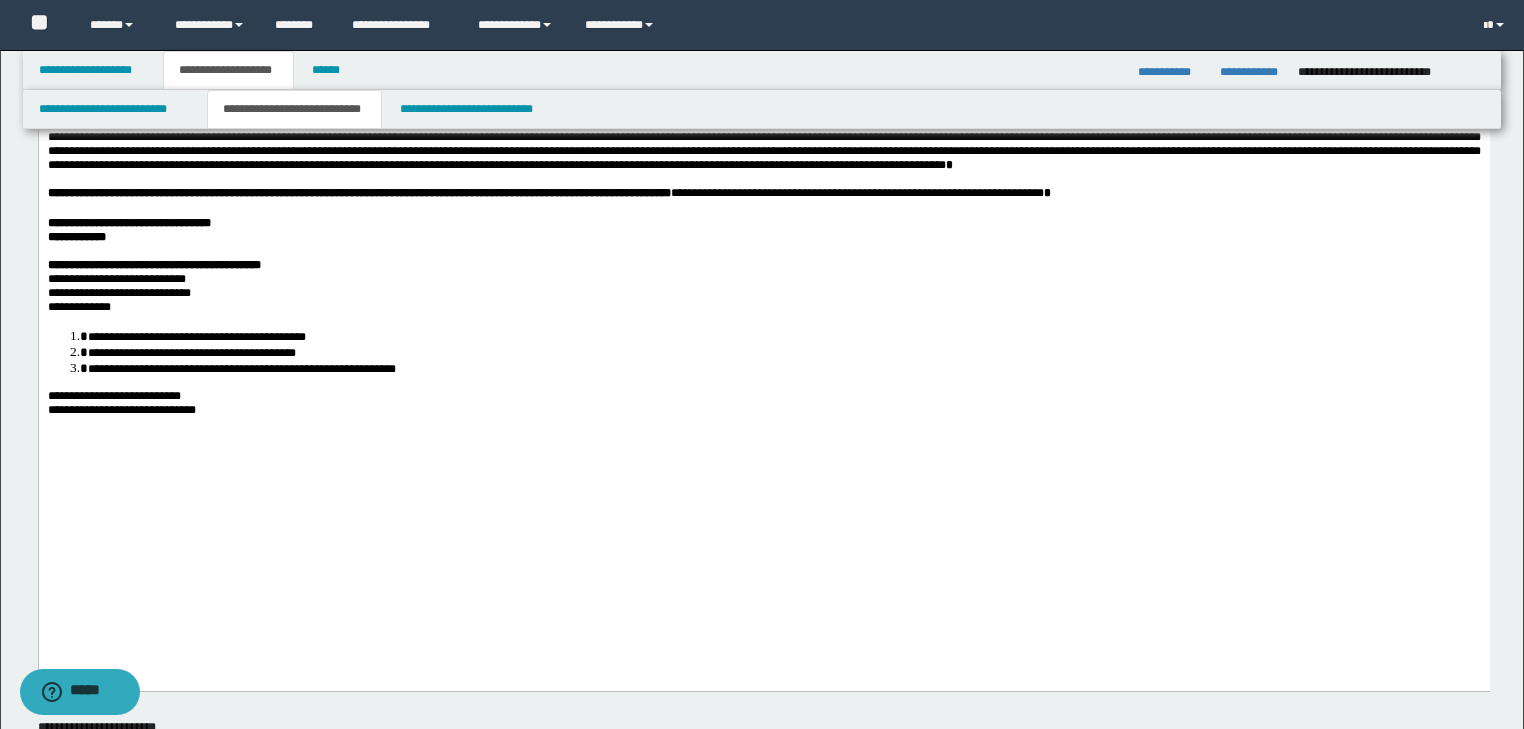 scroll, scrollTop: 960, scrollLeft: 0, axis: vertical 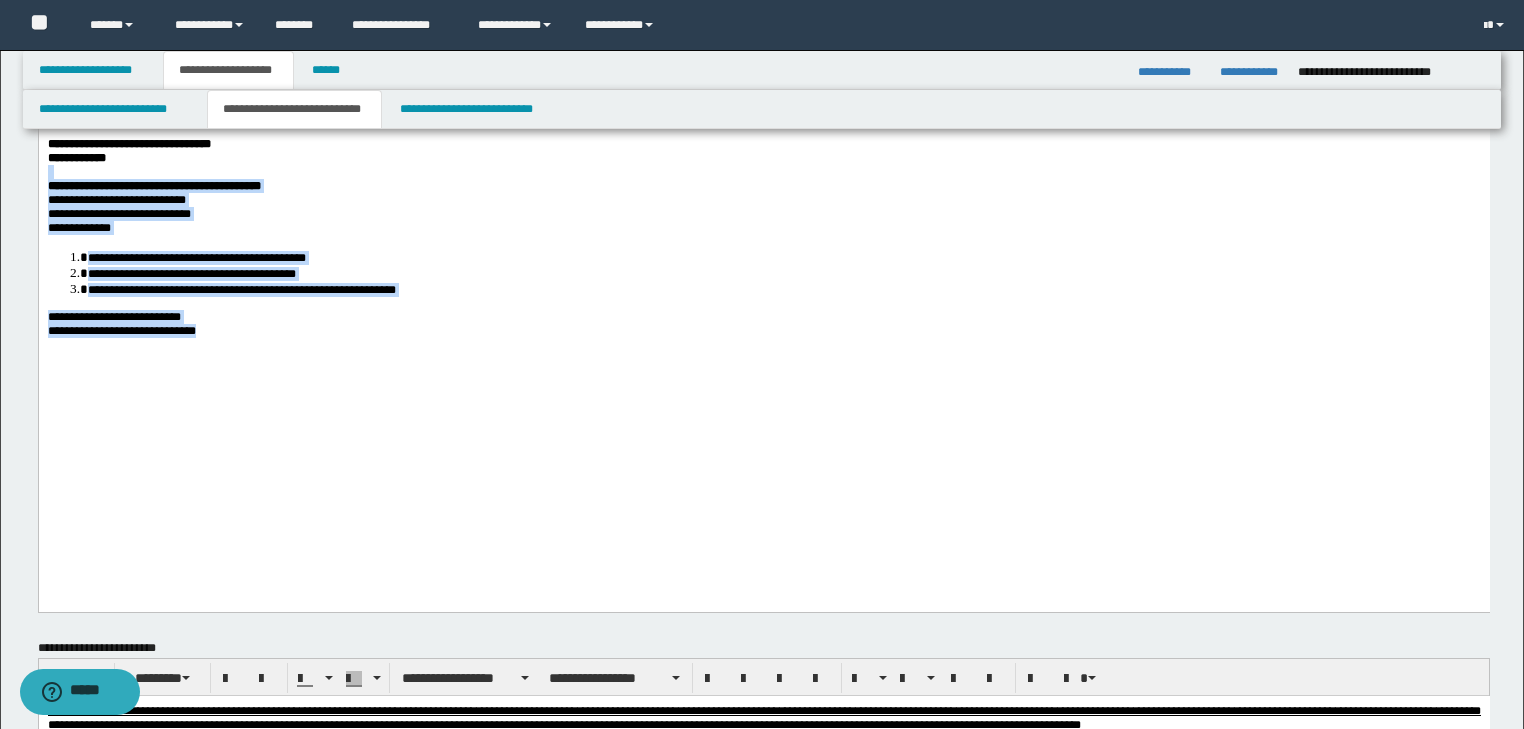 drag, startPoint x: 239, startPoint y: 498, endPoint x: -1, endPoint y: 329, distance: 293.53195 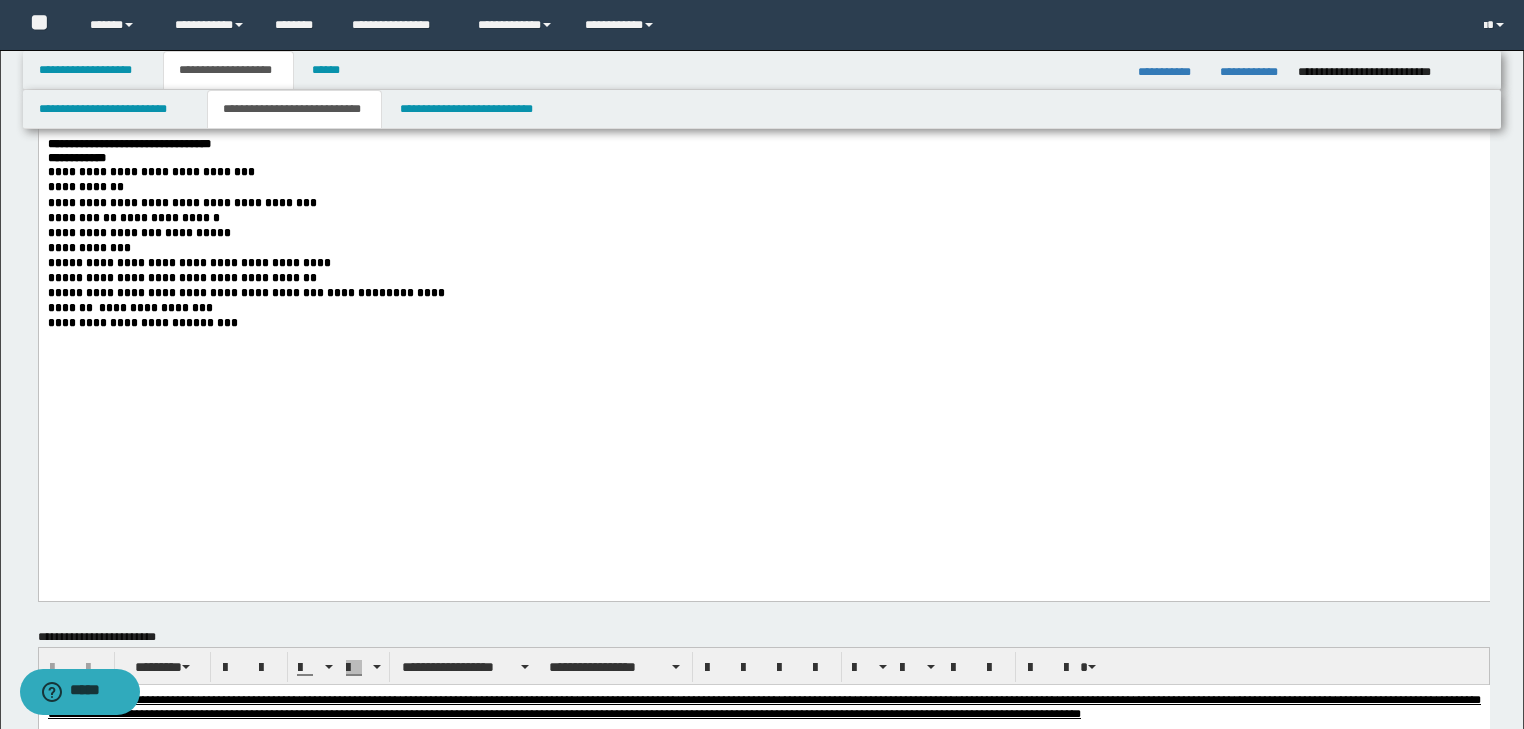 click on "**********" at bounding box center (763, -177) 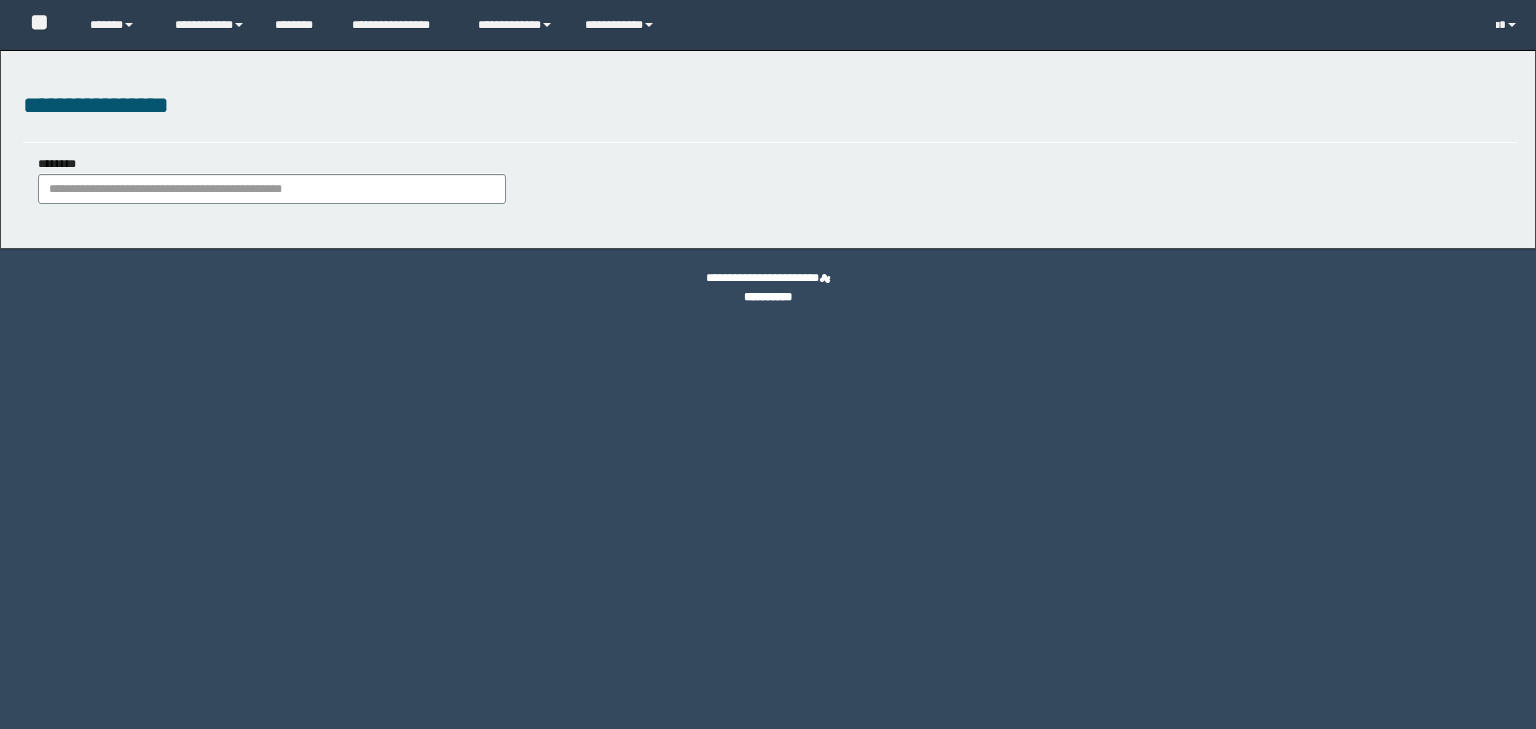 scroll, scrollTop: 0, scrollLeft: 0, axis: both 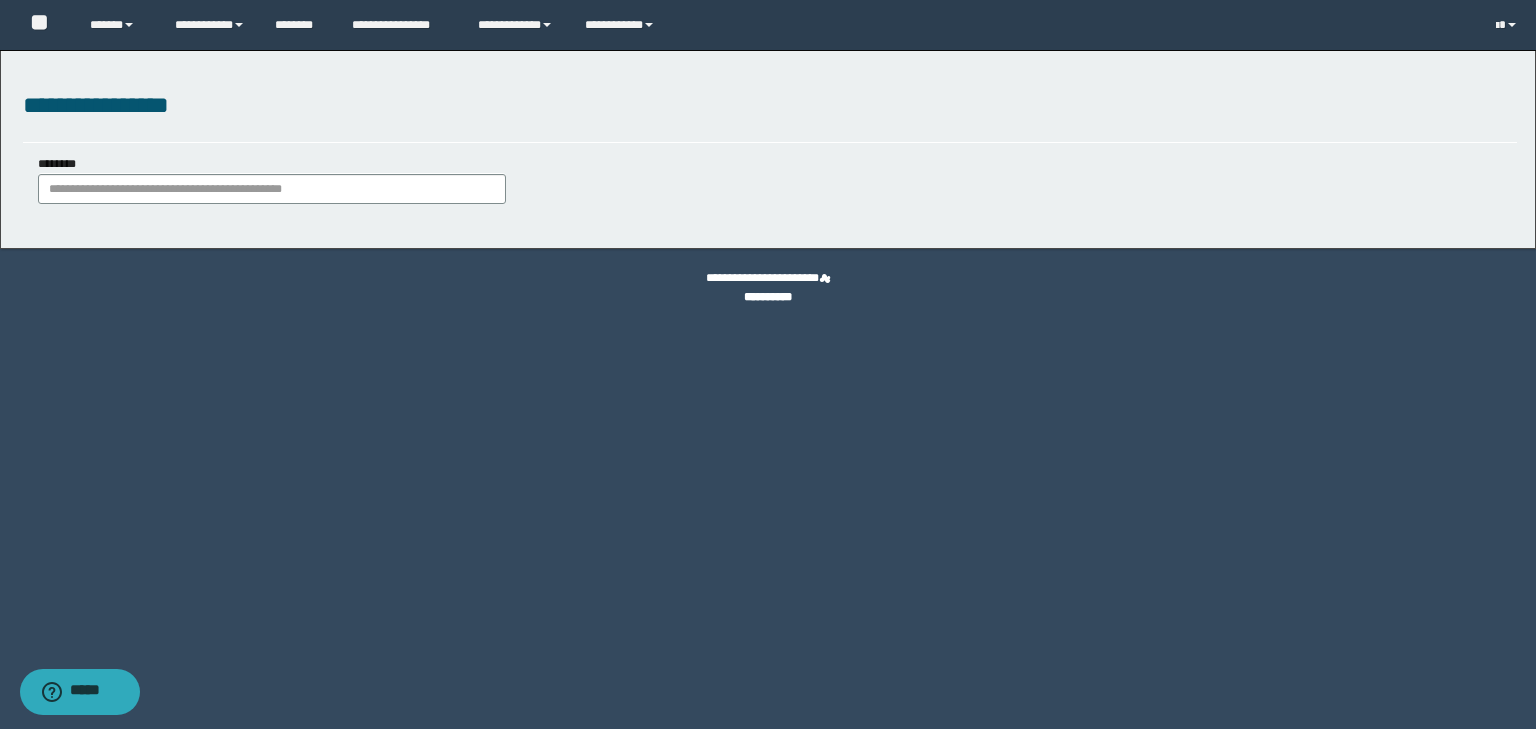 click on "********" at bounding box center (272, 179) 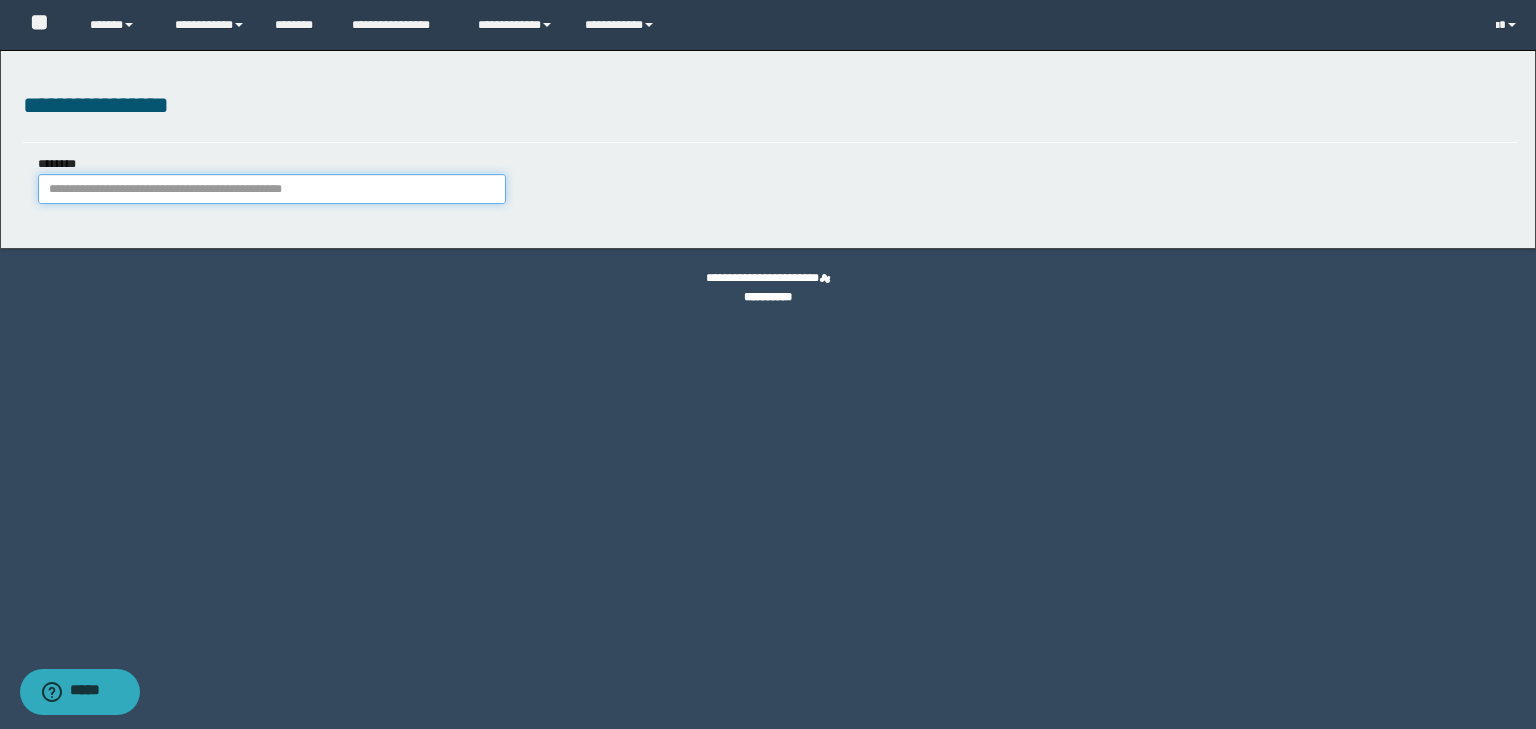 click on "********" at bounding box center [272, 189] 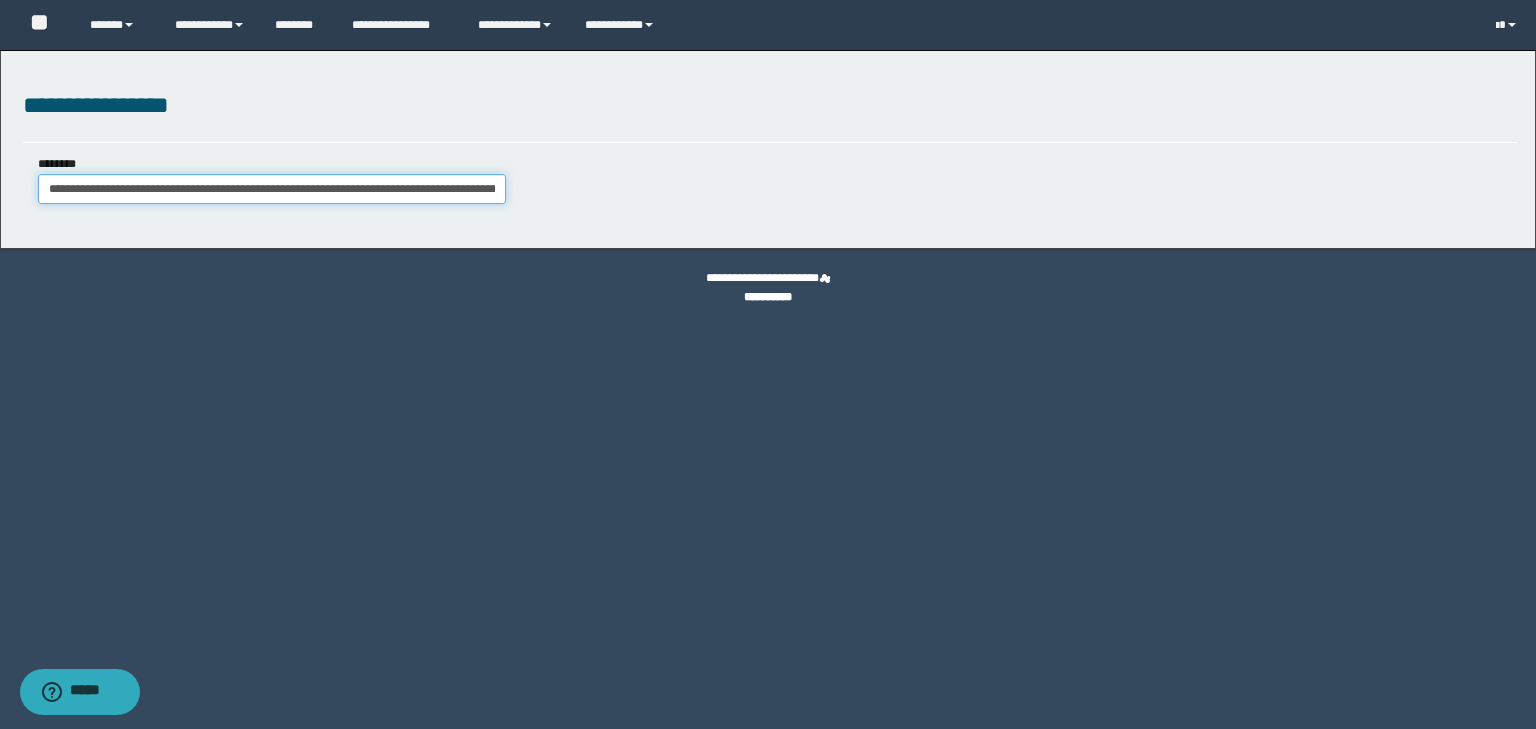 scroll, scrollTop: 0, scrollLeft: 1664, axis: horizontal 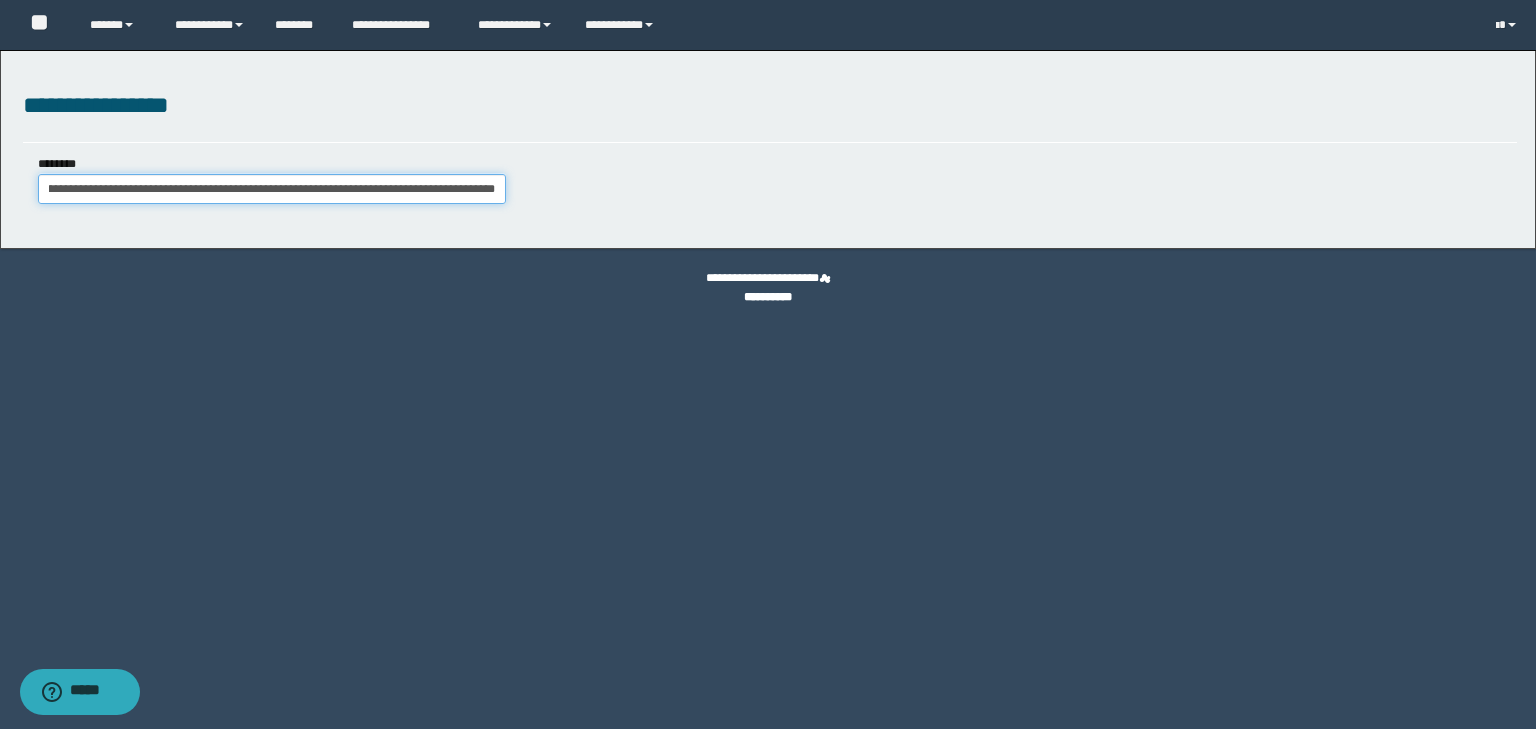 click on "**********" at bounding box center (272, 189) 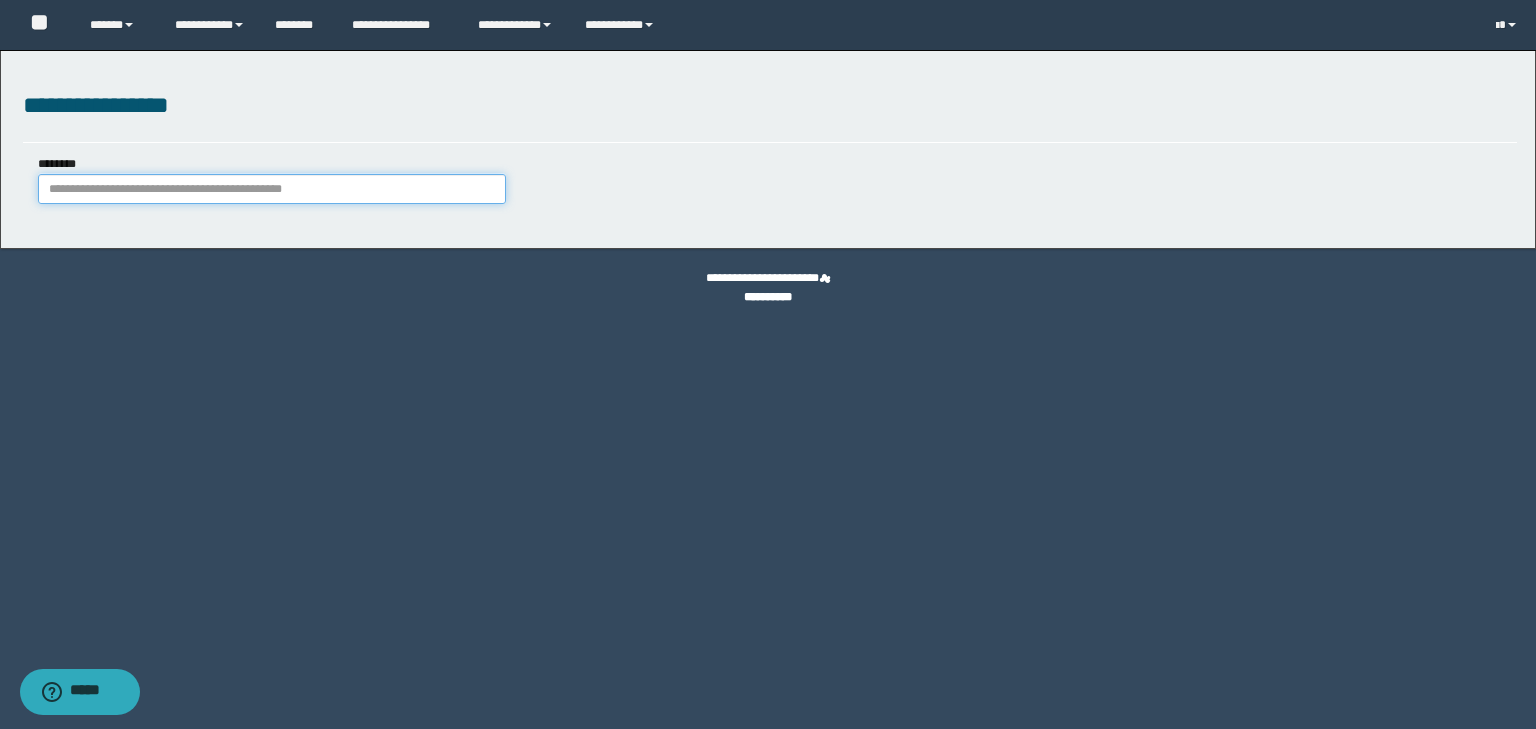 scroll, scrollTop: 0, scrollLeft: 0, axis: both 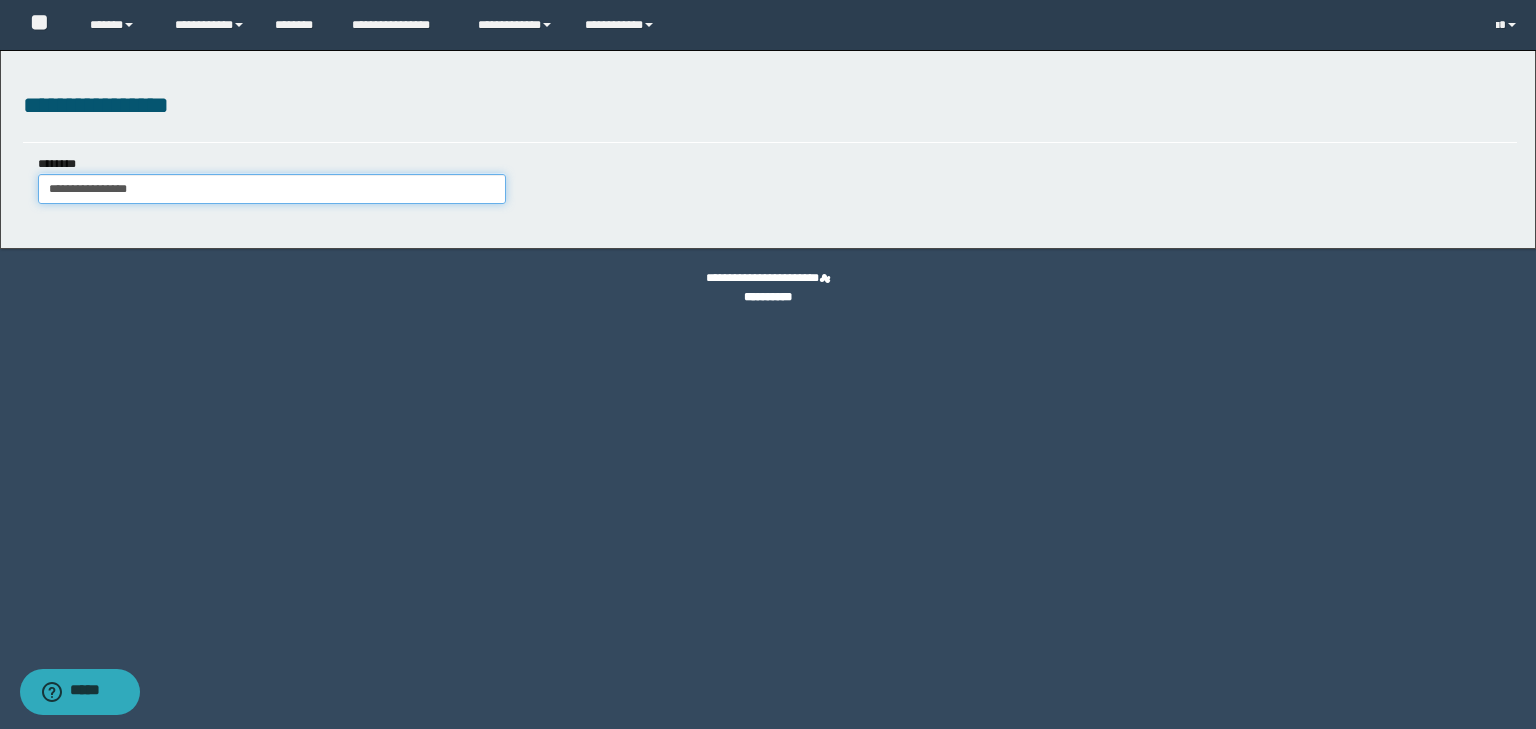 type on "**********" 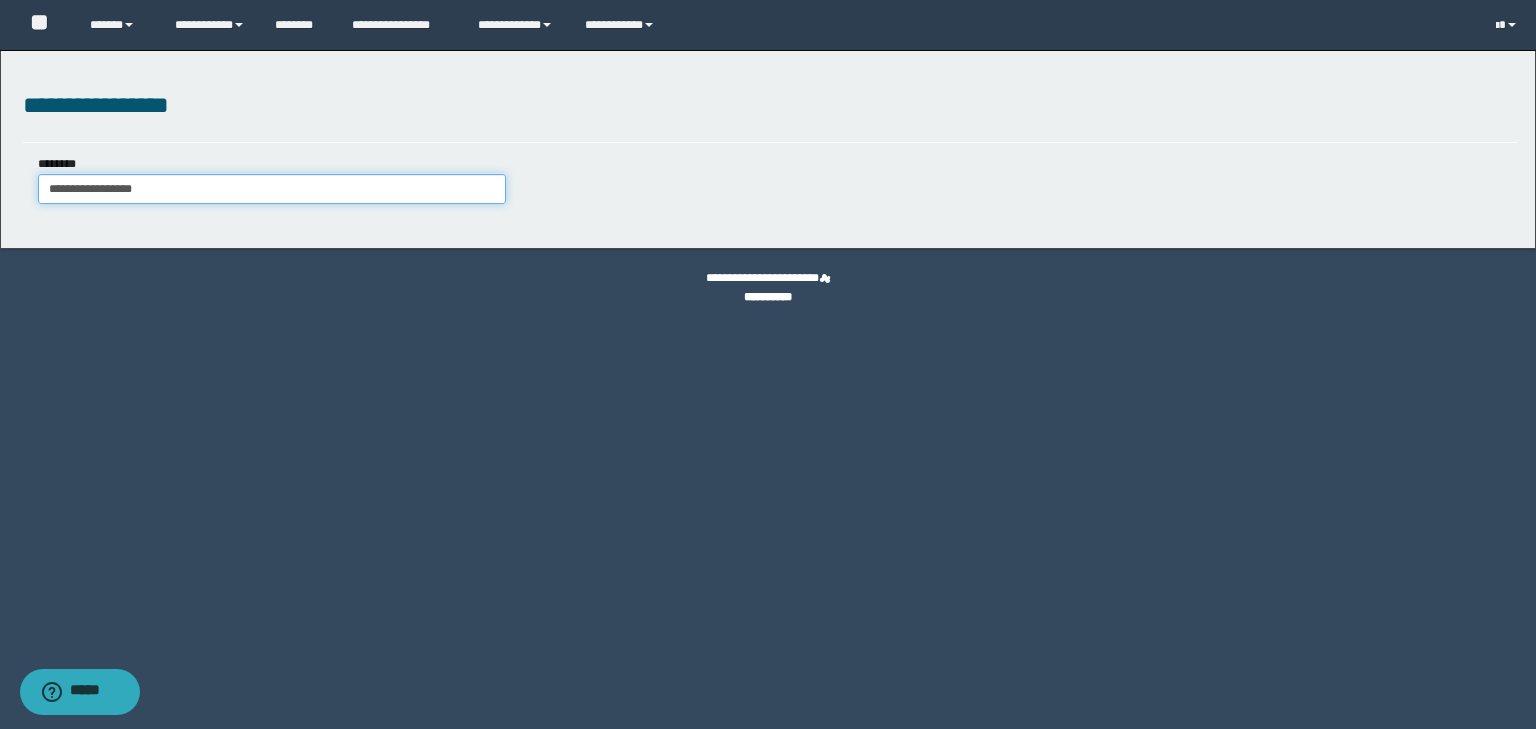 type on "**********" 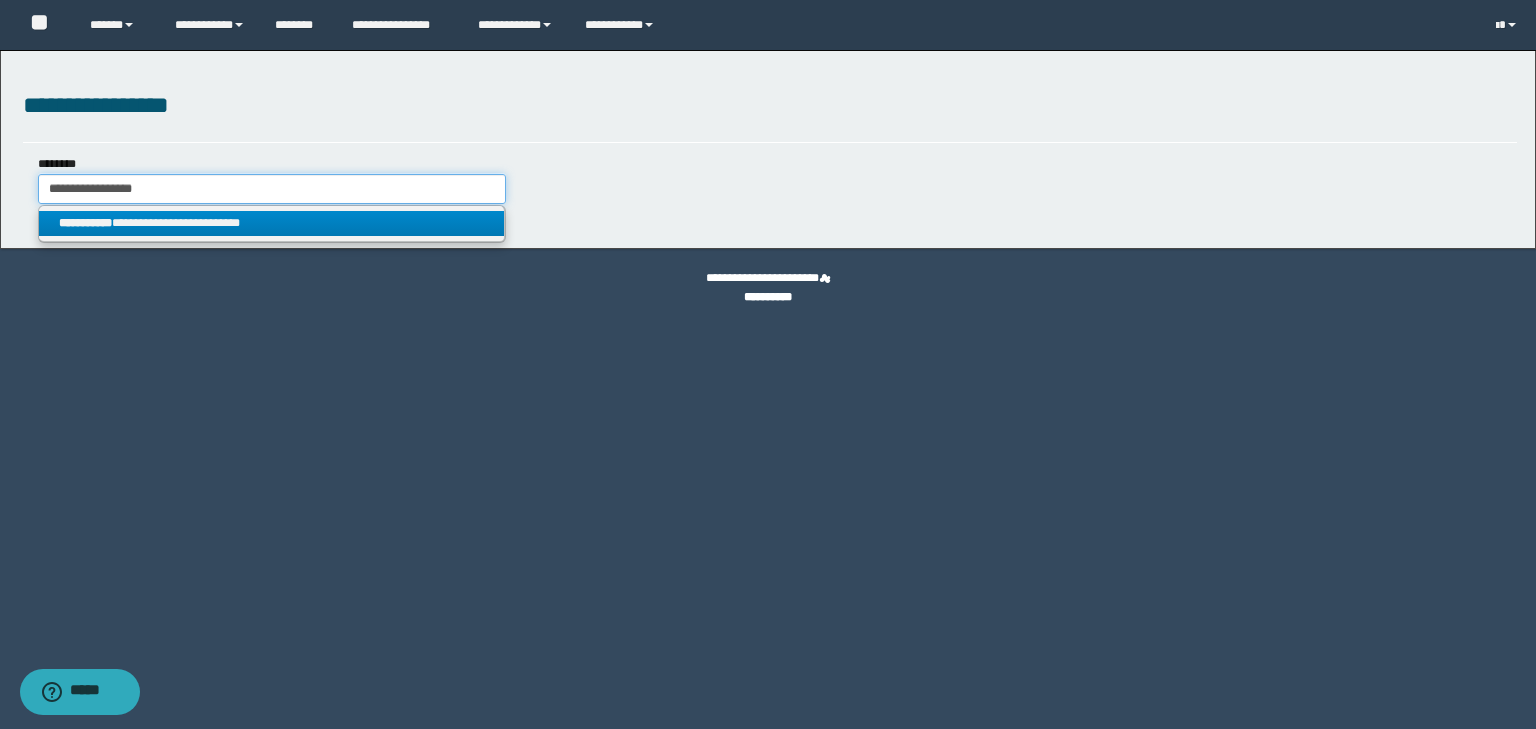 type on "**********" 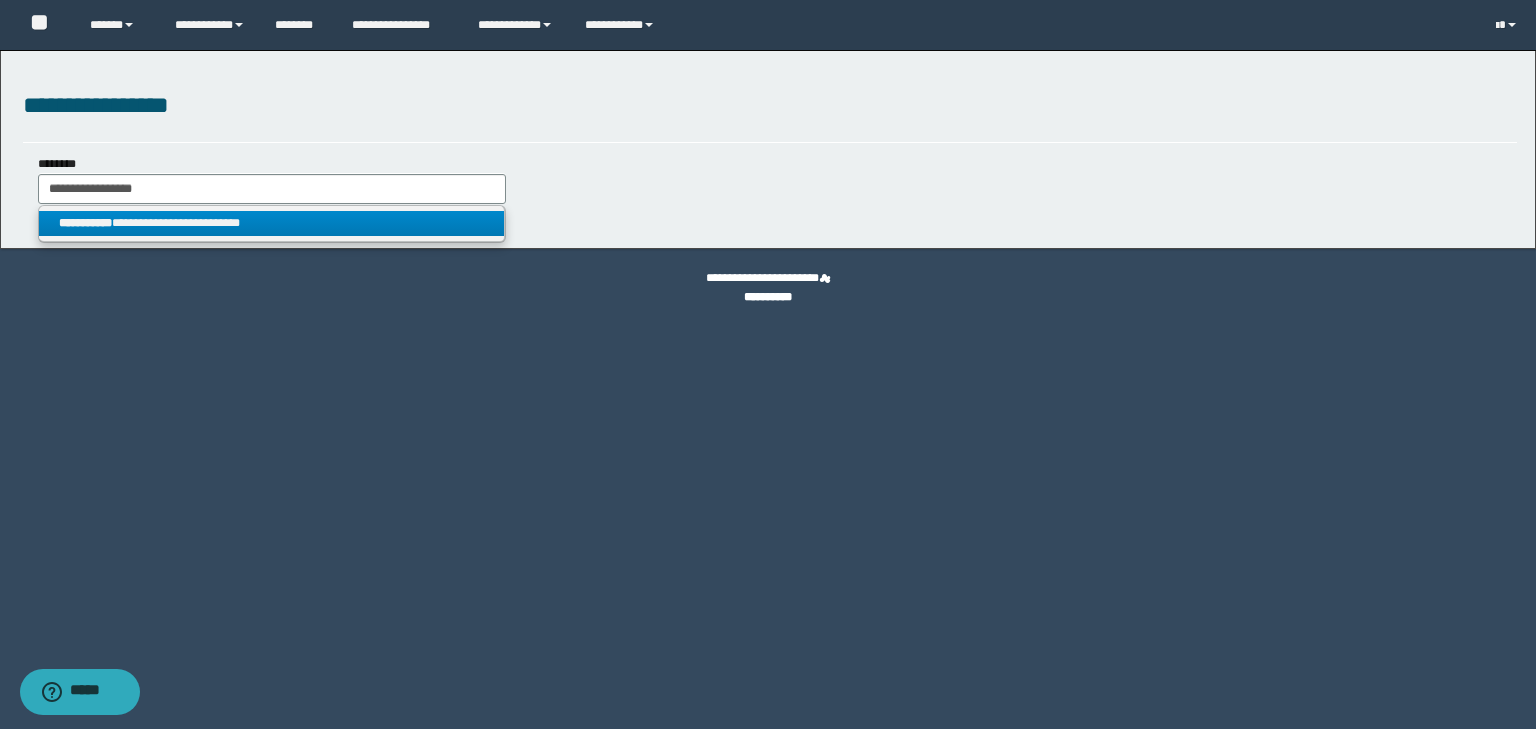 click on "**********" at bounding box center (271, 223) 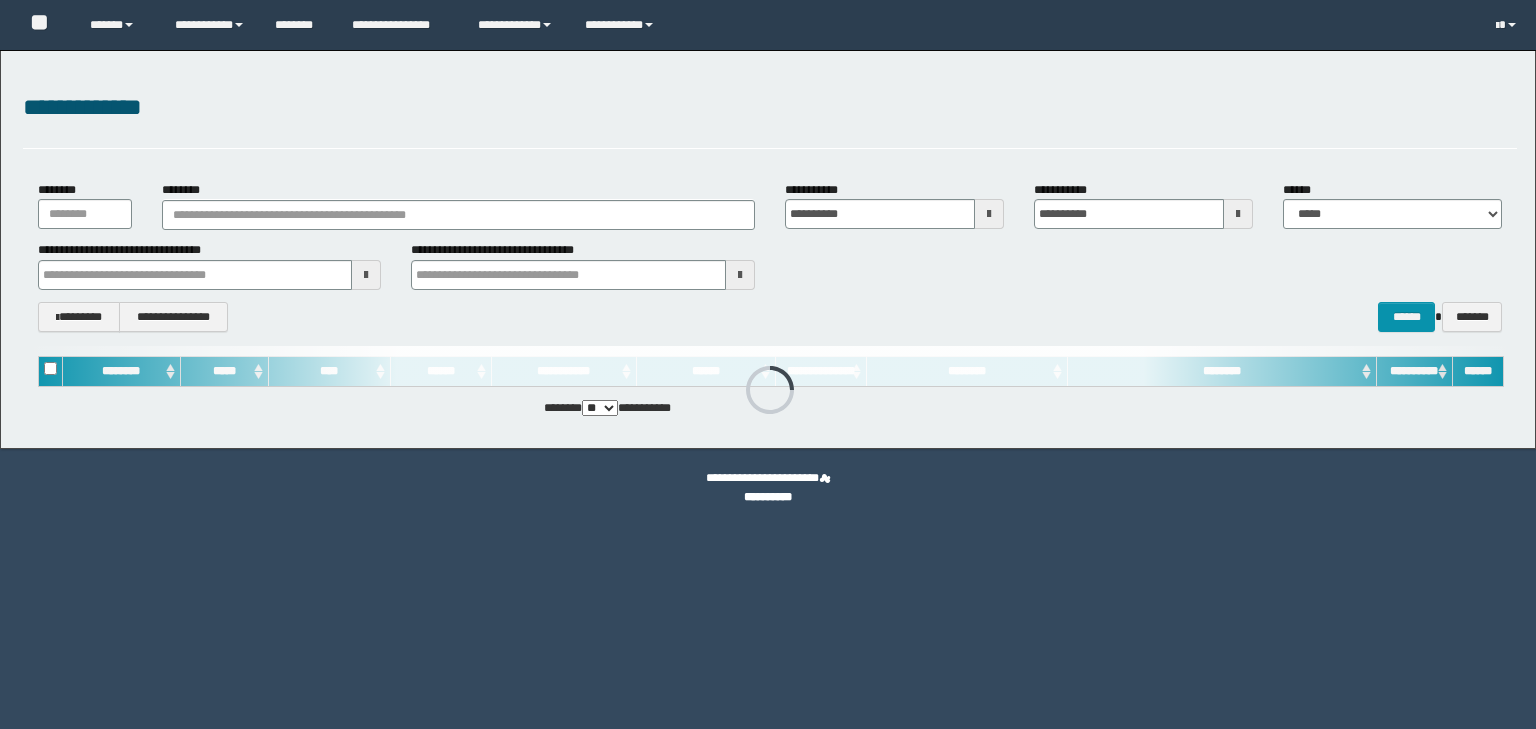 scroll, scrollTop: 0, scrollLeft: 0, axis: both 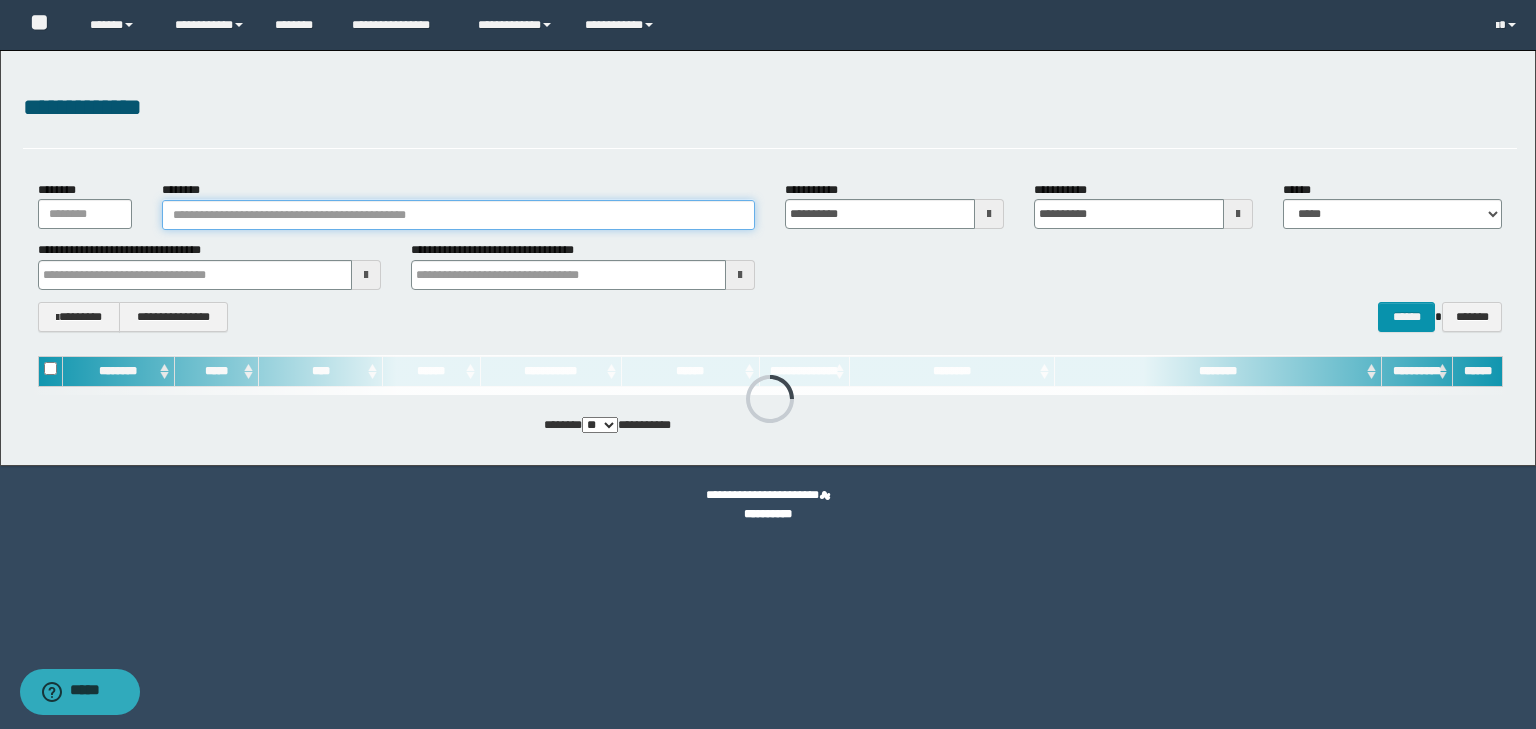 click on "********" at bounding box center [458, 215] 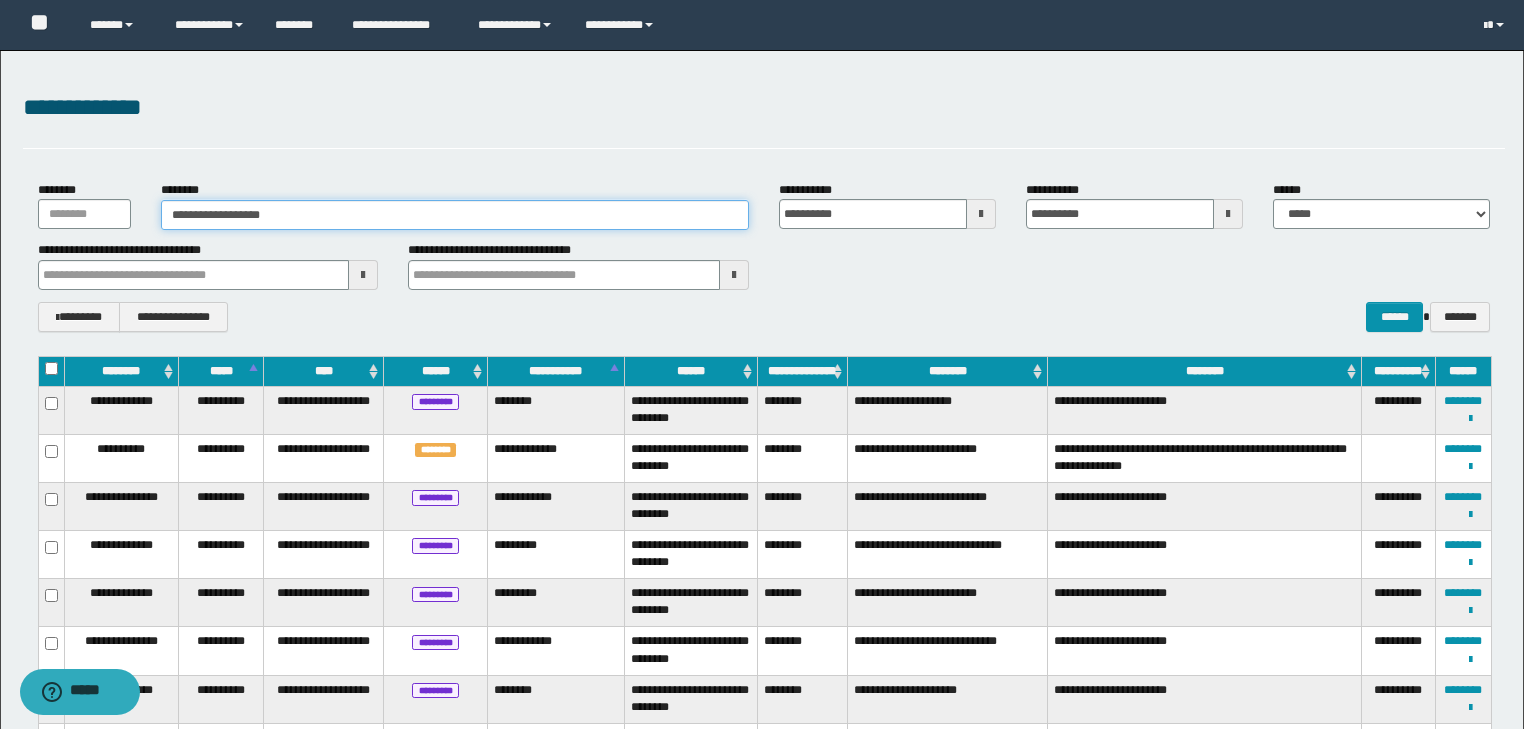type on "**********" 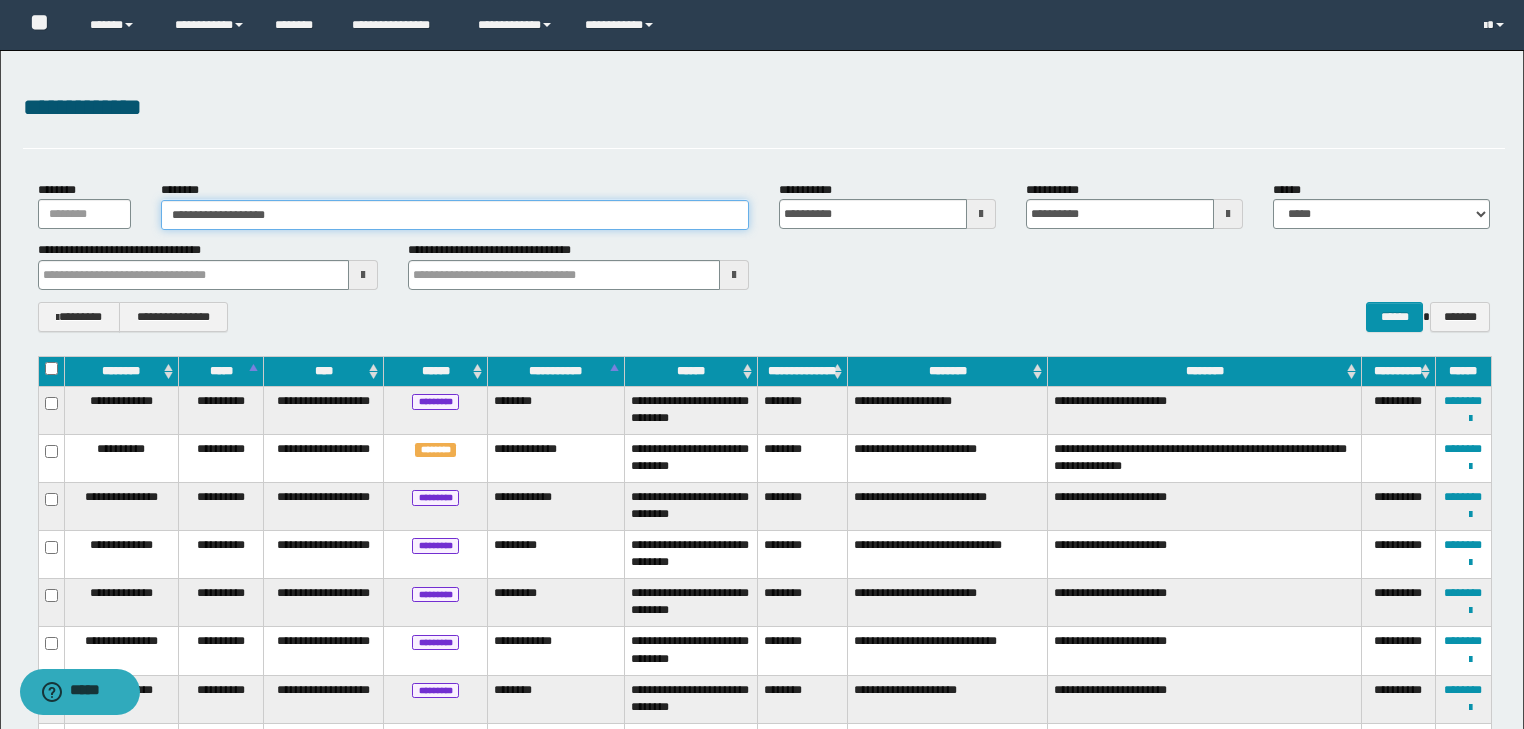 type on "**********" 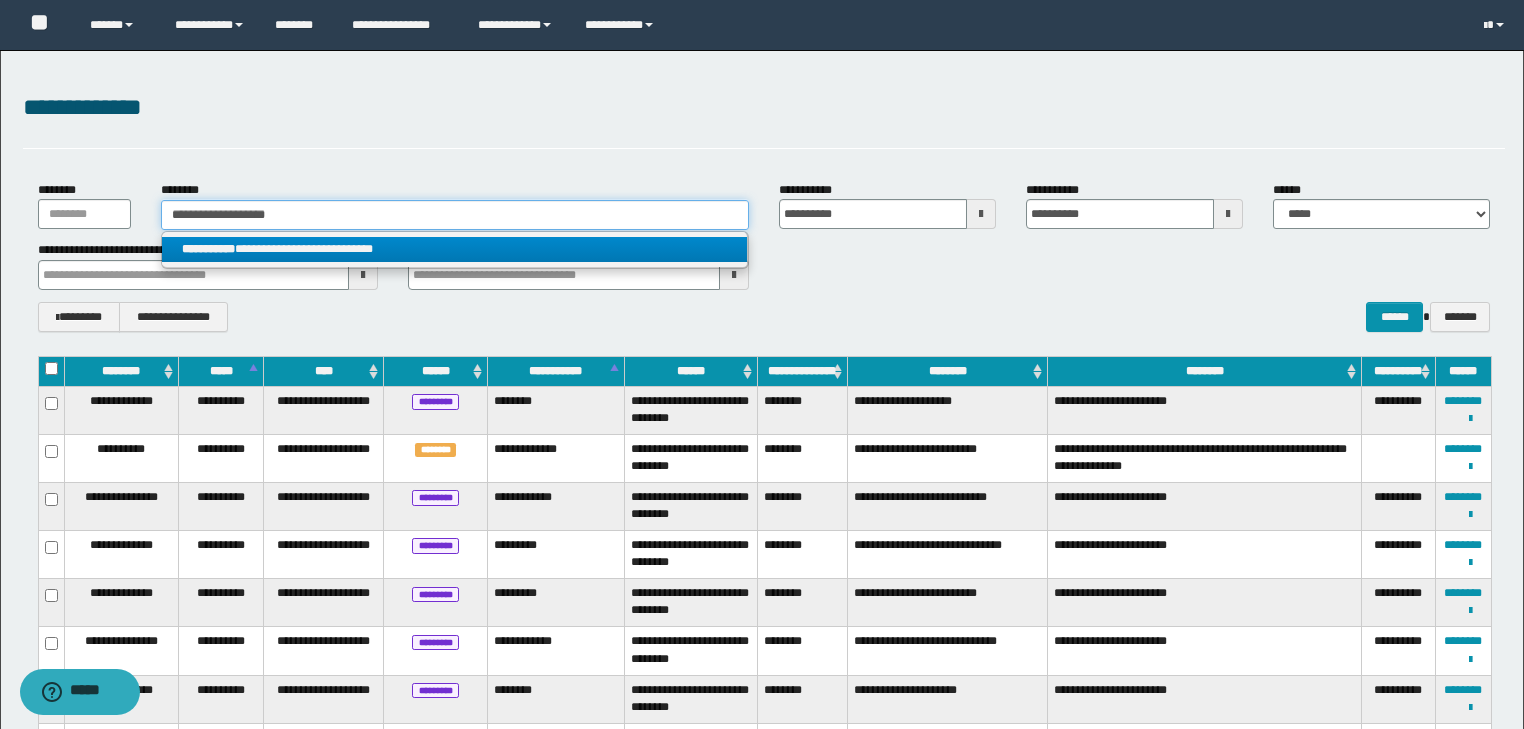 type on "**********" 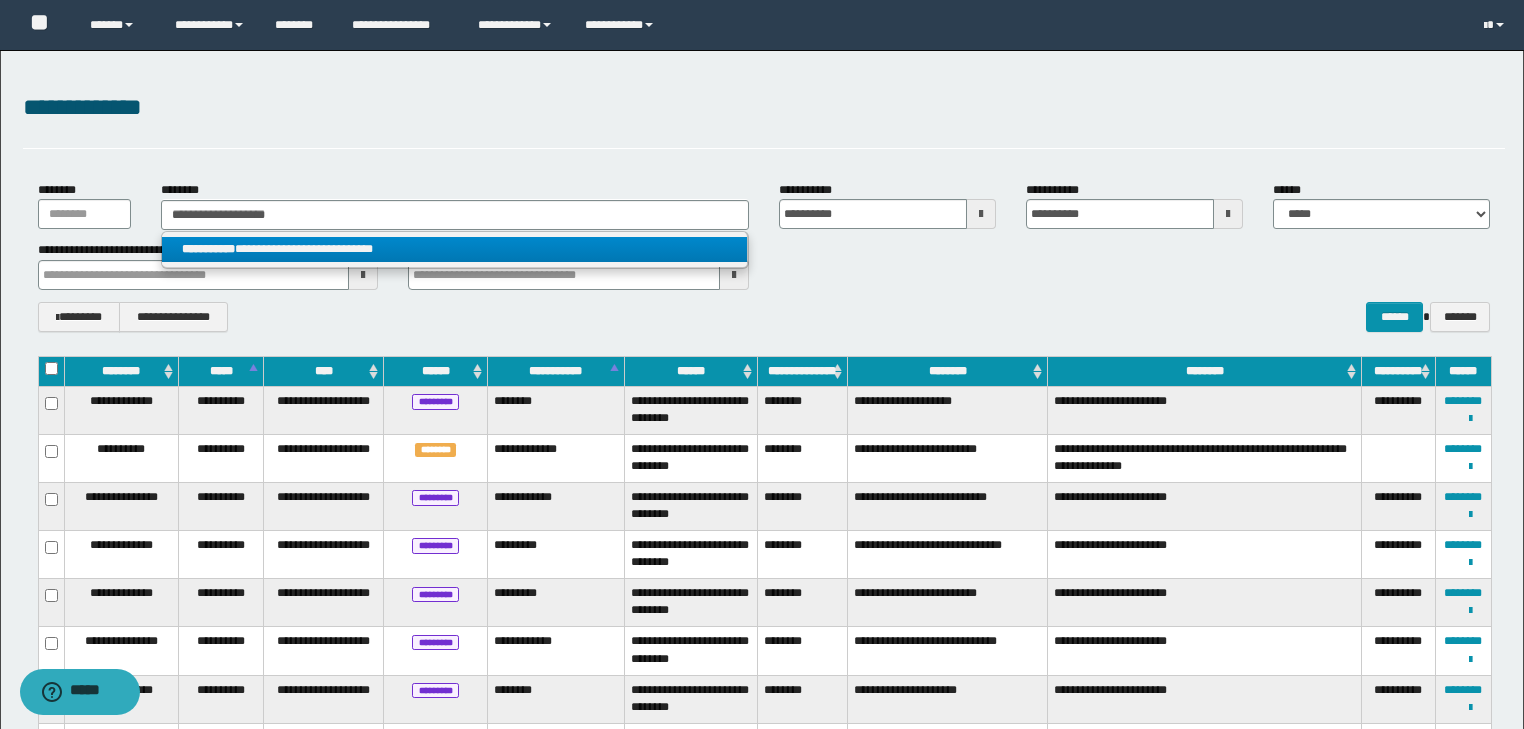 click on "**********" at bounding box center [454, 249] 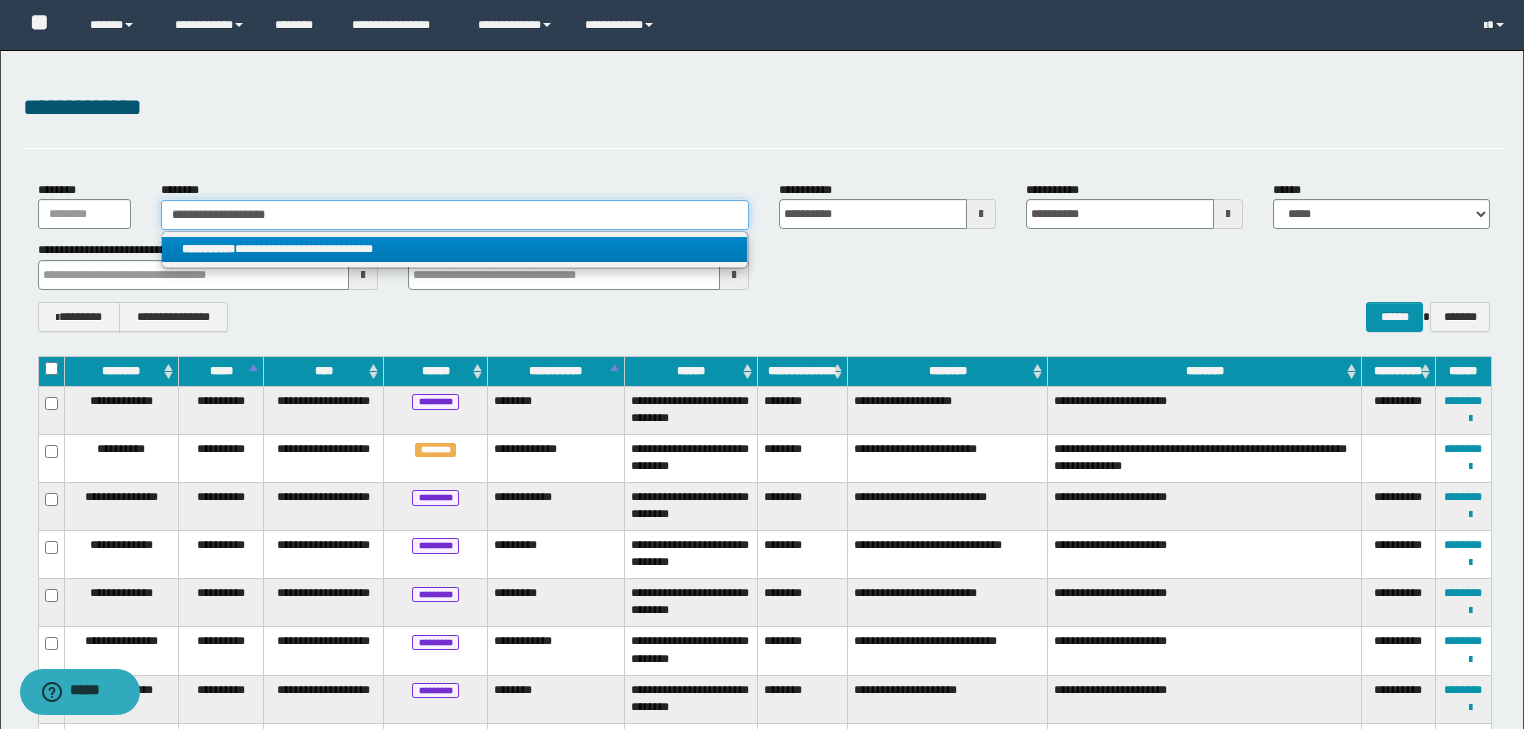 type 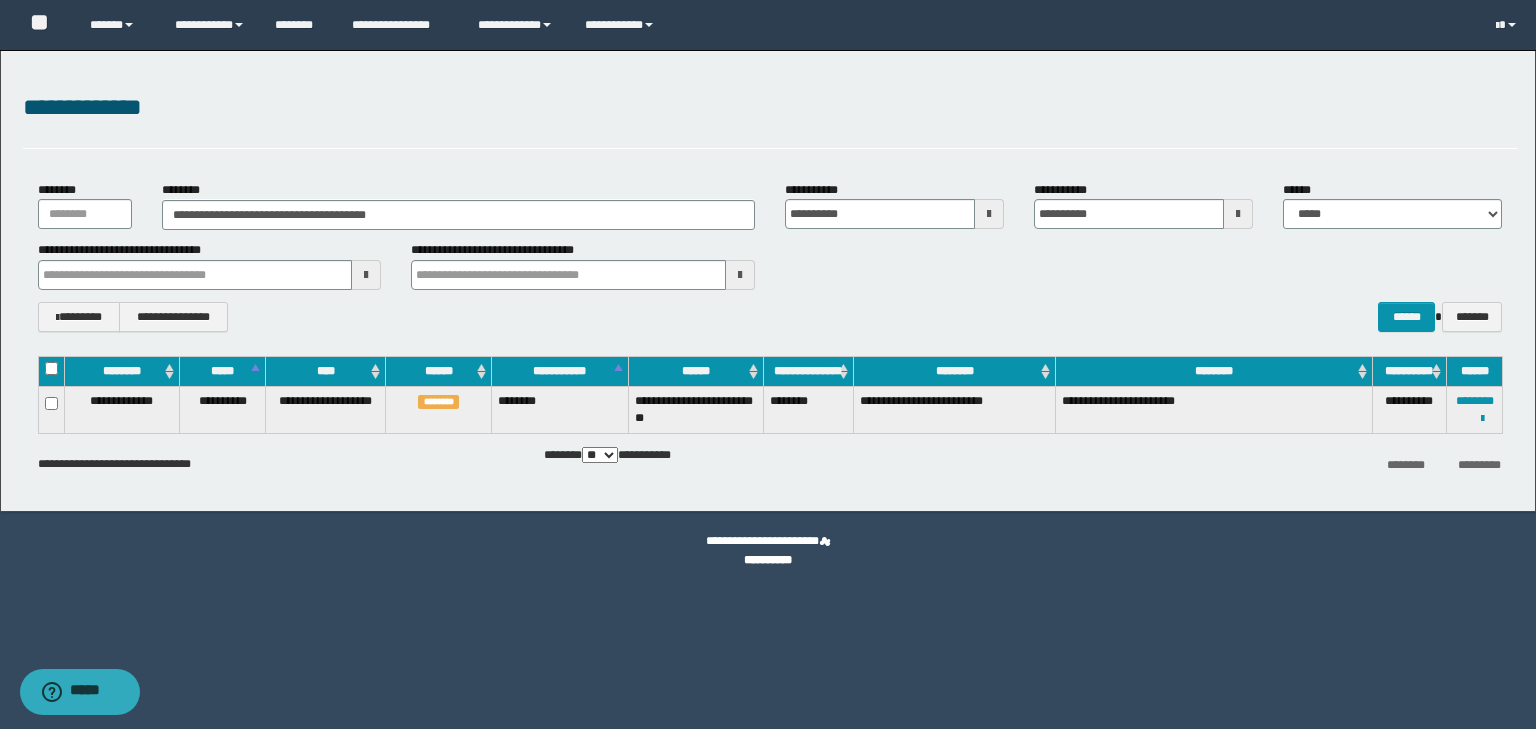 click on "**********" at bounding box center (1475, 409) 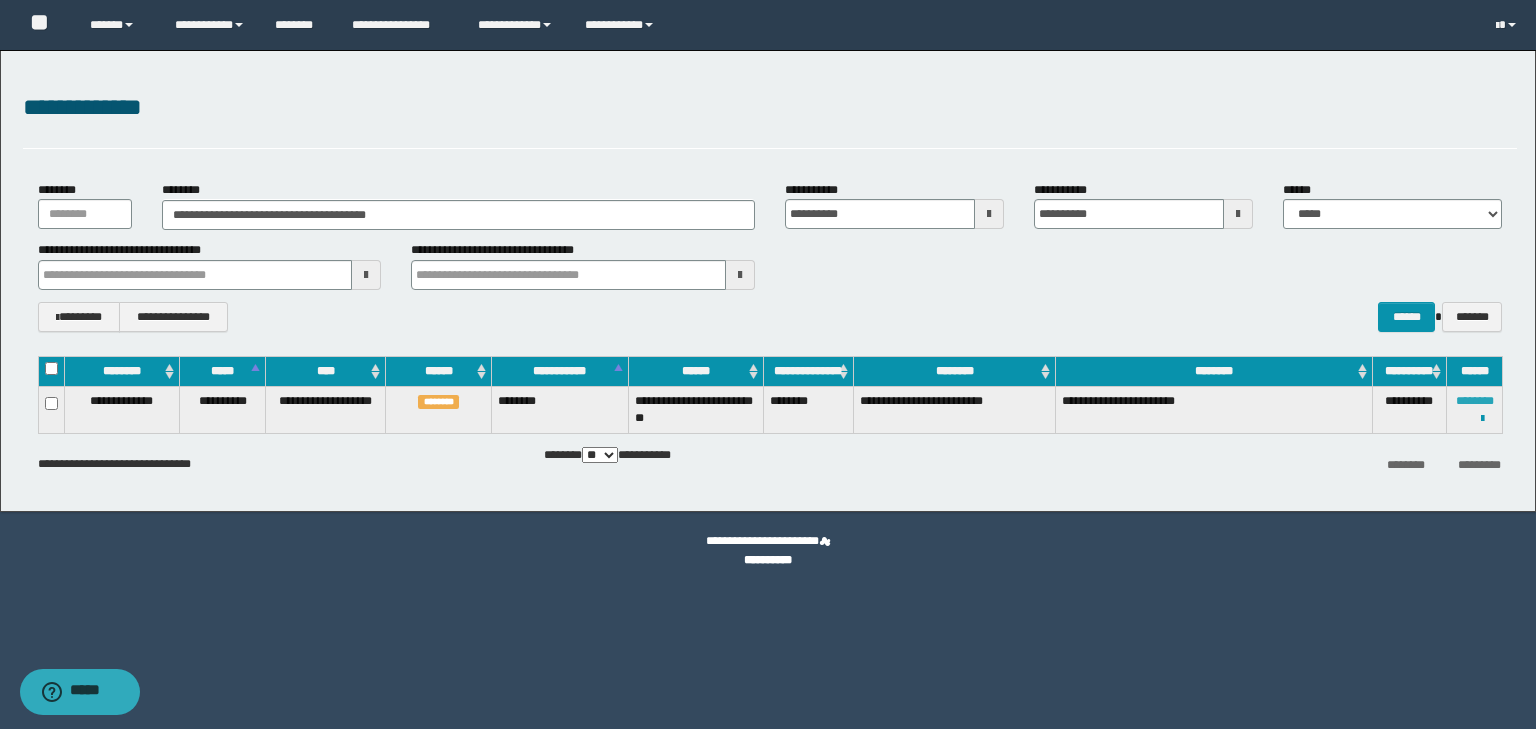 click on "********" at bounding box center [1475, 401] 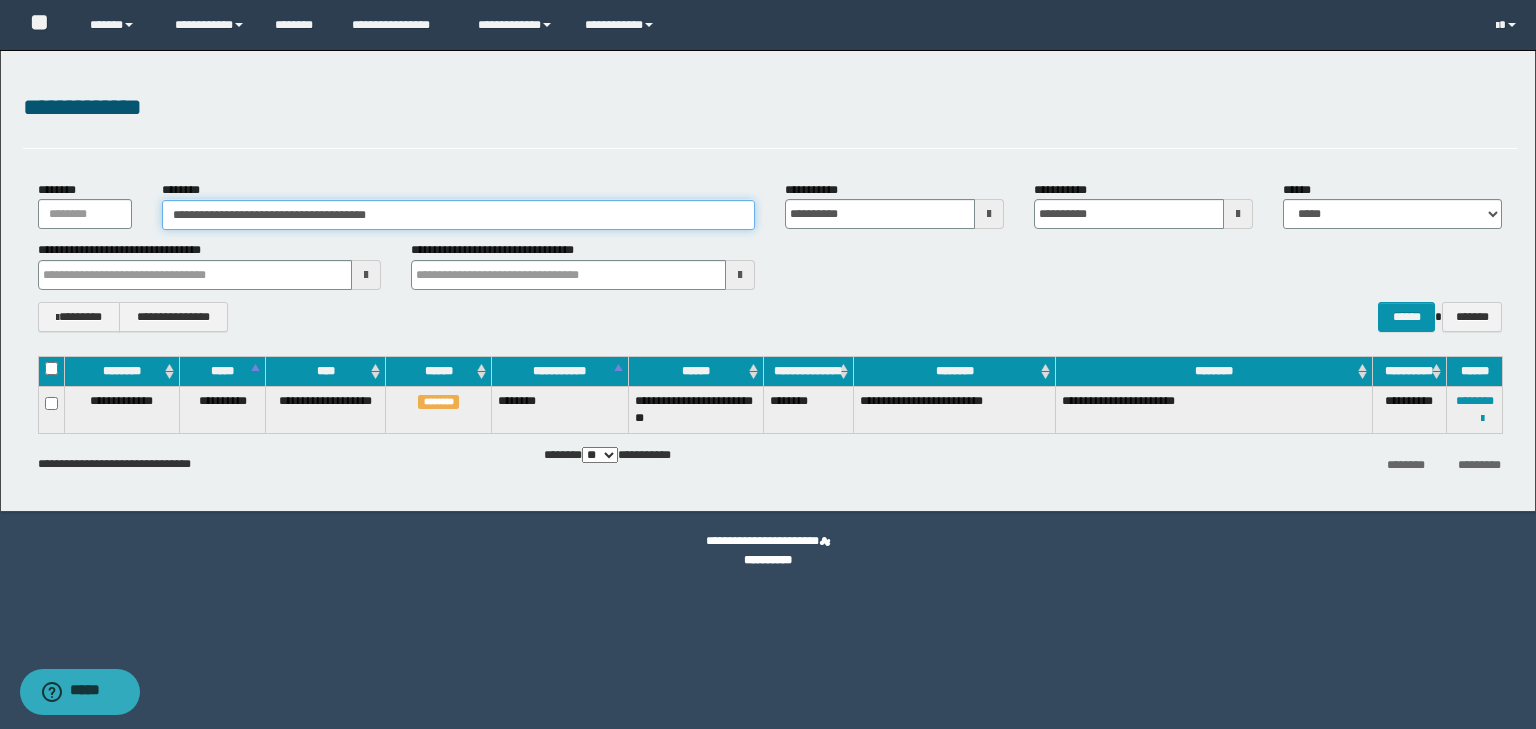 click on "**********" at bounding box center [458, 215] 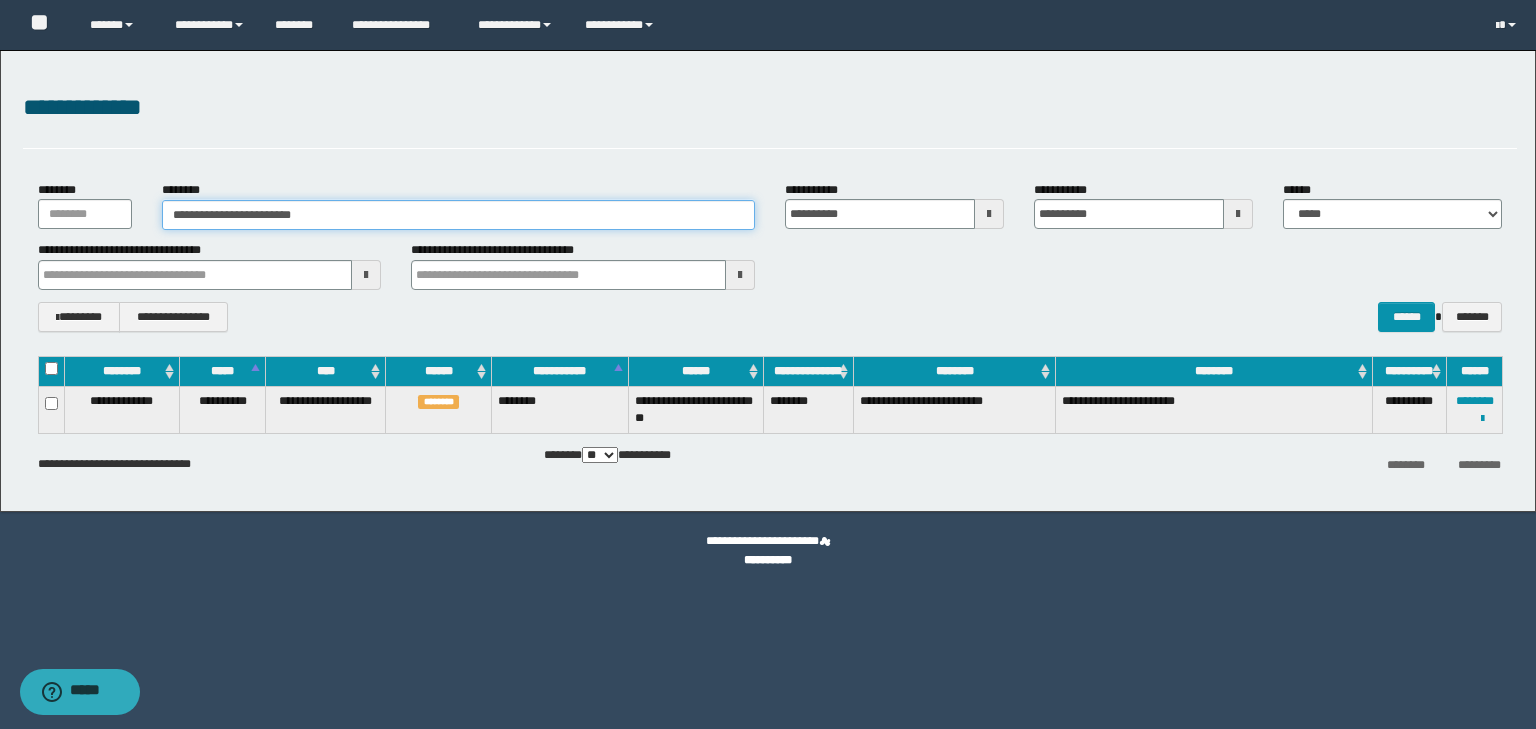 type on "**********" 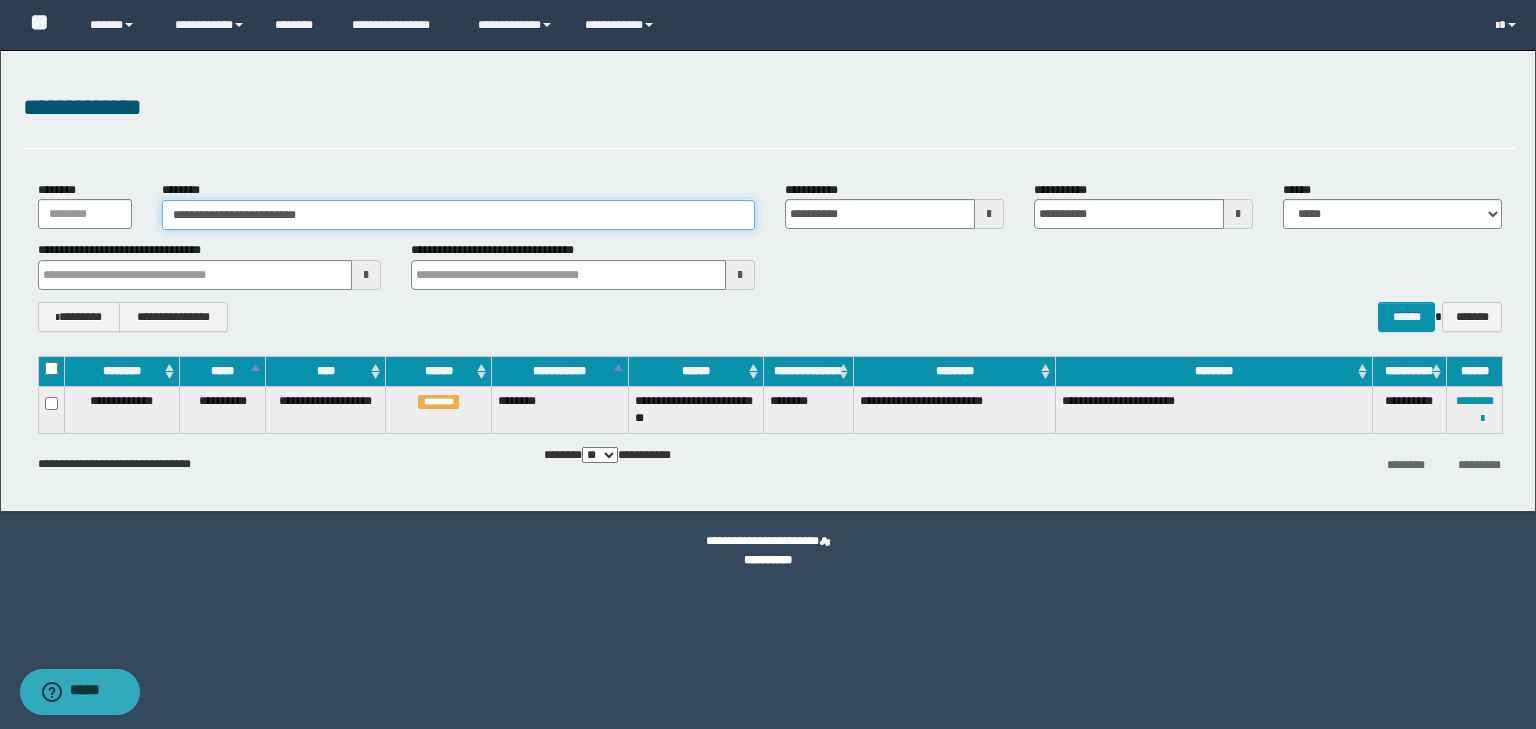 type on "**********" 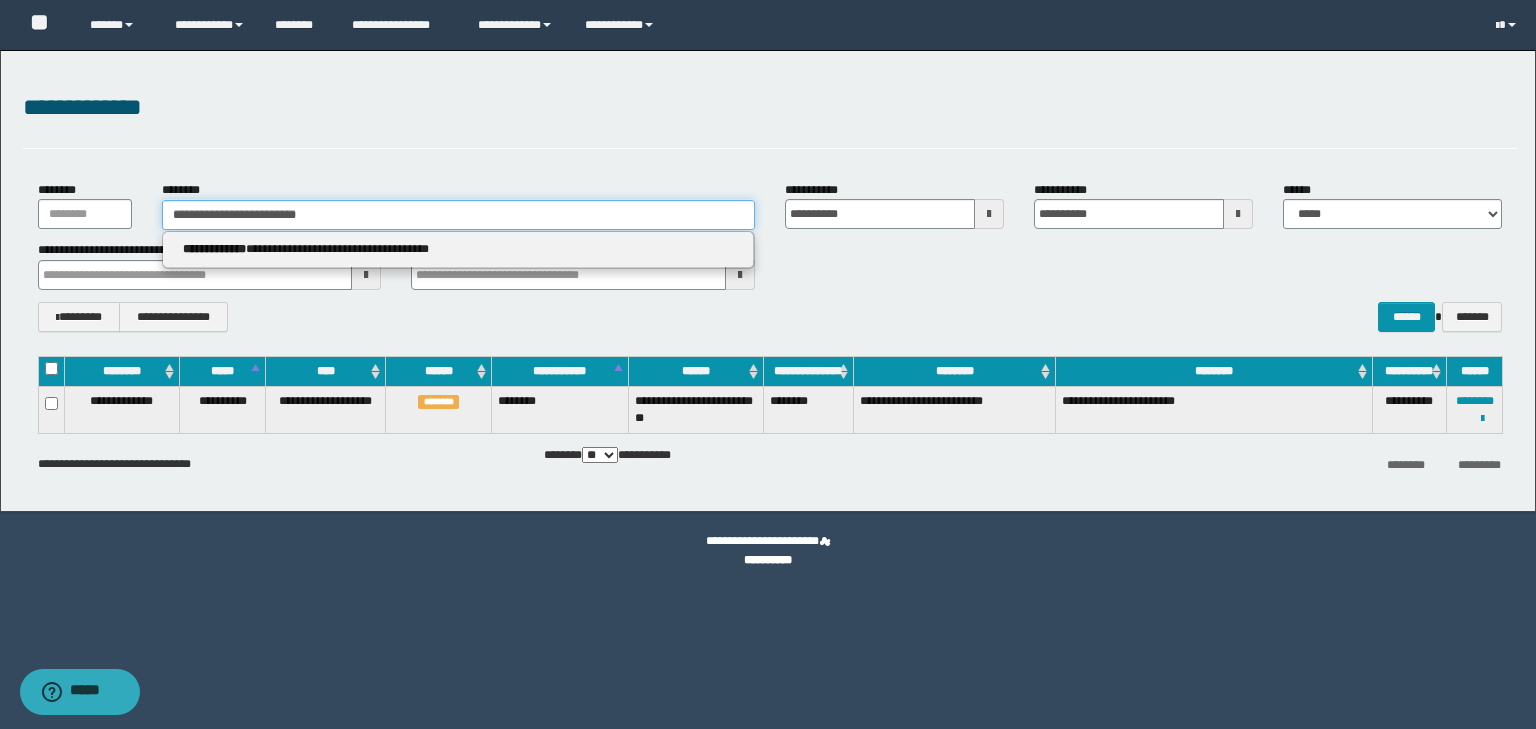 type on "**********" 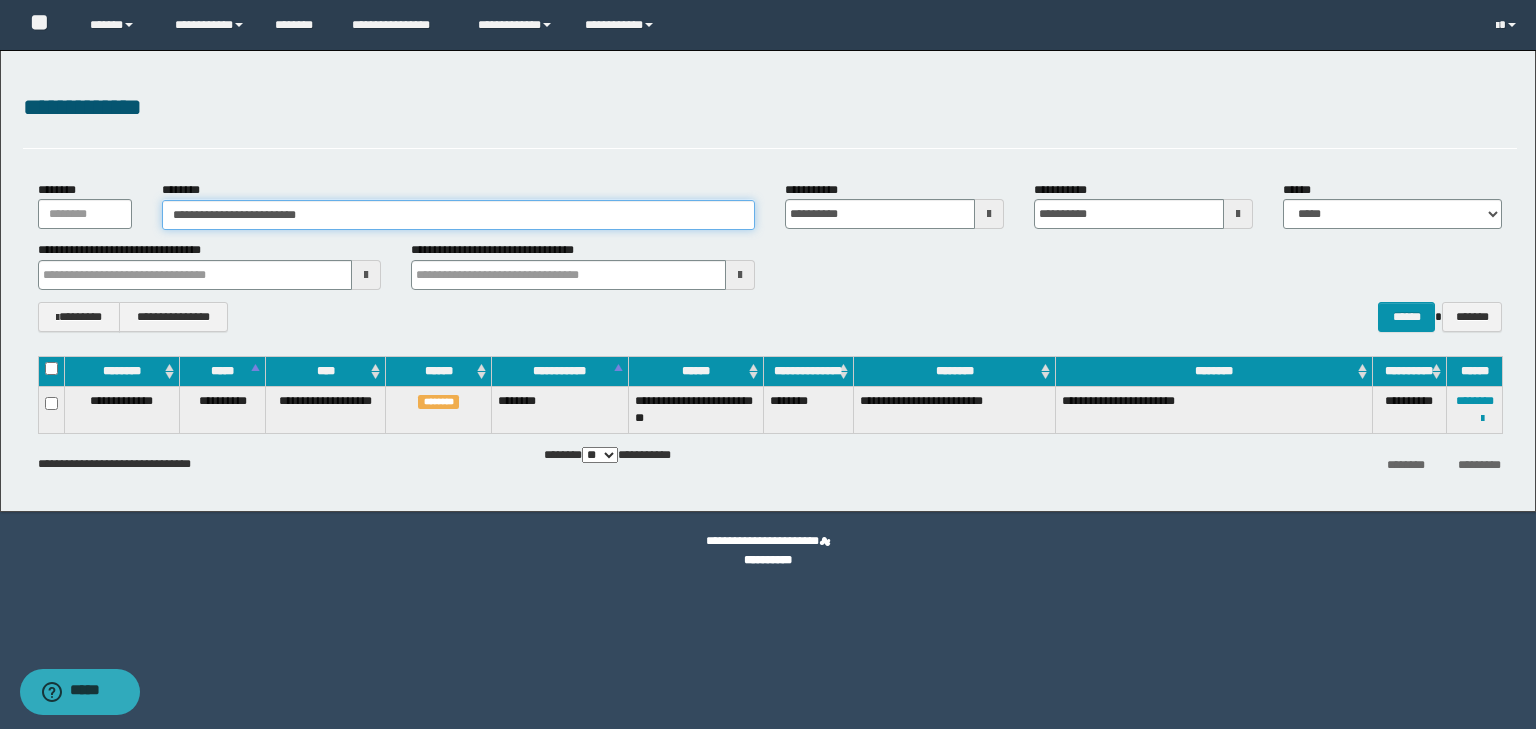 type on "**********" 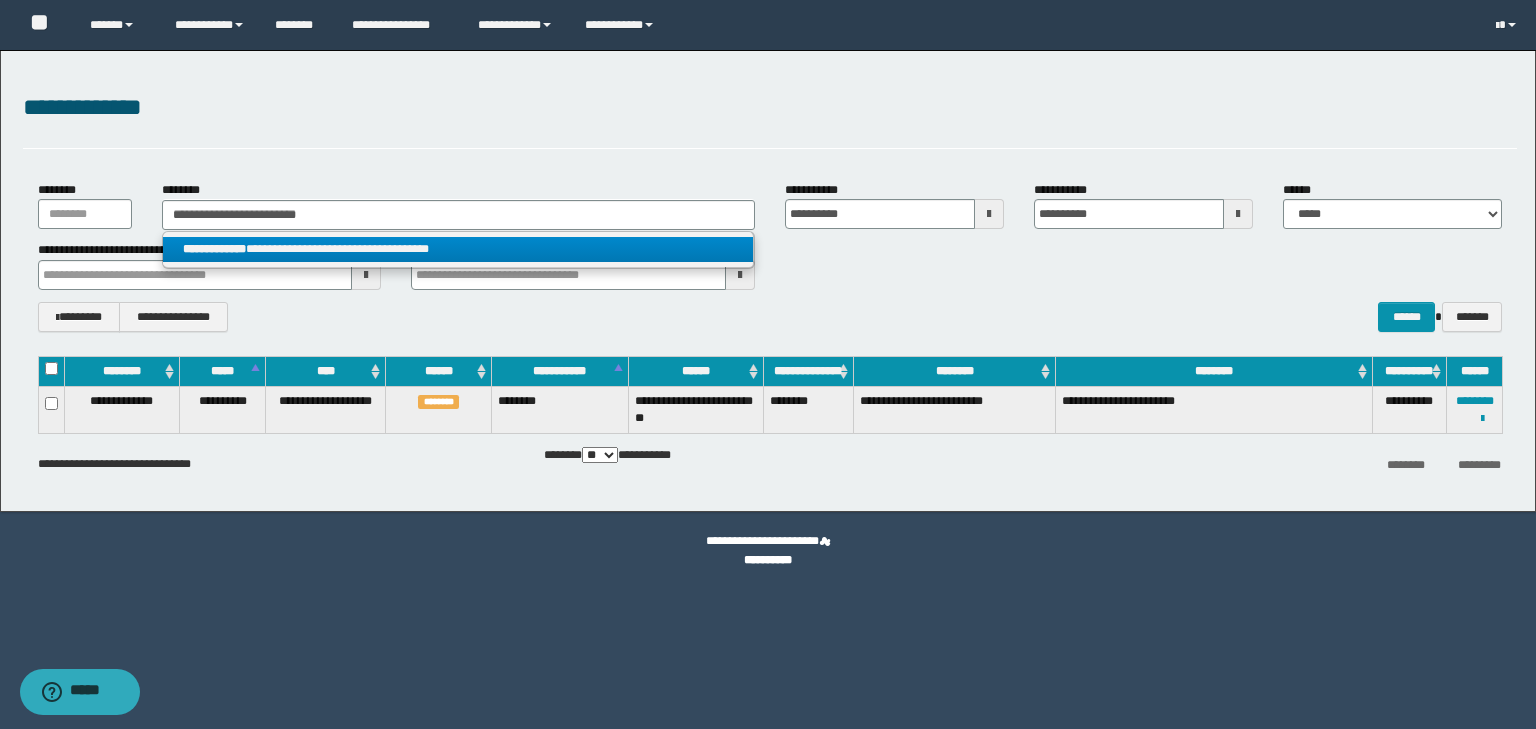 click on "**********" at bounding box center [458, 249] 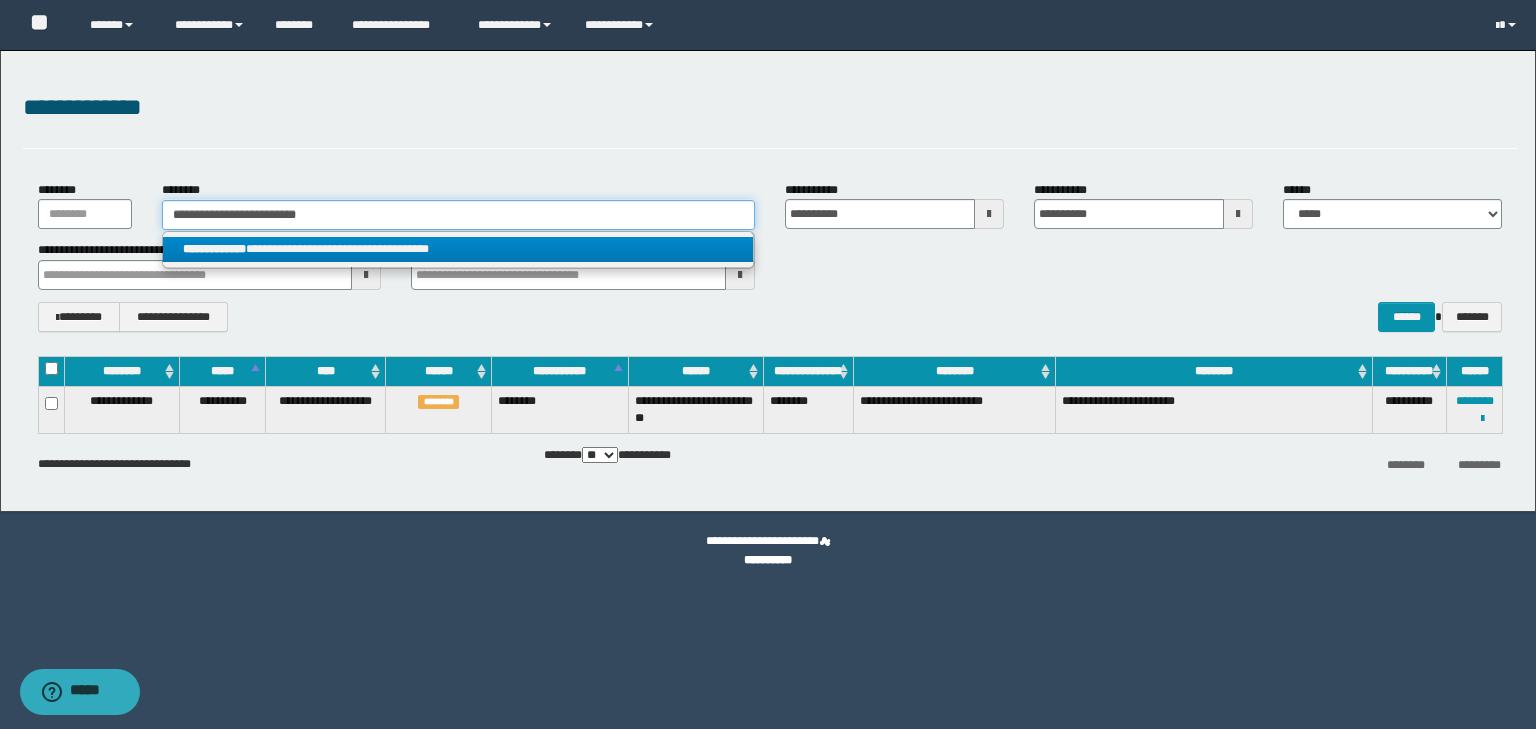 type 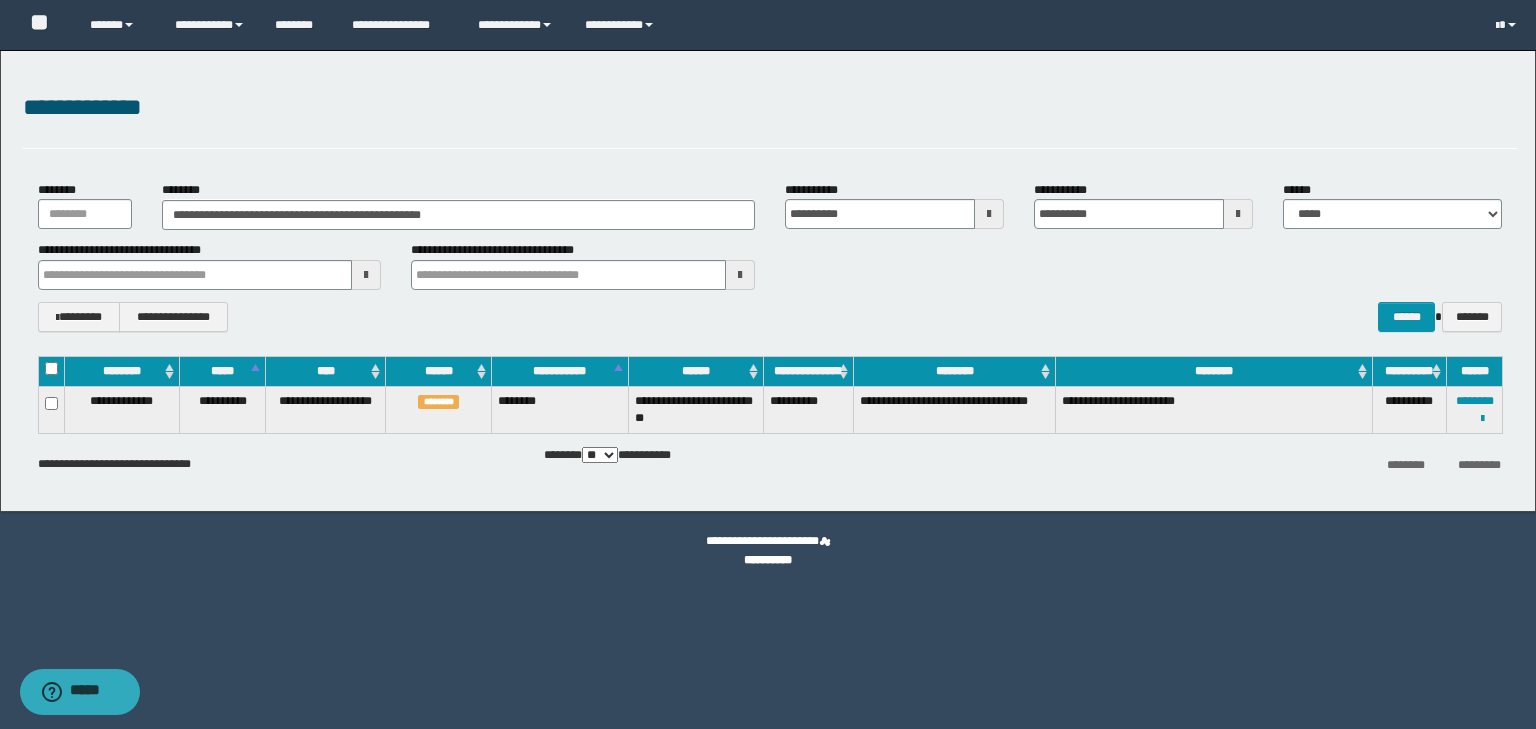 click at bounding box center (0, 0) 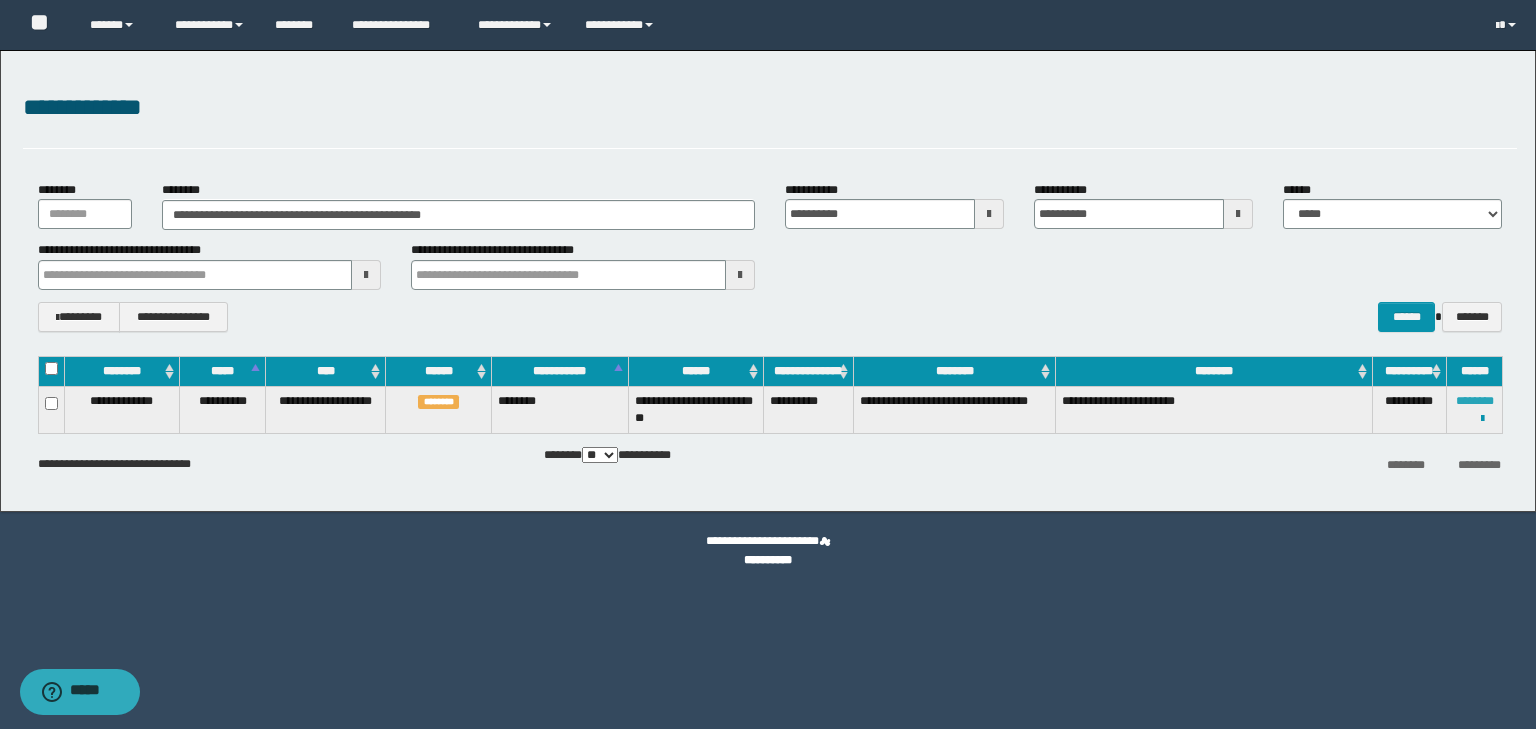 click on "********" at bounding box center [1475, 401] 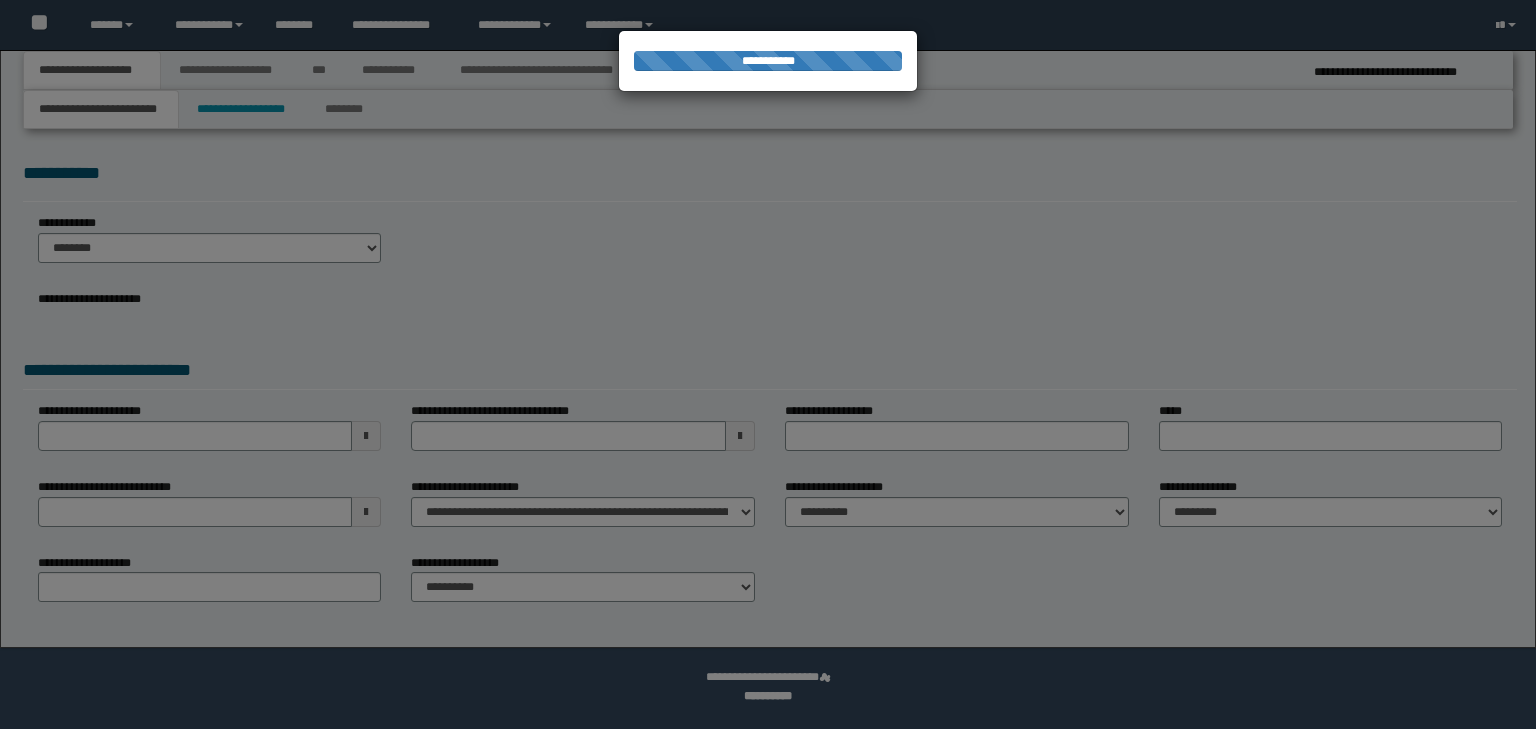 scroll, scrollTop: 0, scrollLeft: 0, axis: both 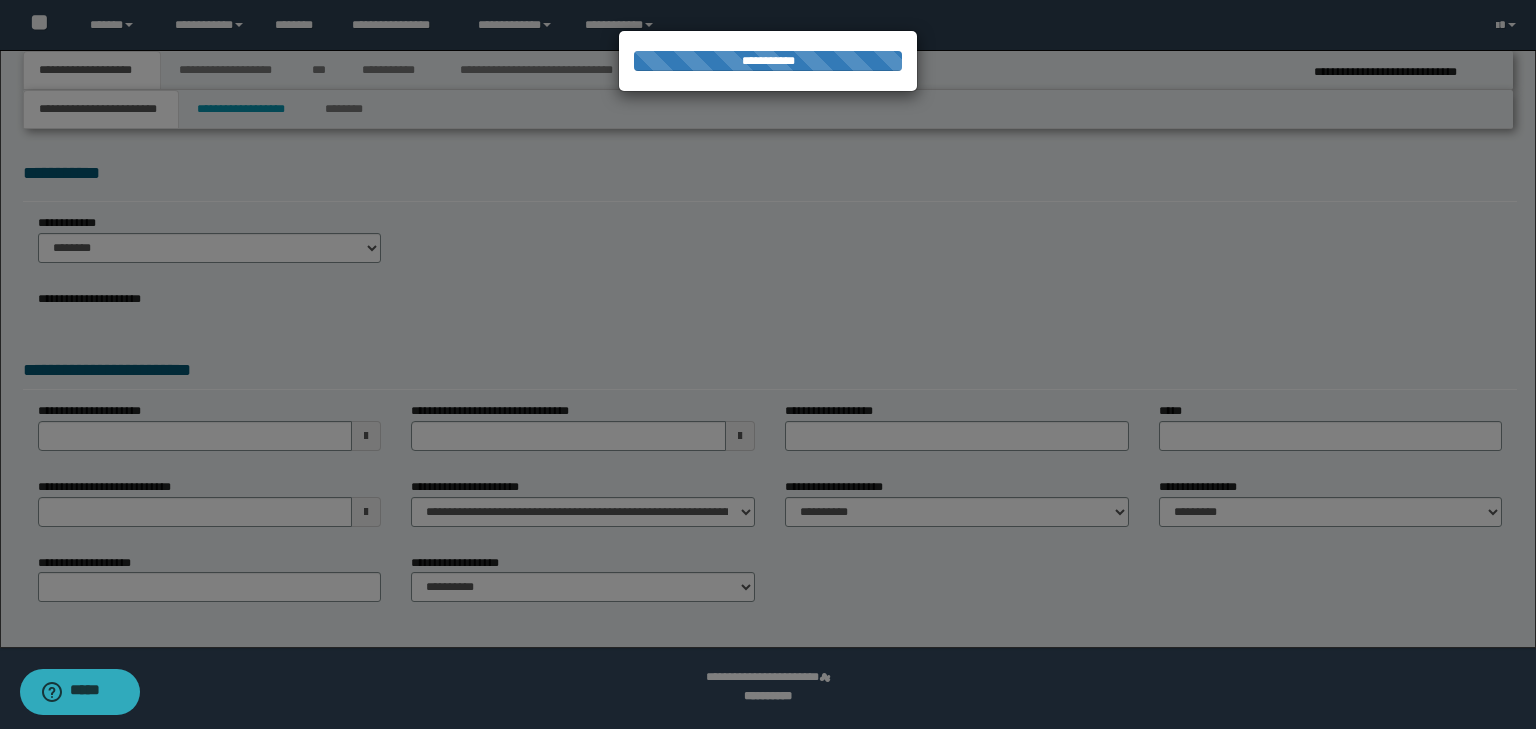 select on "*" 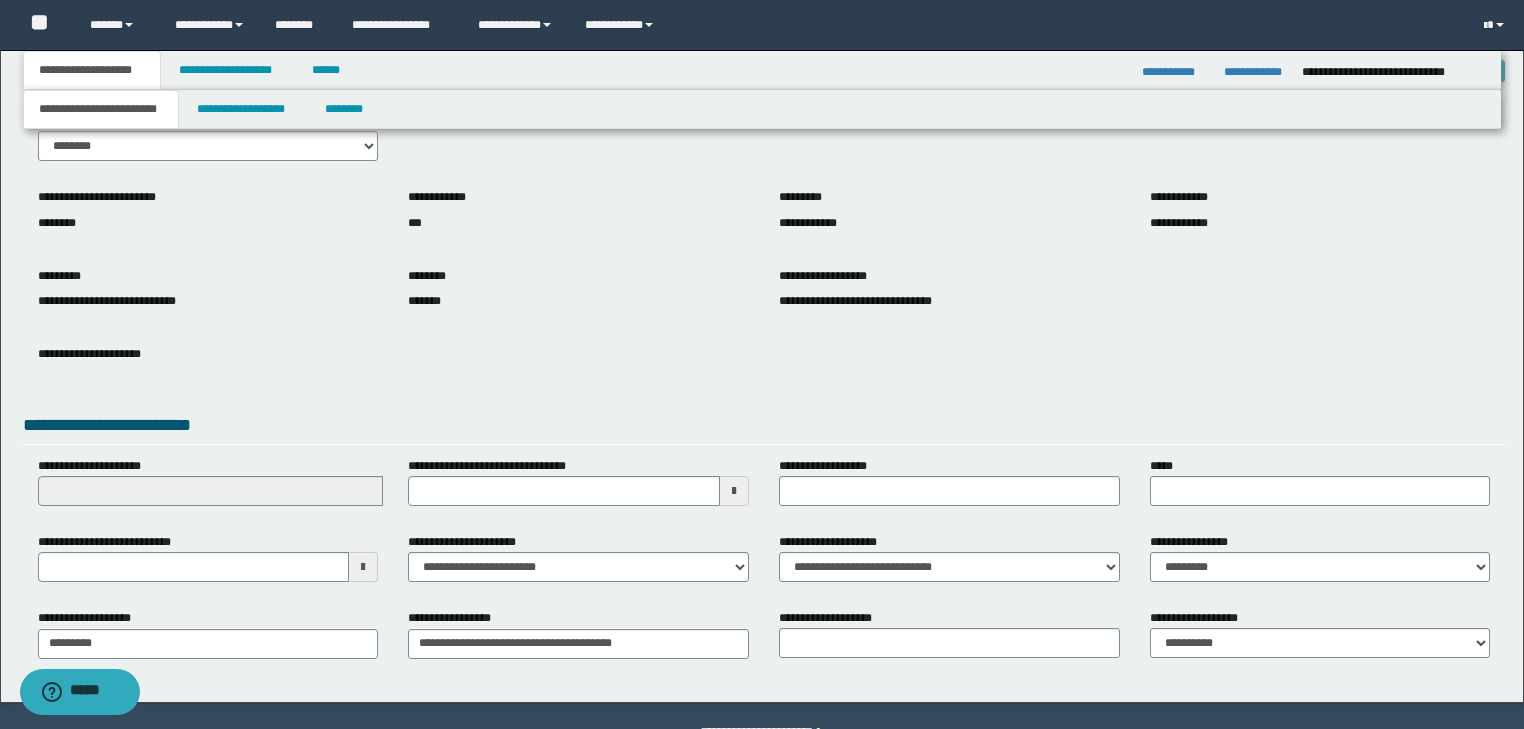 scroll, scrollTop: 74, scrollLeft: 0, axis: vertical 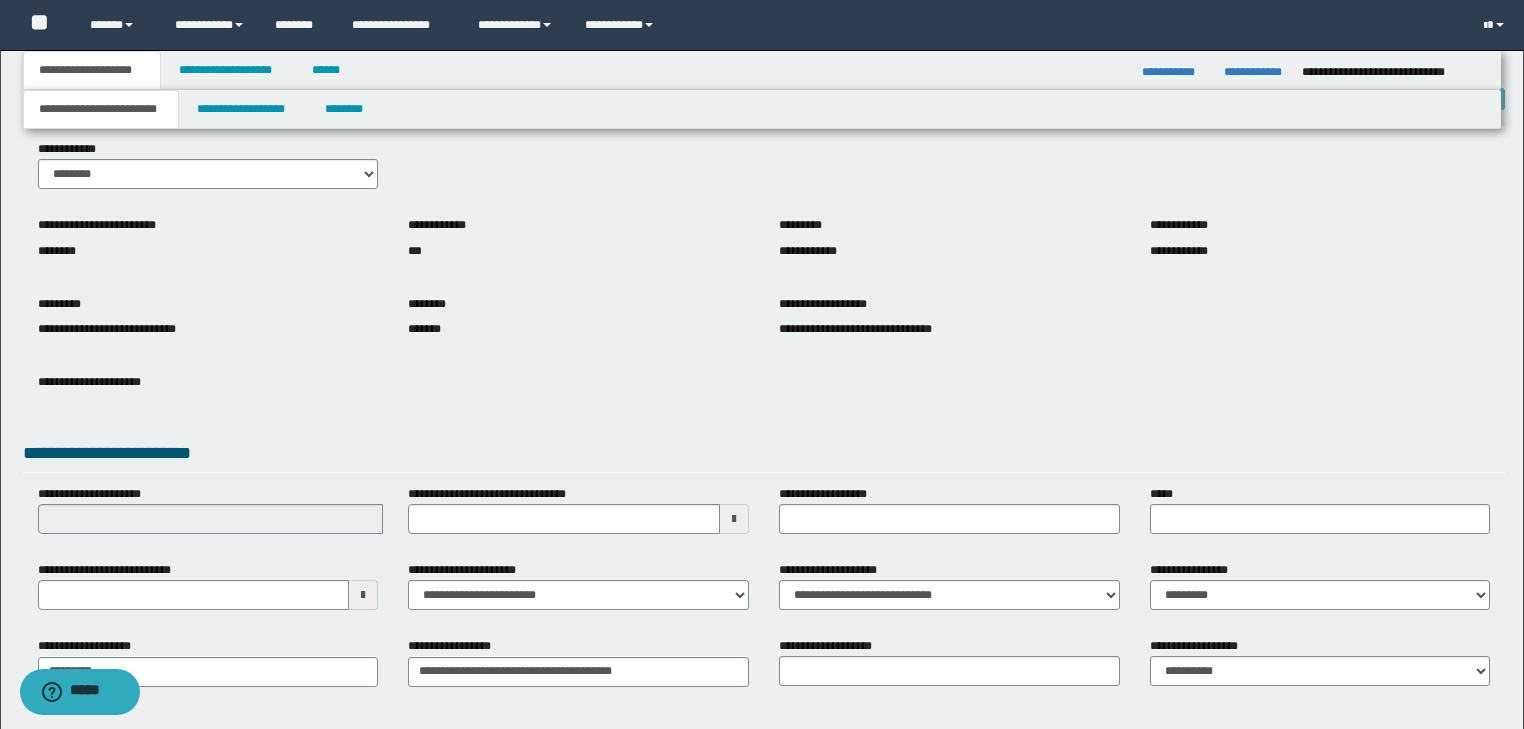 click on "**********" at bounding box center [762, 70] 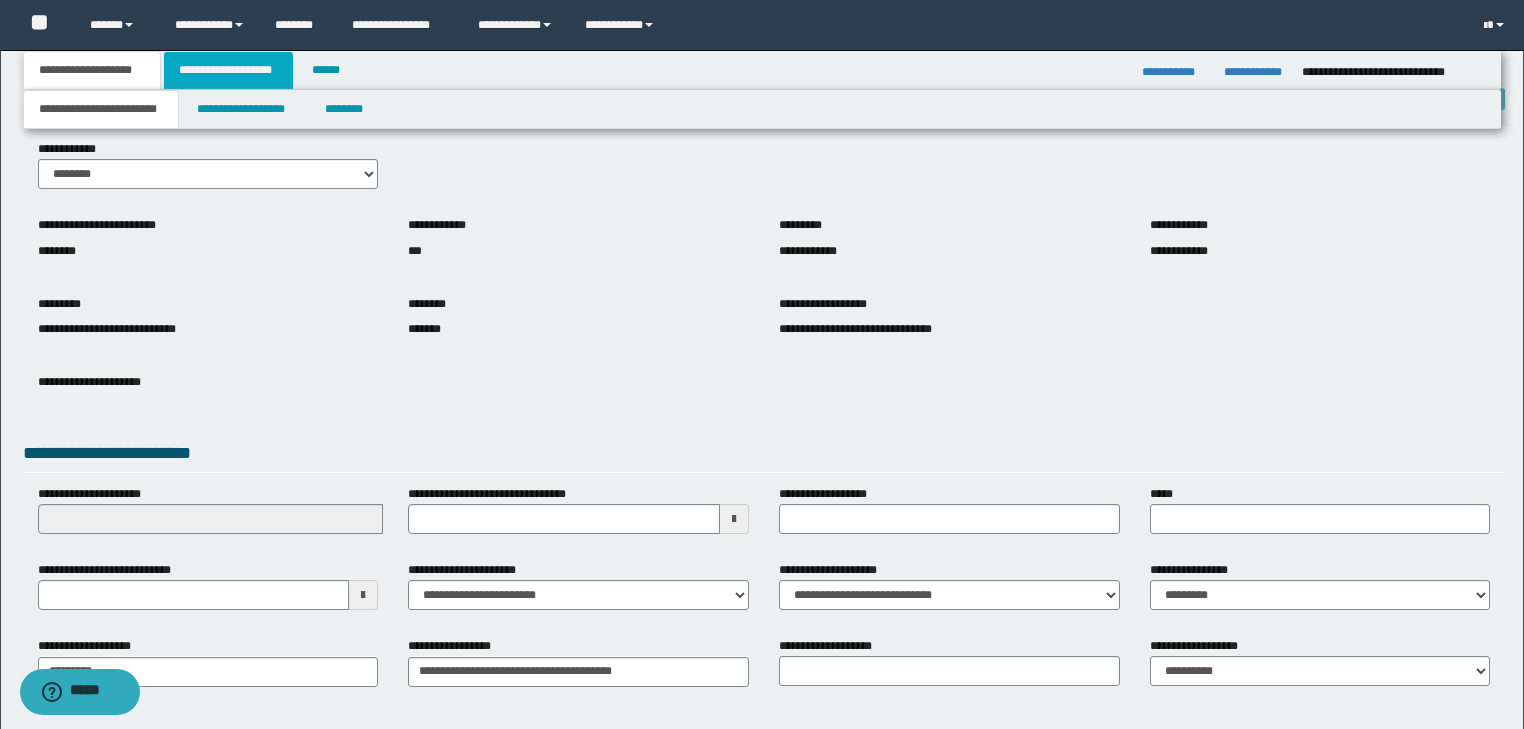 click on "**********" at bounding box center (228, 70) 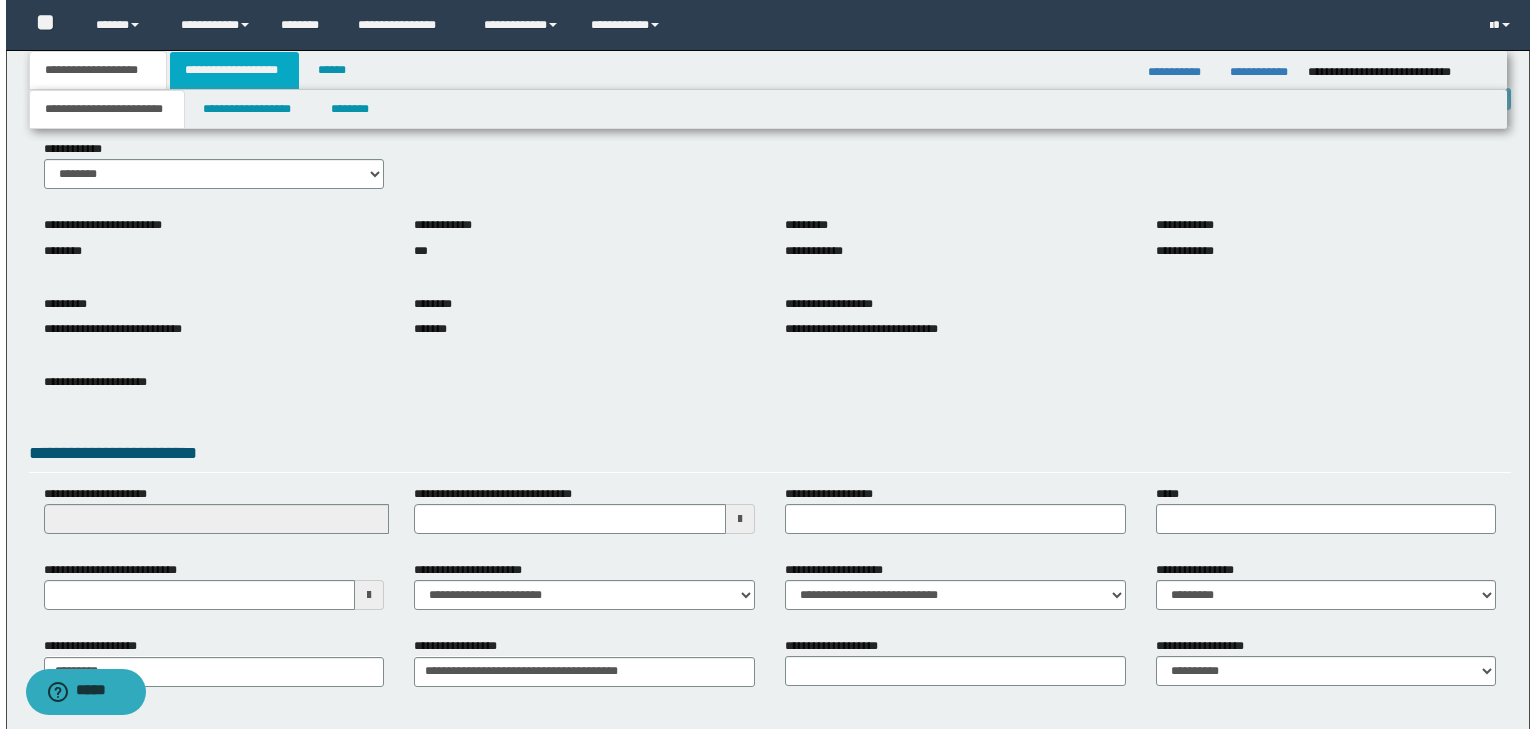 scroll, scrollTop: 0, scrollLeft: 0, axis: both 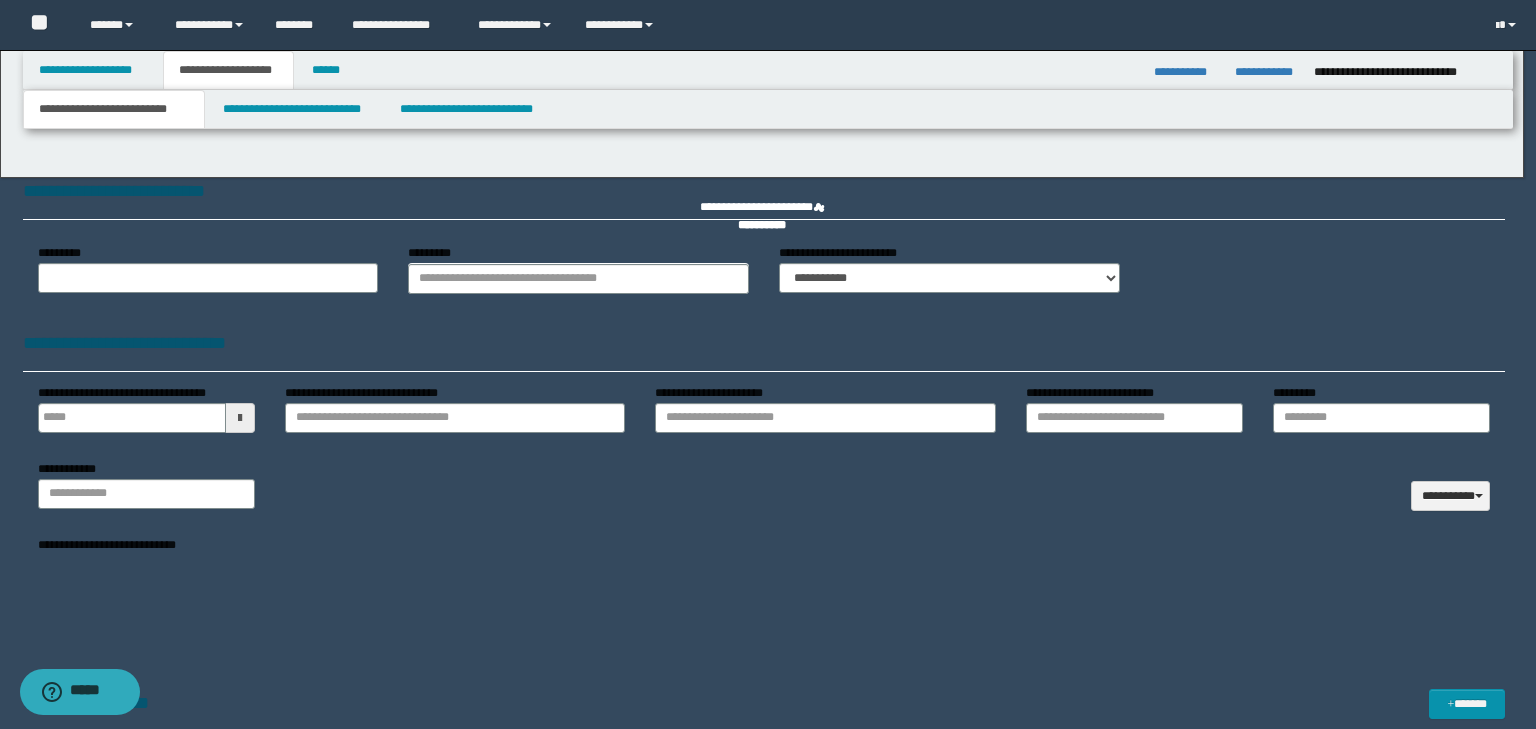 type on "**********" 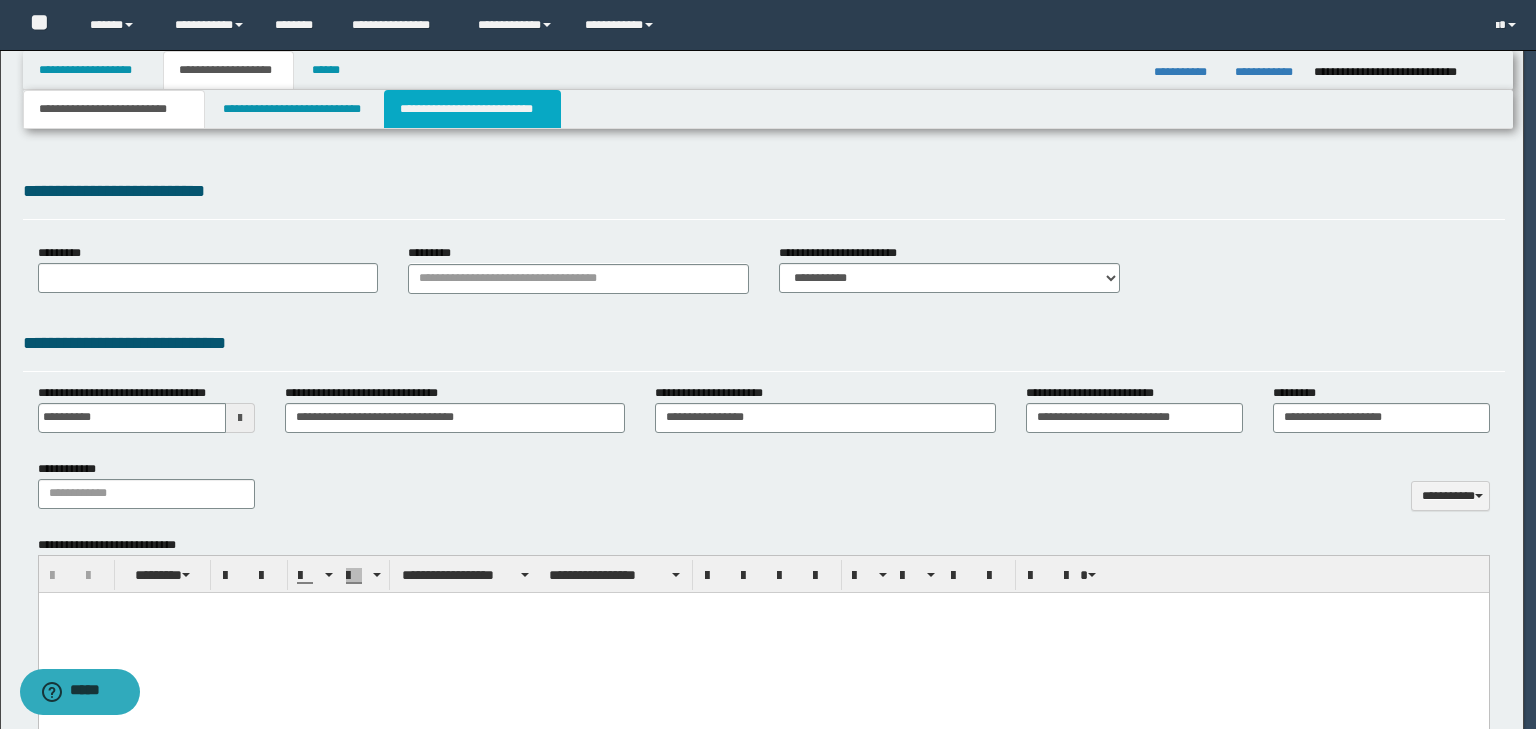 type on "**********" 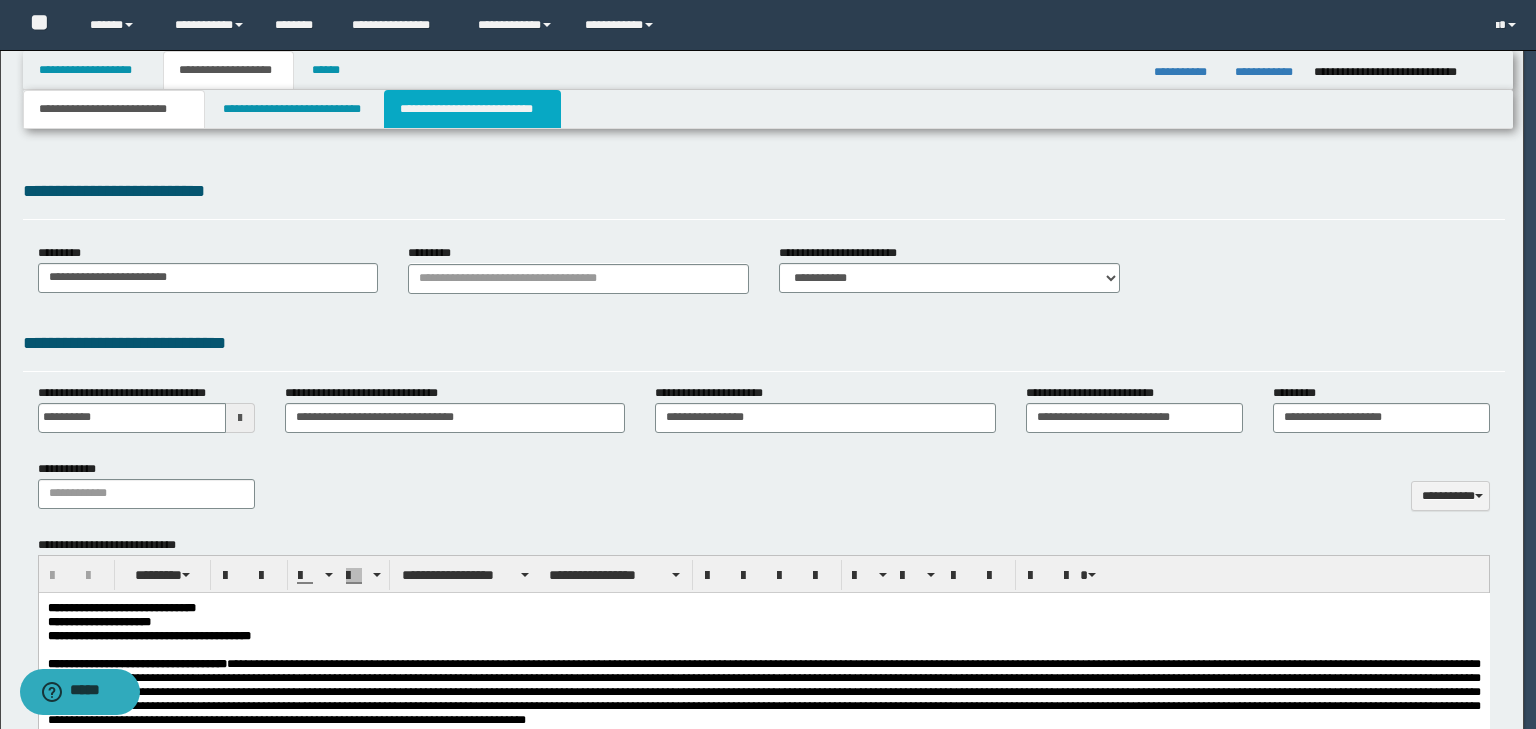 scroll, scrollTop: 0, scrollLeft: 0, axis: both 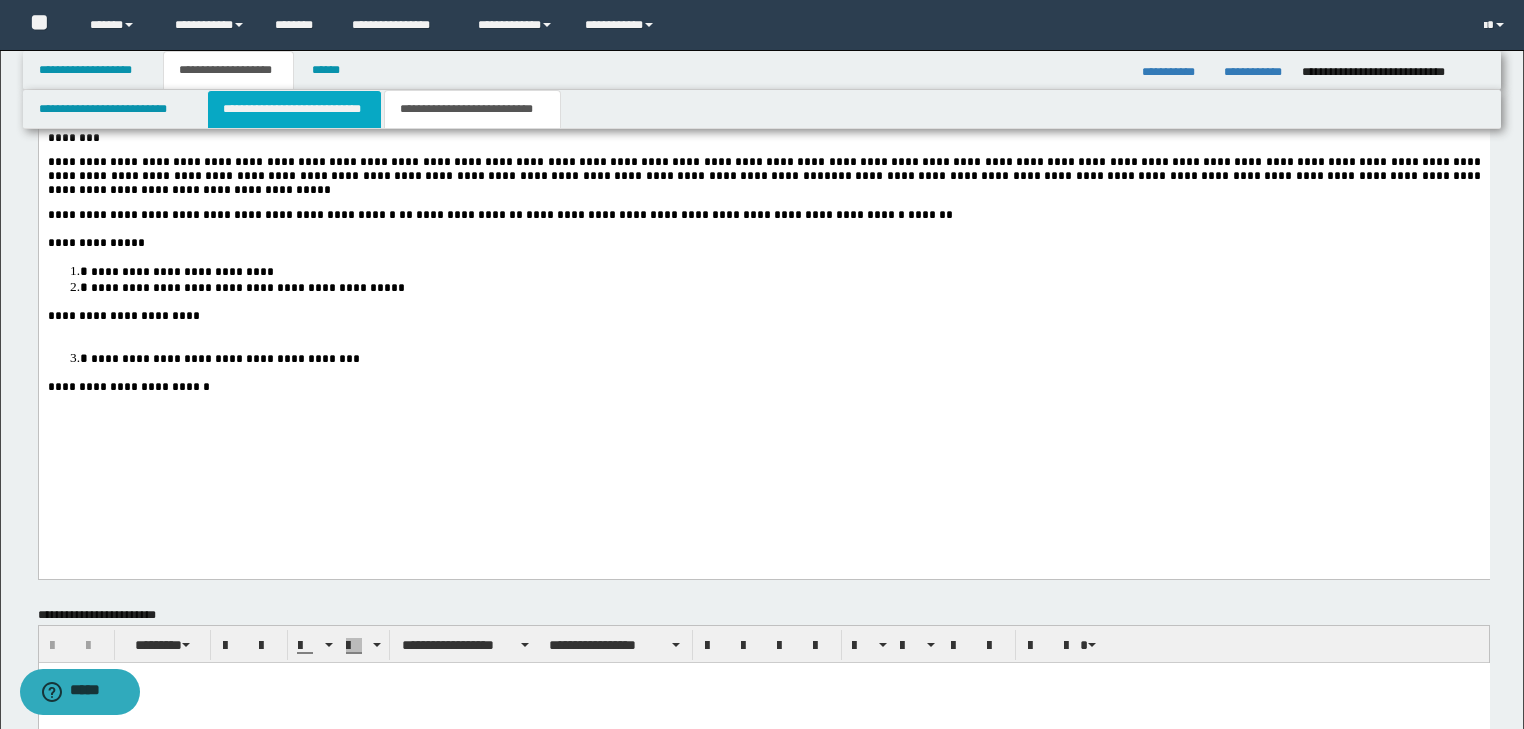 click on "**********" at bounding box center (294, 109) 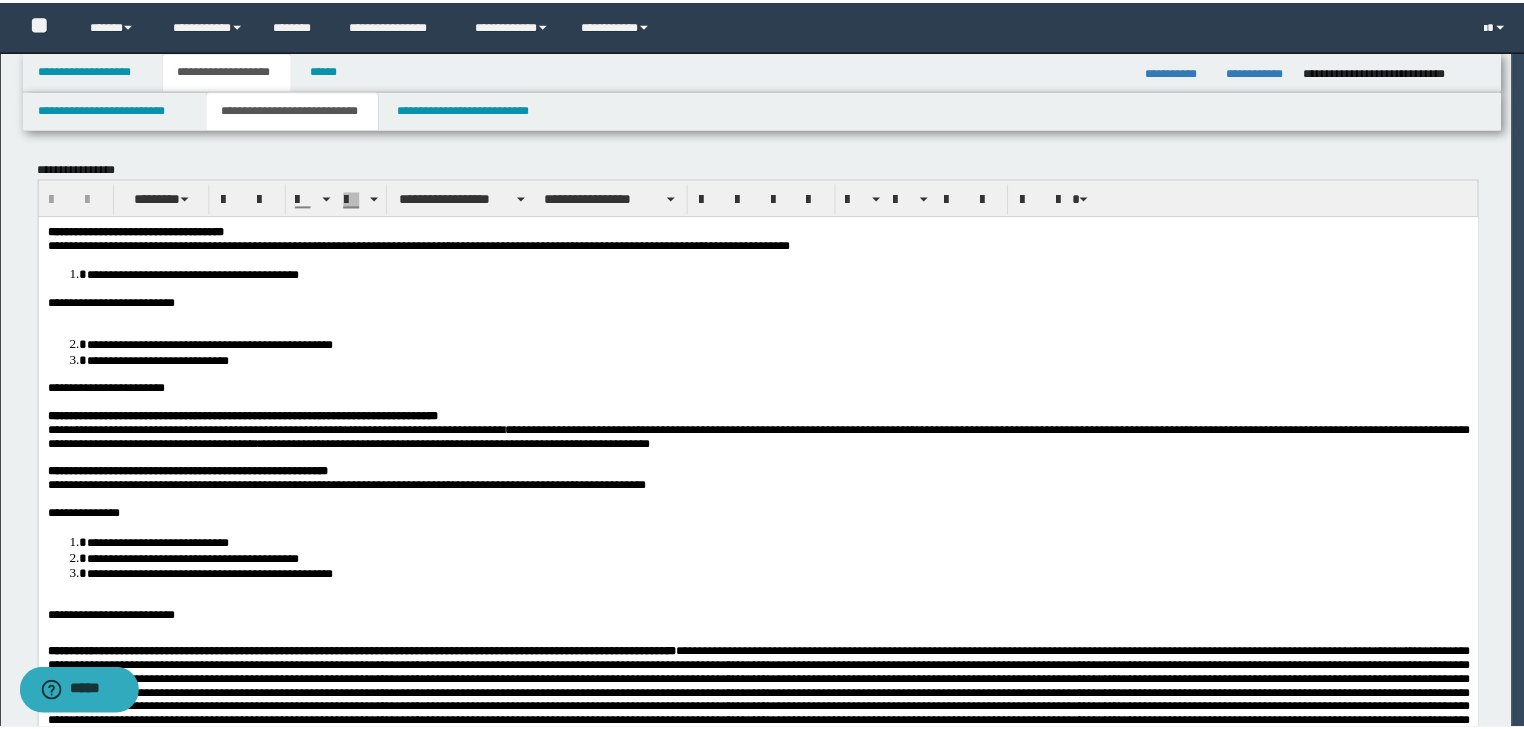 scroll, scrollTop: 0, scrollLeft: 0, axis: both 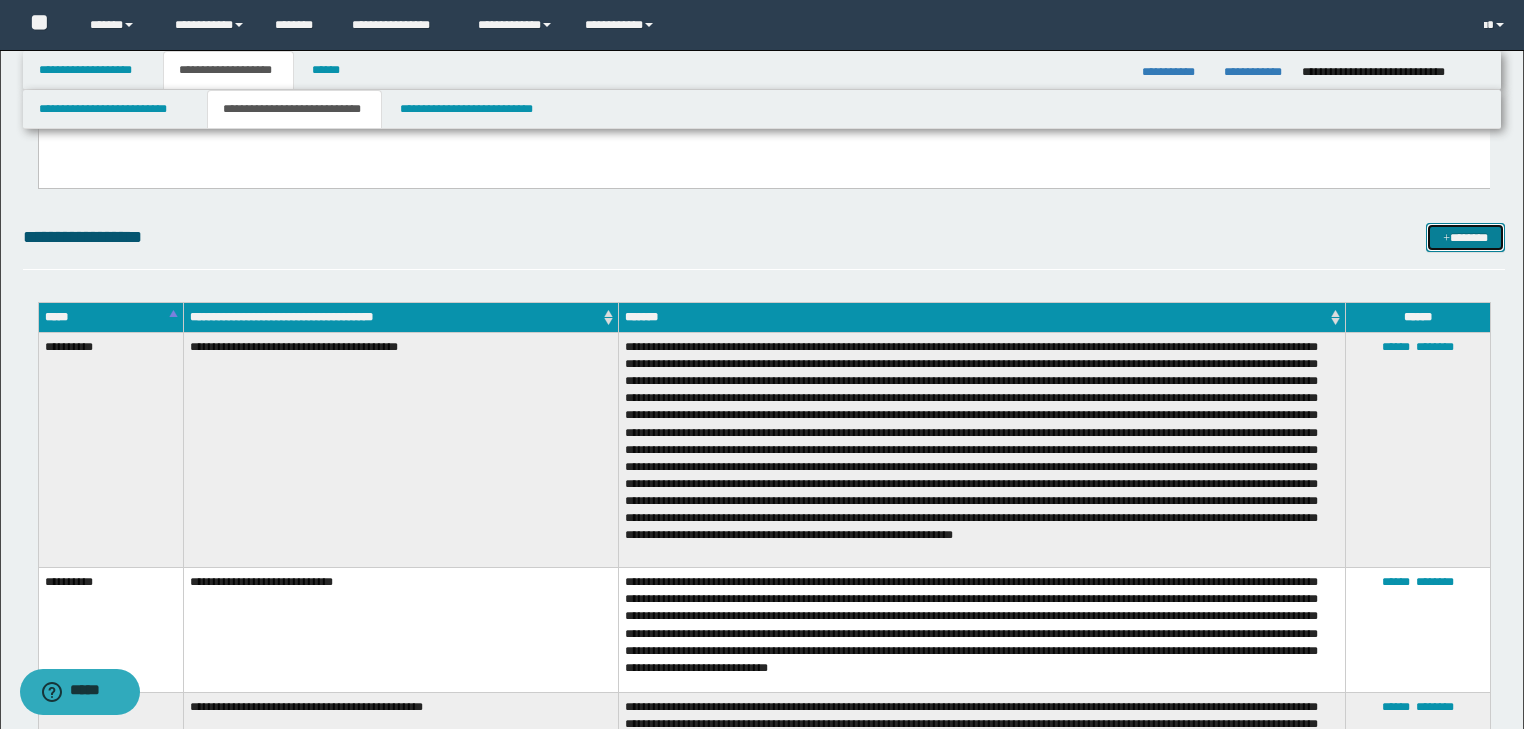 click at bounding box center (1446, 239) 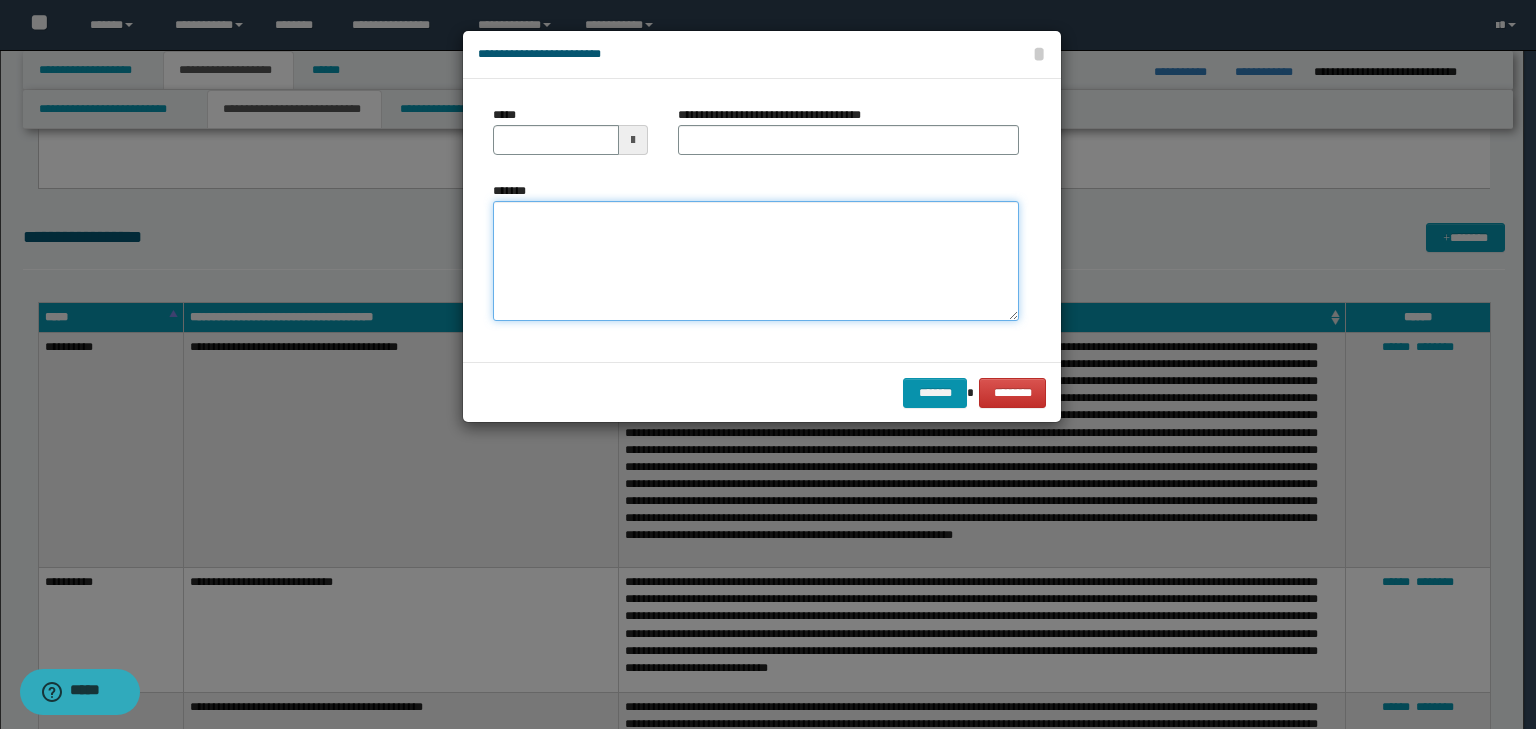 click on "*******" at bounding box center (756, 261) 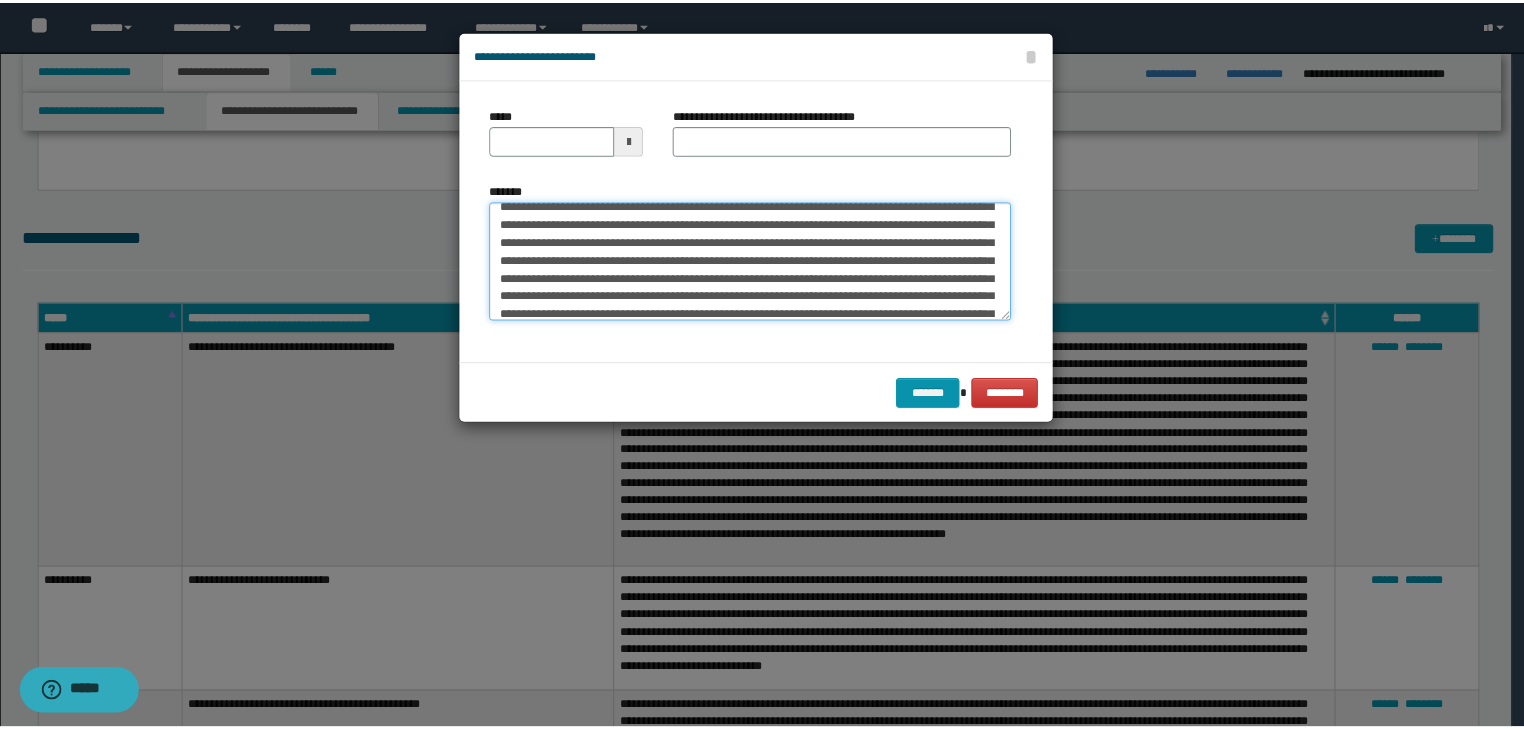 scroll, scrollTop: 0, scrollLeft: 0, axis: both 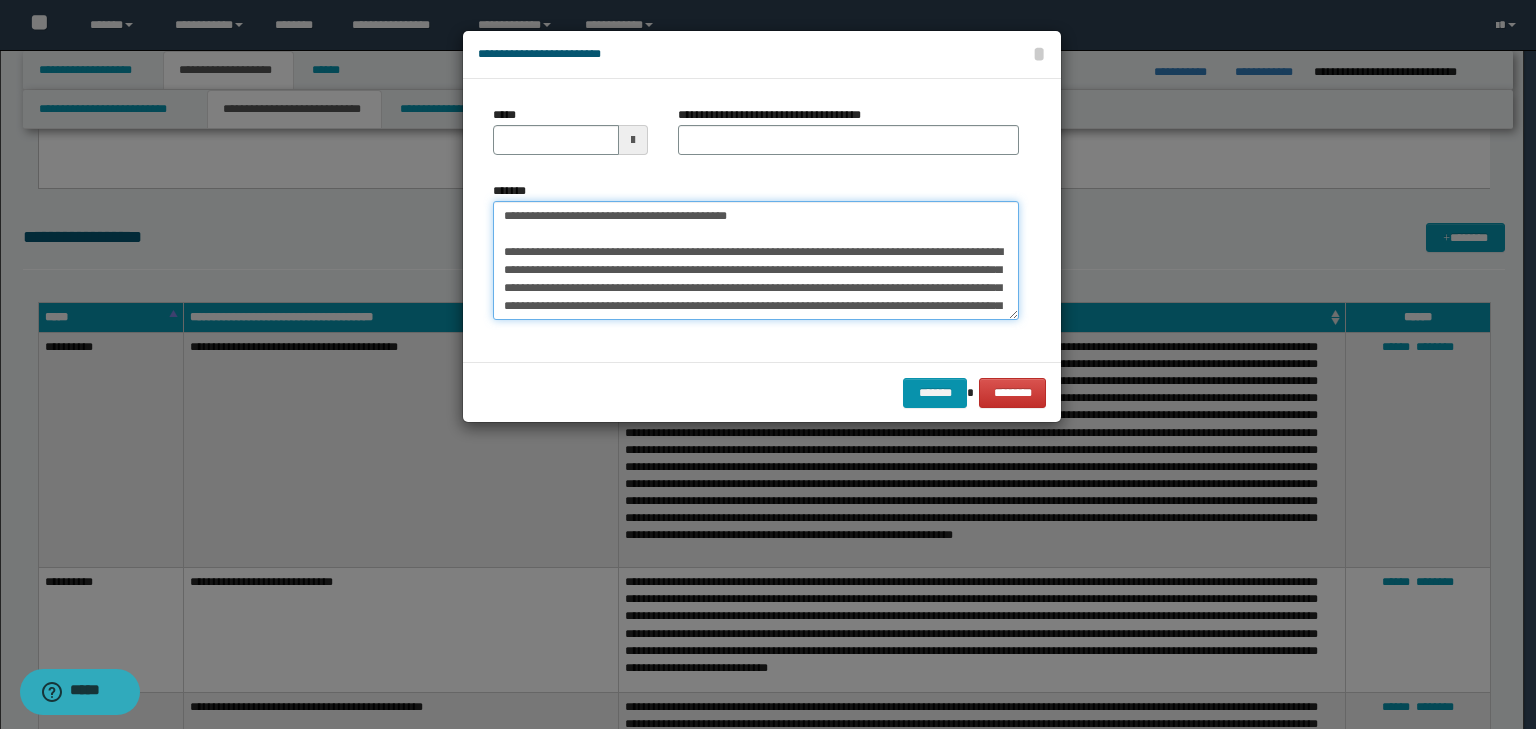 drag, startPoint x: 619, startPoint y: 212, endPoint x: 494, endPoint y: 189, distance: 127.09839 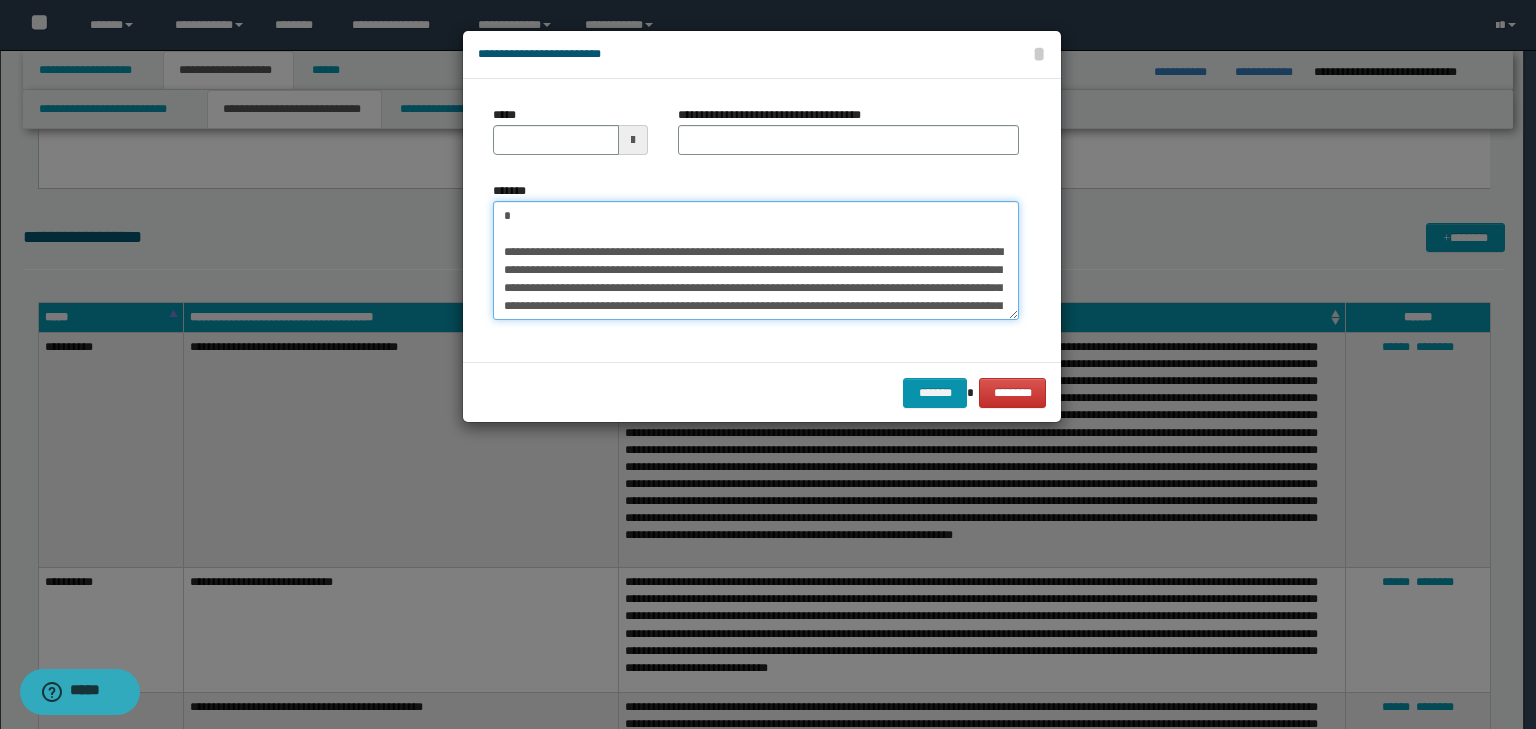 type 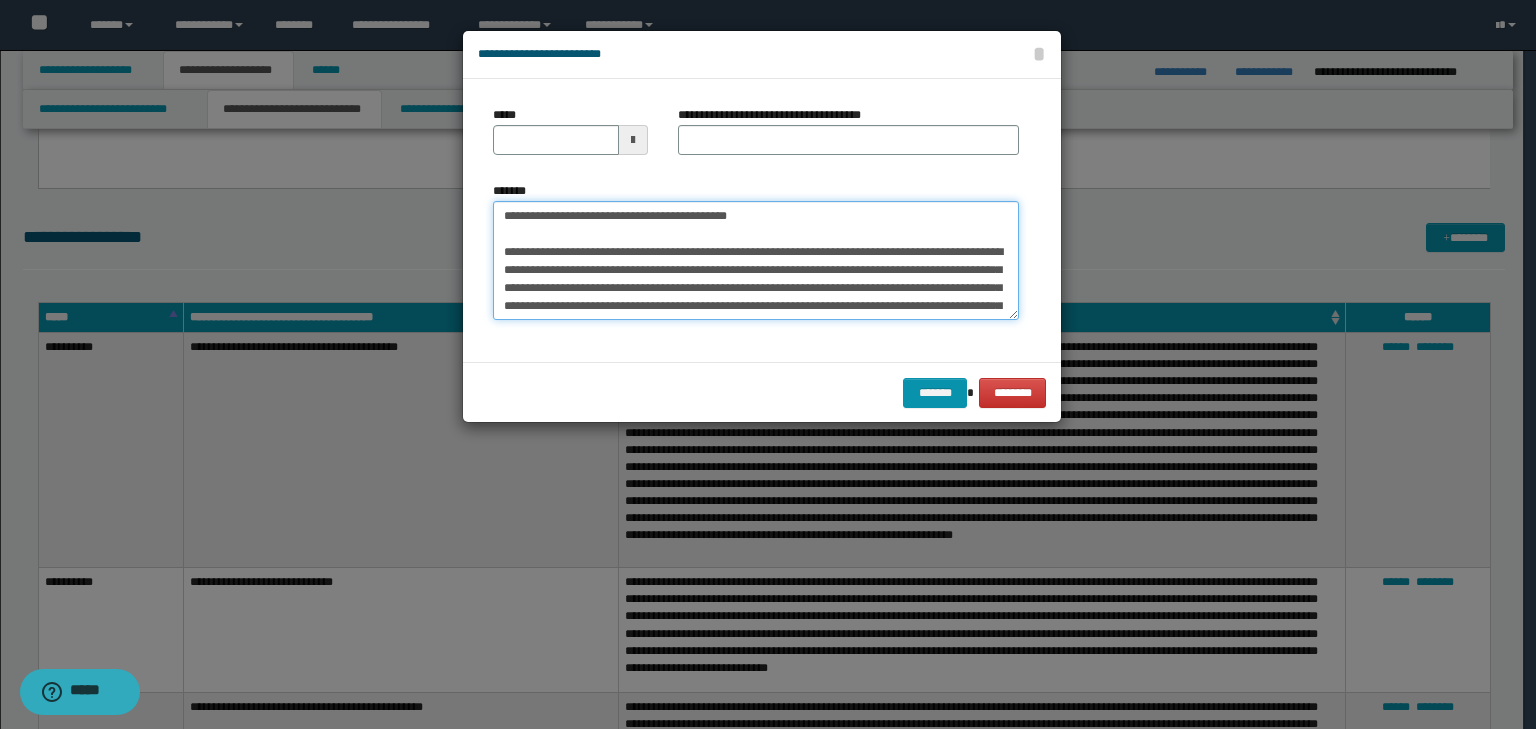 click on "*******" at bounding box center (756, 261) 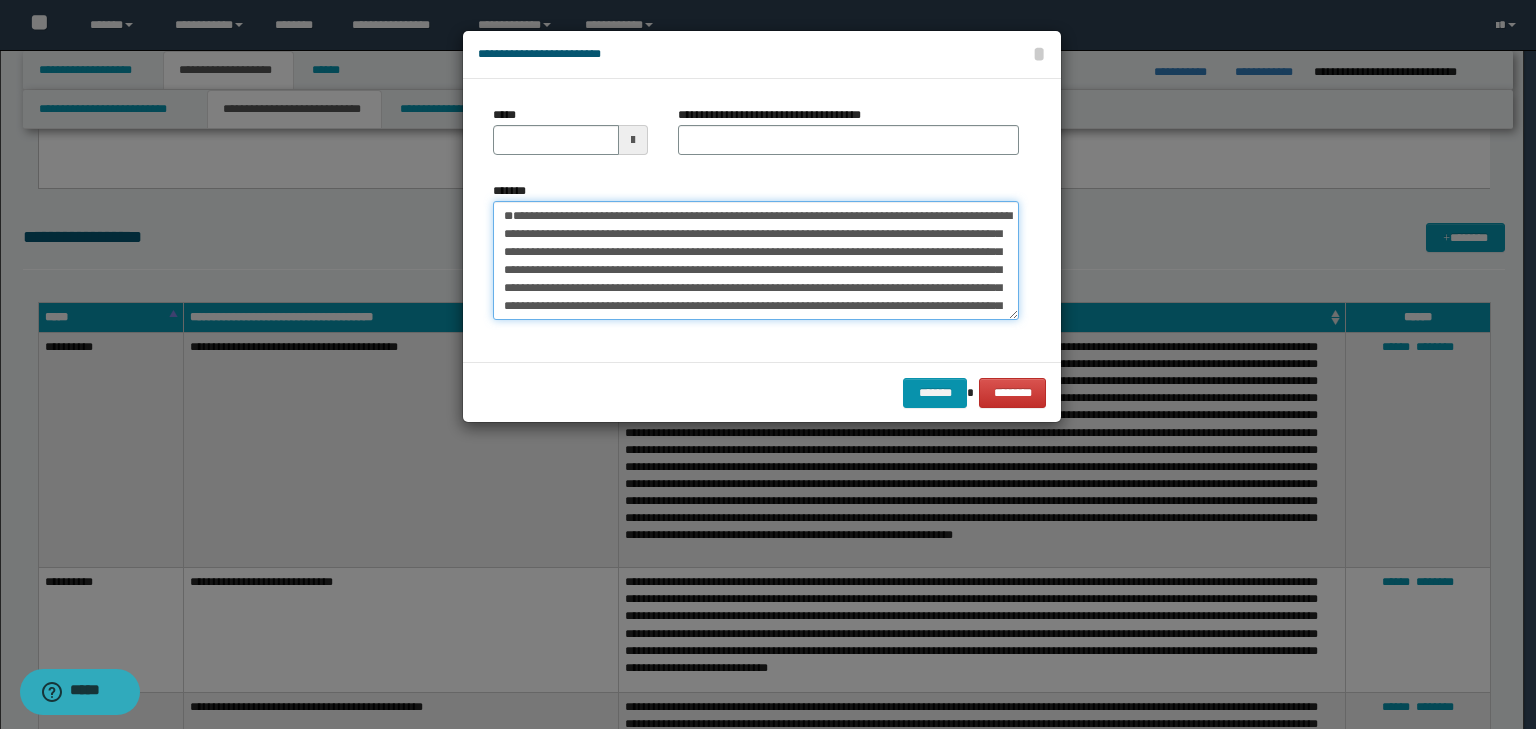 type 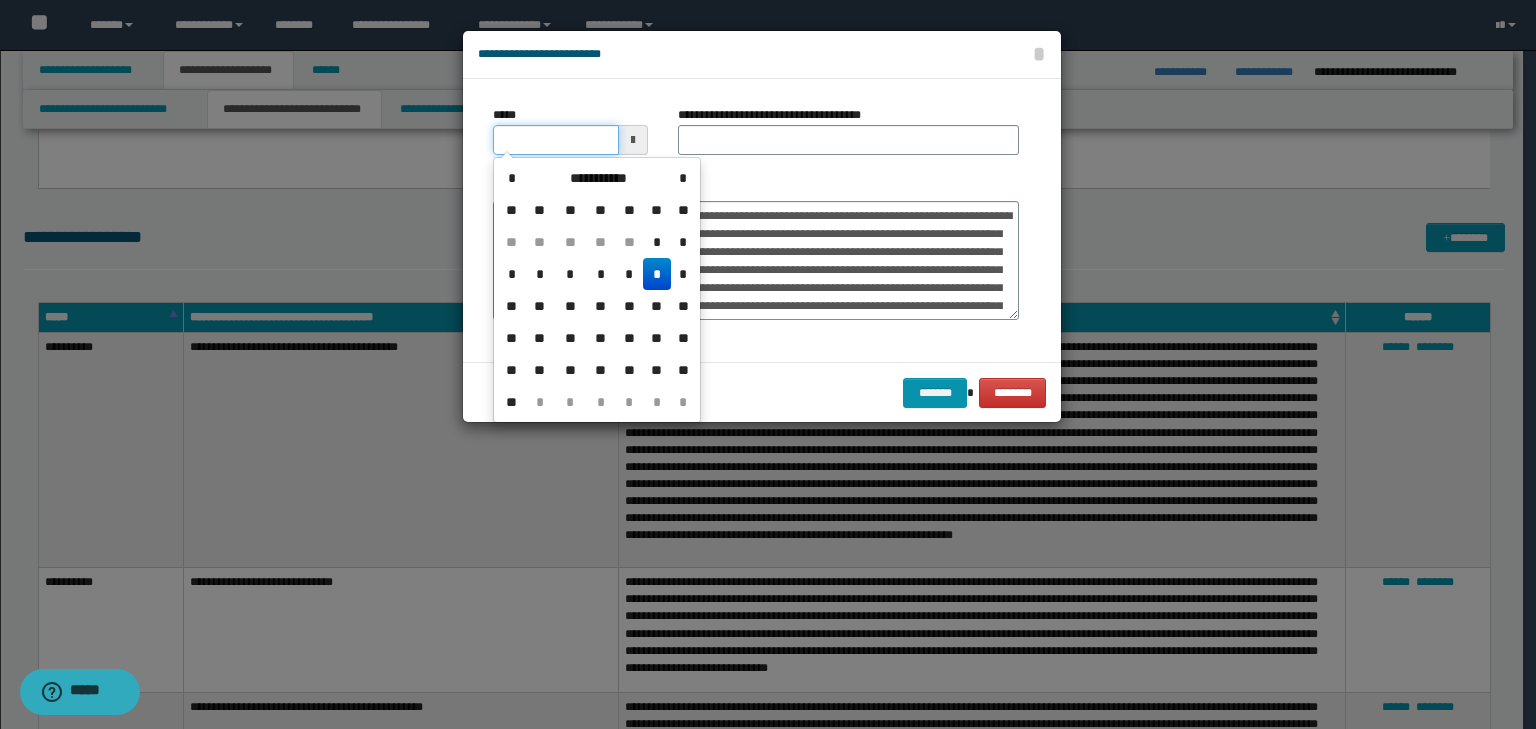 drag, startPoint x: 533, startPoint y: 146, endPoint x: 552, endPoint y: 136, distance: 21.470911 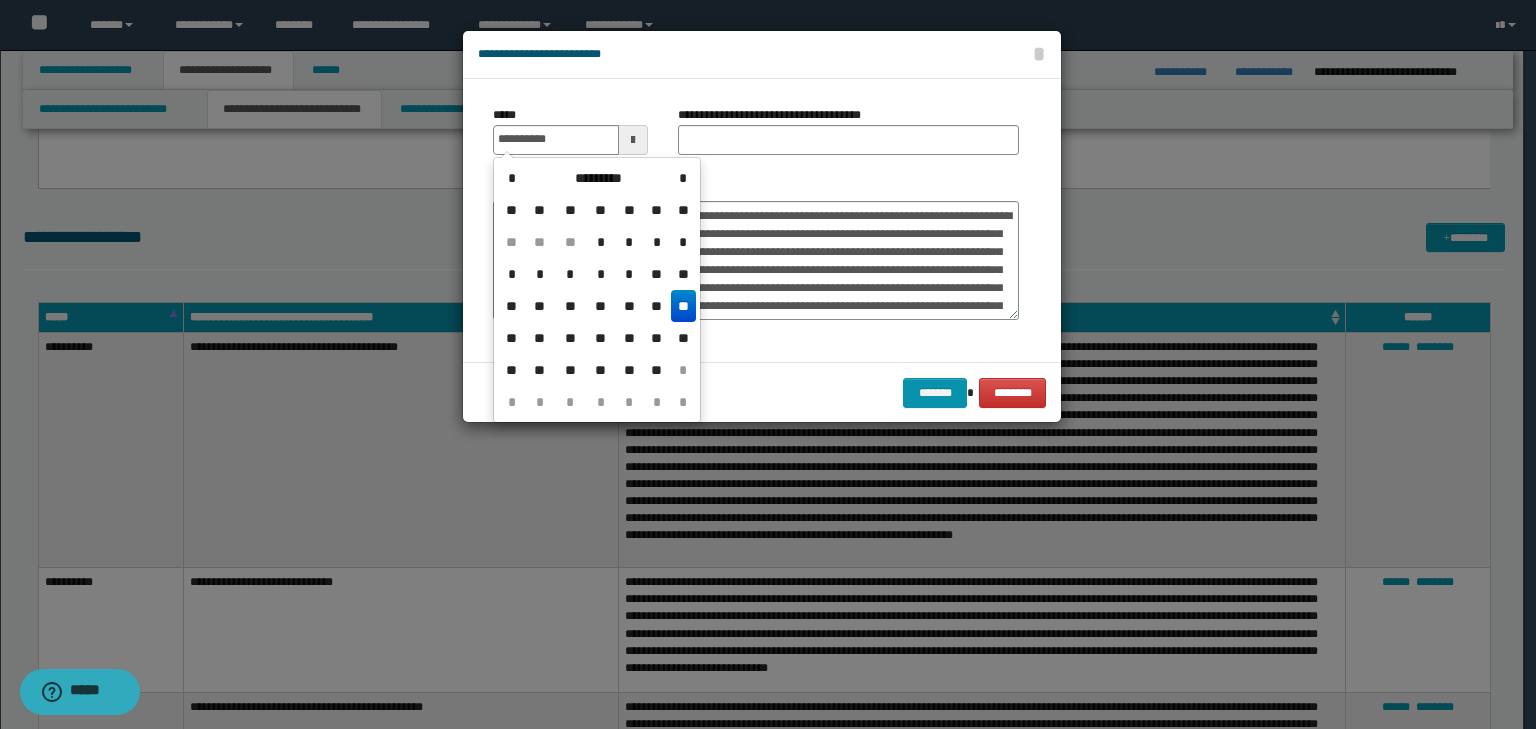 type on "**********" 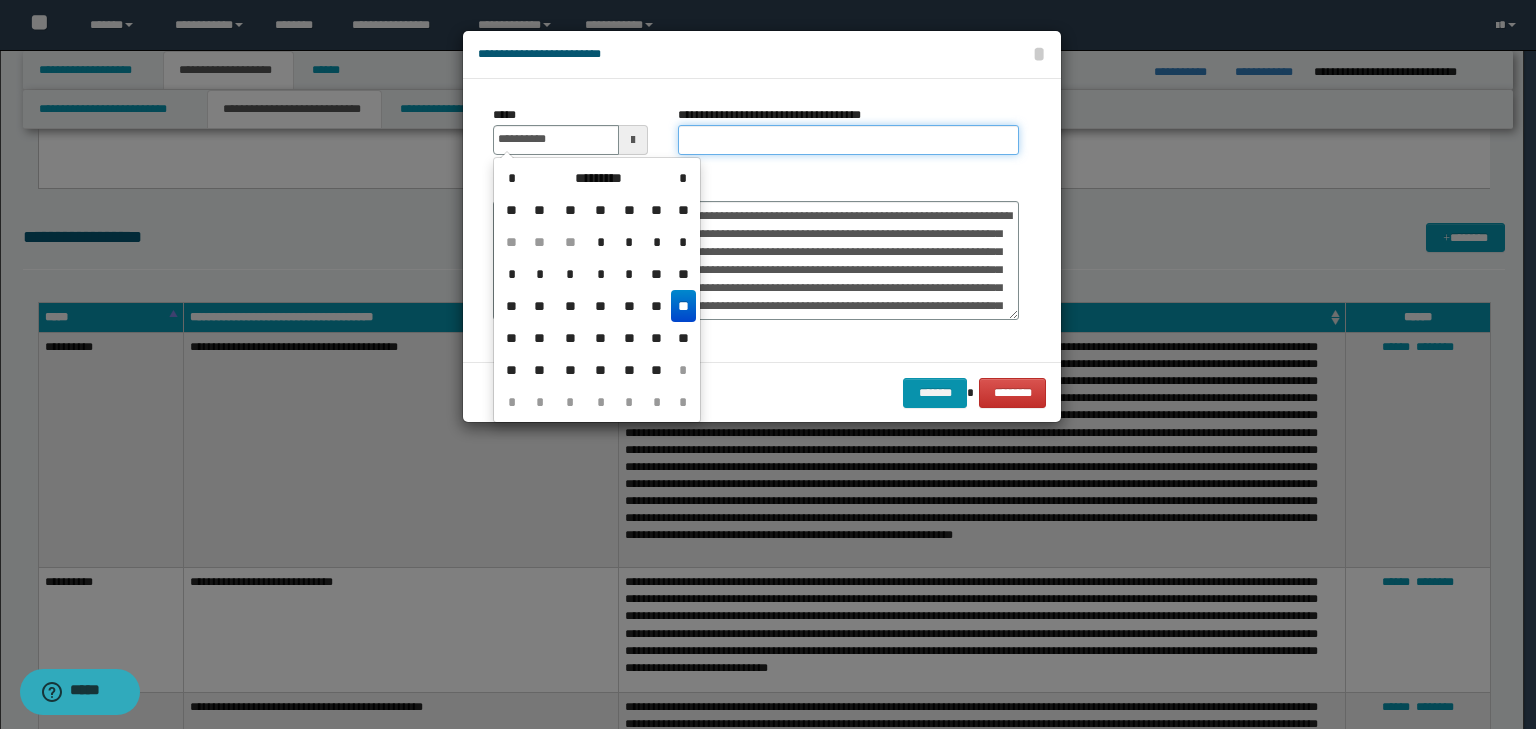 click on "**********" at bounding box center [848, 140] 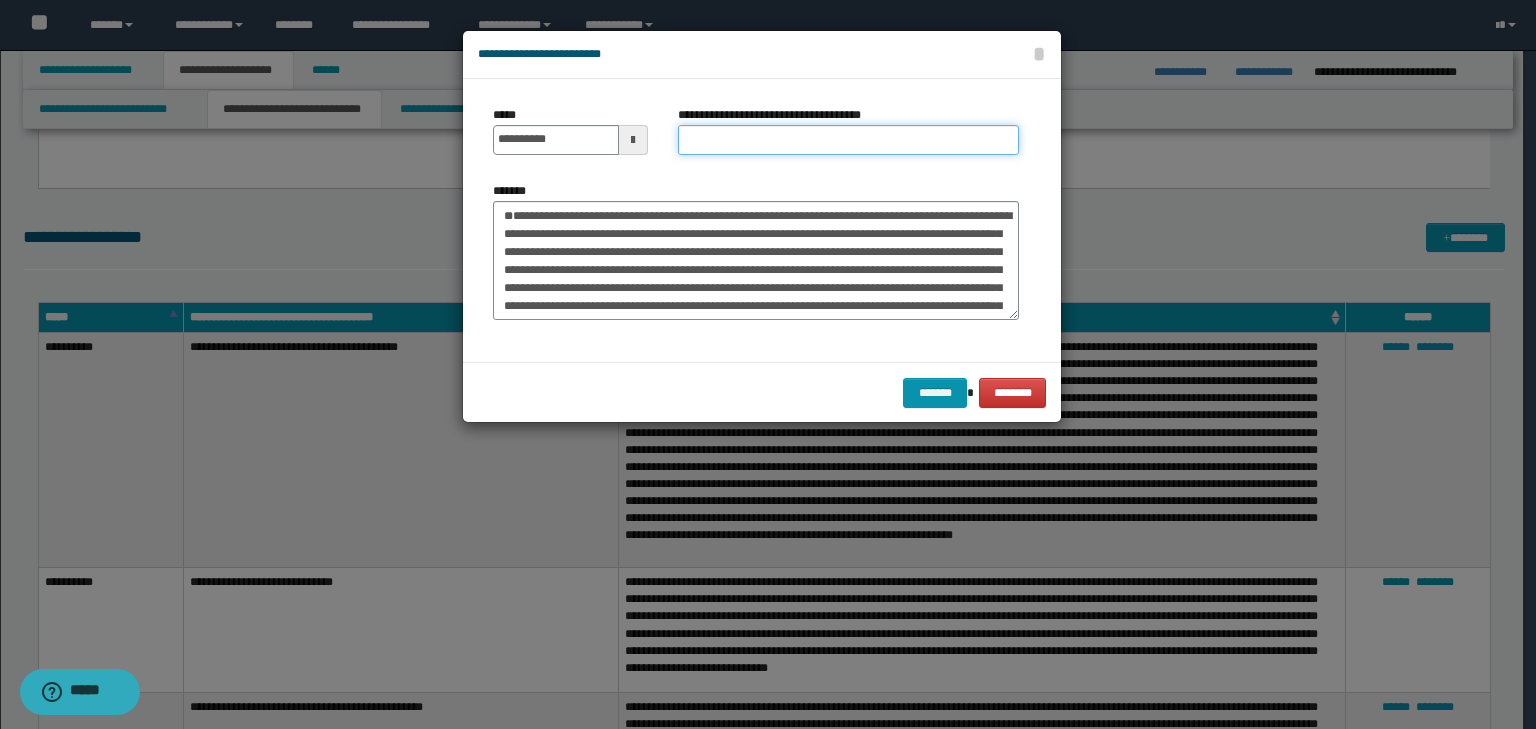 click on "**********" at bounding box center [848, 140] 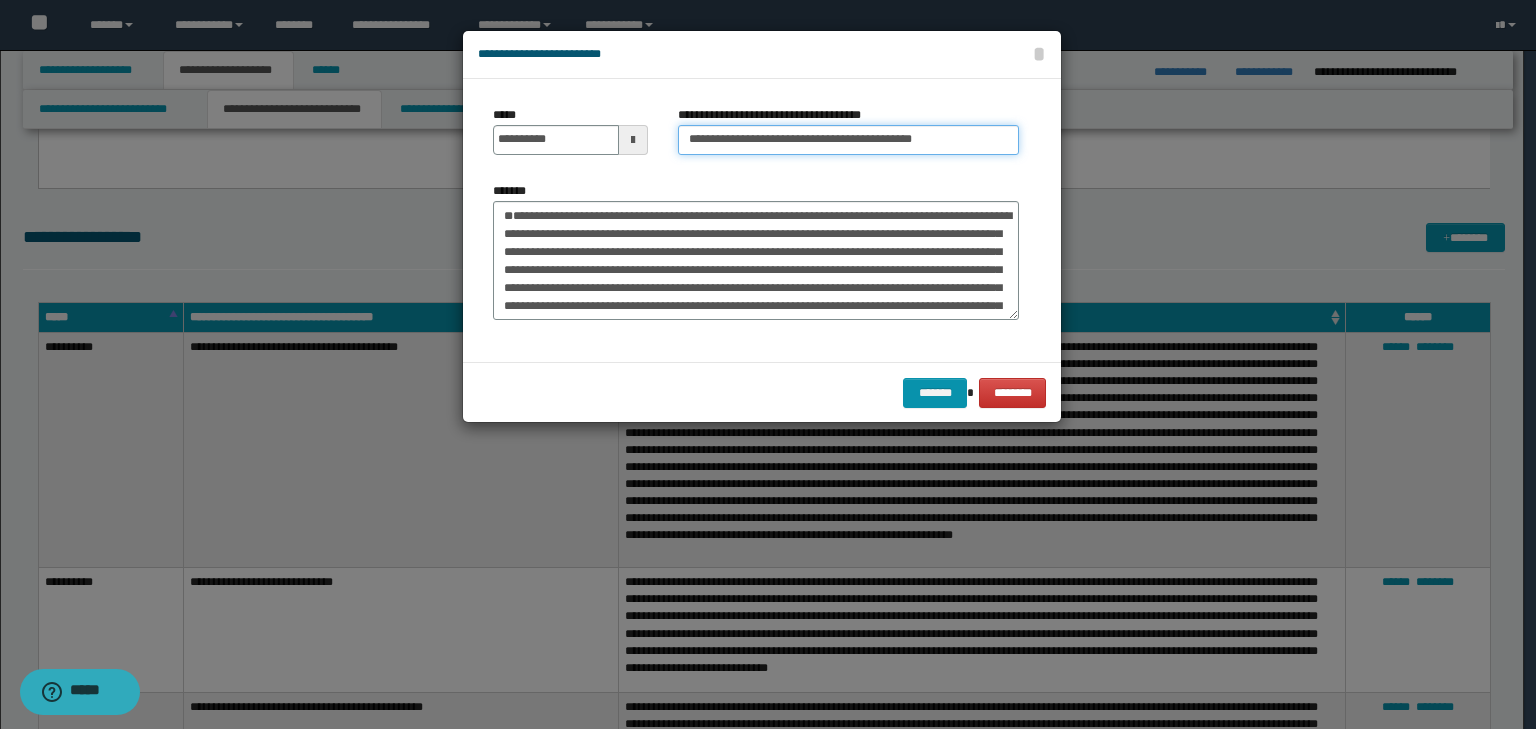 drag, startPoint x: 741, startPoint y: 133, endPoint x: 482, endPoint y: 106, distance: 260.40353 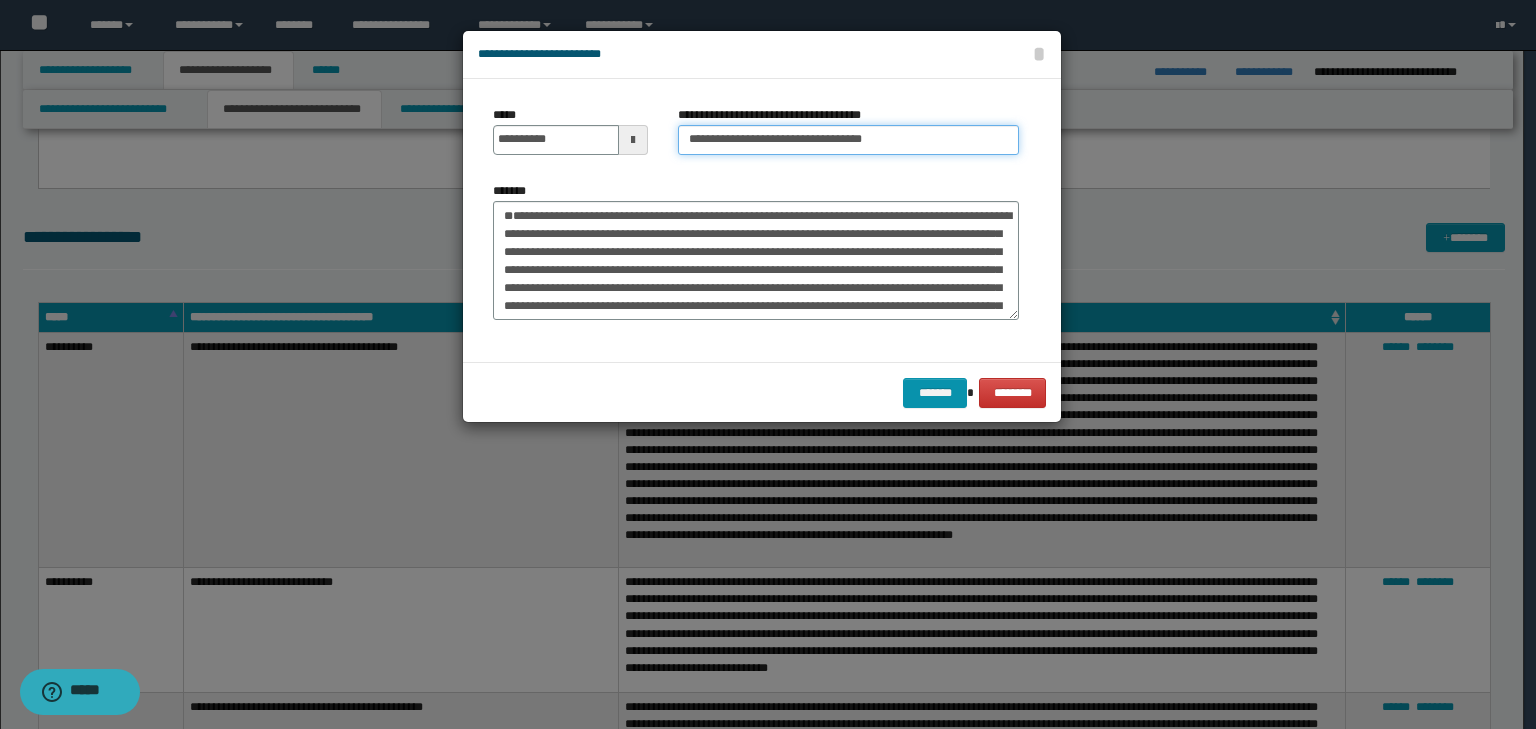 type on "**********" 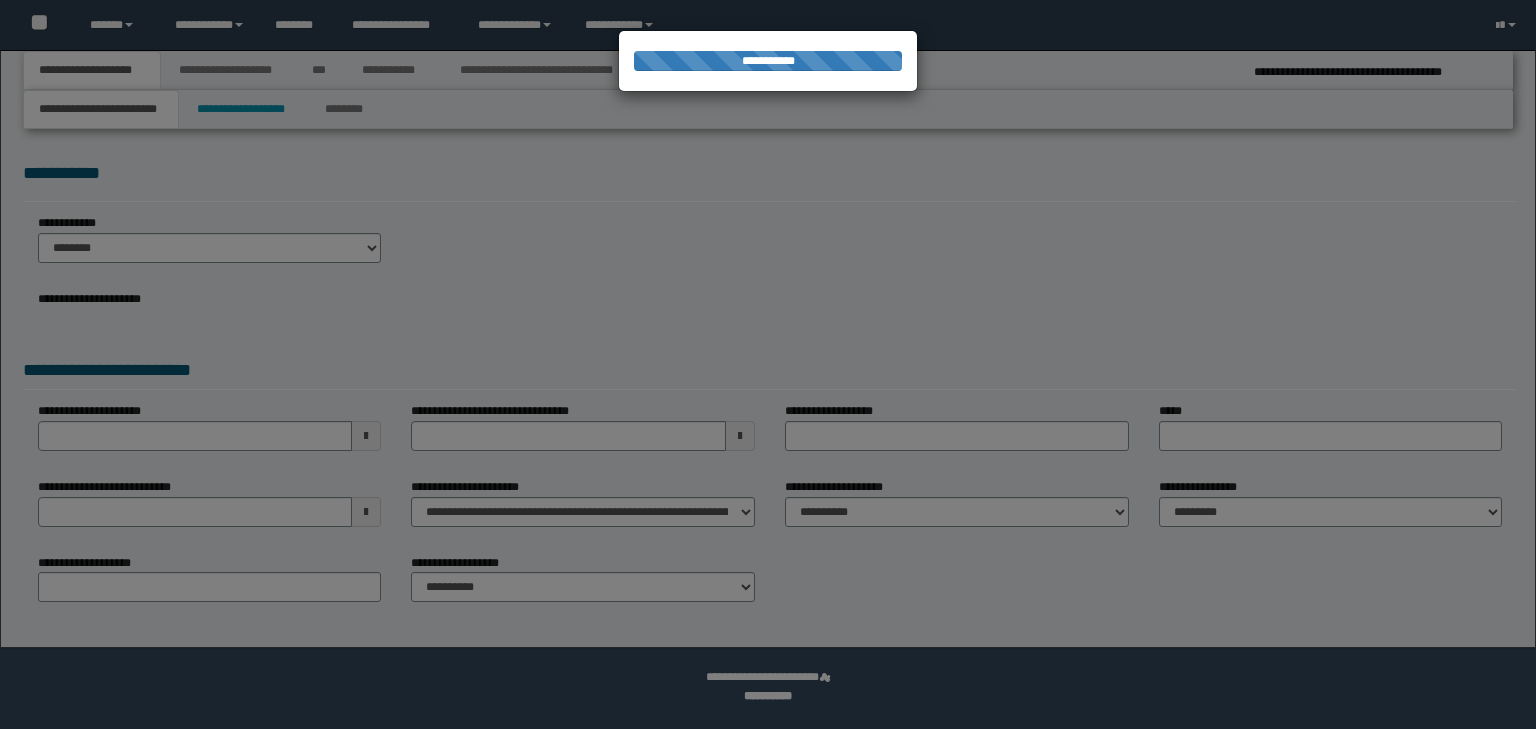 scroll, scrollTop: 0, scrollLeft: 0, axis: both 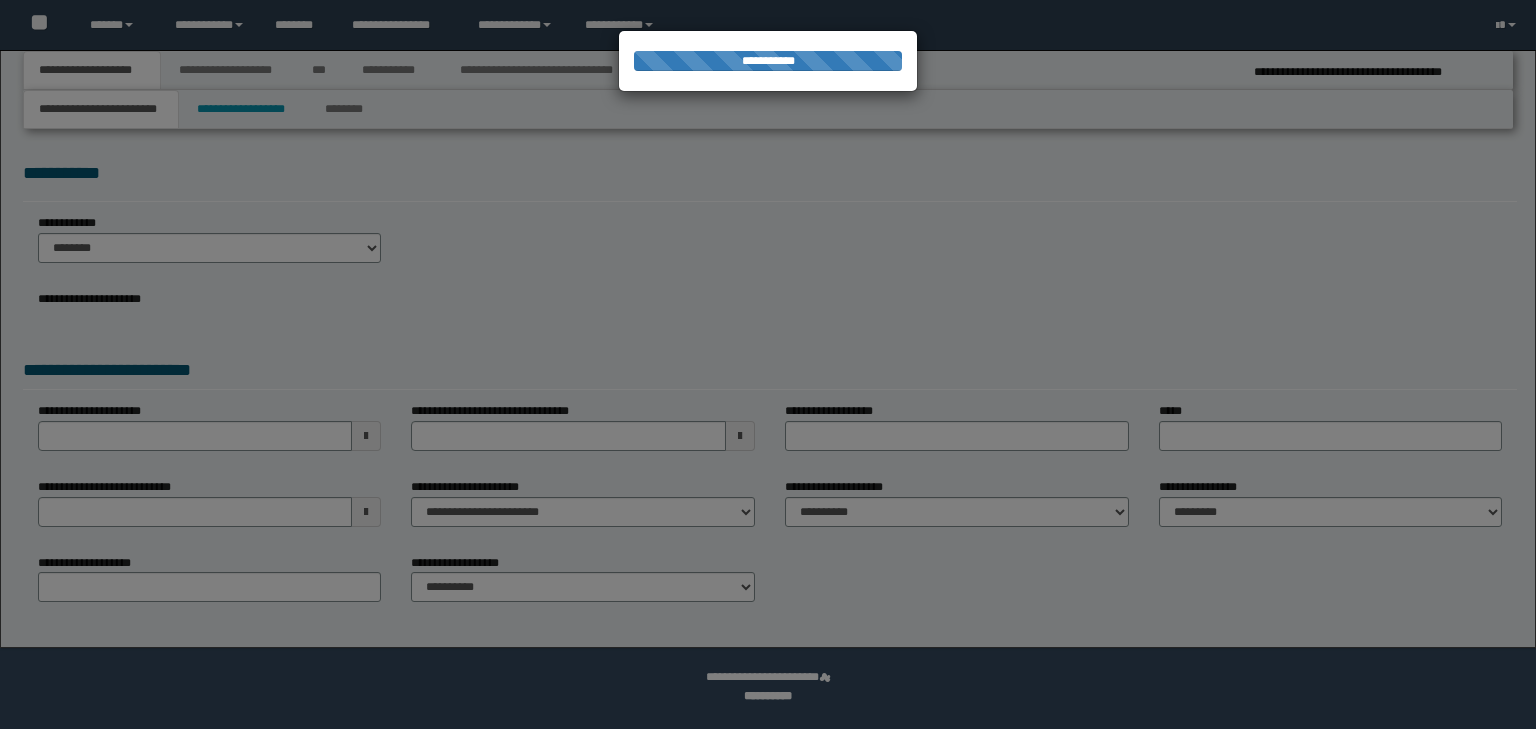 select on "**" 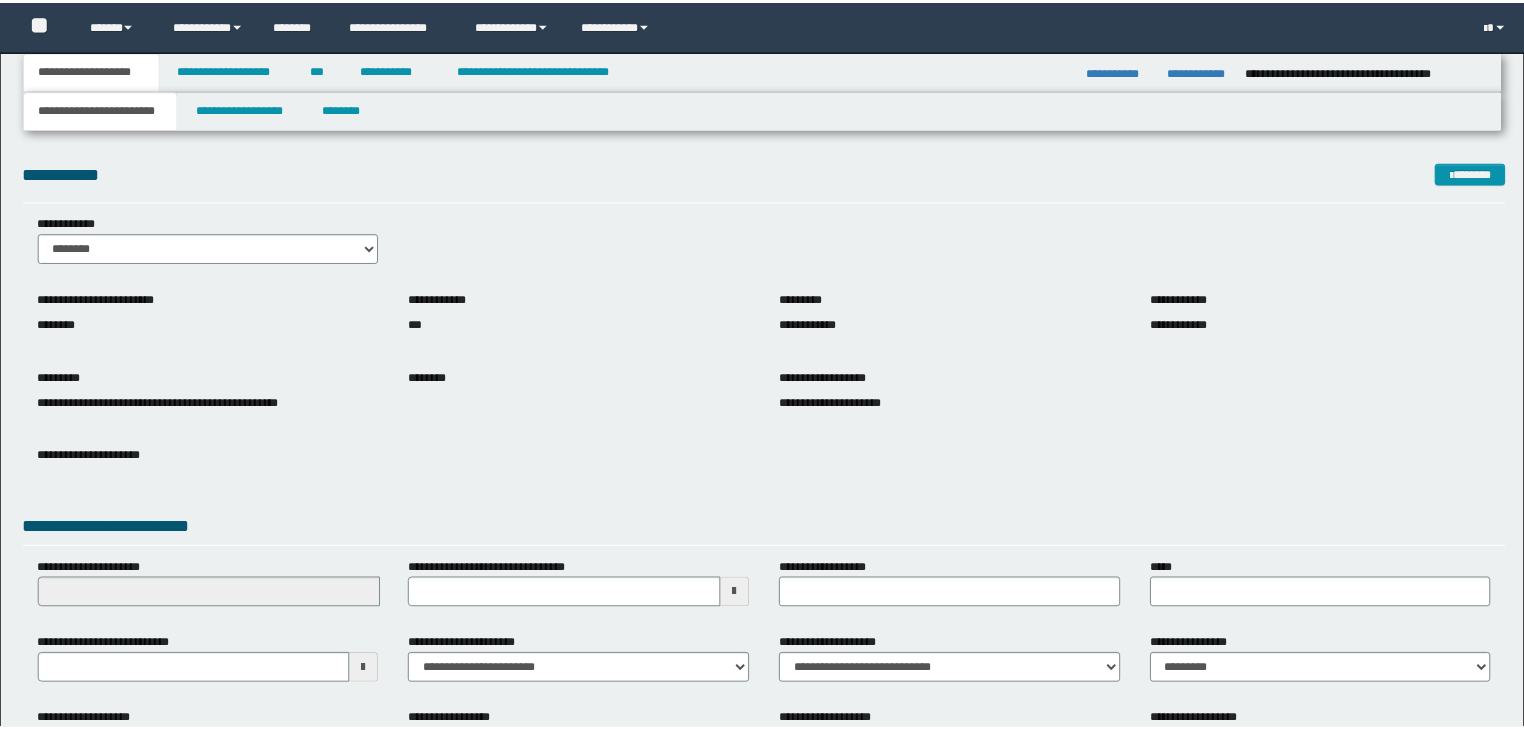 scroll, scrollTop: 0, scrollLeft: 0, axis: both 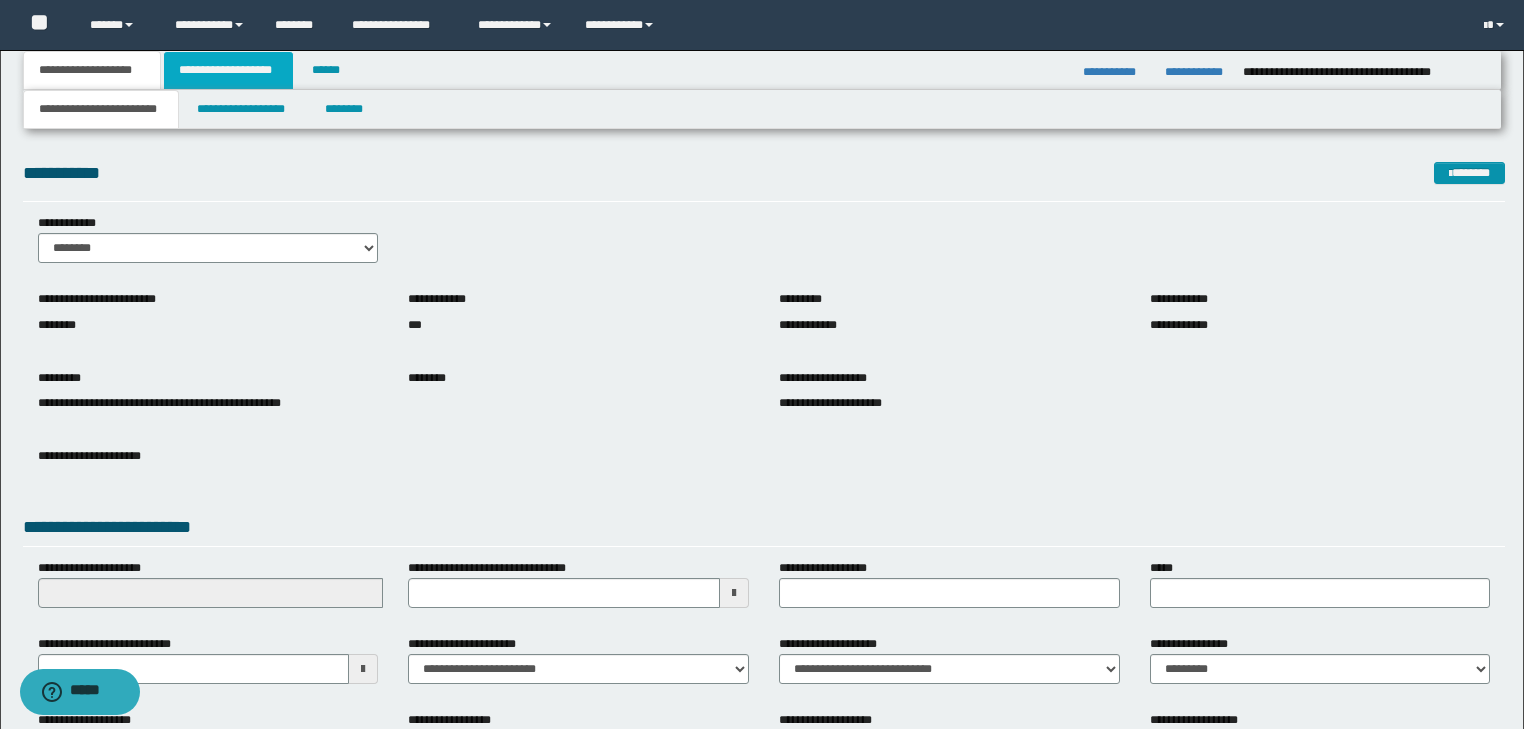 click on "**********" at bounding box center (228, 70) 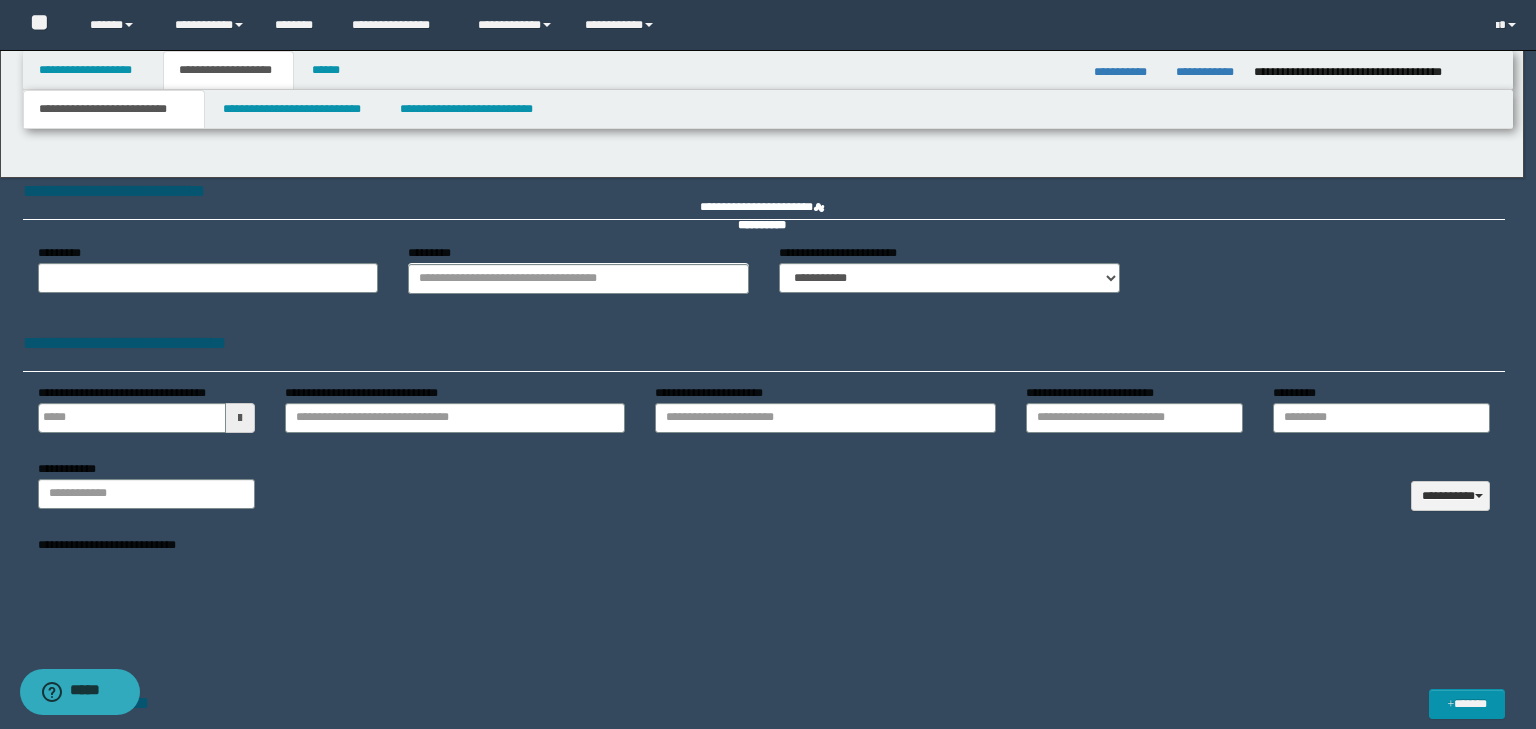 type 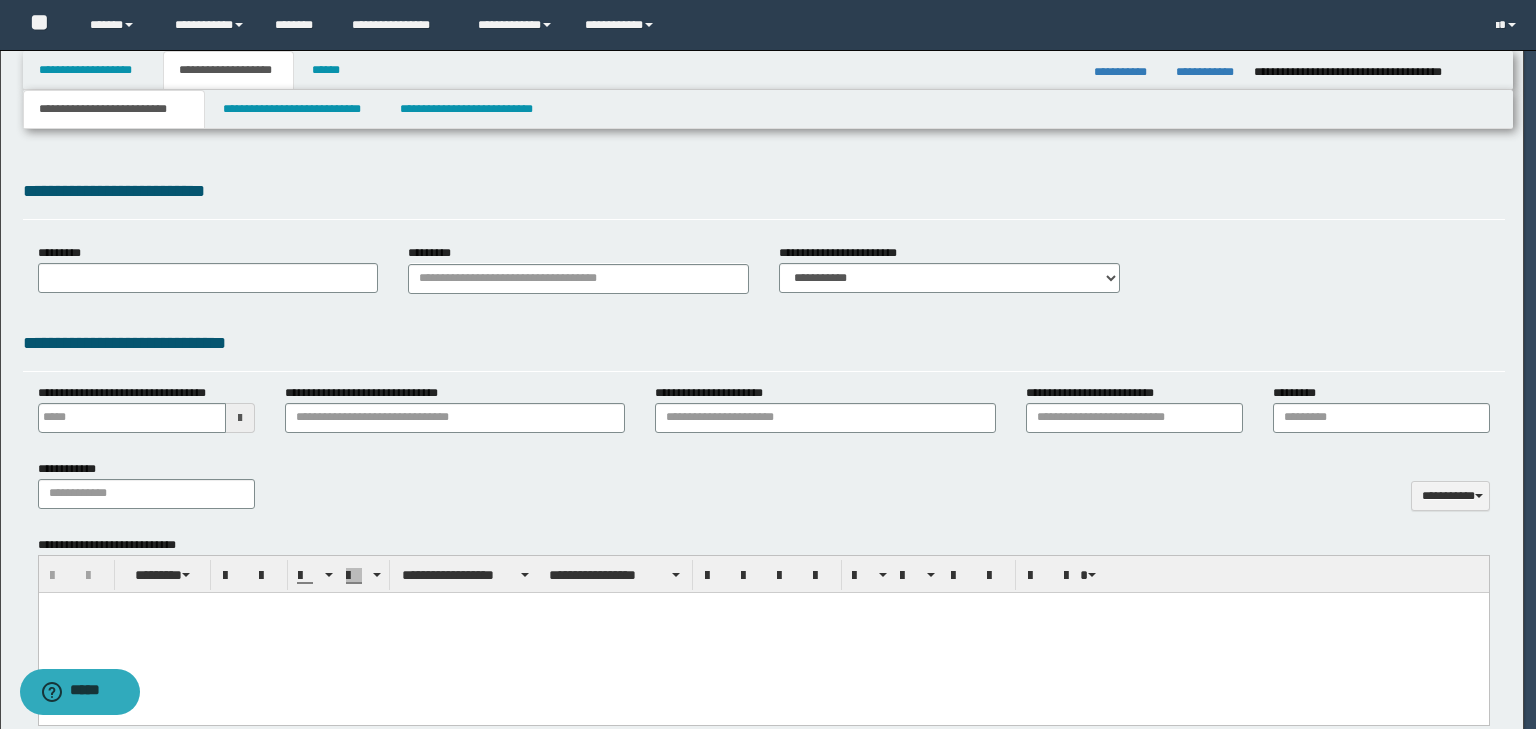 type on "**********" 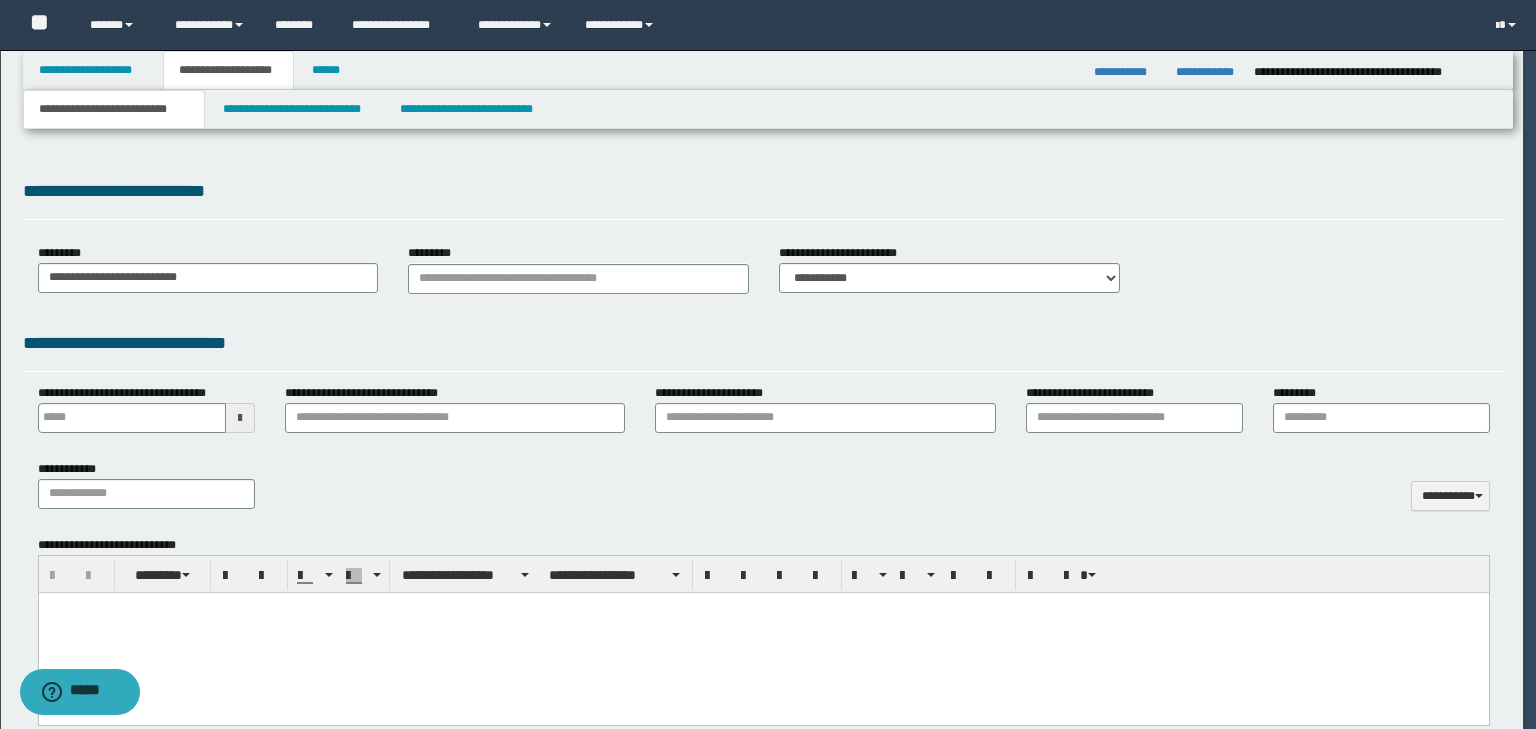 type 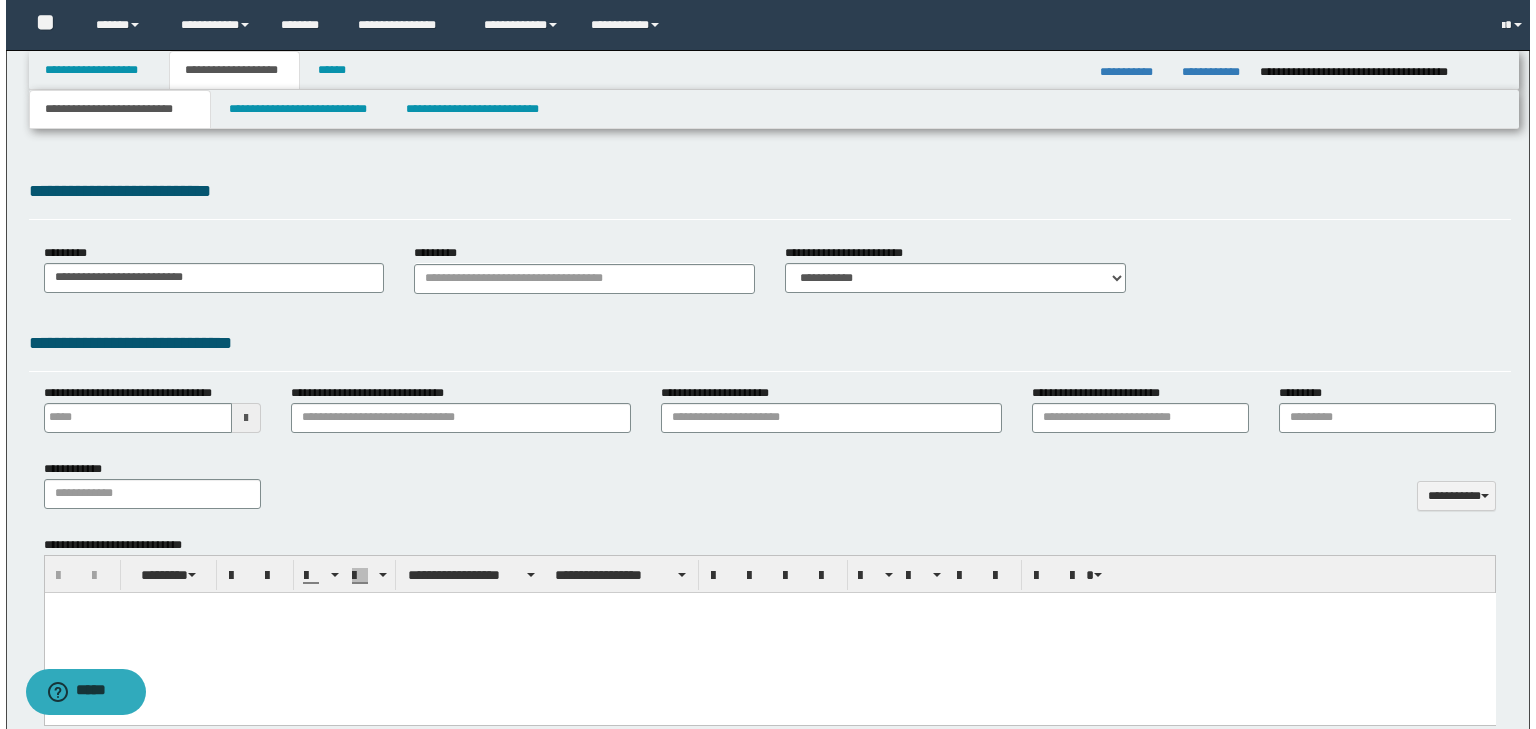 scroll, scrollTop: 0, scrollLeft: 0, axis: both 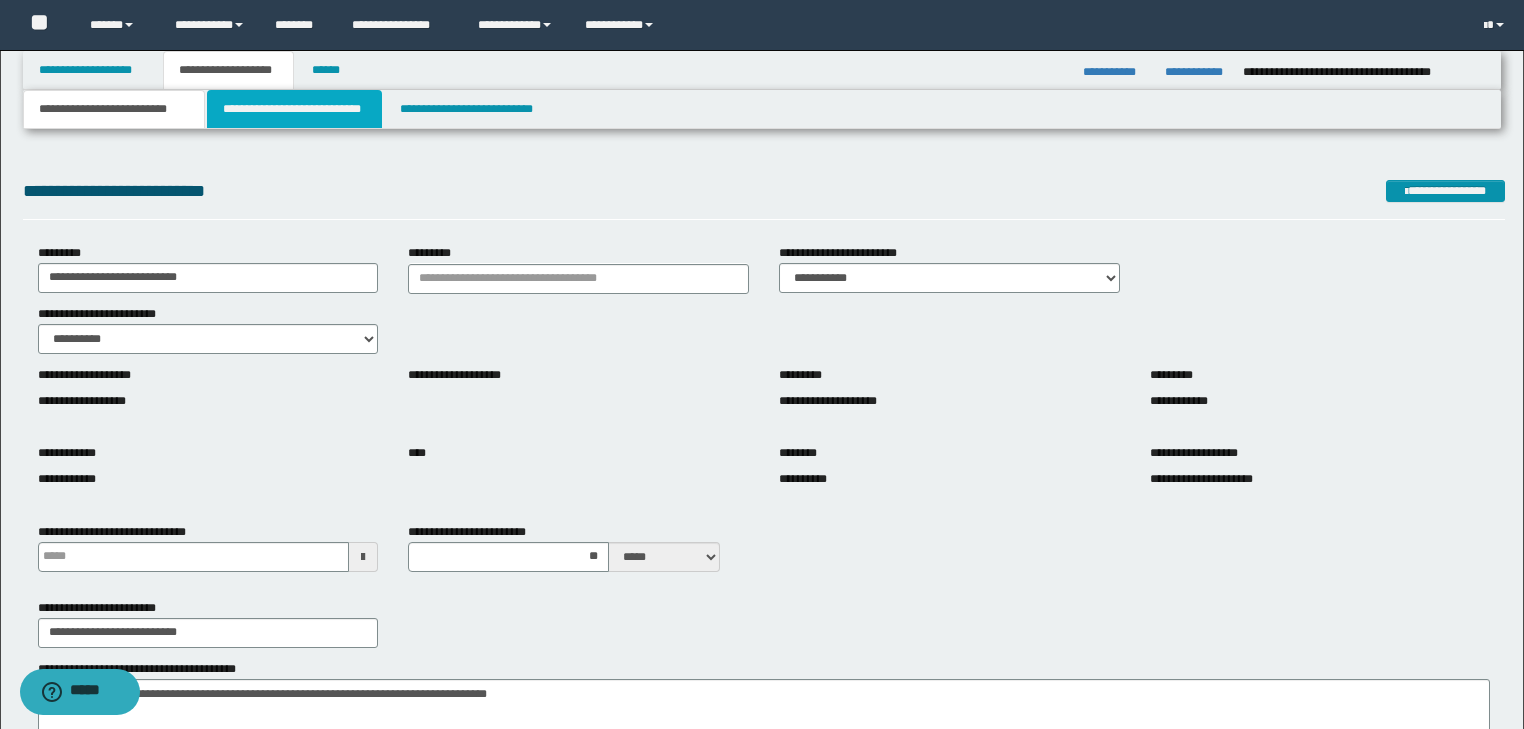 click on "**********" at bounding box center [294, 109] 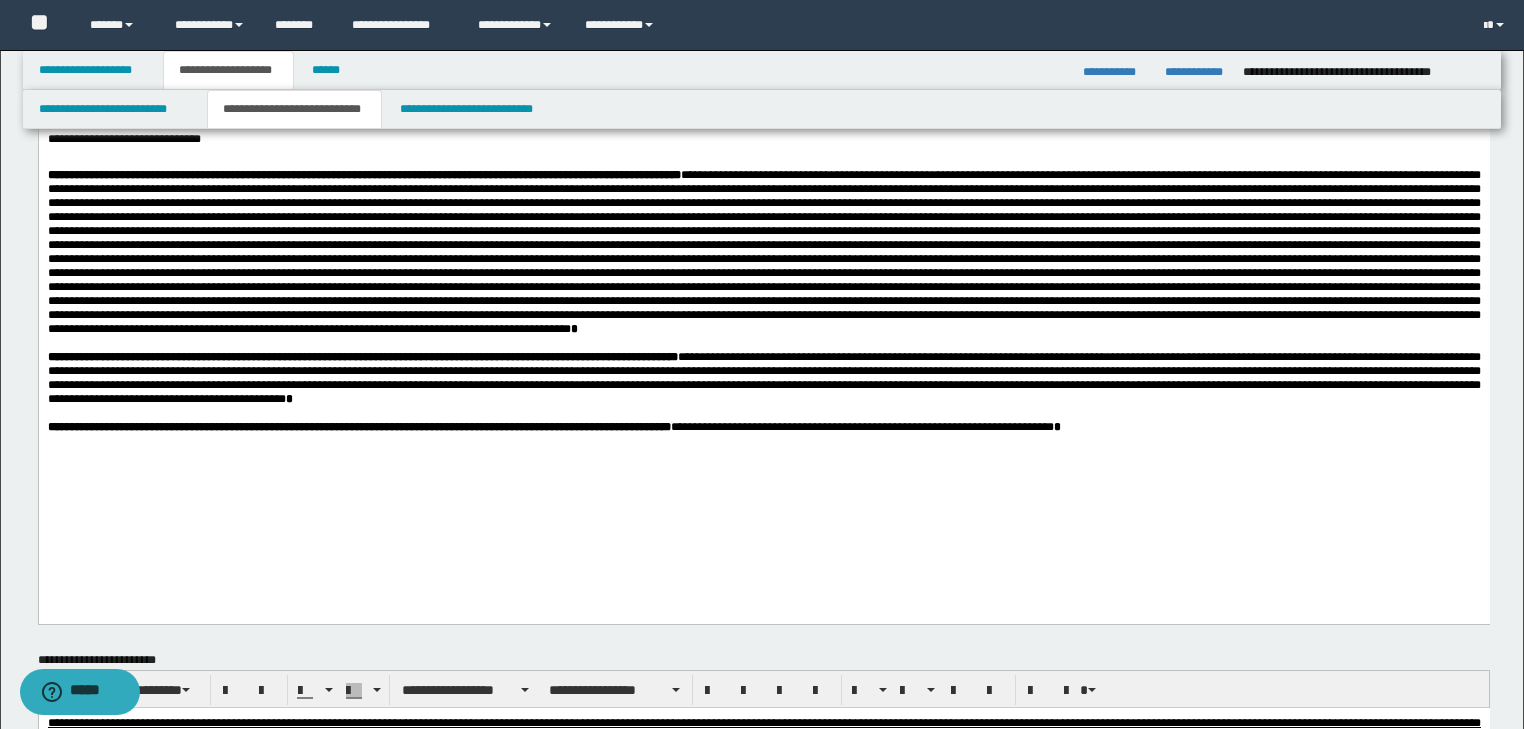 scroll, scrollTop: 400, scrollLeft: 0, axis: vertical 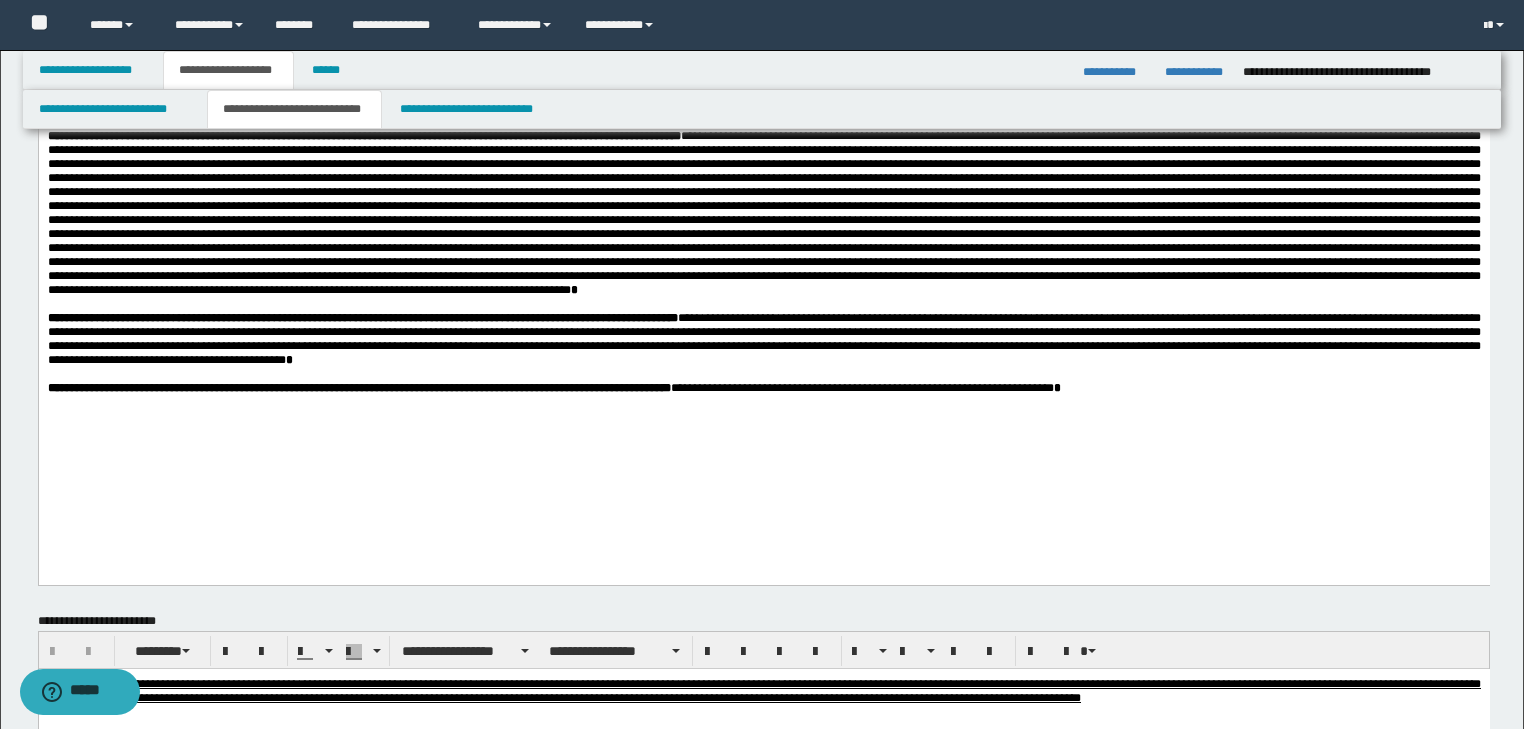 click on "**********" at bounding box center [358, 388] 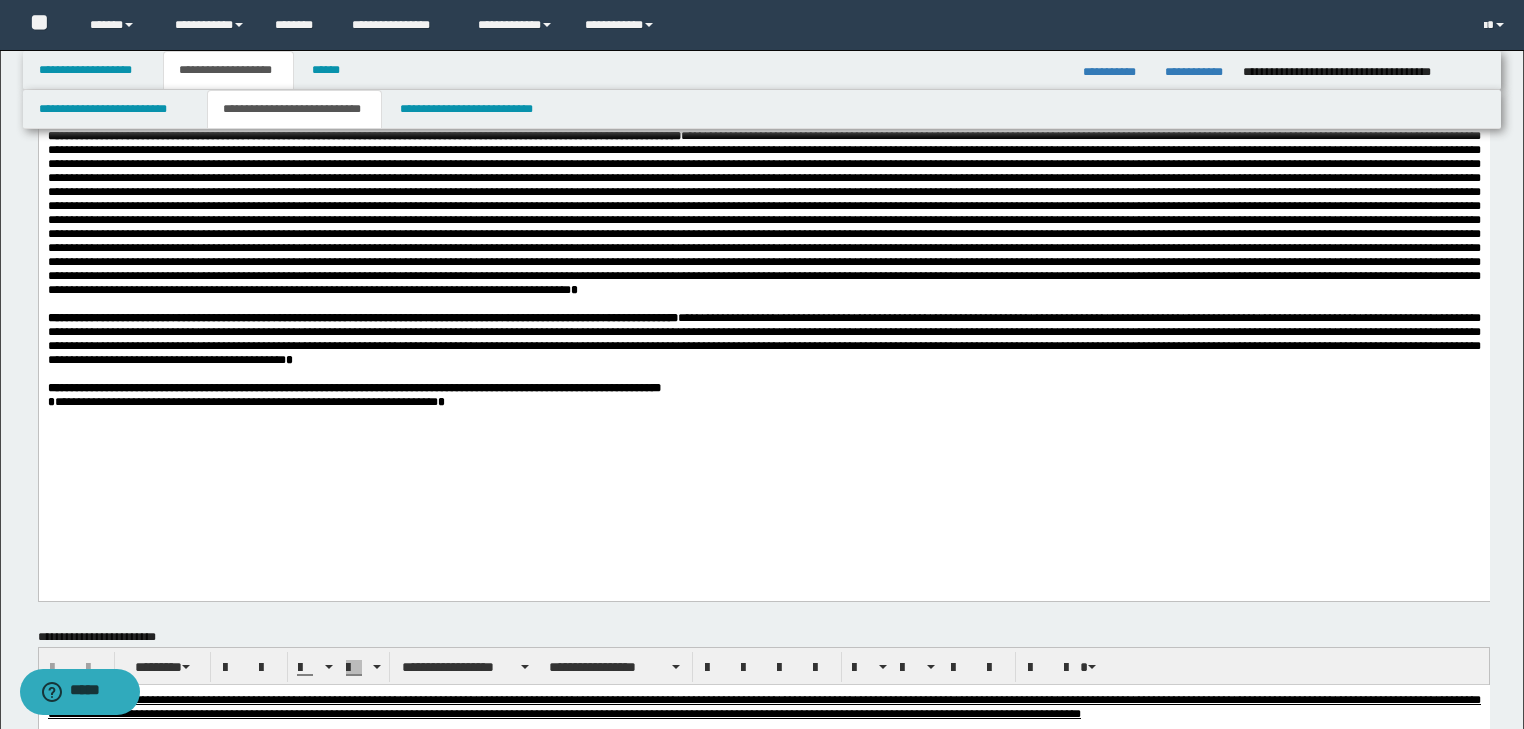 click on "**********" at bounding box center (362, 318) 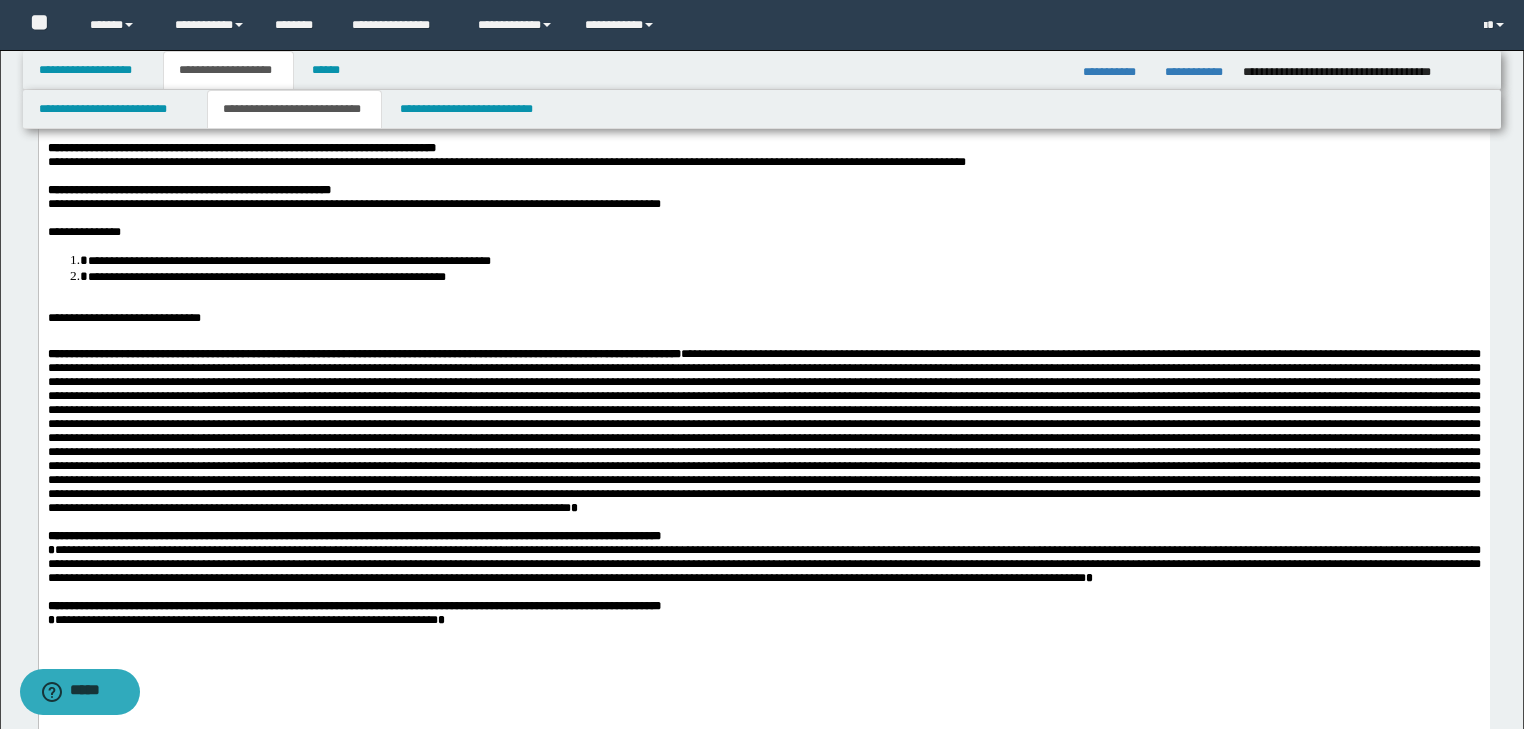 scroll, scrollTop: 160, scrollLeft: 0, axis: vertical 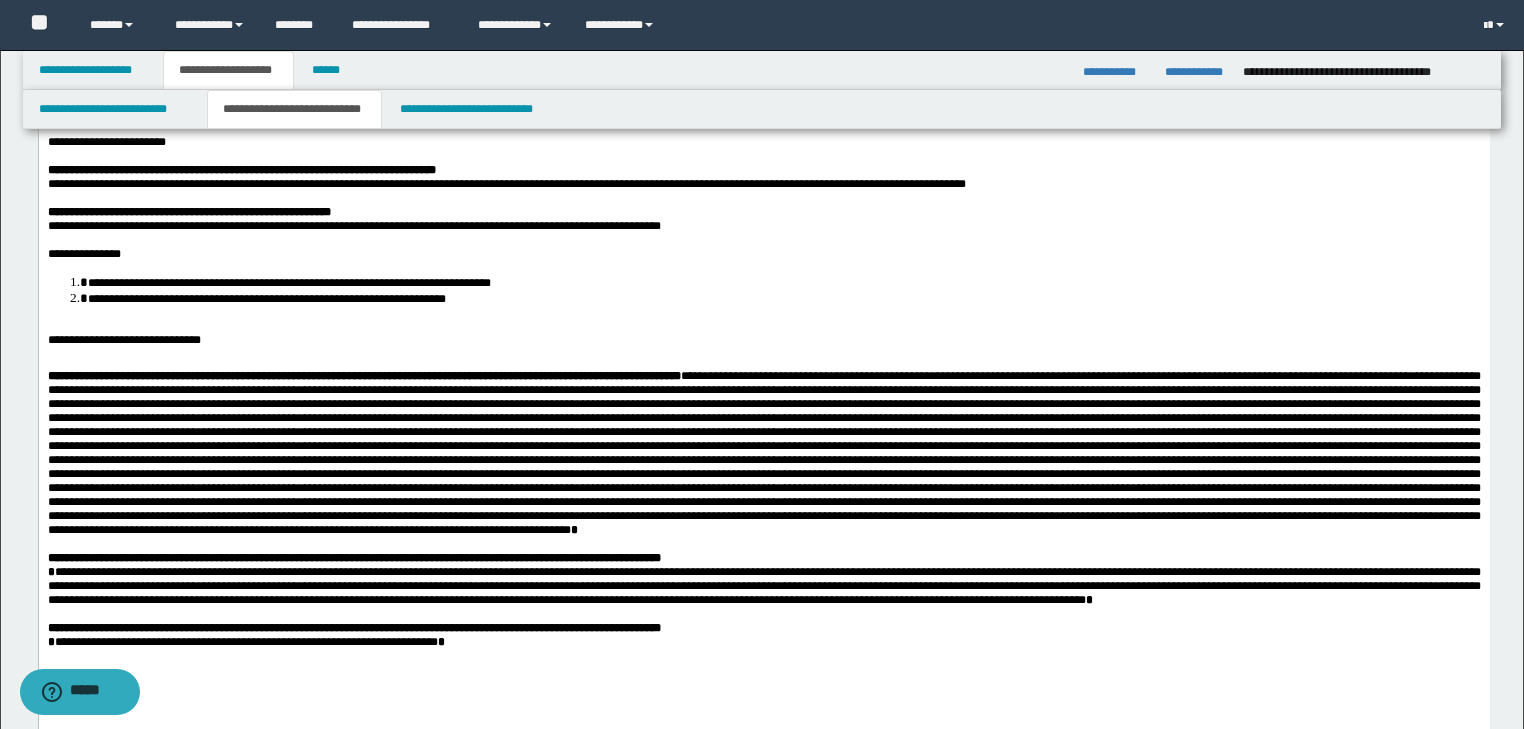 click on "**********" at bounding box center (363, 375) 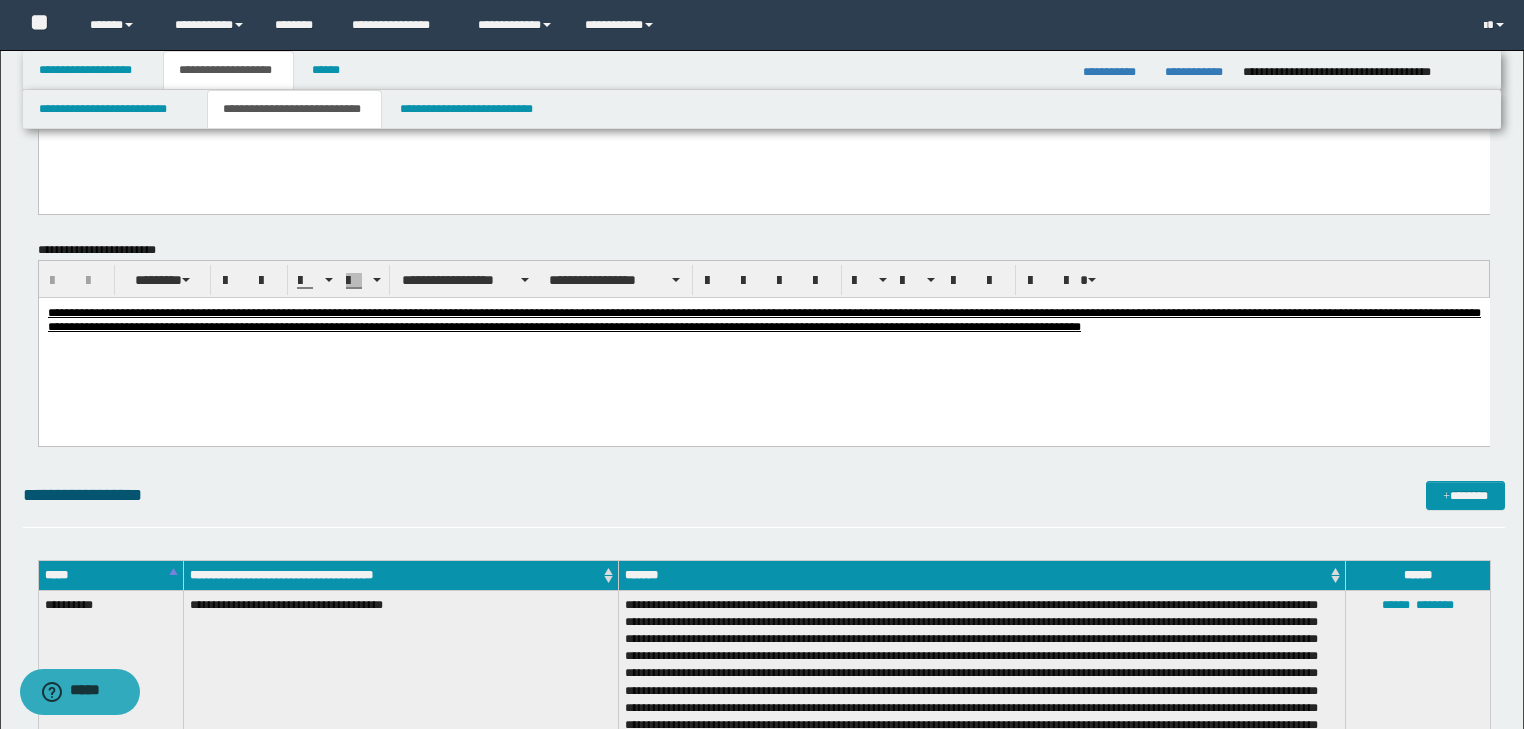 scroll, scrollTop: 960, scrollLeft: 0, axis: vertical 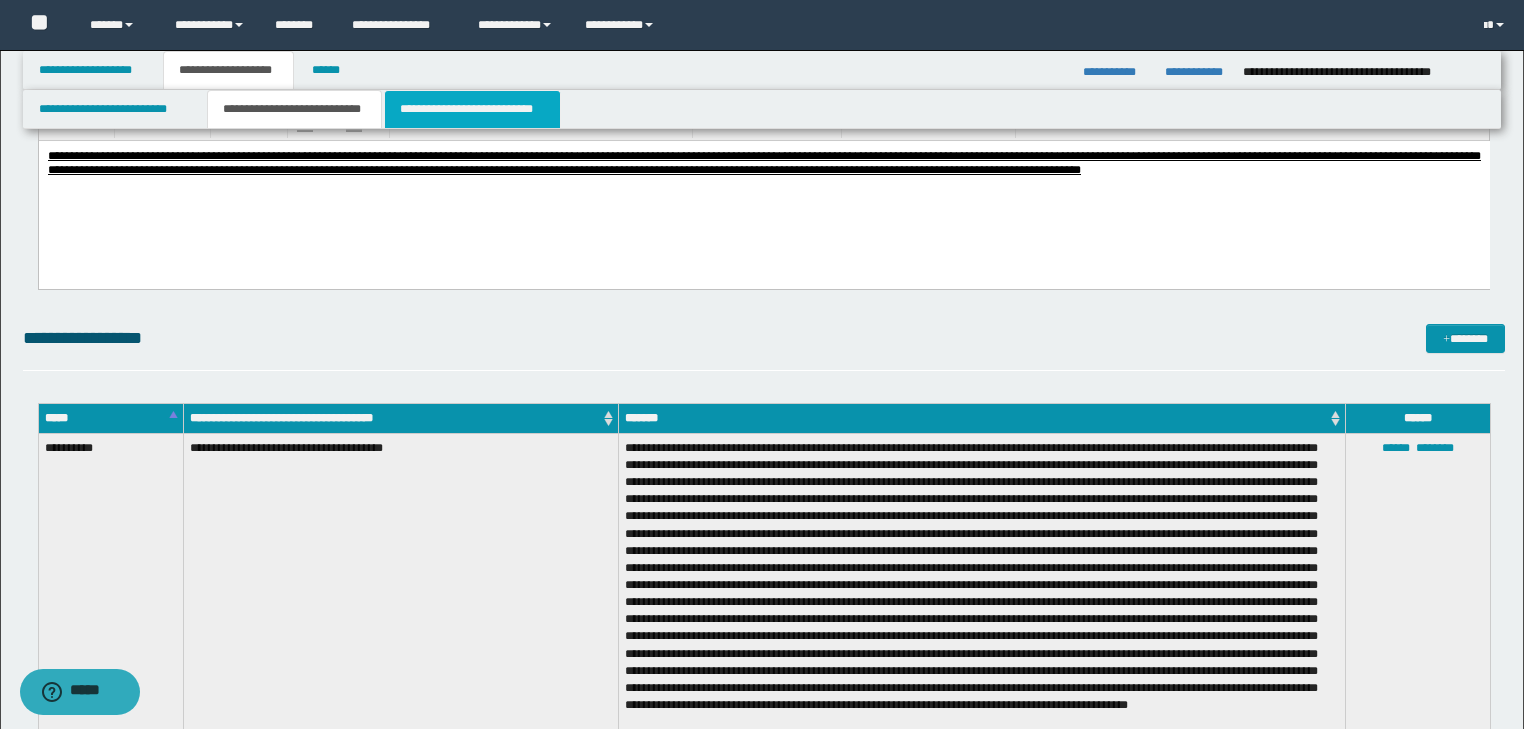 click on "**********" at bounding box center (472, 109) 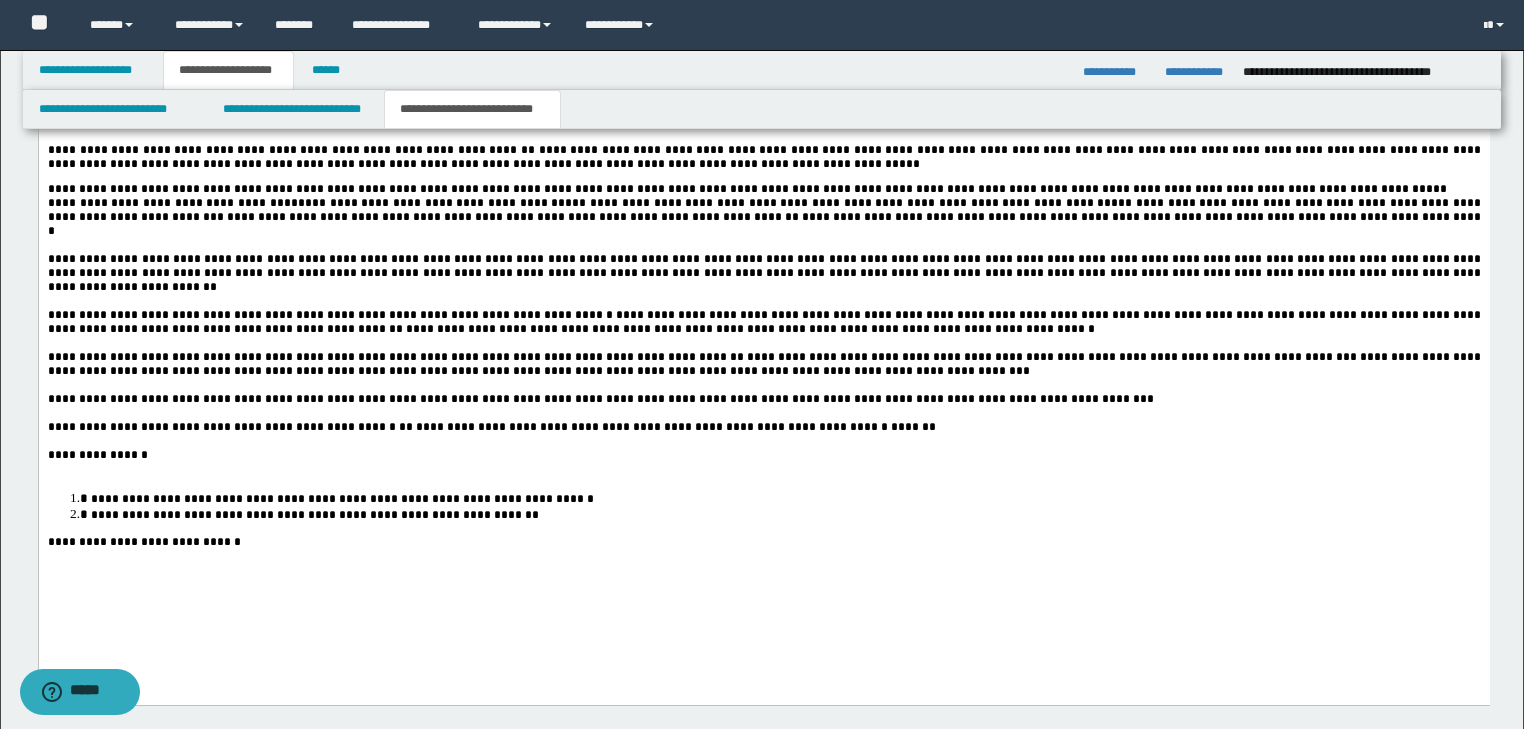 scroll, scrollTop: 2480, scrollLeft: 0, axis: vertical 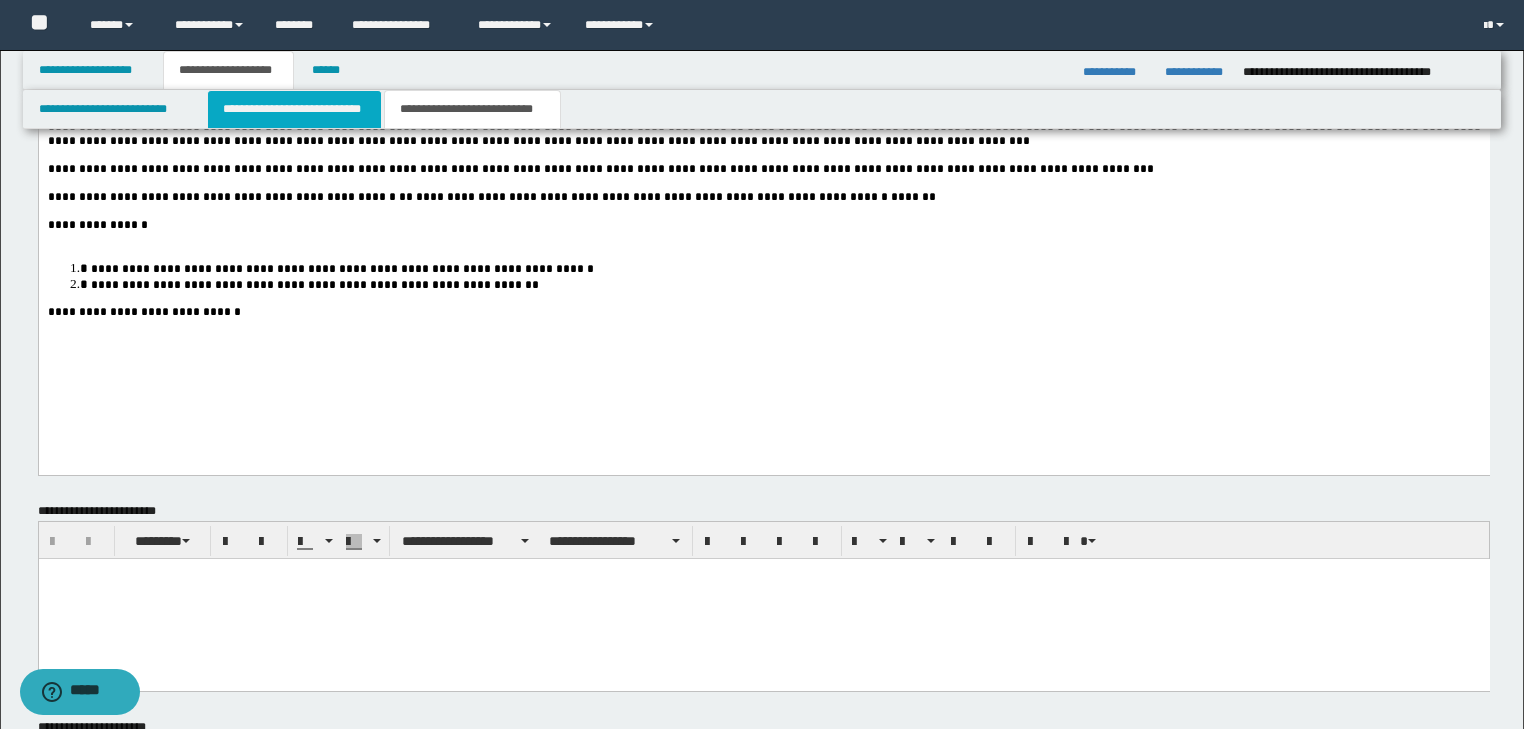 click on "**********" at bounding box center [294, 109] 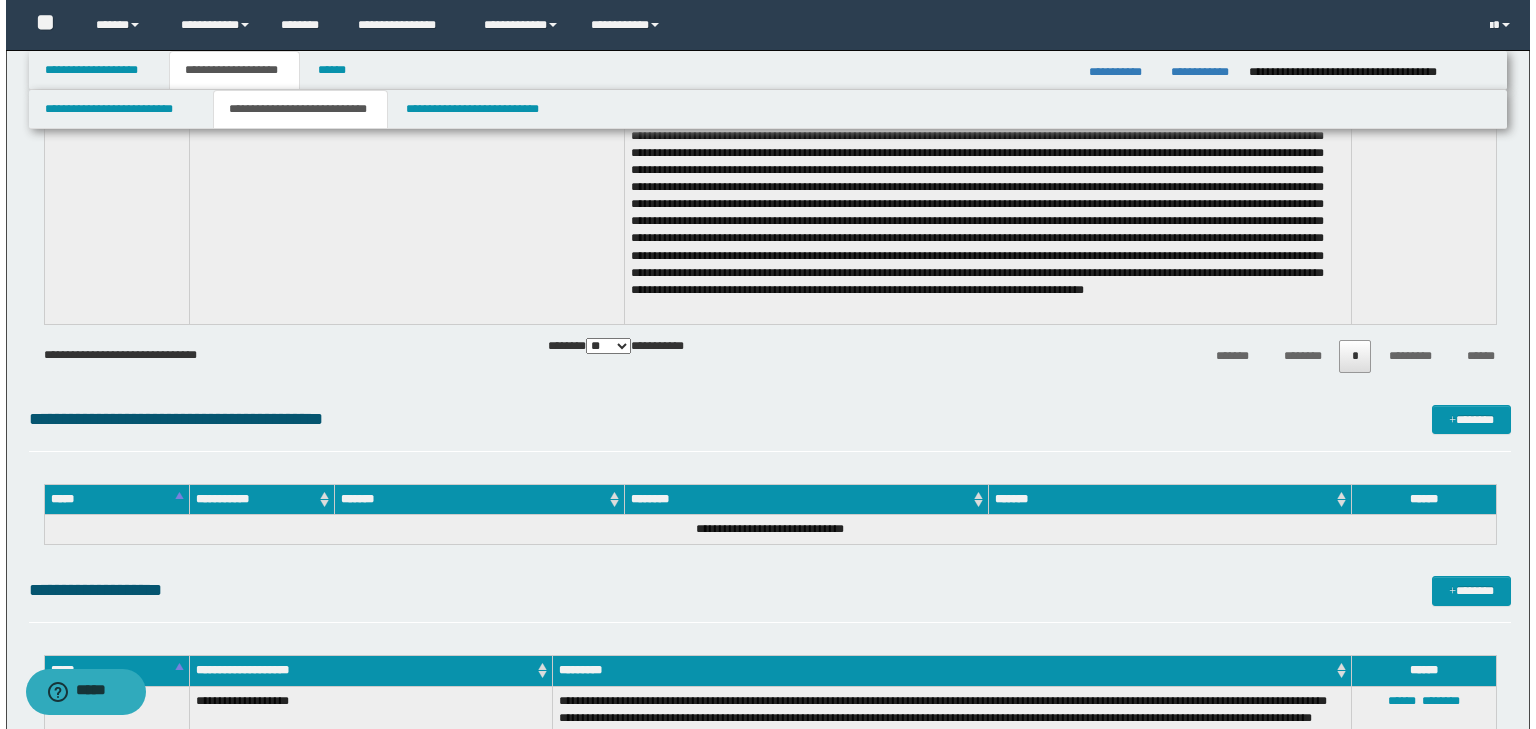 scroll, scrollTop: 2560, scrollLeft: 0, axis: vertical 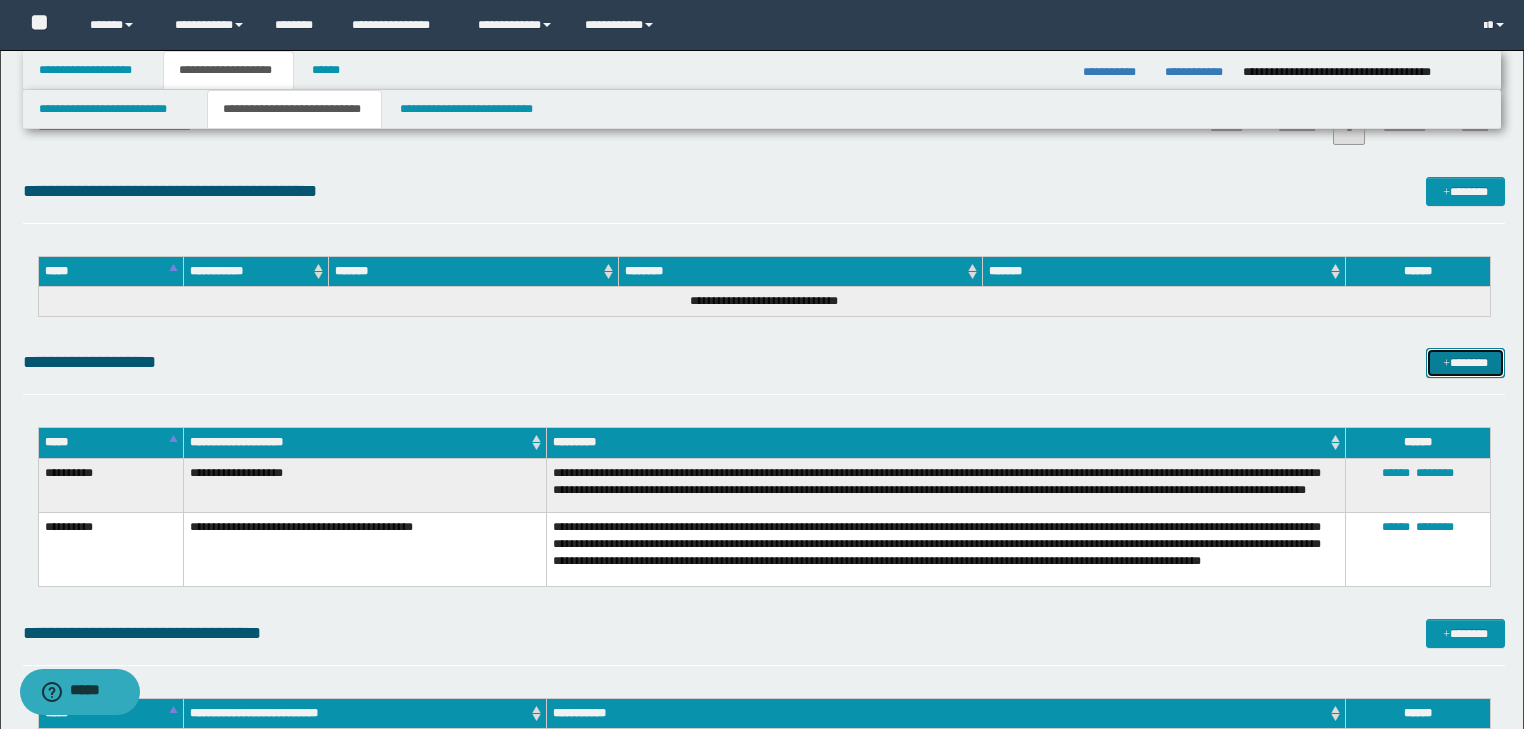 click on "*******" at bounding box center [1465, 363] 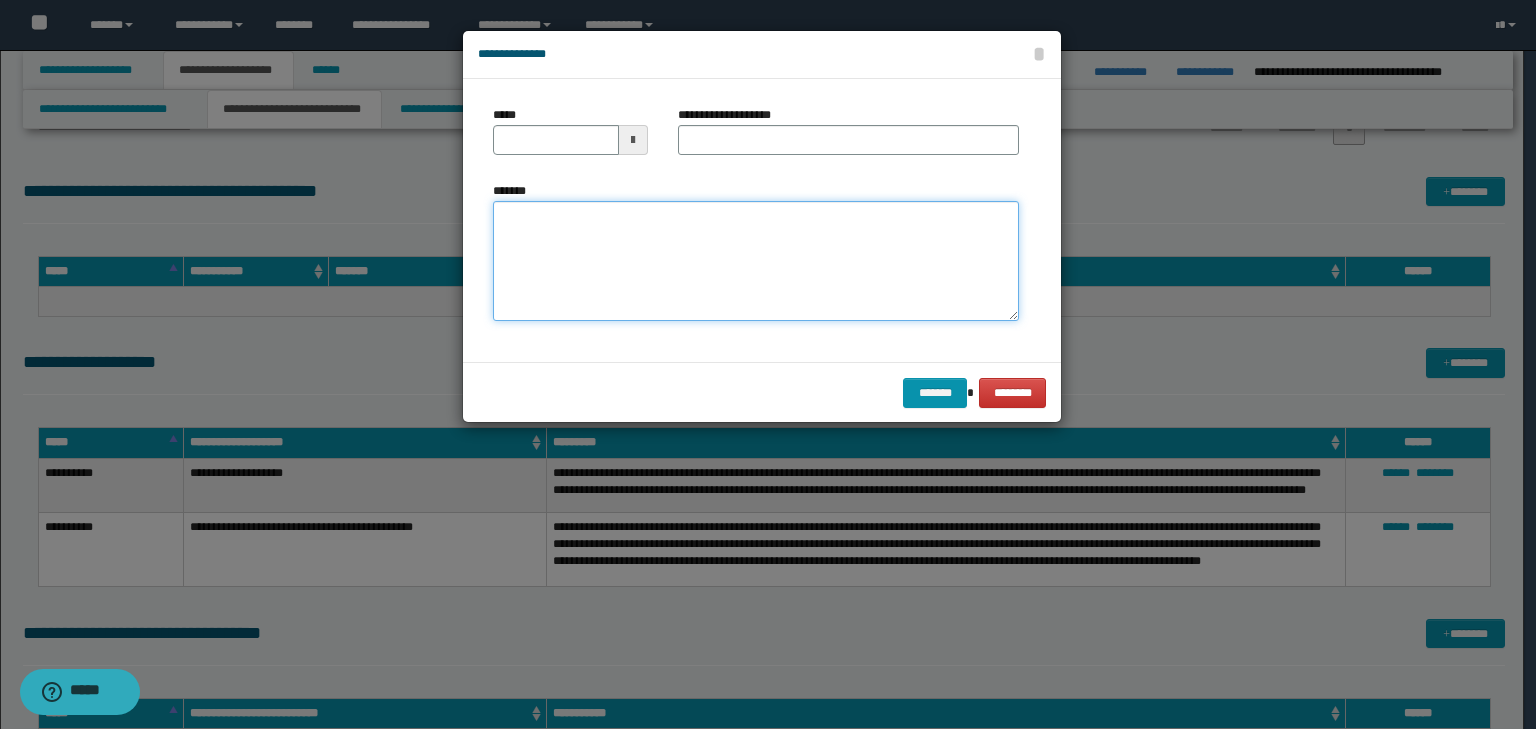 click on "*******" at bounding box center (756, 261) 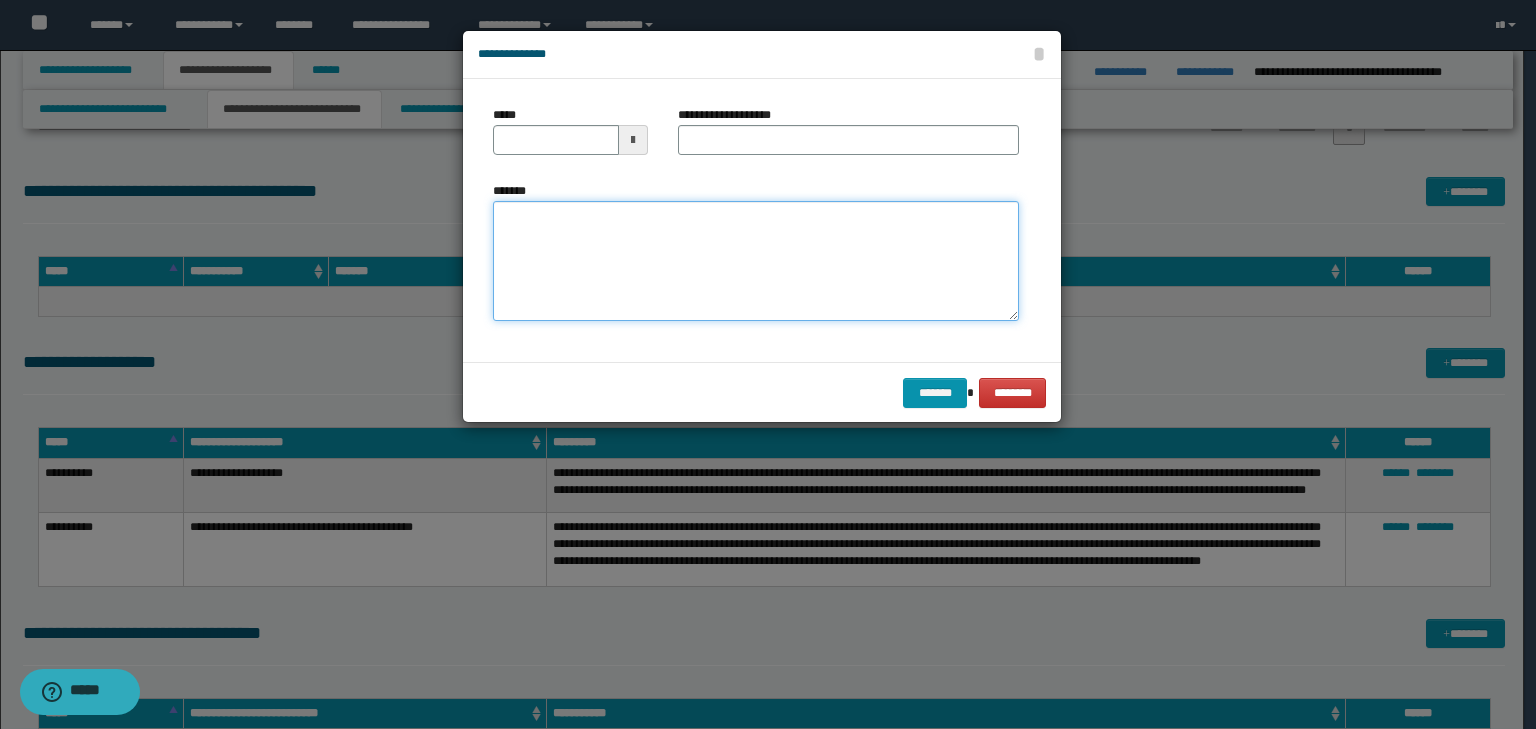 paste on "**********" 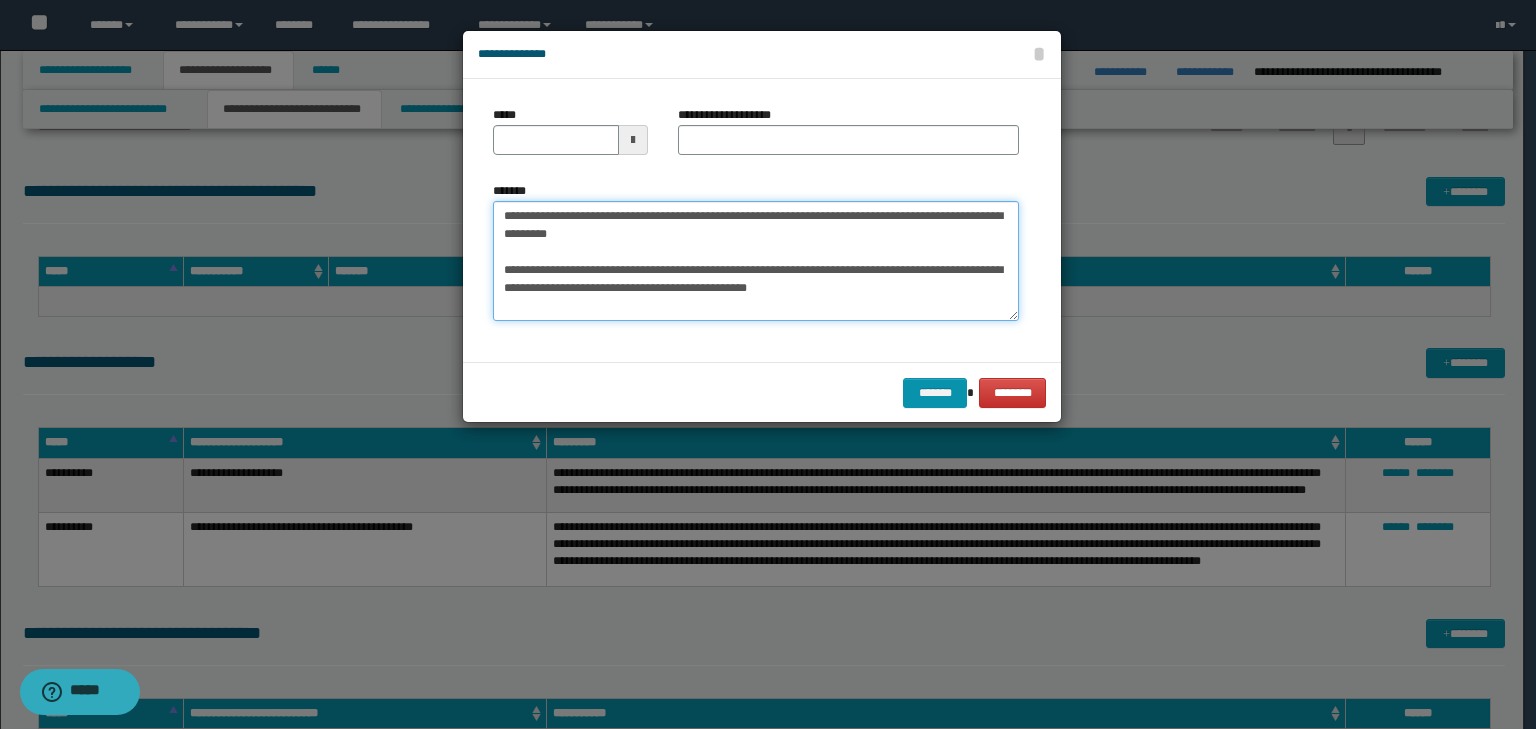 drag, startPoint x: 673, startPoint y: 236, endPoint x: 307, endPoint y: 148, distance: 376.4306 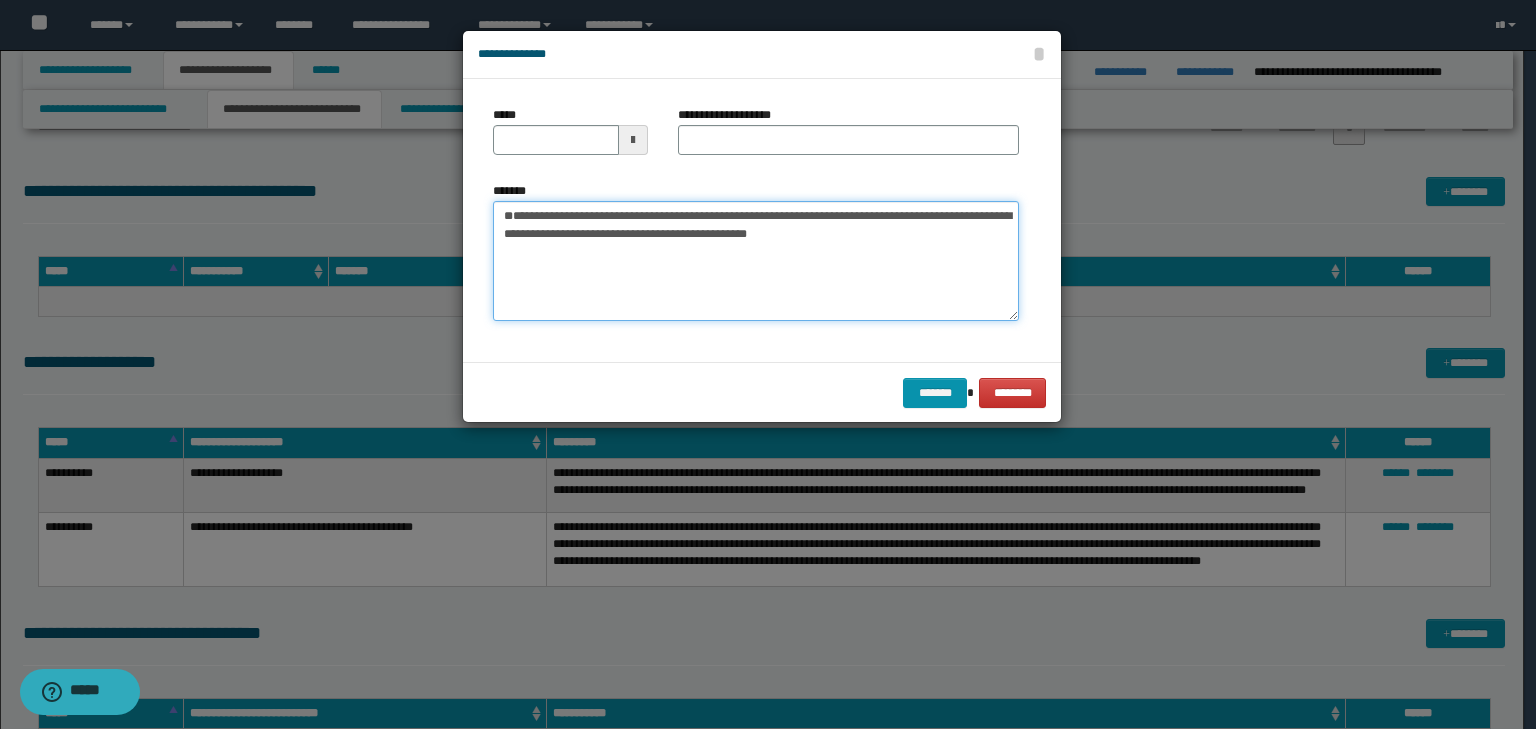 type 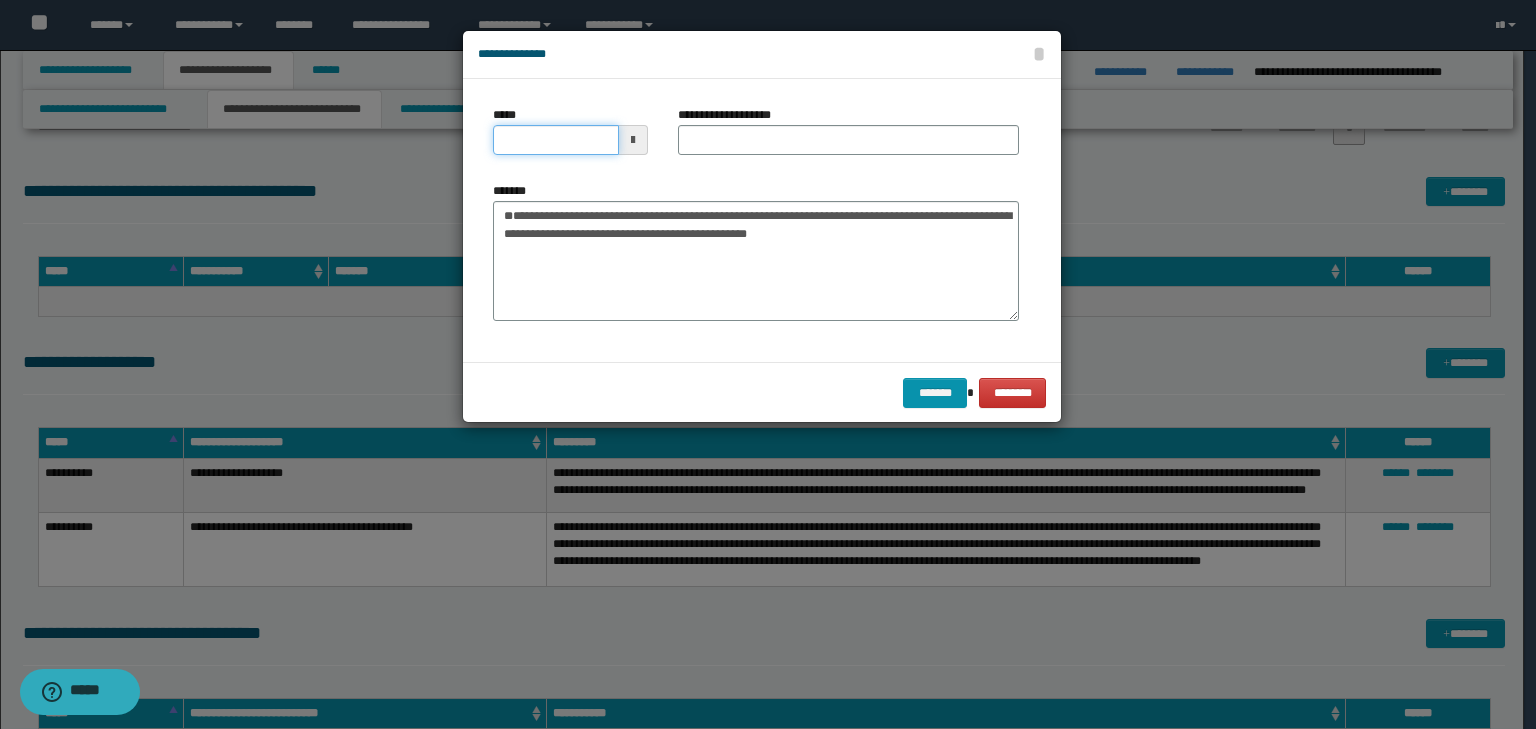click on "*****" at bounding box center [556, 140] 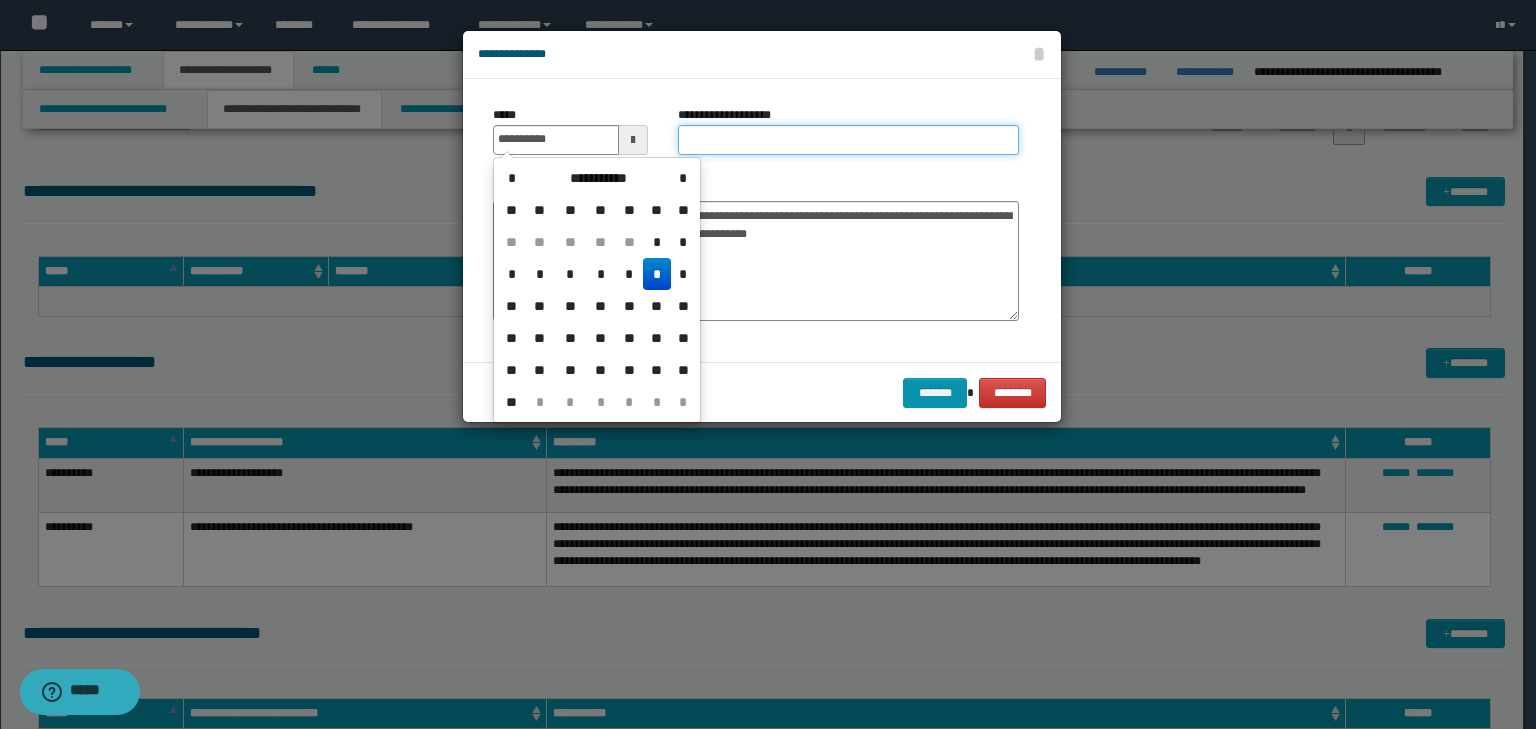 type on "**********" 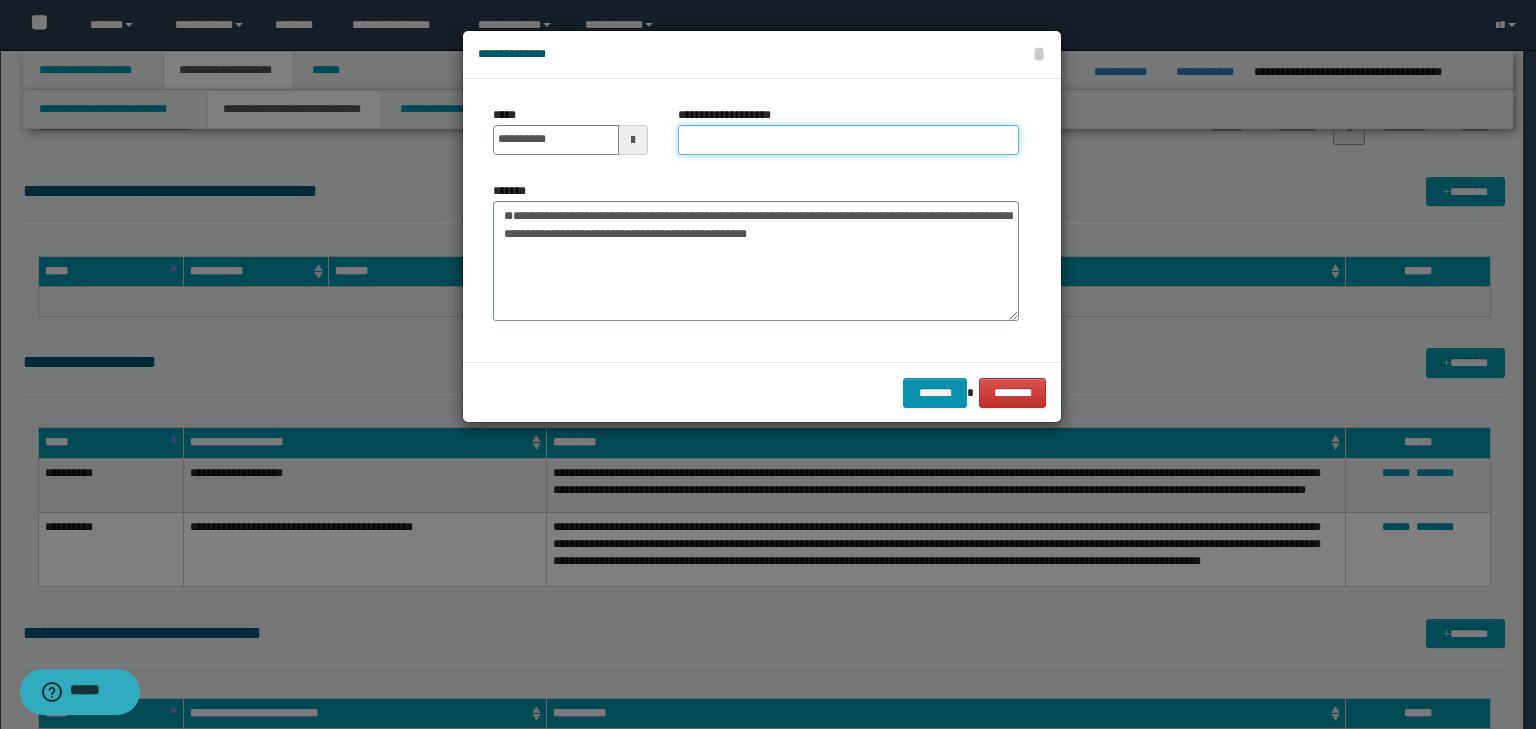 paste on "**********" 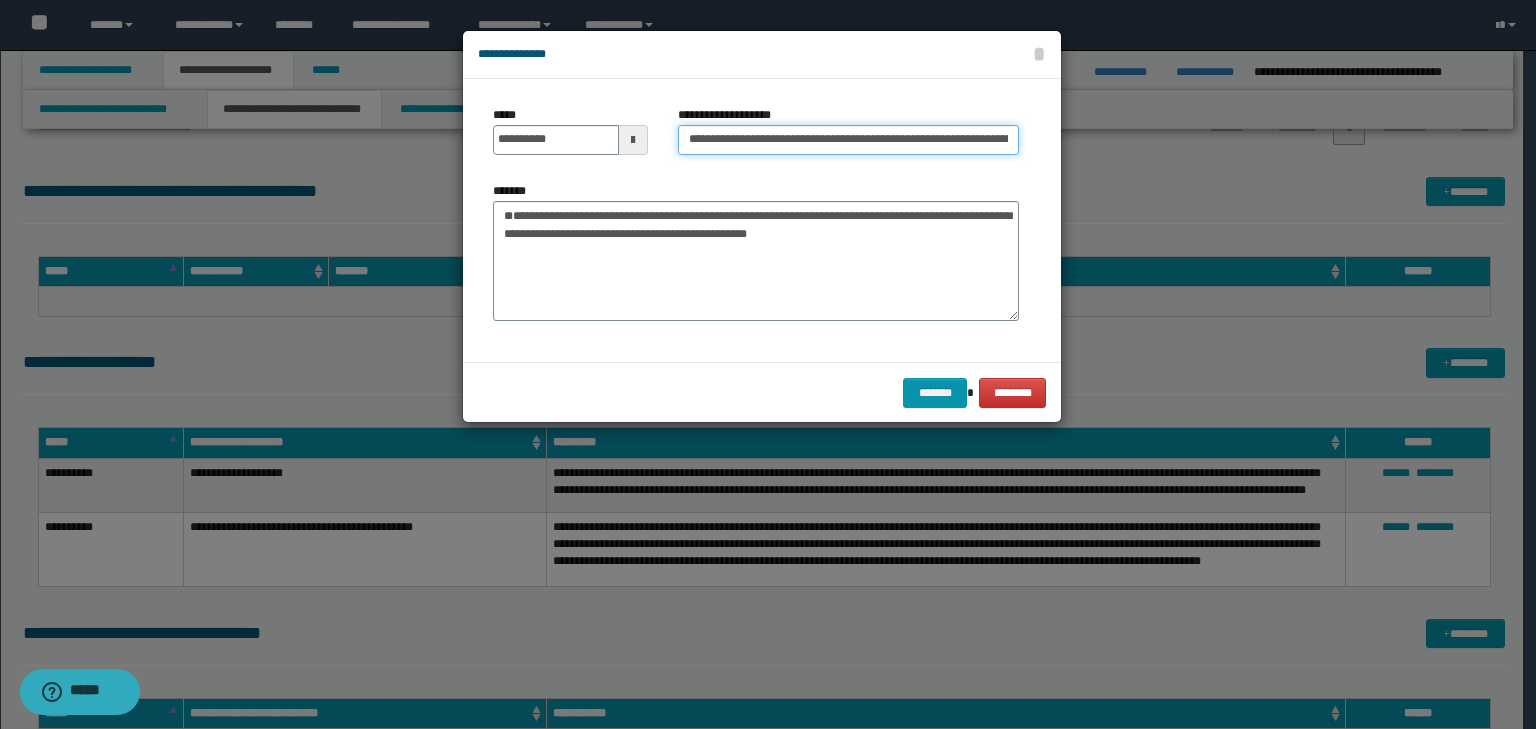 scroll, scrollTop: 0, scrollLeft: 300, axis: horizontal 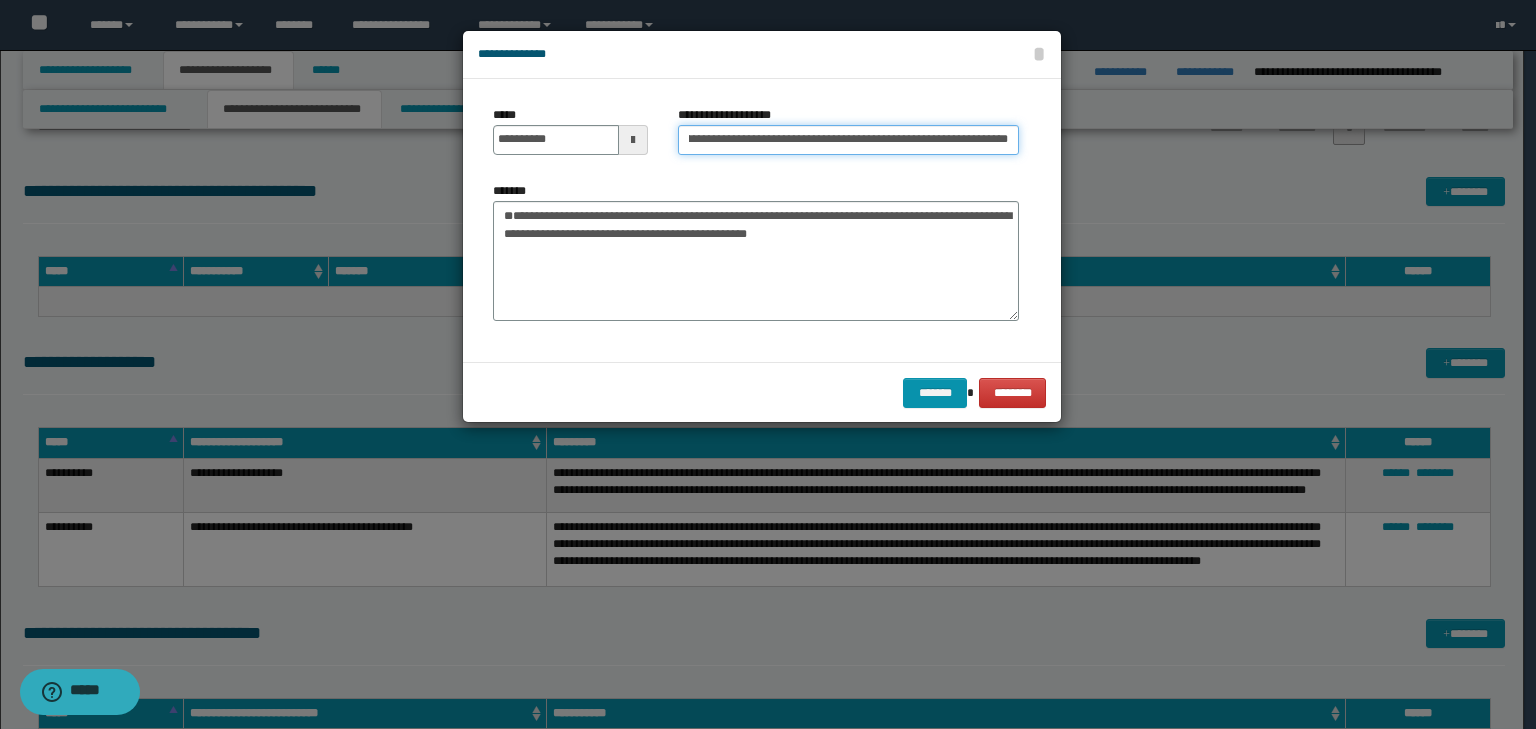 drag, startPoint x: 722, startPoint y: 136, endPoint x: 526, endPoint y: 128, distance: 196.1632 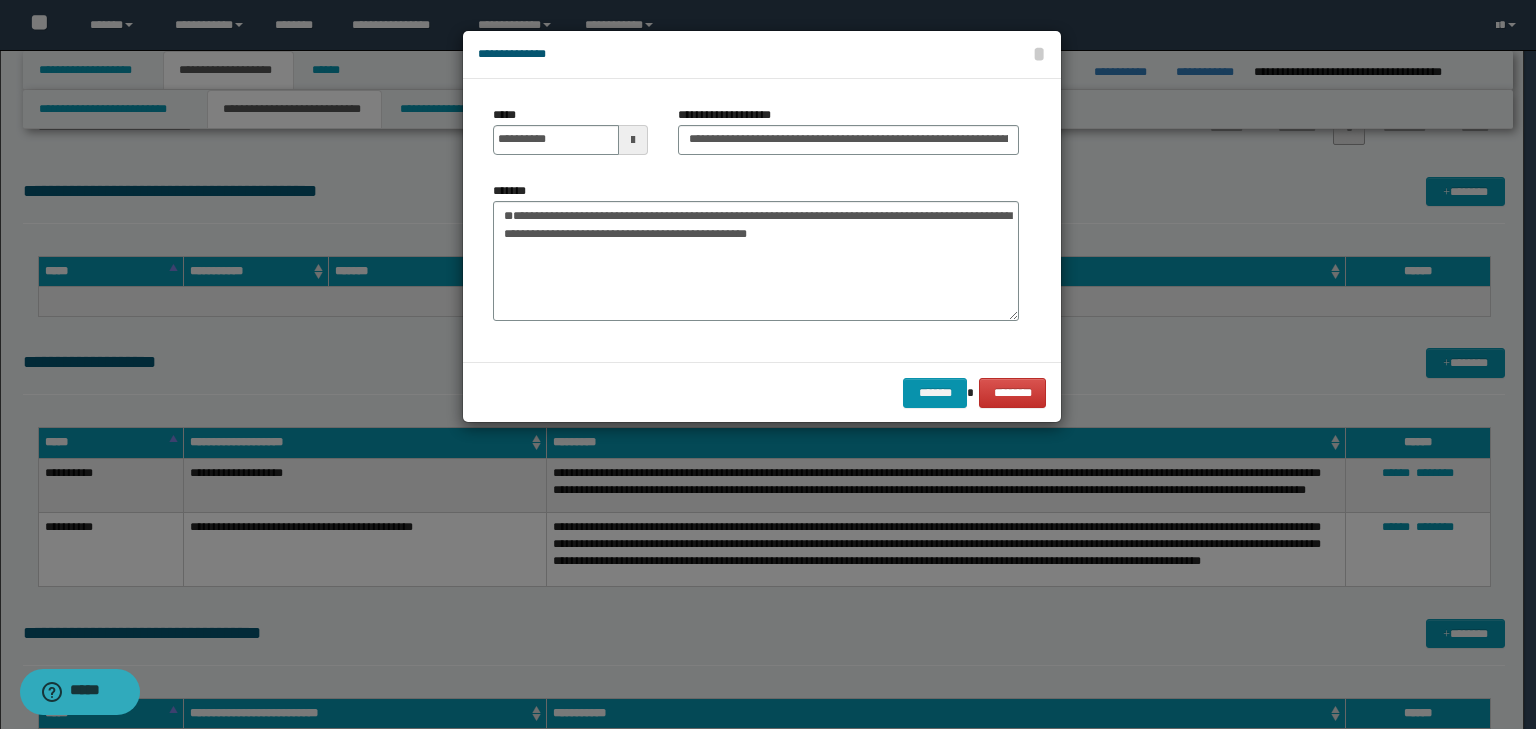 click on "**********" at bounding box center (756, 251) 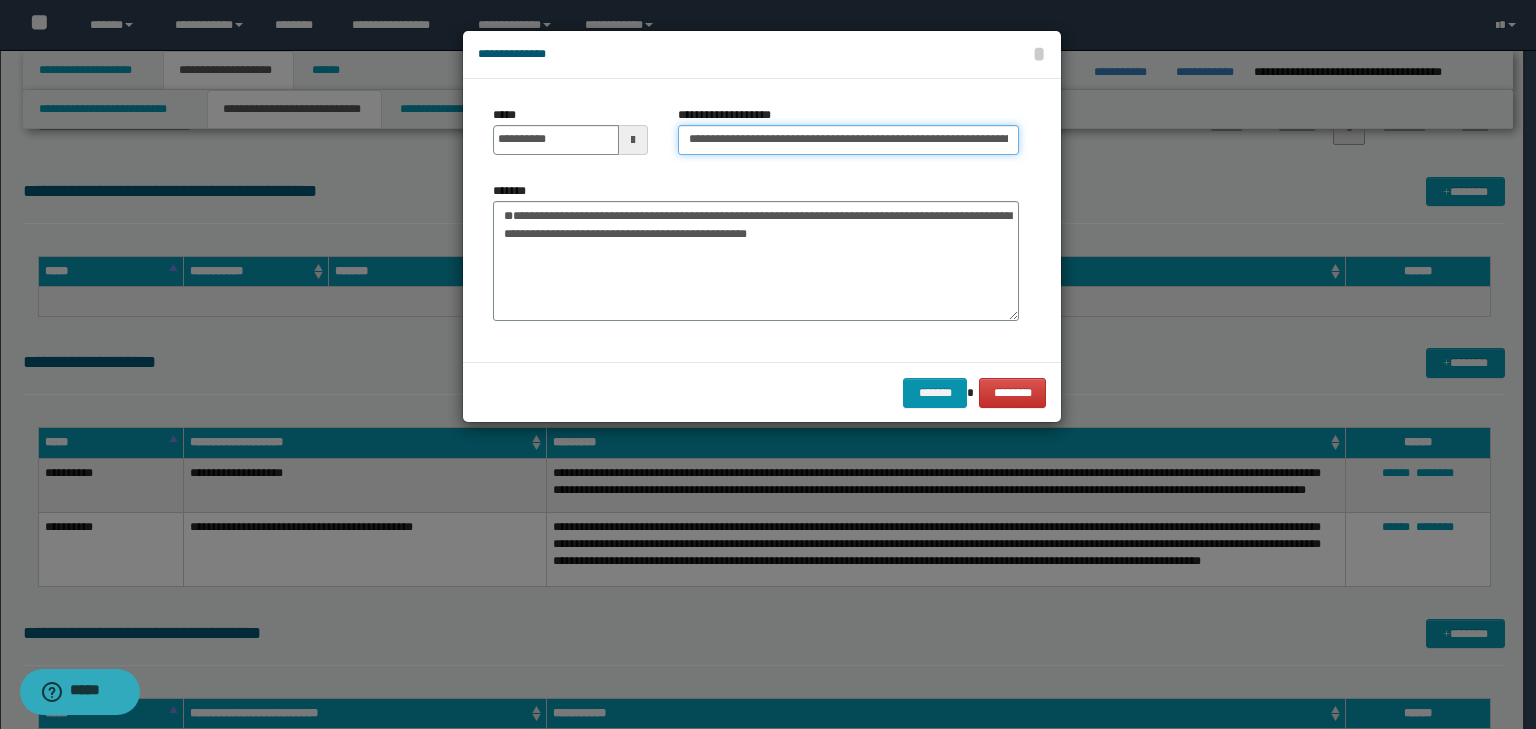 drag, startPoint x: 749, startPoint y: 136, endPoint x: 420, endPoint y: 132, distance: 329.02432 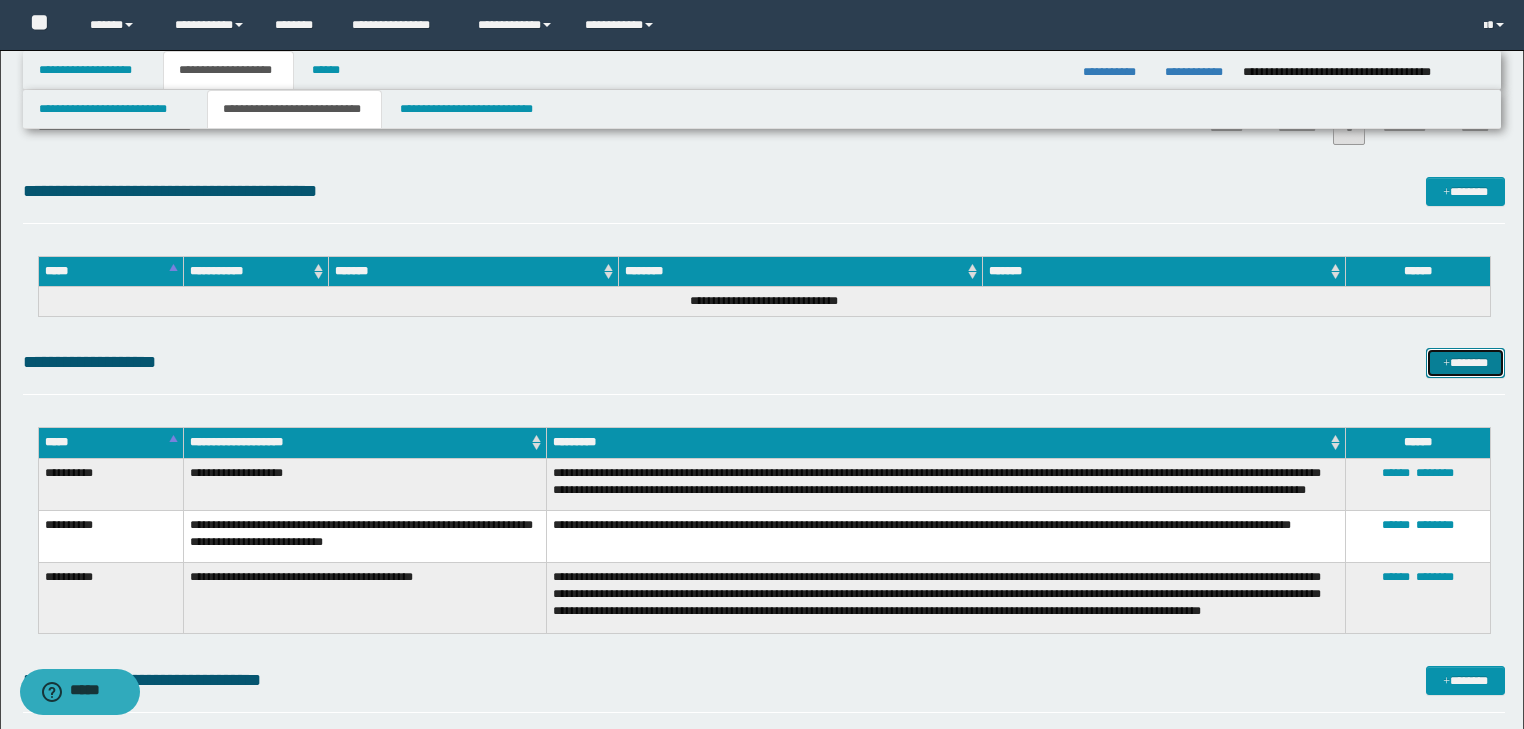 click on "*******" at bounding box center (1465, 363) 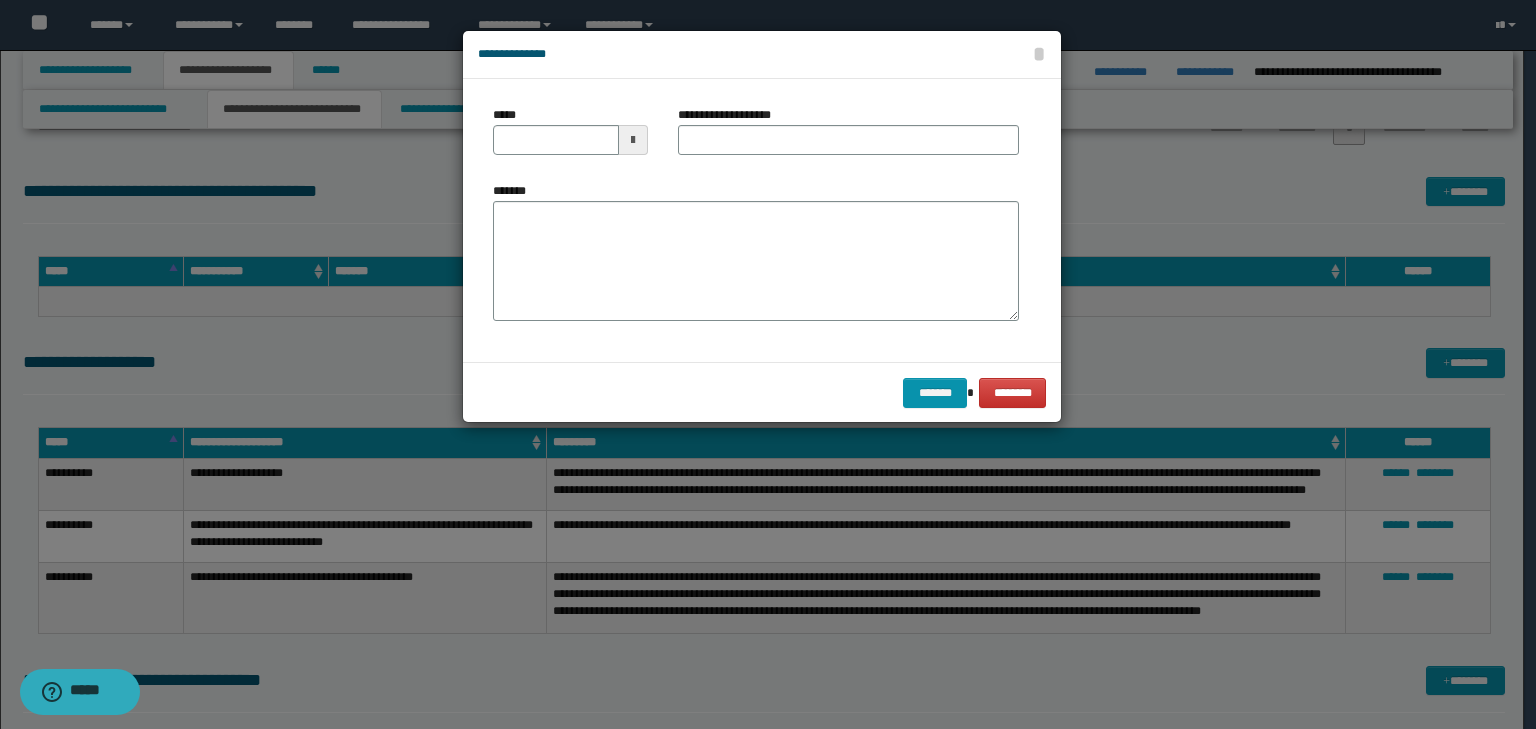 click on "**********" at bounding box center [768, 364] 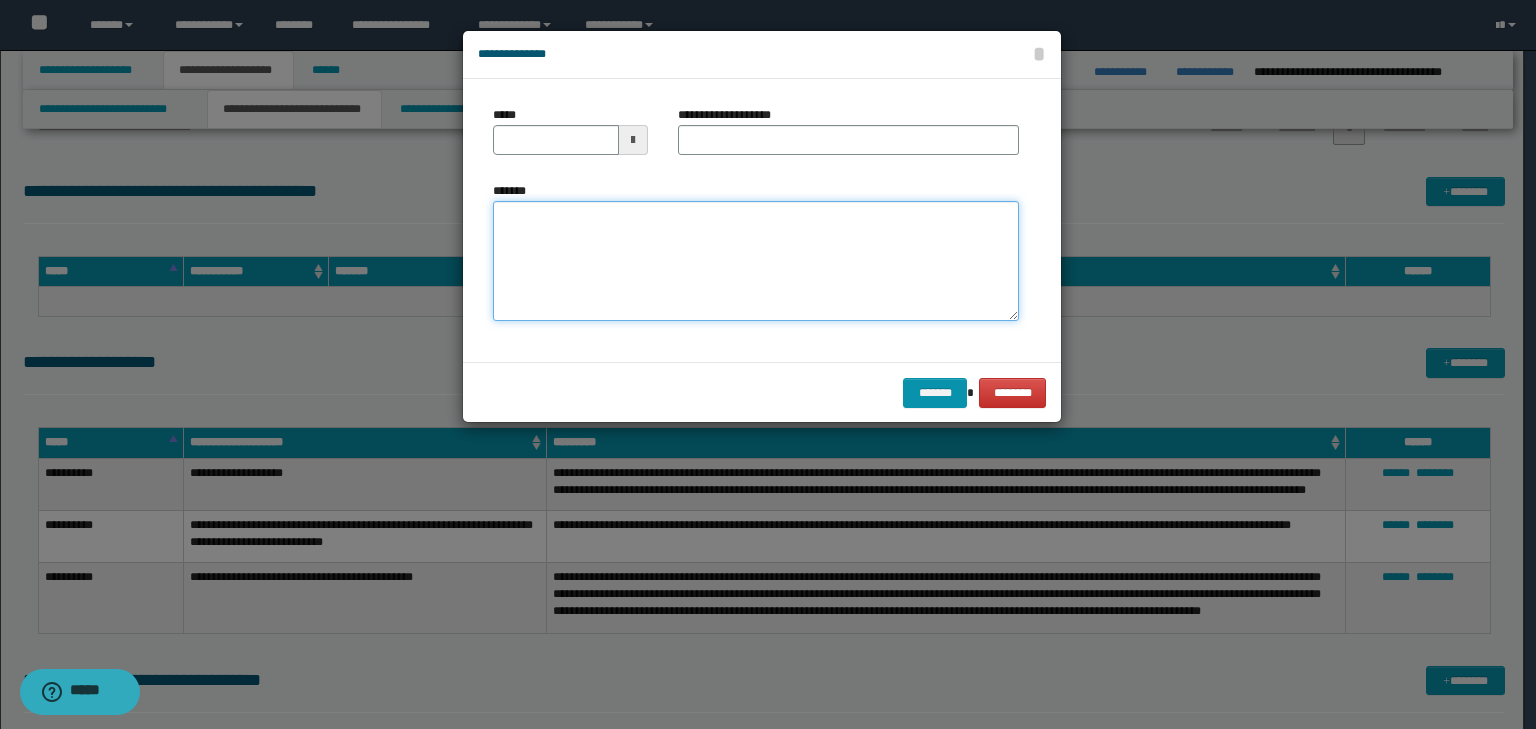 click on "*******" at bounding box center [756, 261] 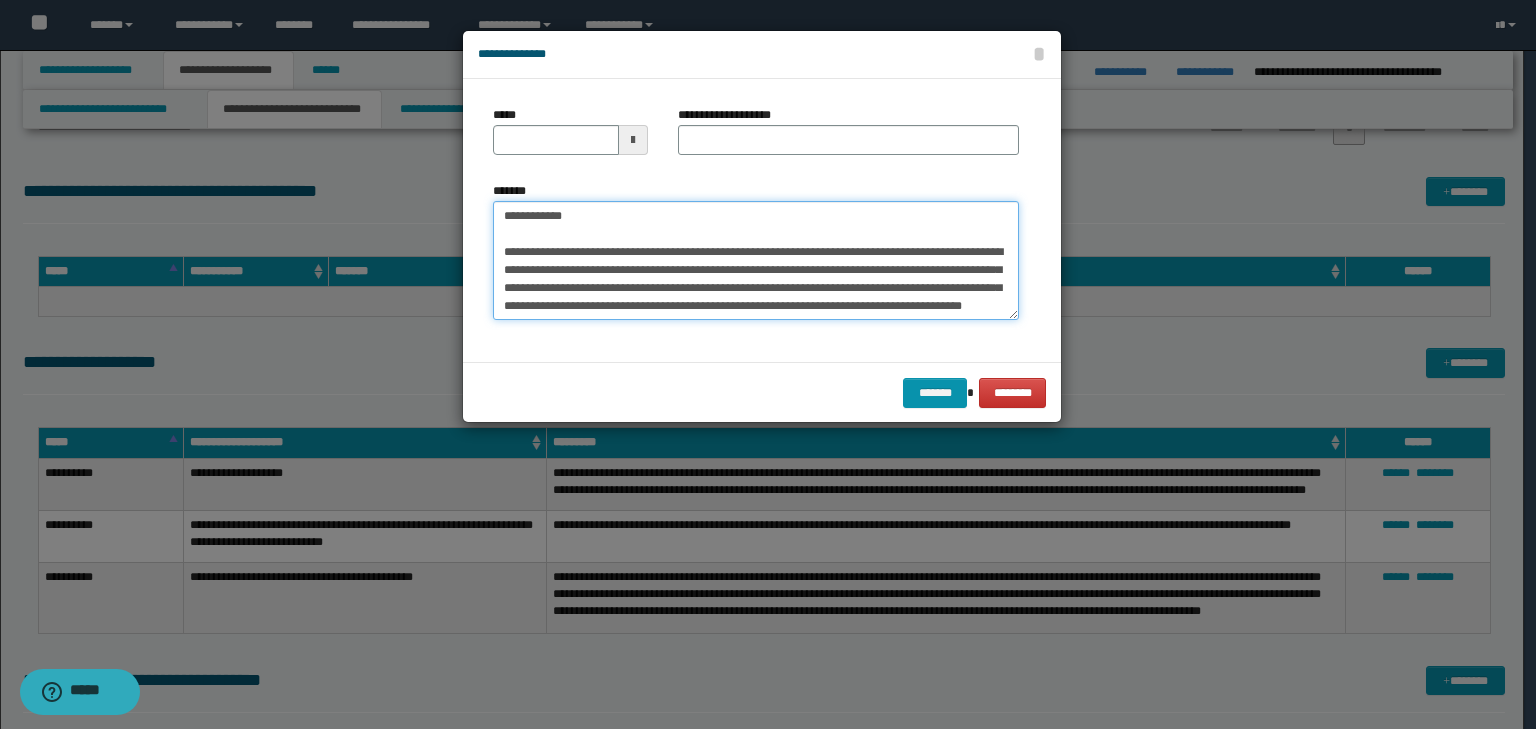 scroll, scrollTop: 0, scrollLeft: 0, axis: both 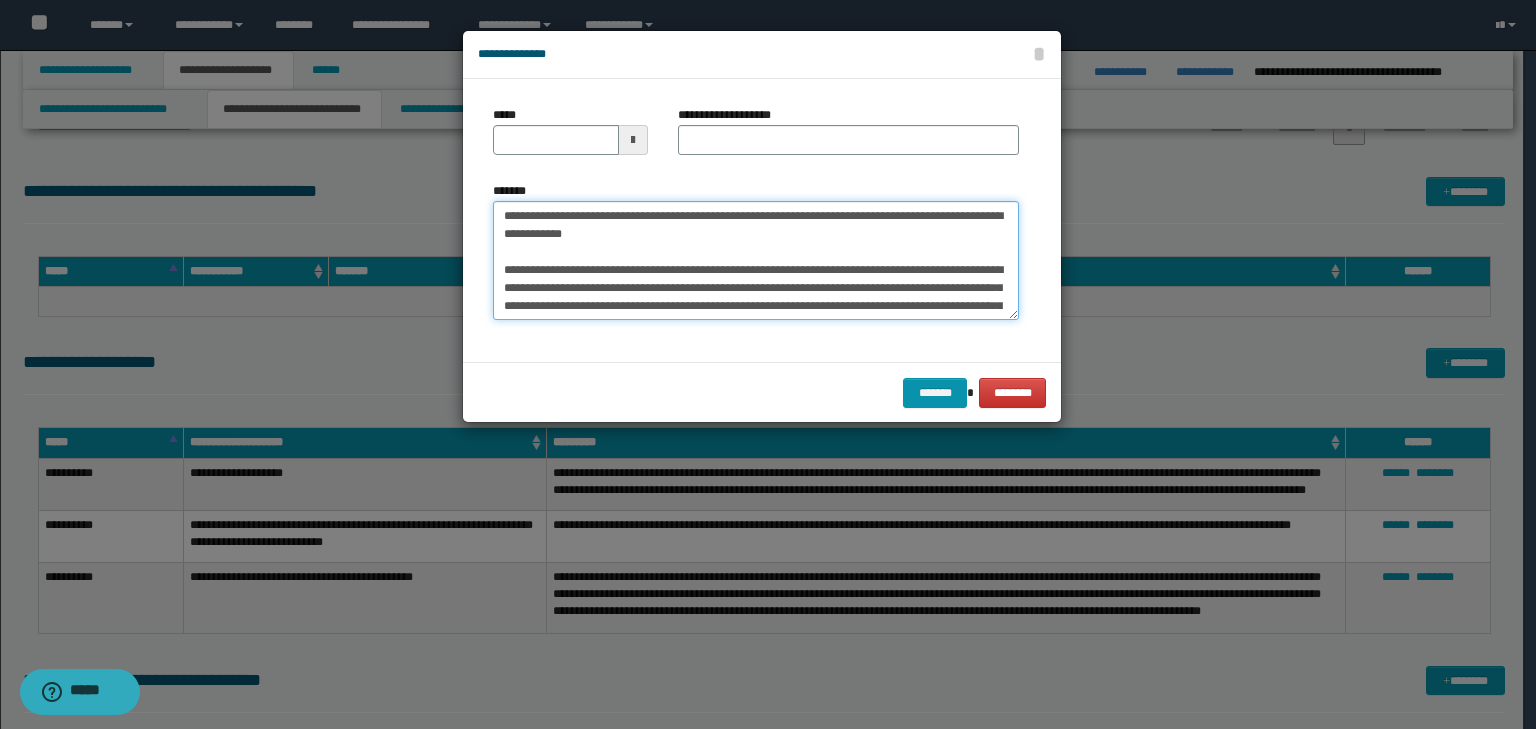 drag, startPoint x: 615, startPoint y: 208, endPoint x: 372, endPoint y: 156, distance: 248.50151 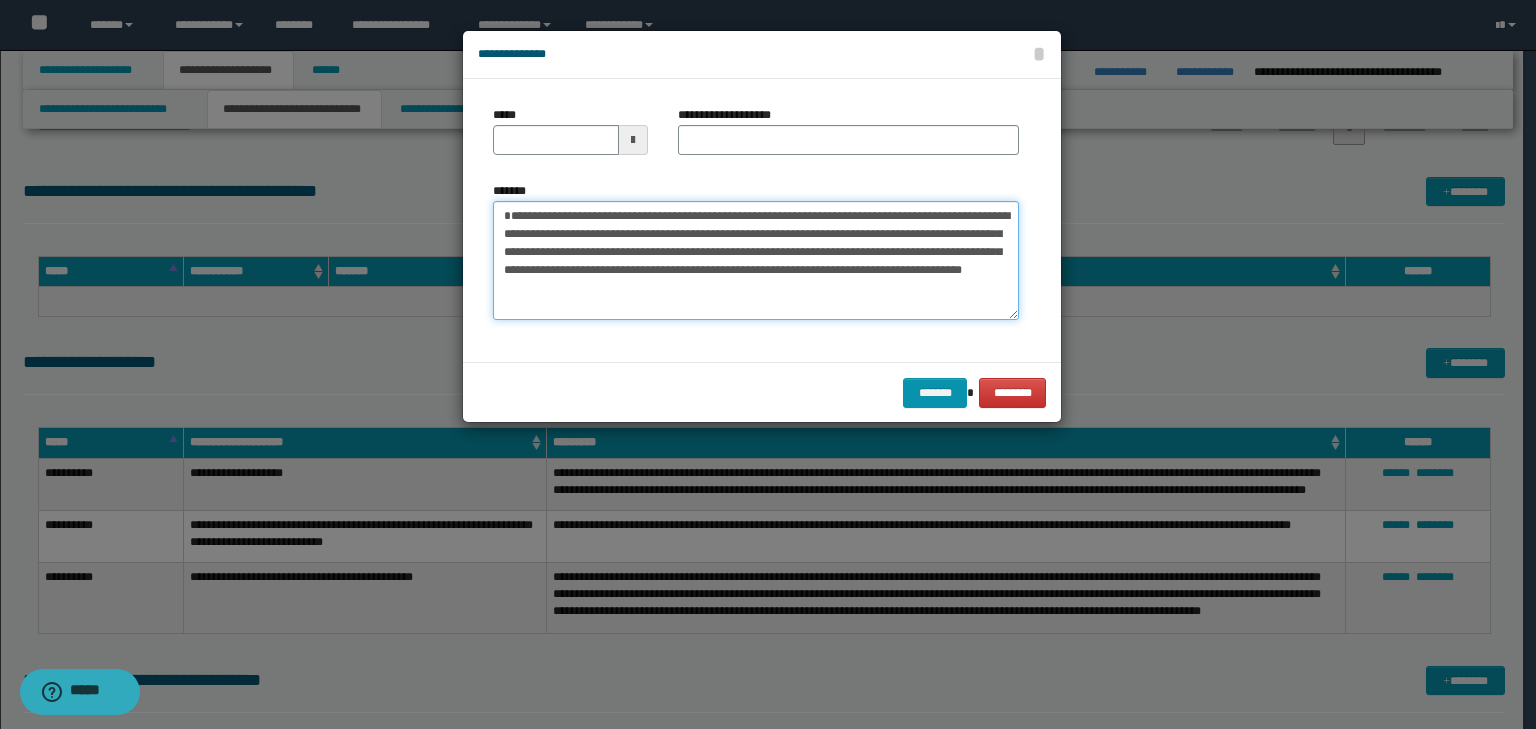 type 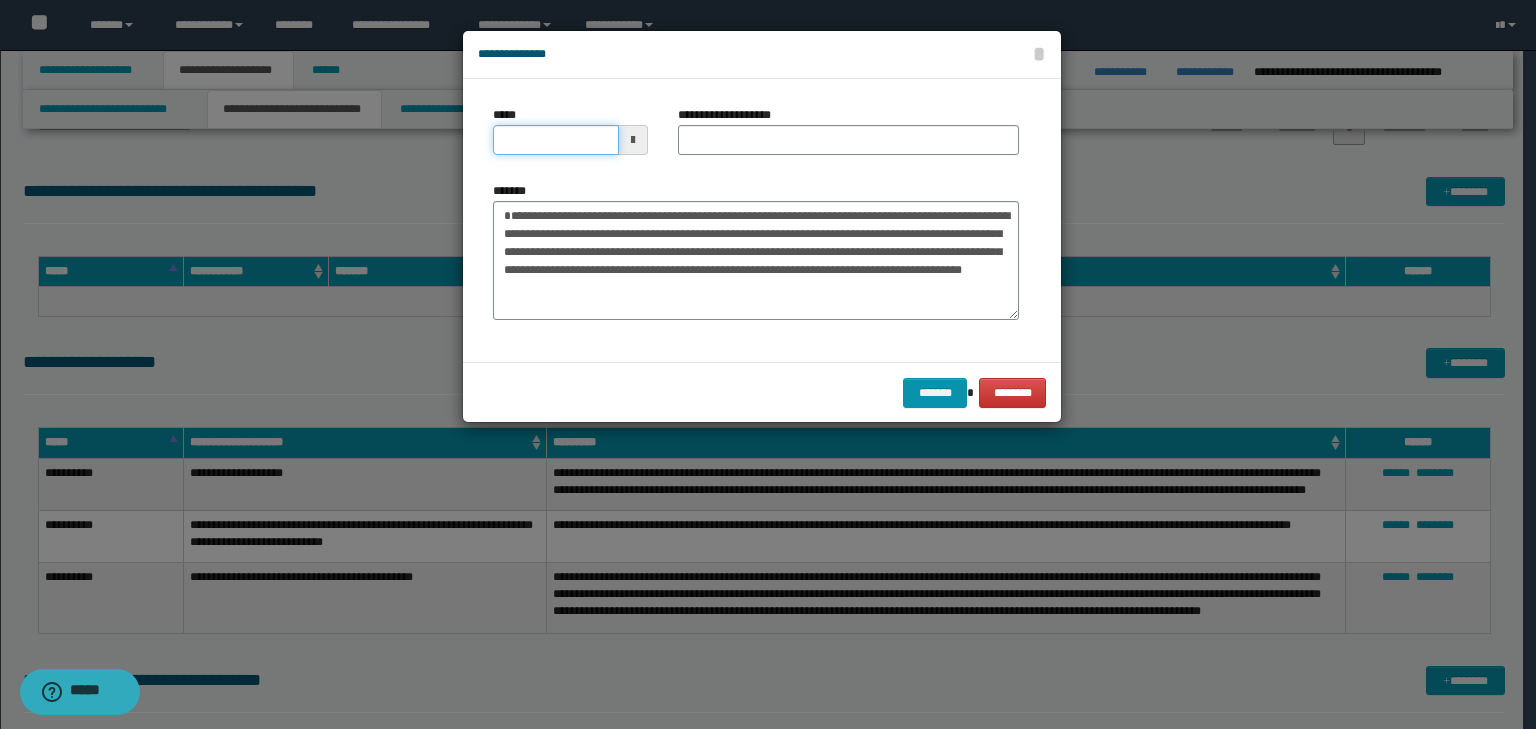 click on "*****" at bounding box center (556, 140) 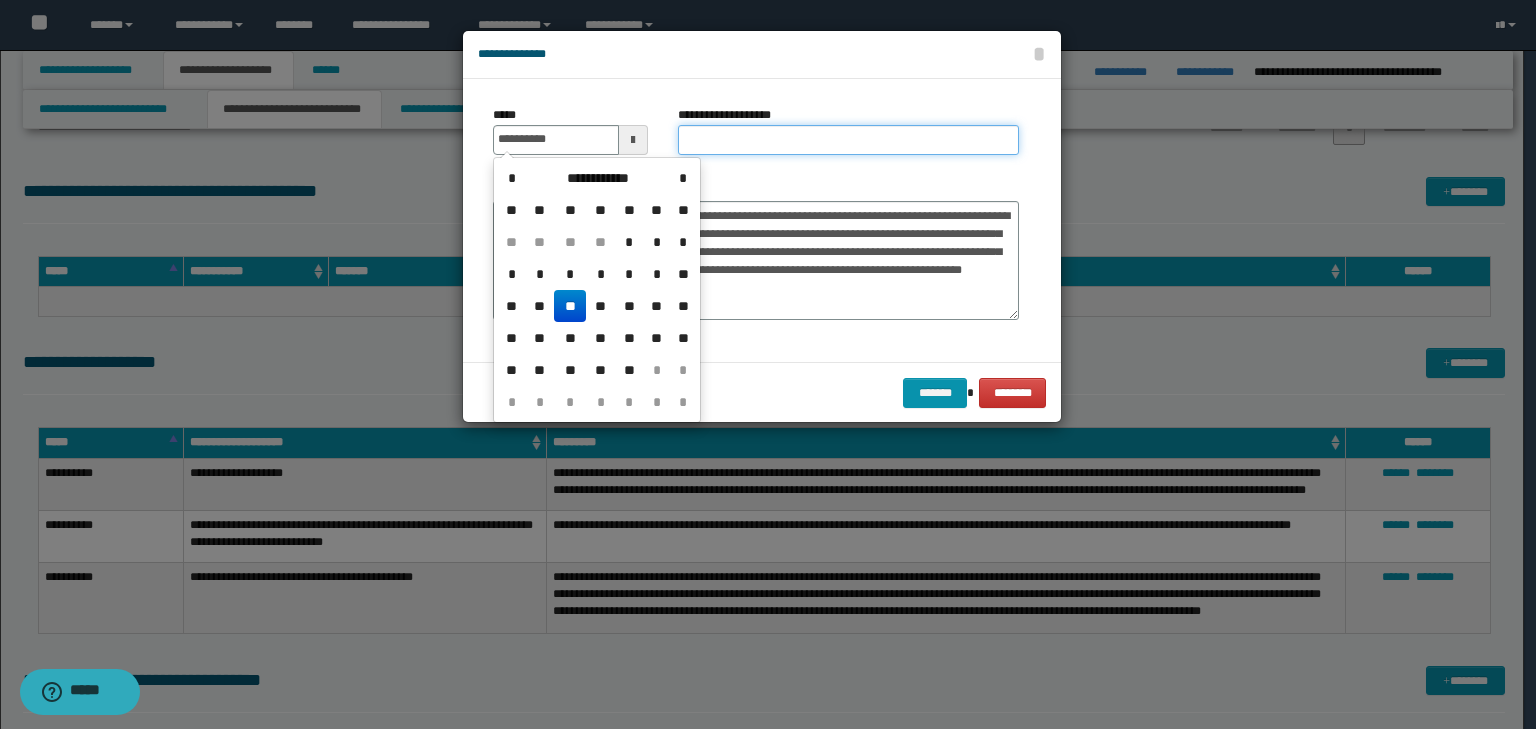 type on "**********" 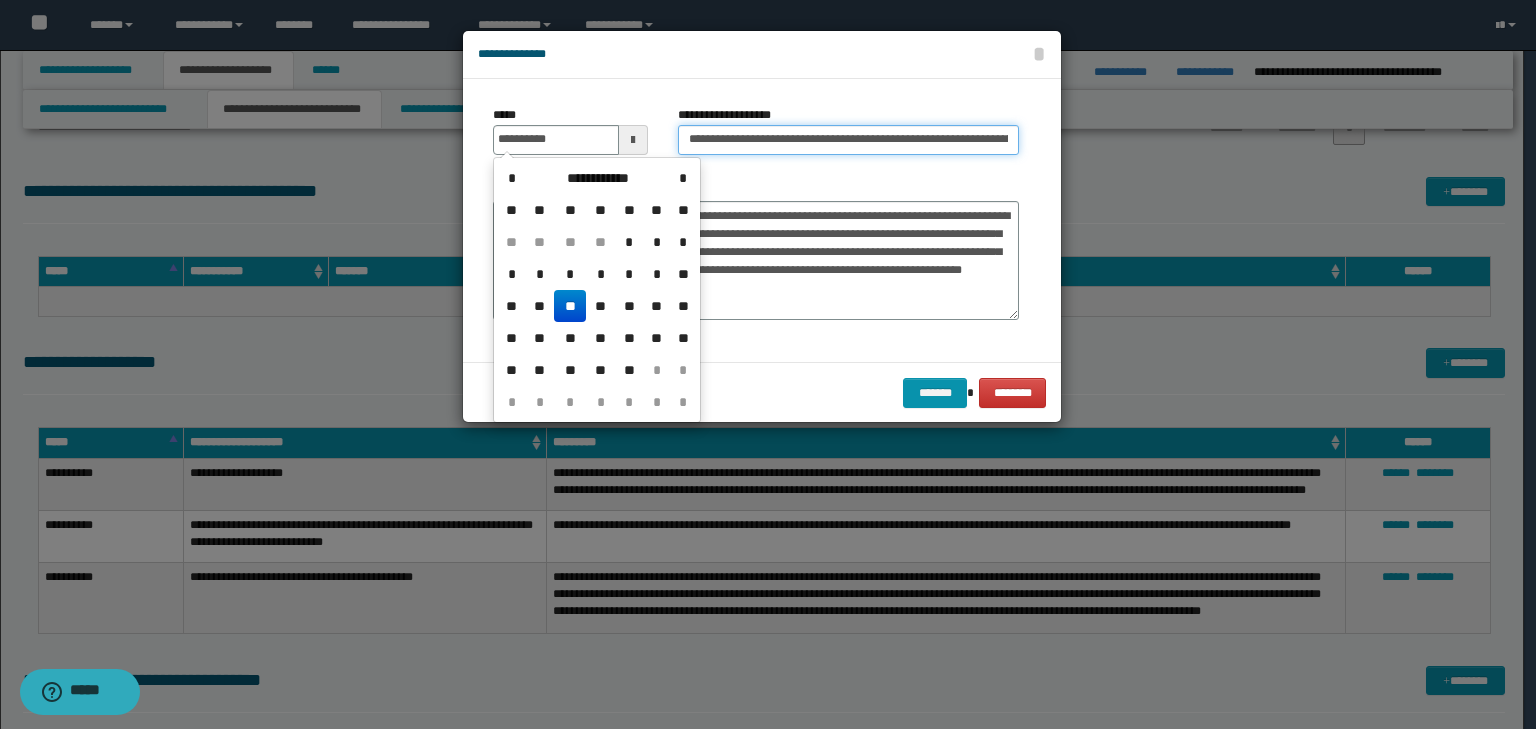 drag, startPoint x: 775, startPoint y: 128, endPoint x: 796, endPoint y: 141, distance: 24.698177 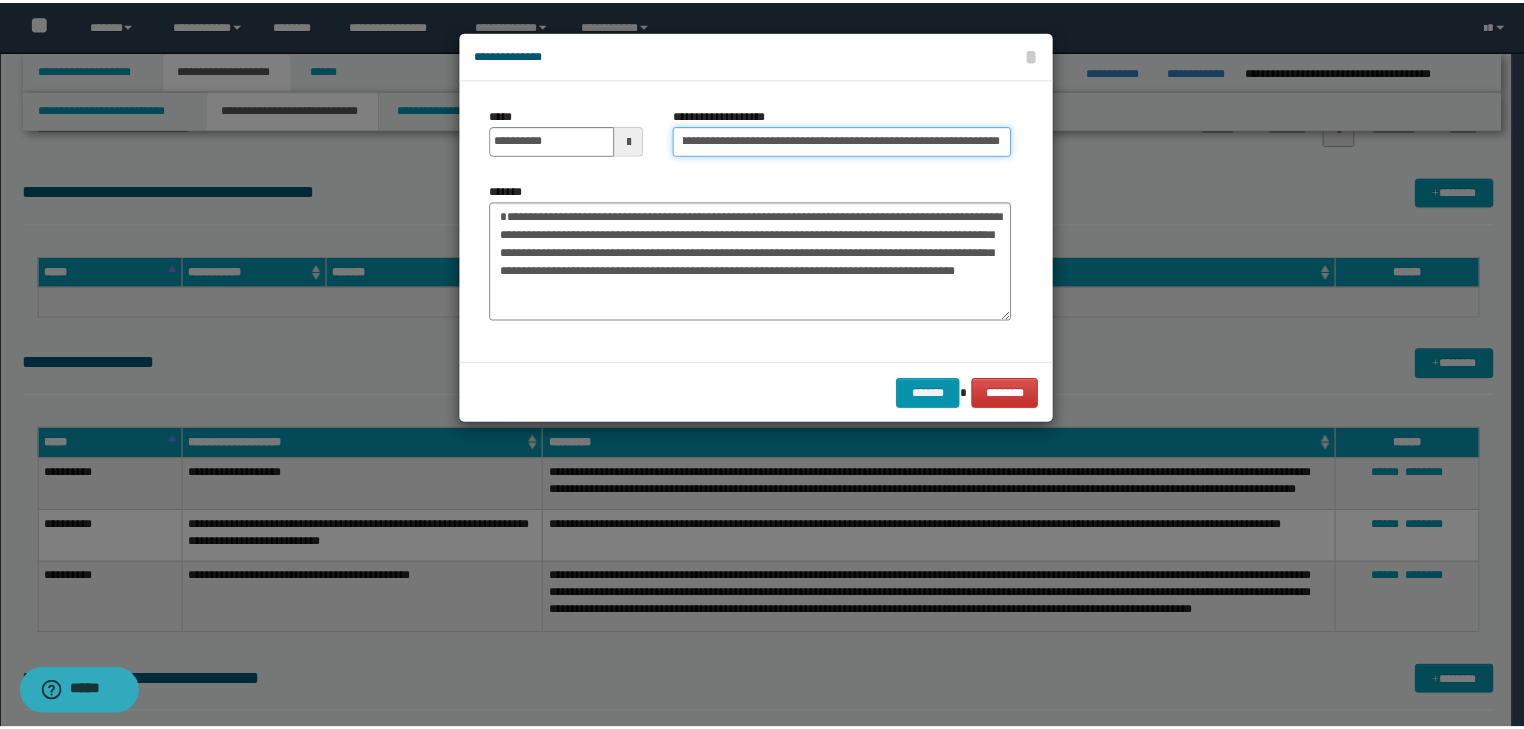 scroll, scrollTop: 0, scrollLeft: 0, axis: both 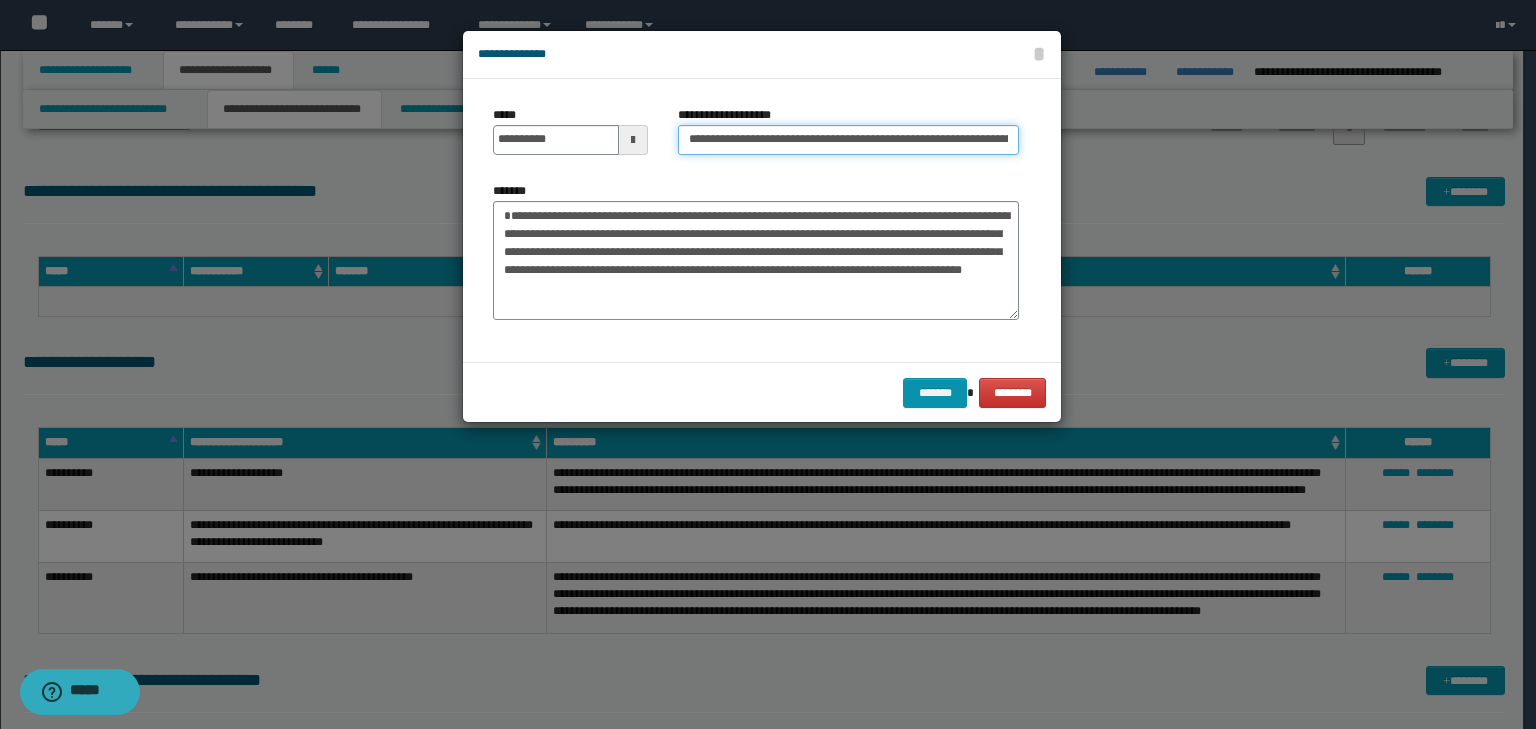 drag, startPoint x: 311, startPoint y: 108, endPoint x: 294, endPoint y: 110, distance: 17.117243 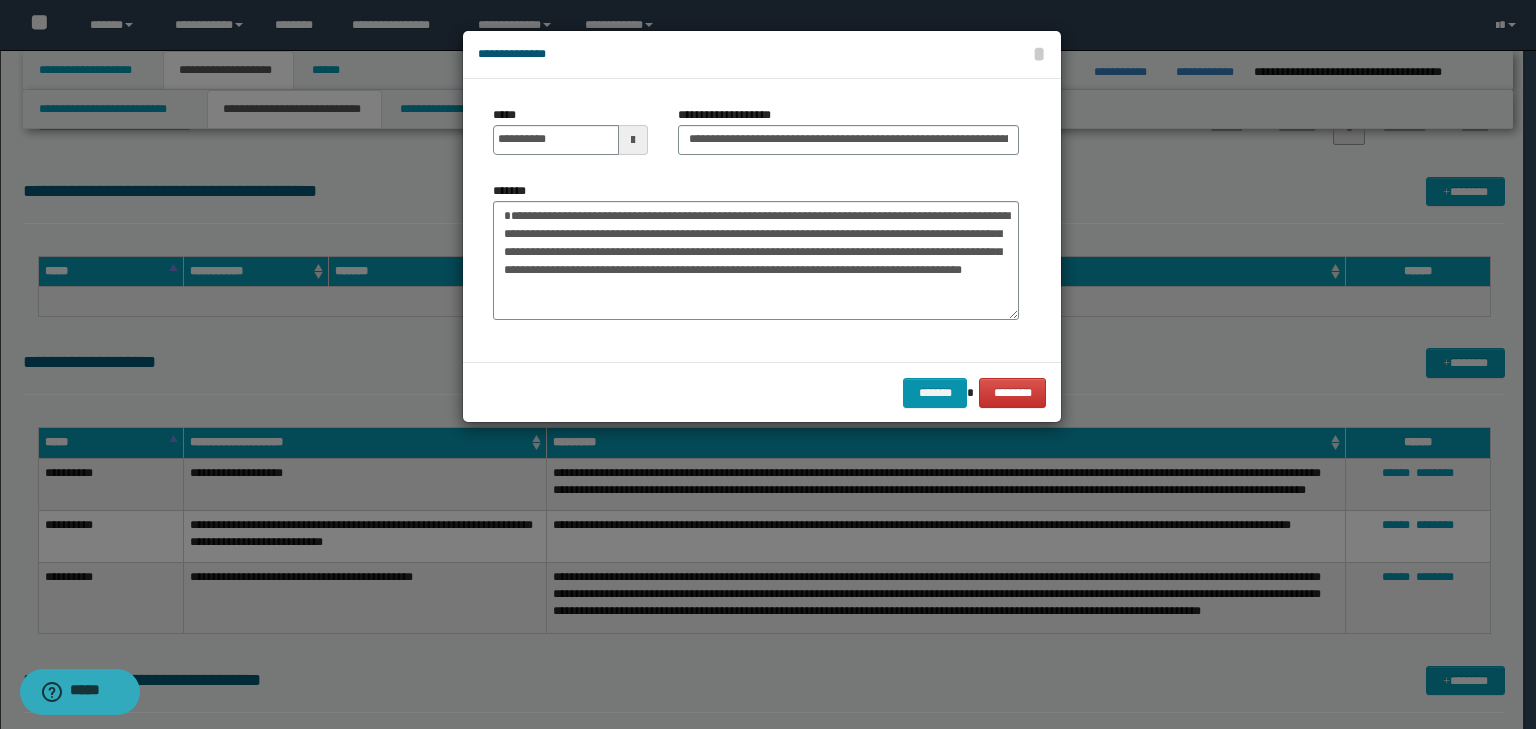 click on "**********" at bounding box center [756, 251] 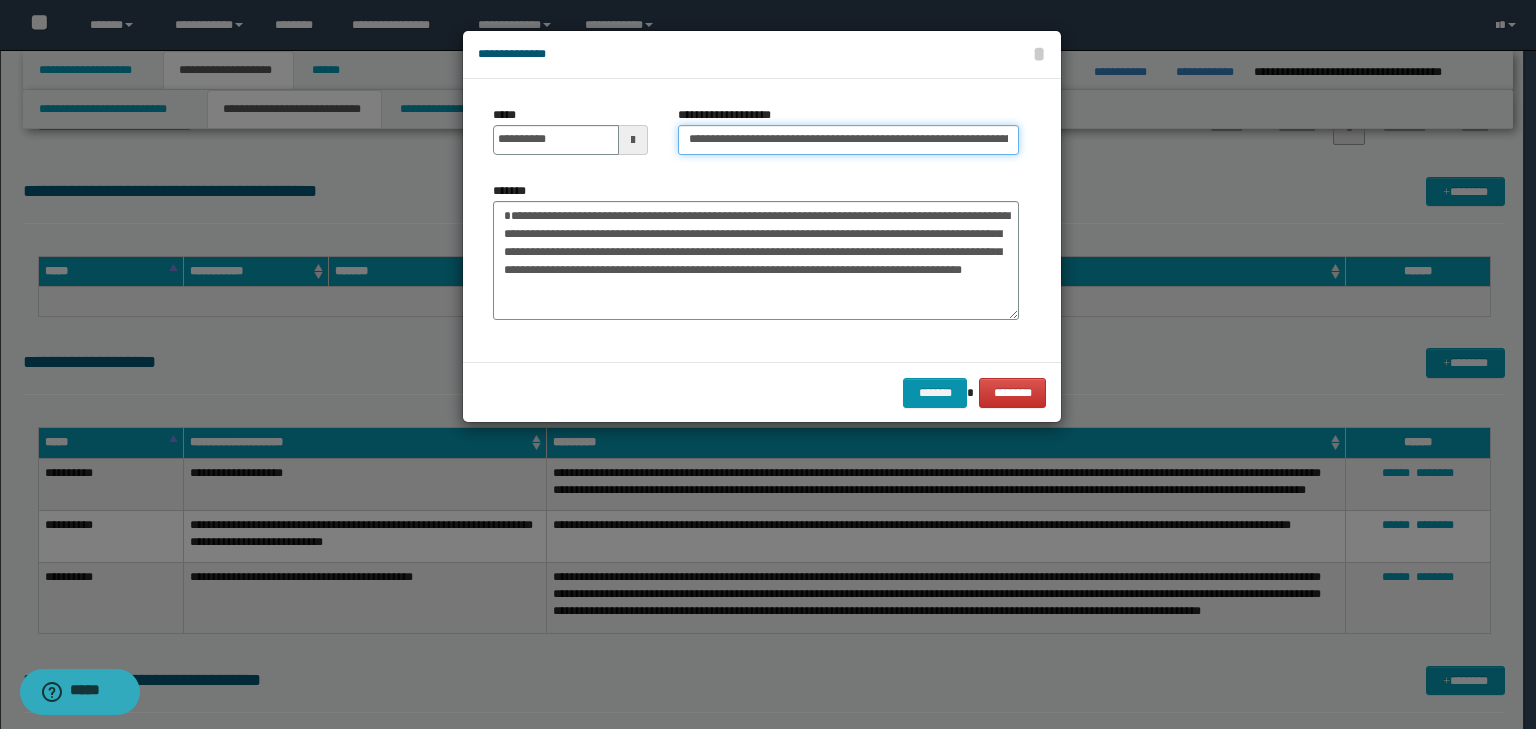 drag, startPoint x: 755, startPoint y: 139, endPoint x: 296, endPoint y: 120, distance: 459.39307 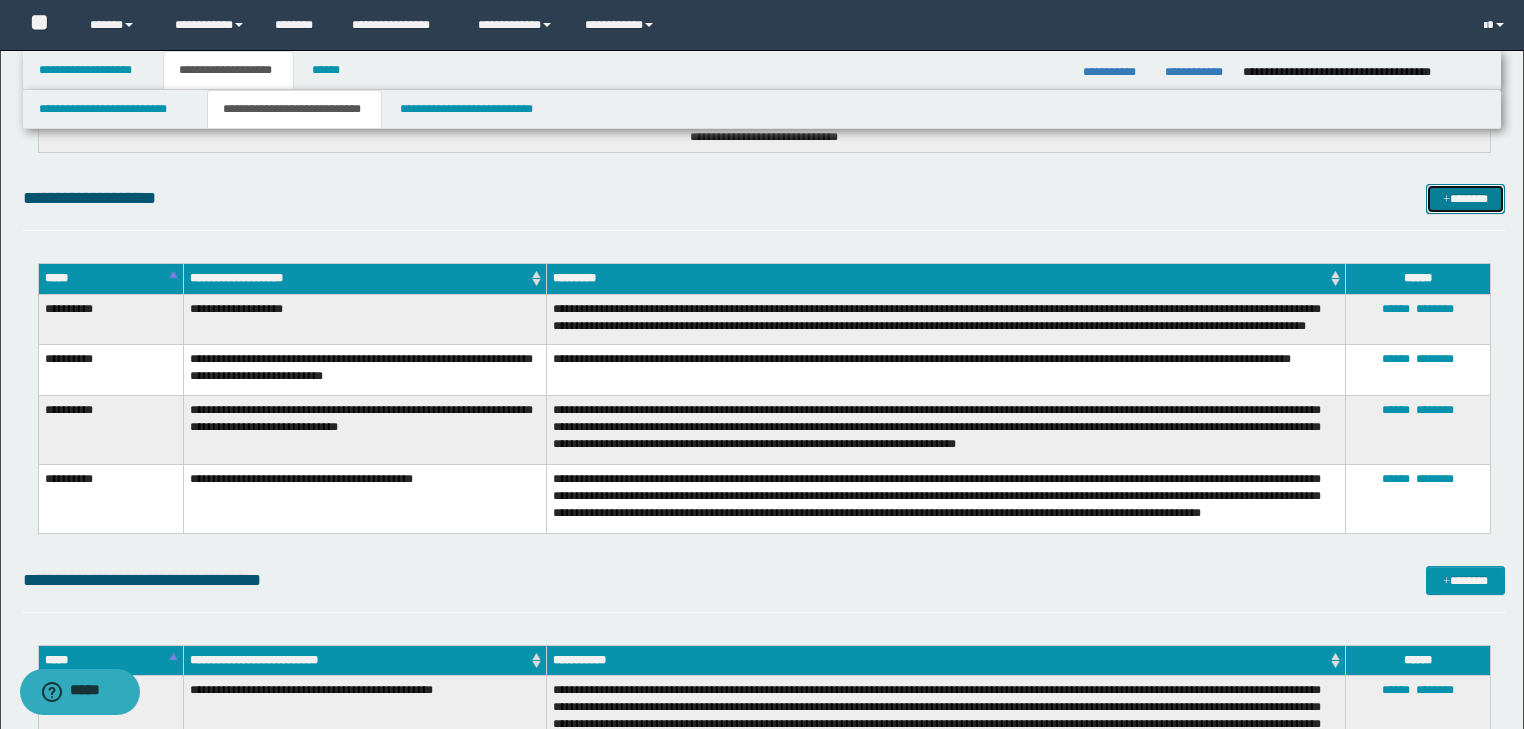 scroll, scrollTop: 2720, scrollLeft: 0, axis: vertical 